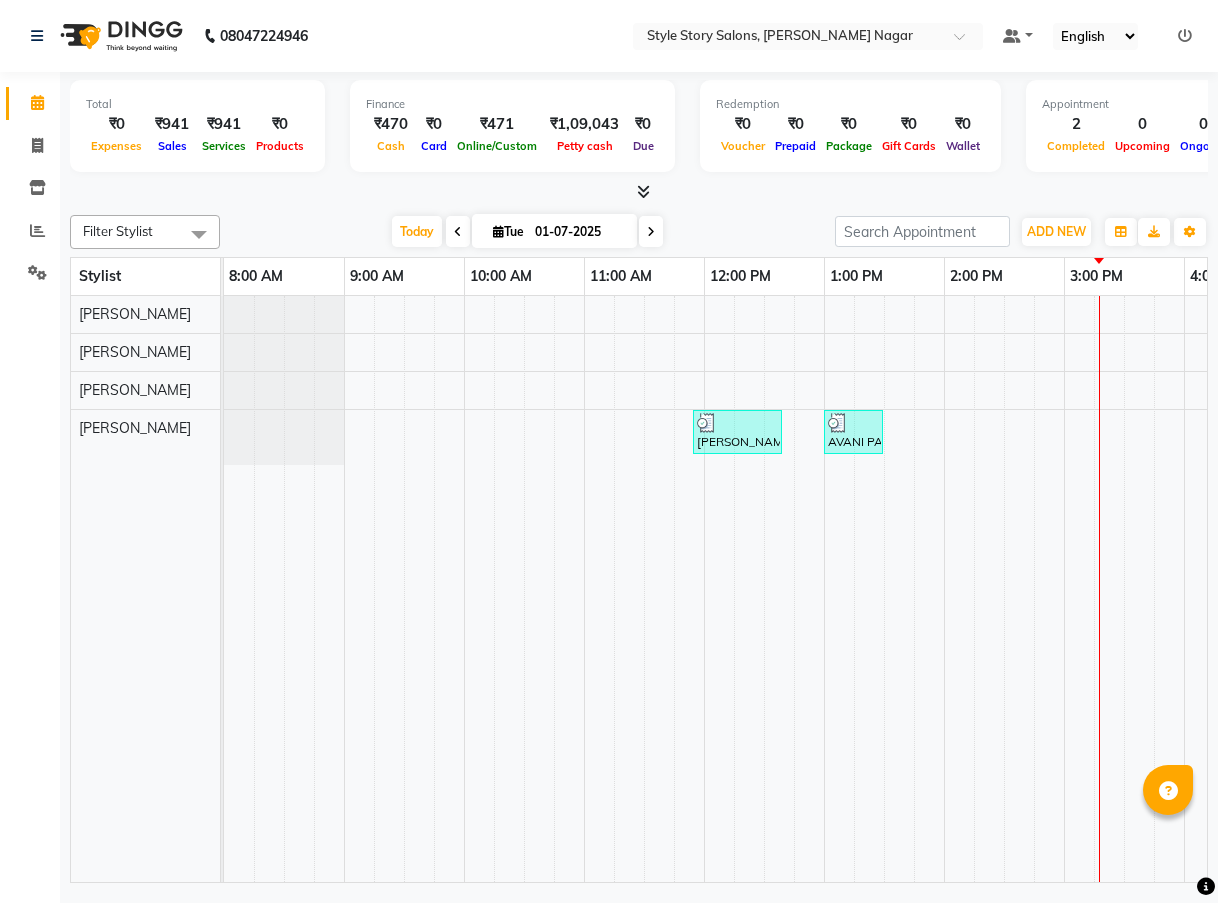 scroll, scrollTop: 0, scrollLeft: 0, axis: both 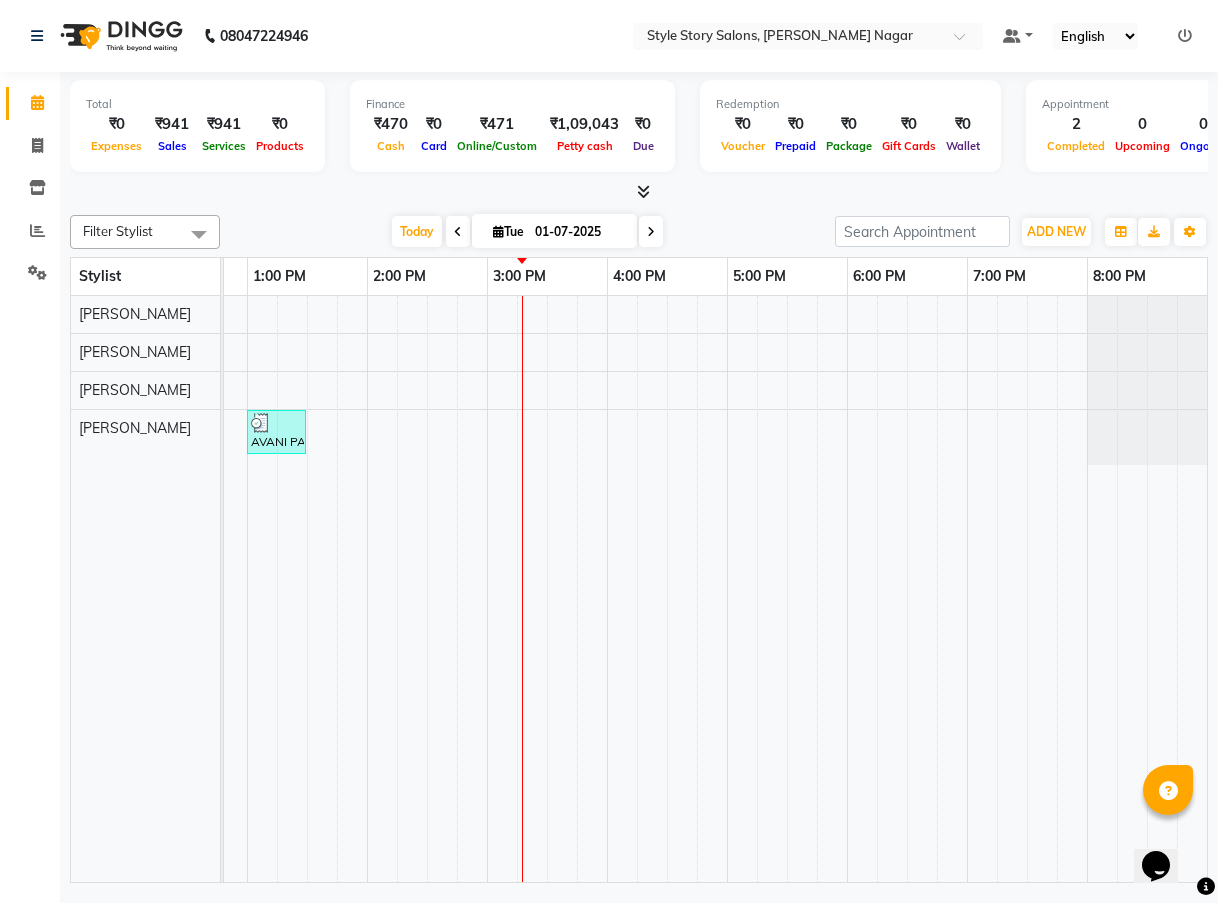 click at bounding box center (639, 192) 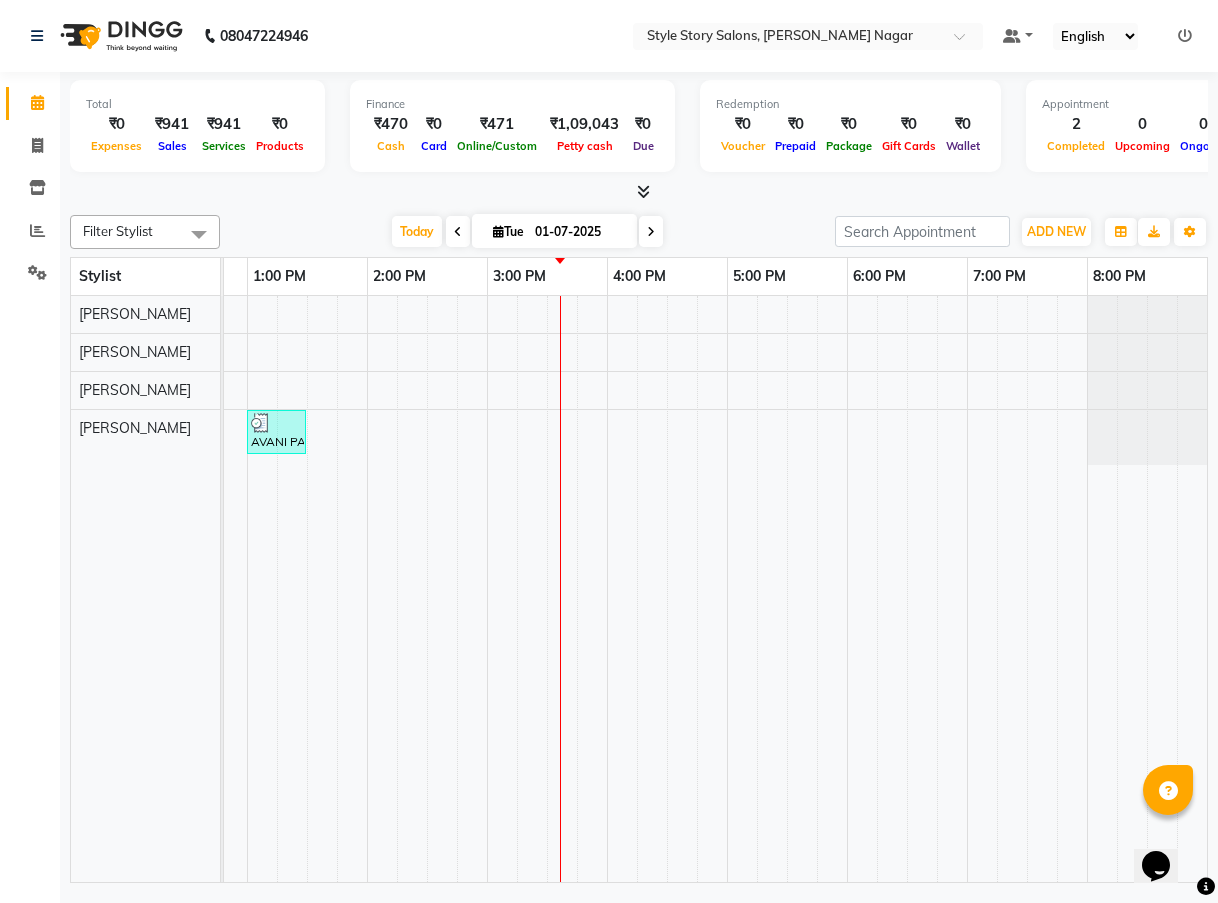 click on "01-07-2025" at bounding box center (579, 232) 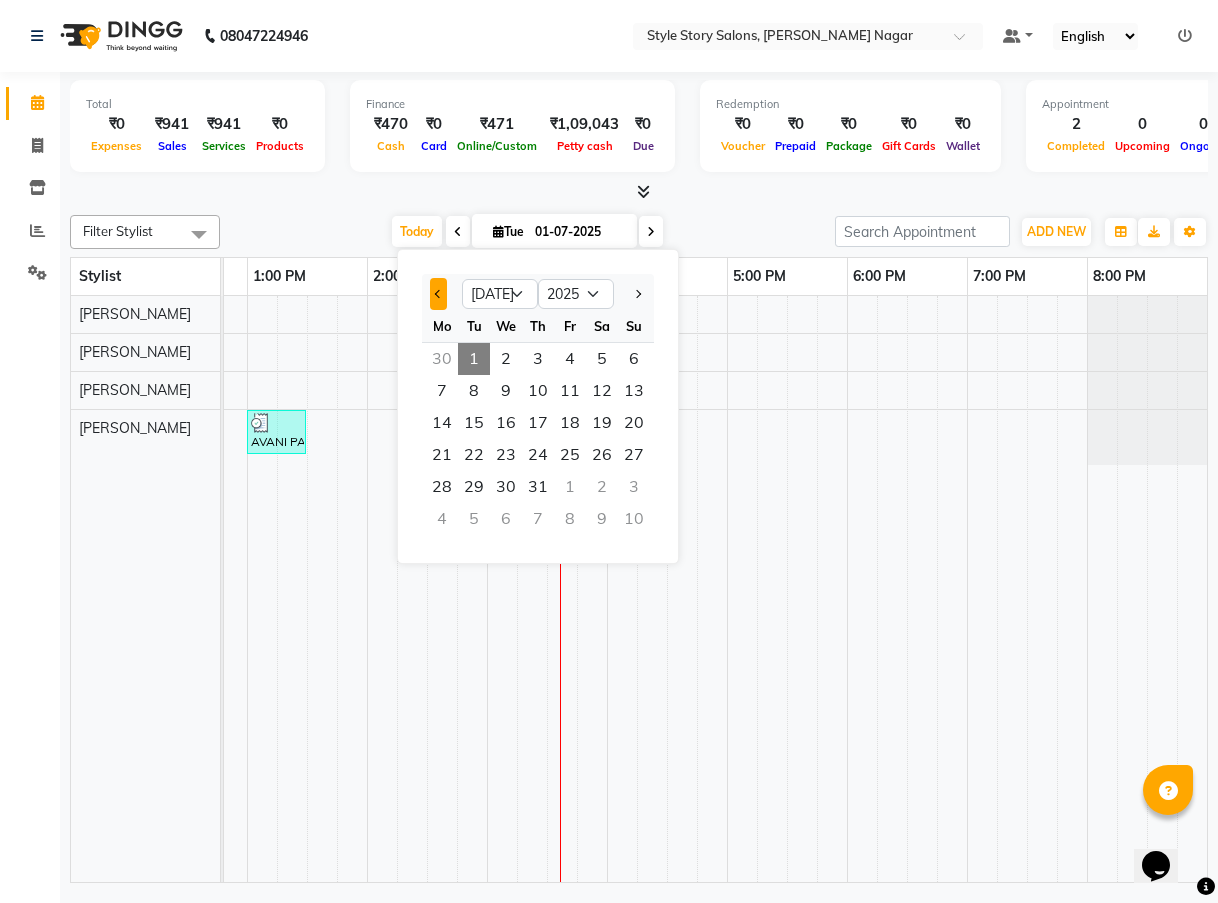 click at bounding box center (438, 294) 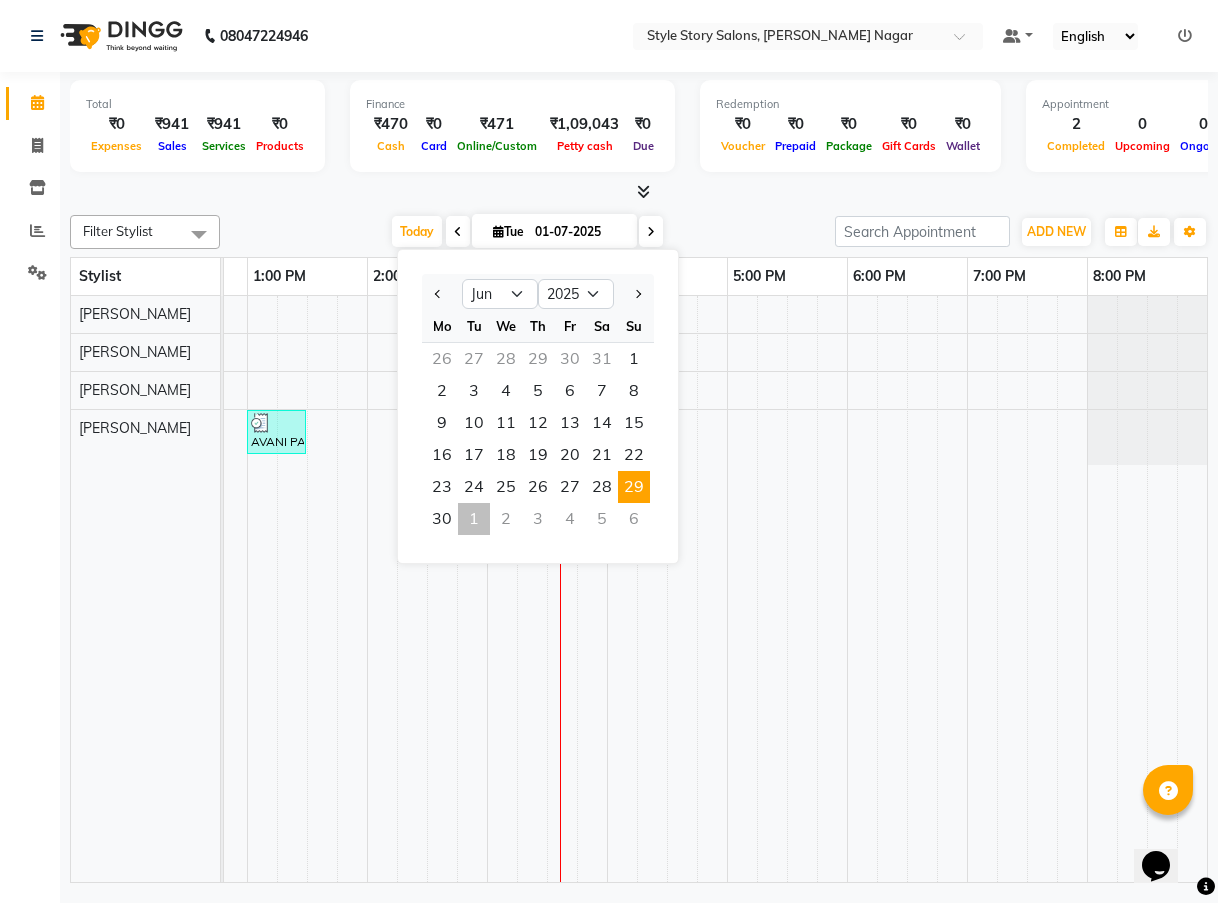 click on "29" at bounding box center [634, 487] 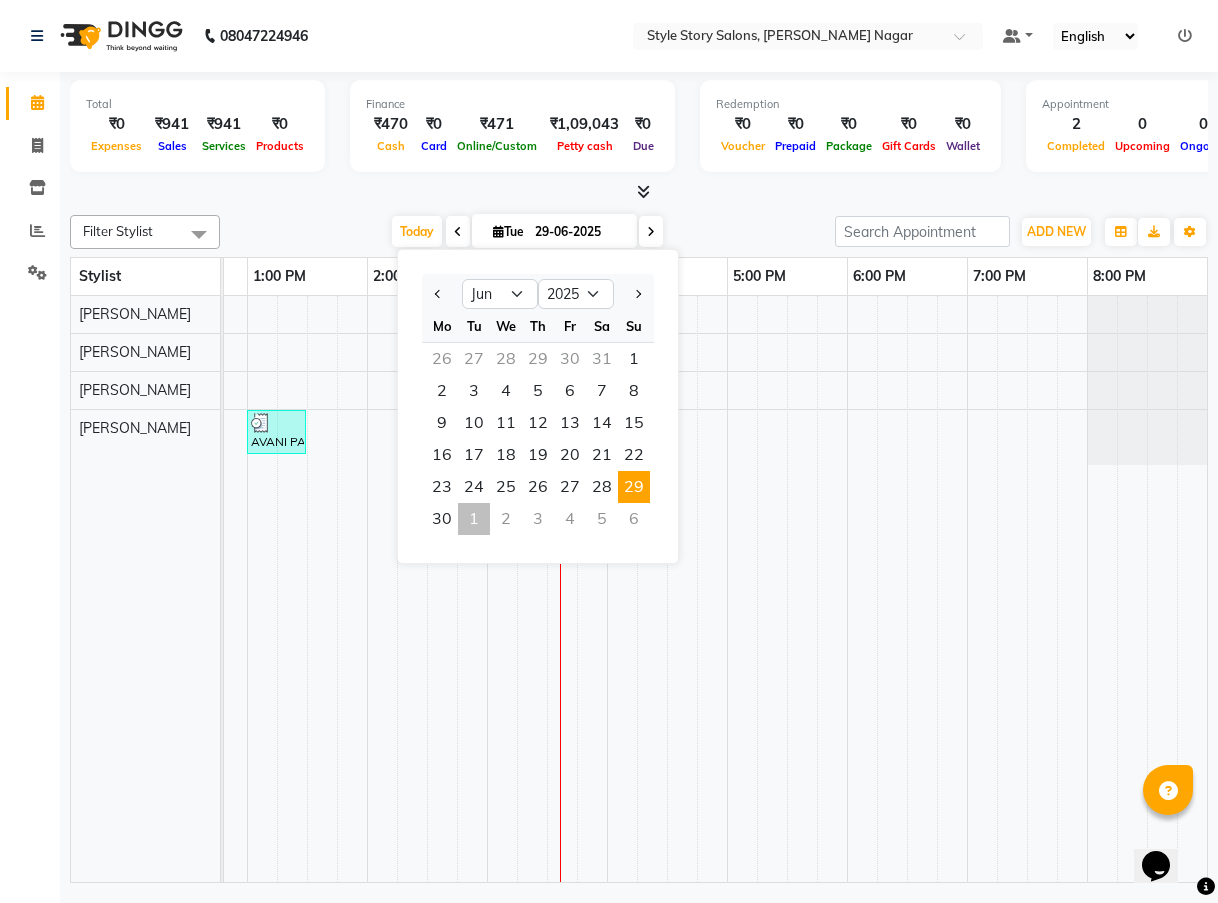 scroll, scrollTop: 0, scrollLeft: 0, axis: both 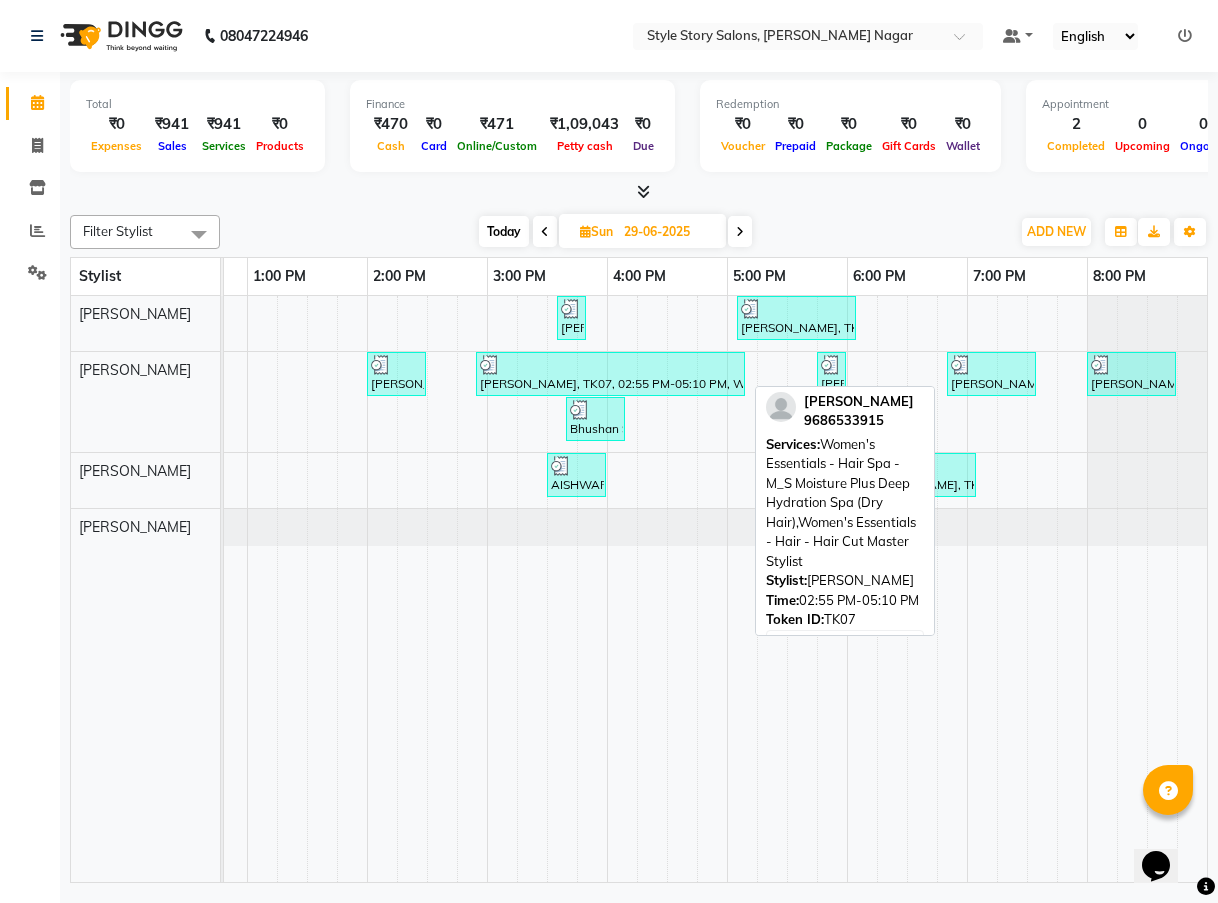 click on "[PERSON_NAME], TK07, 02:55 PM-05:10 PM, Women's Essentials - Hair Spa - M_S Moisture Plus Deep Hydration Spa (Dry Hair),Women's Essentials - Hair - Hair Cut Master Stylist" at bounding box center (610, 374) 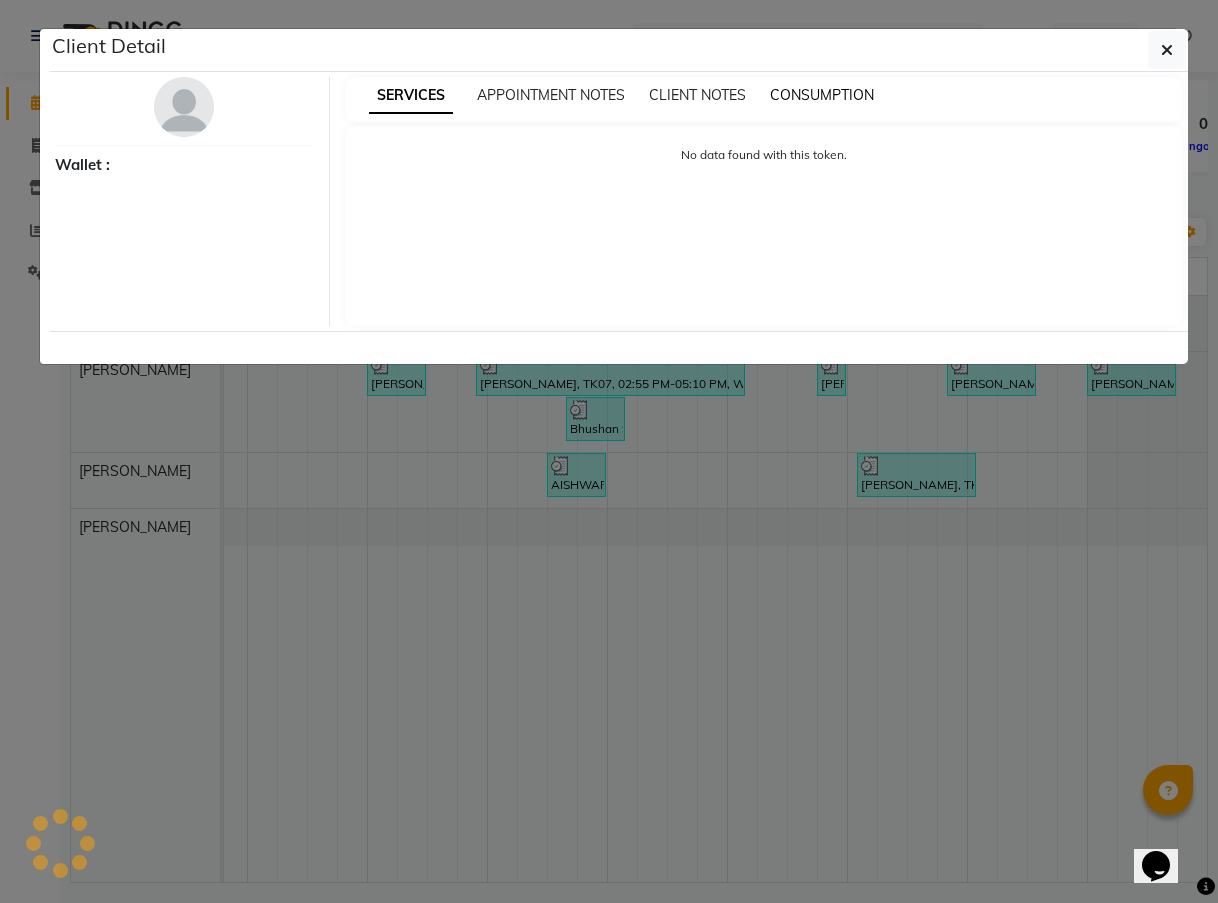 click on "CONSUMPTION" at bounding box center (822, 95) 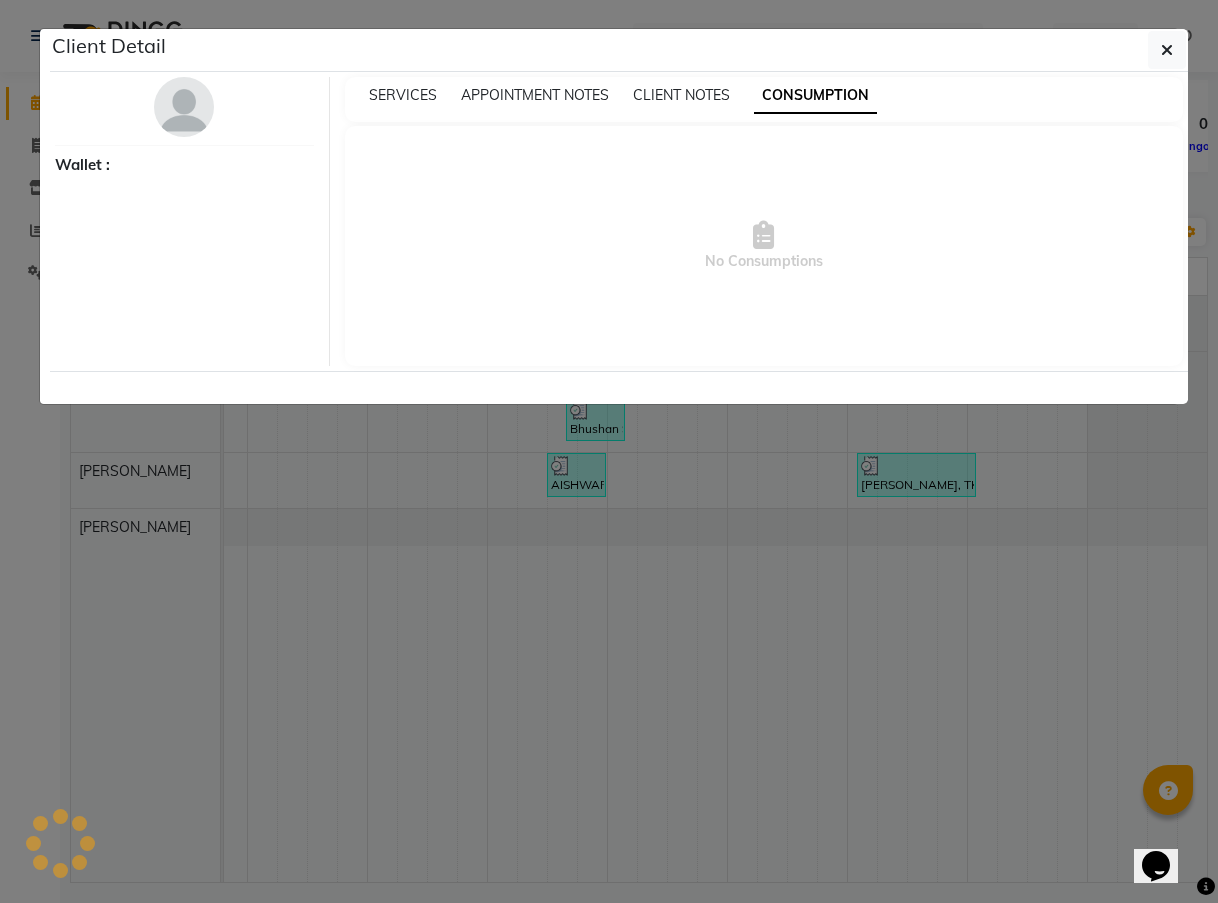 select on "3" 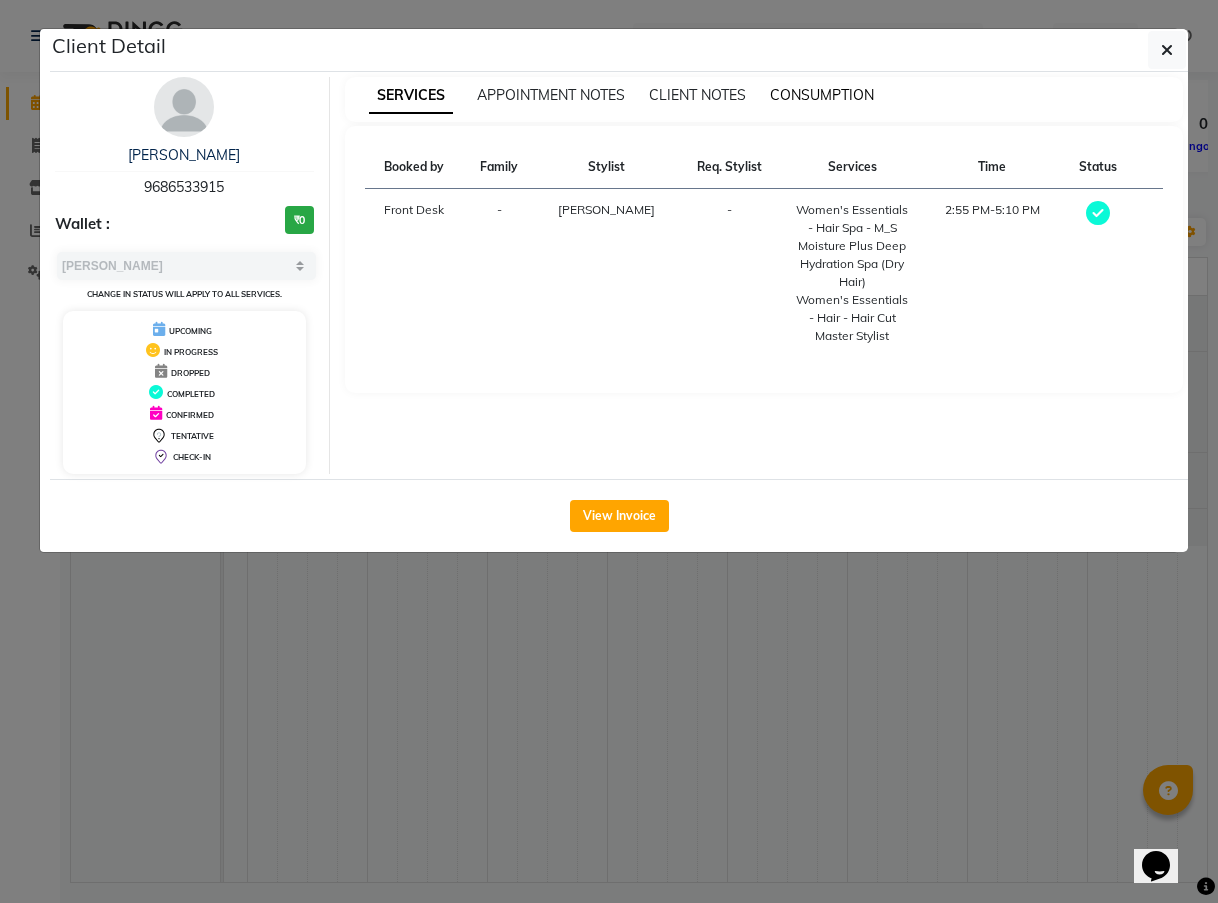click on "CONSUMPTION" at bounding box center (822, 95) 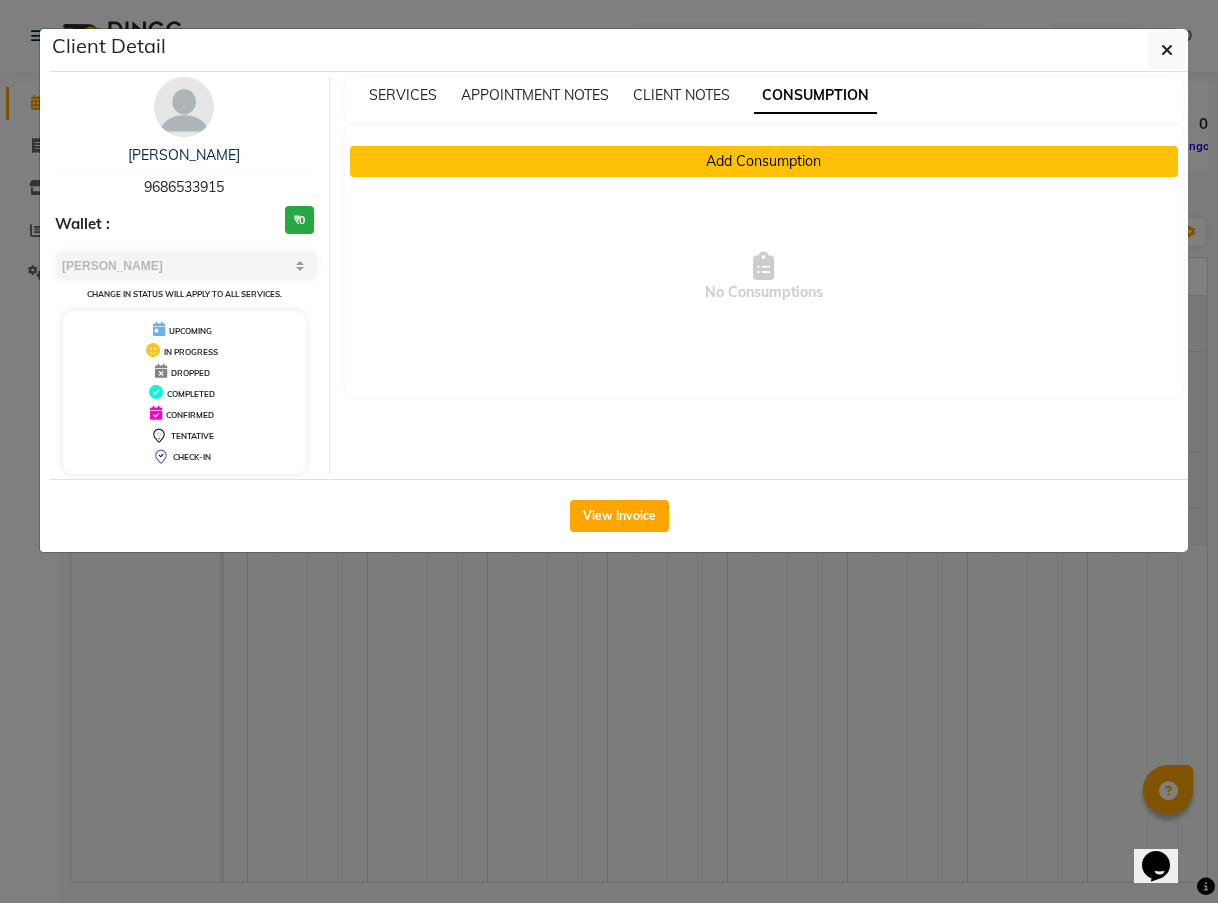 click on "Add Consumption" at bounding box center [764, 161] 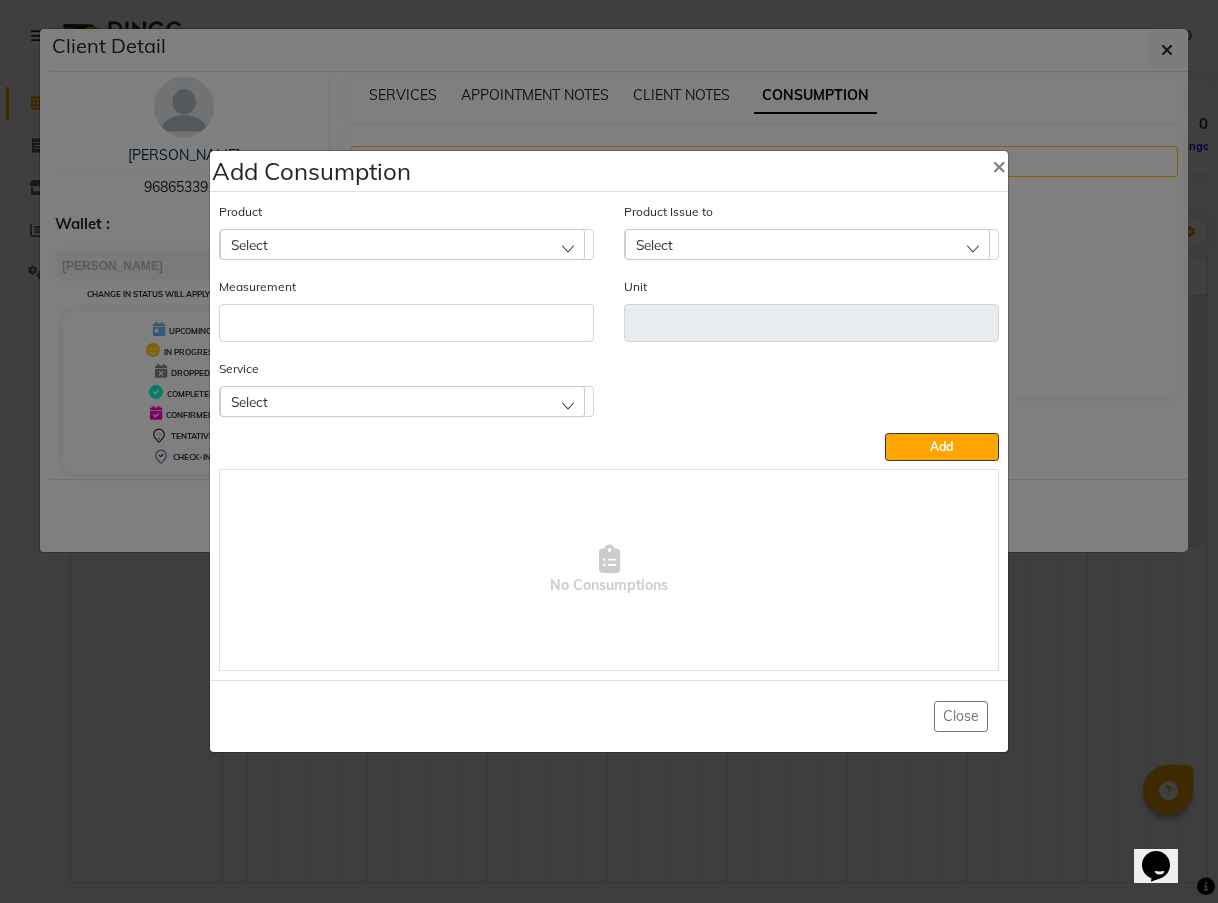 click on "Select" 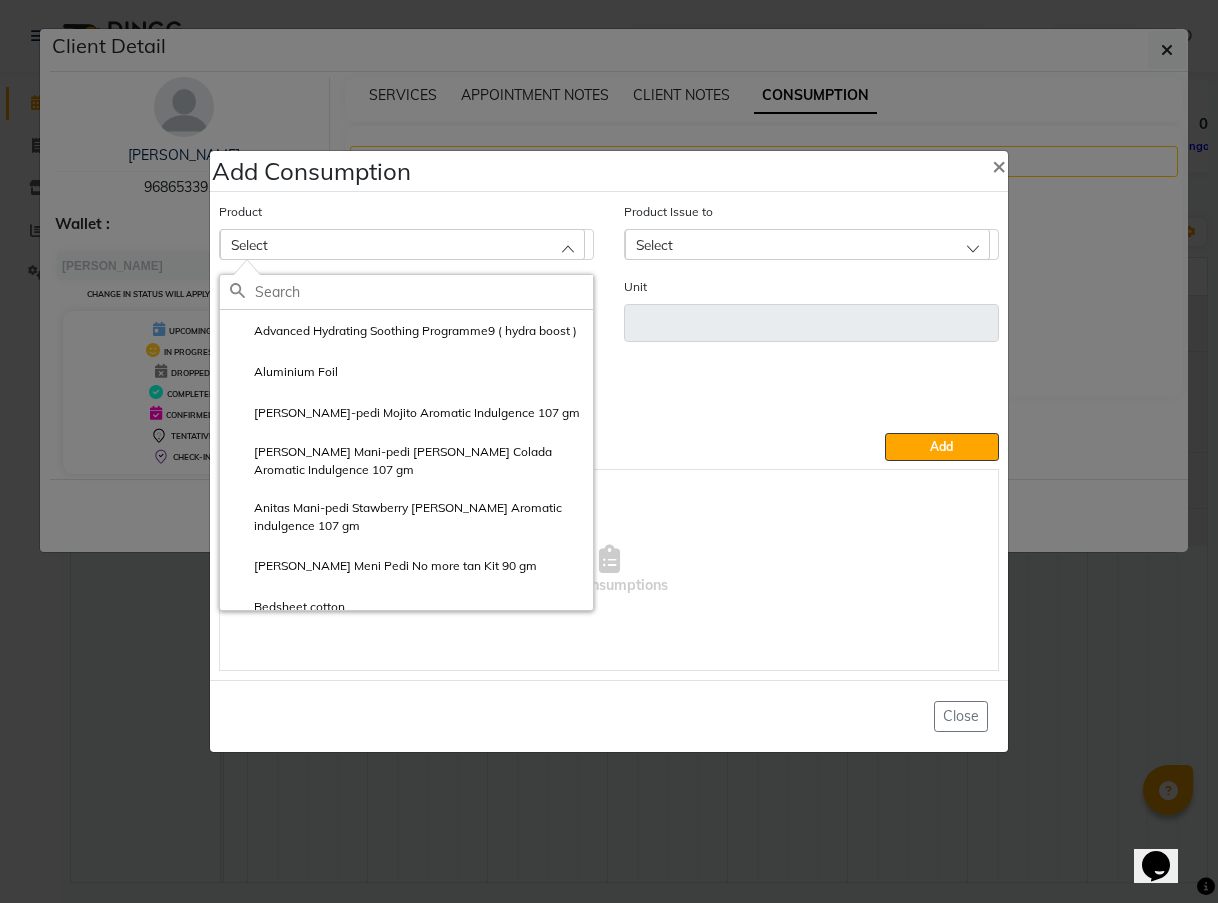 click 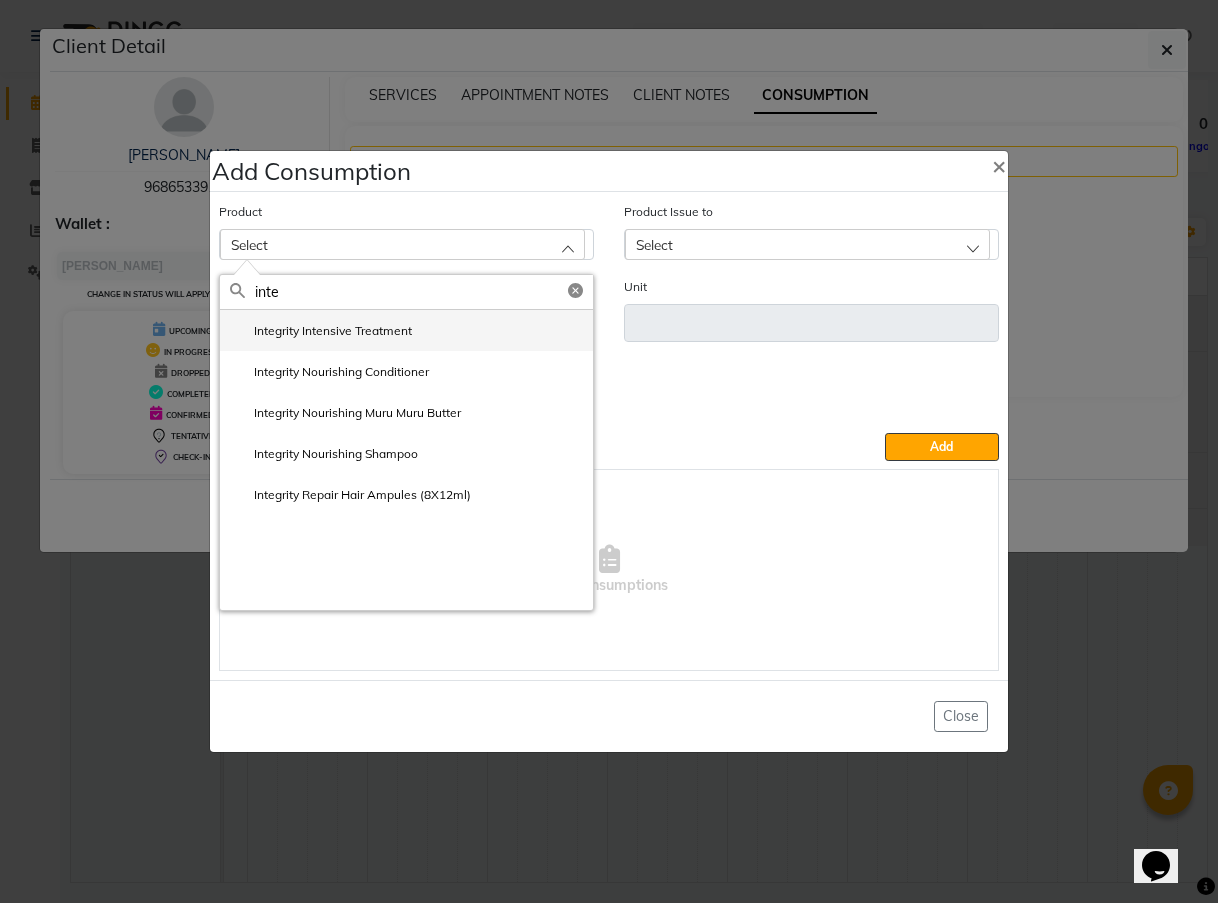 type on "inte" 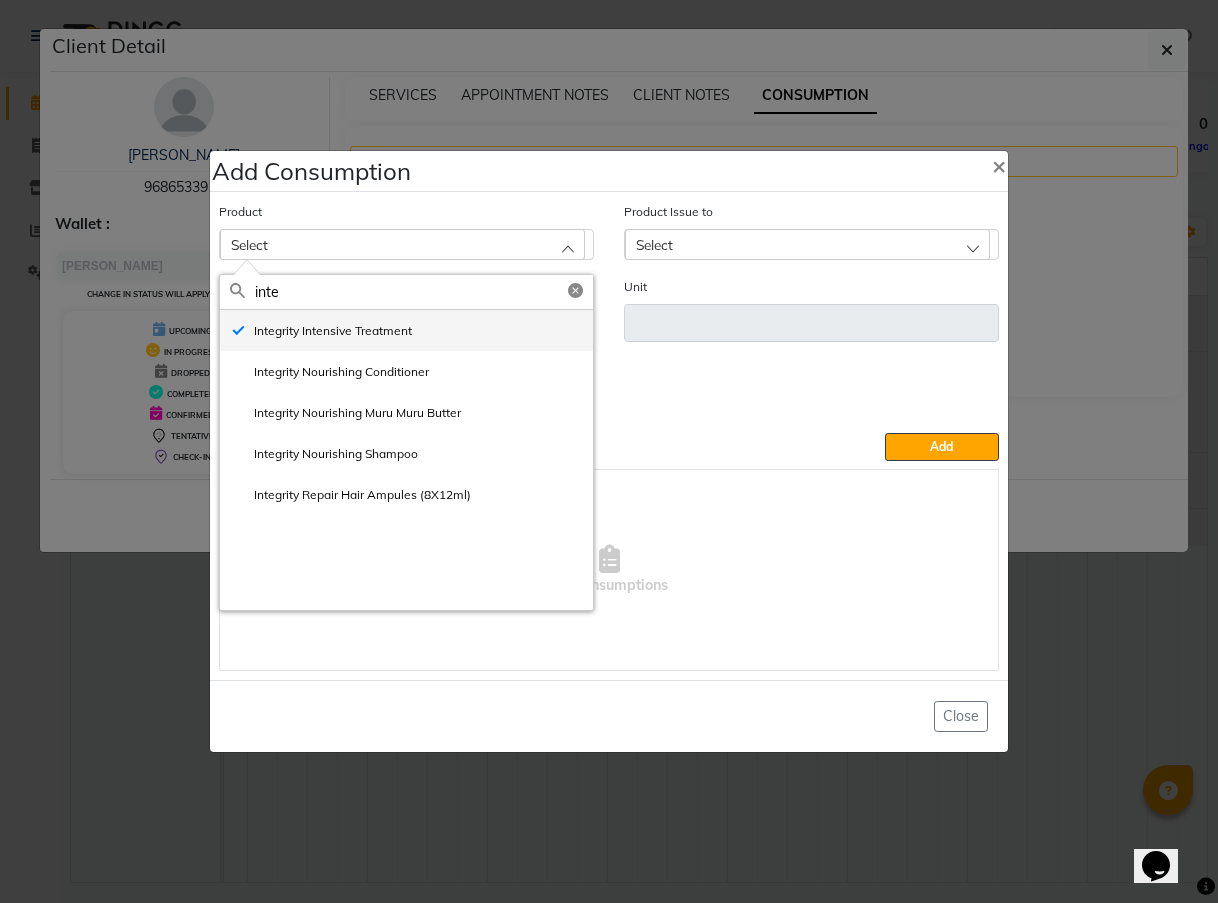 type on "ml" 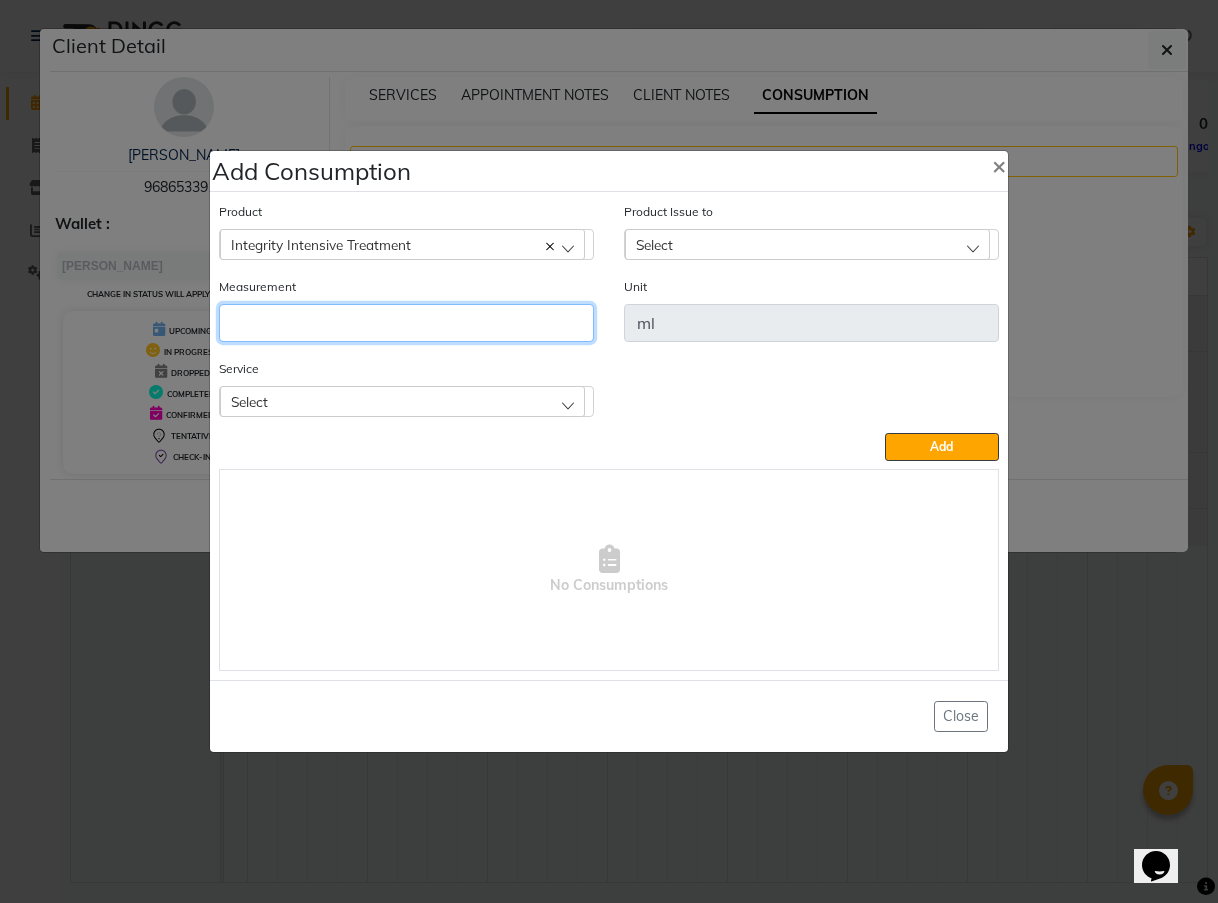 click 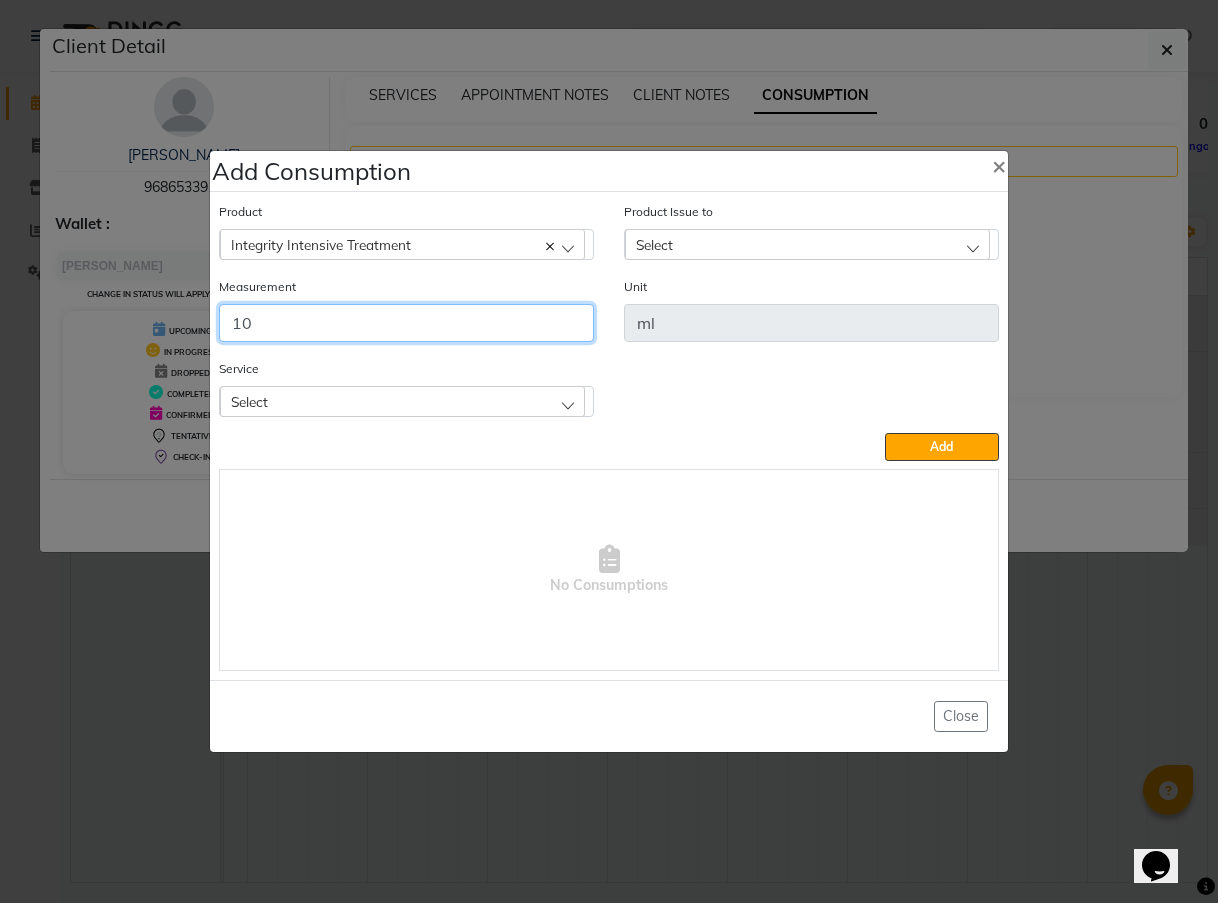 type on "1" 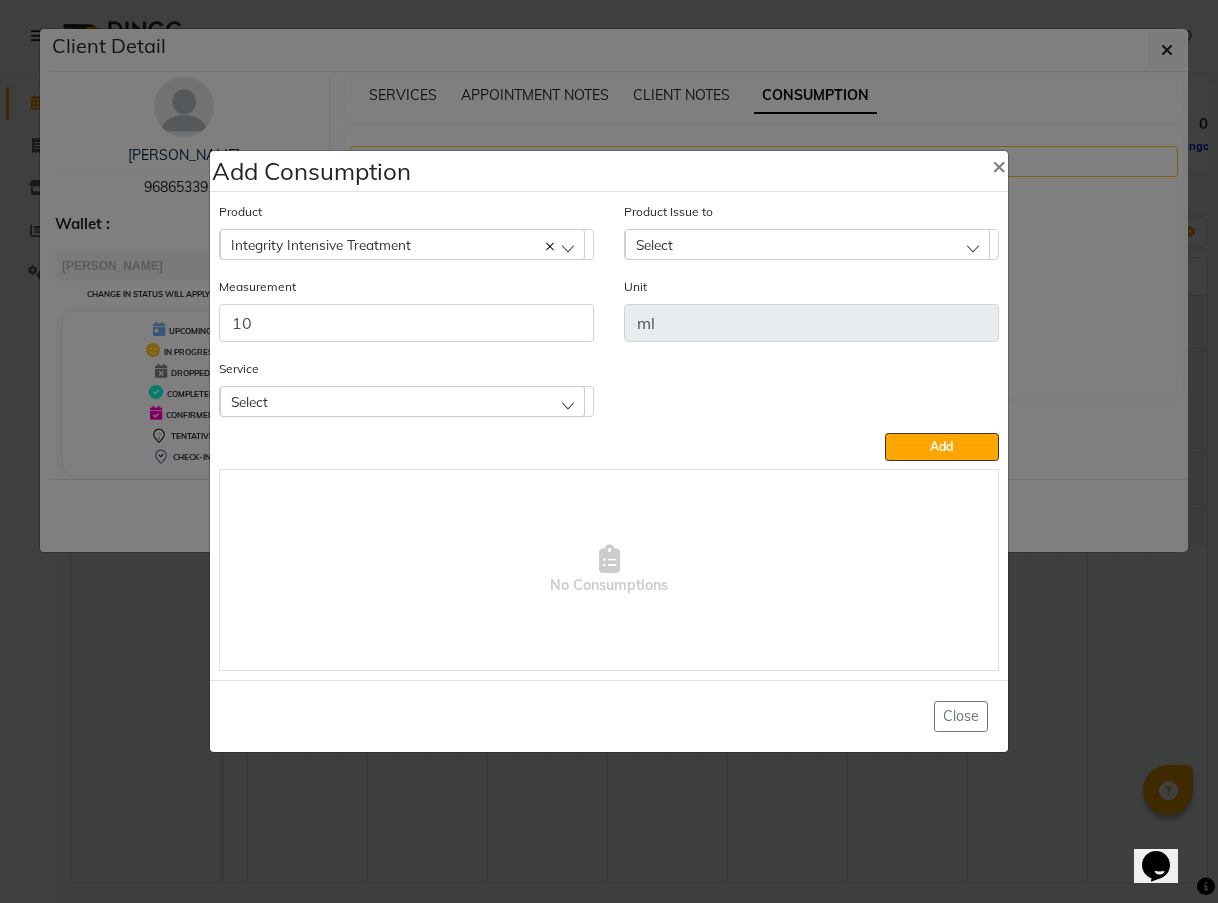 click on "Select" 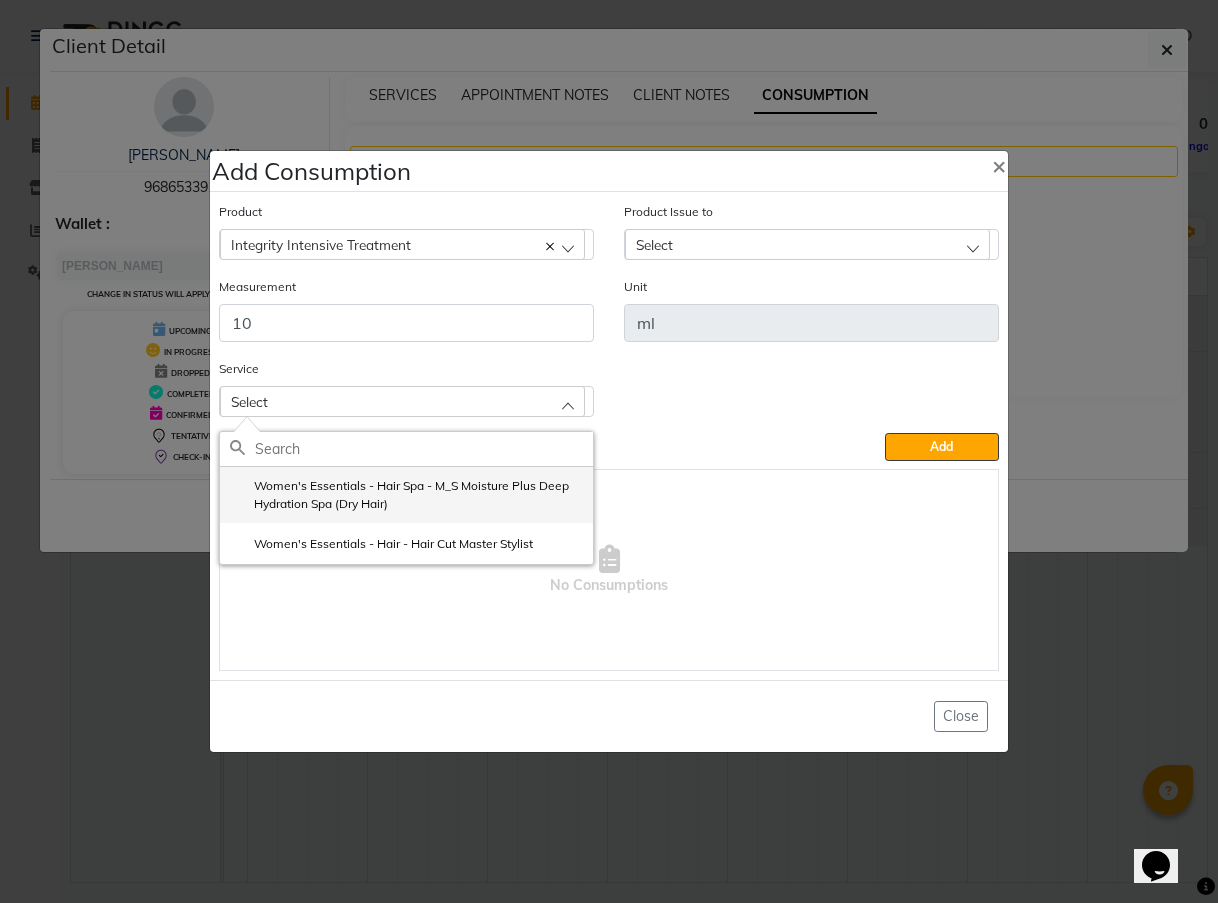 click on "Women's Essentials - Hair Spa - M_S Moisture Plus Deep Hydration Spa (Dry Hair)" 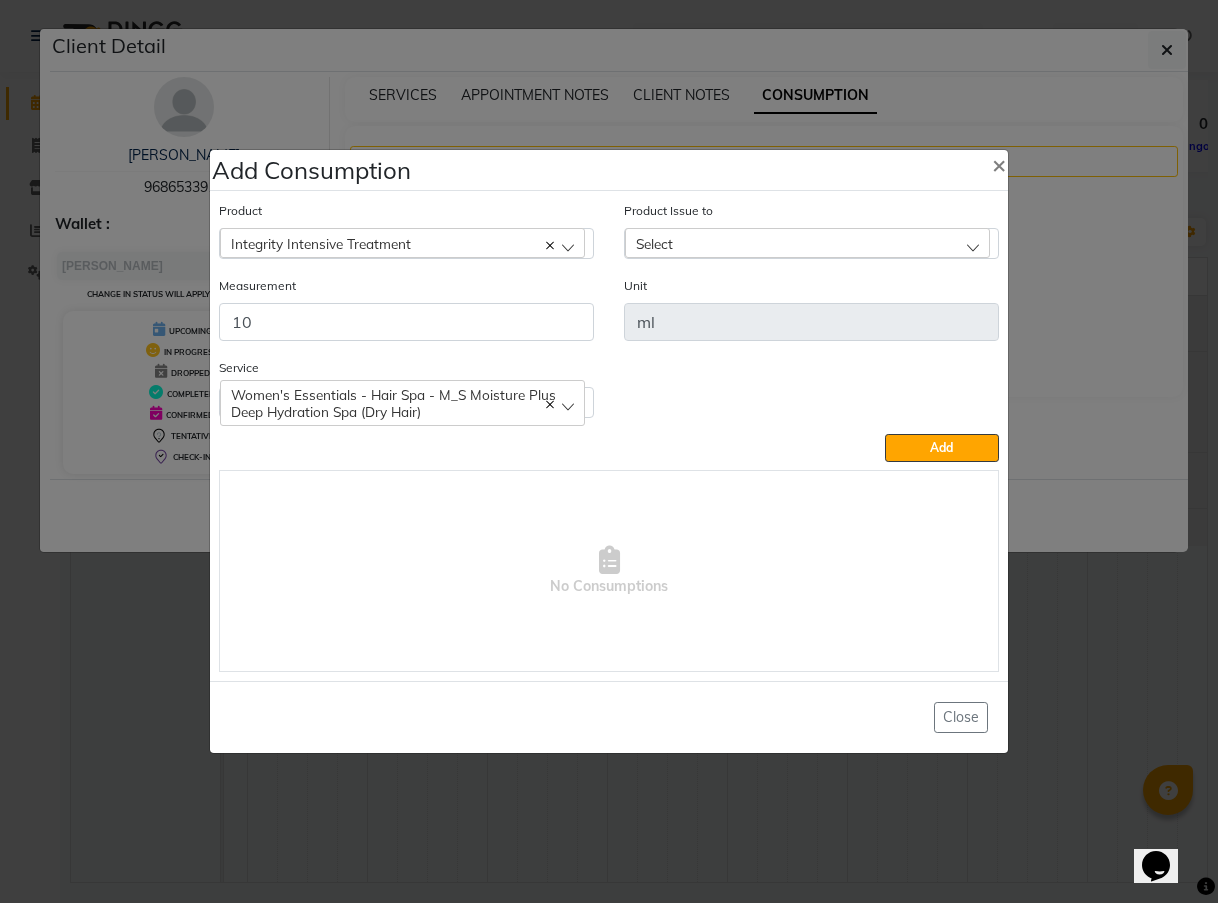 click on "Select" 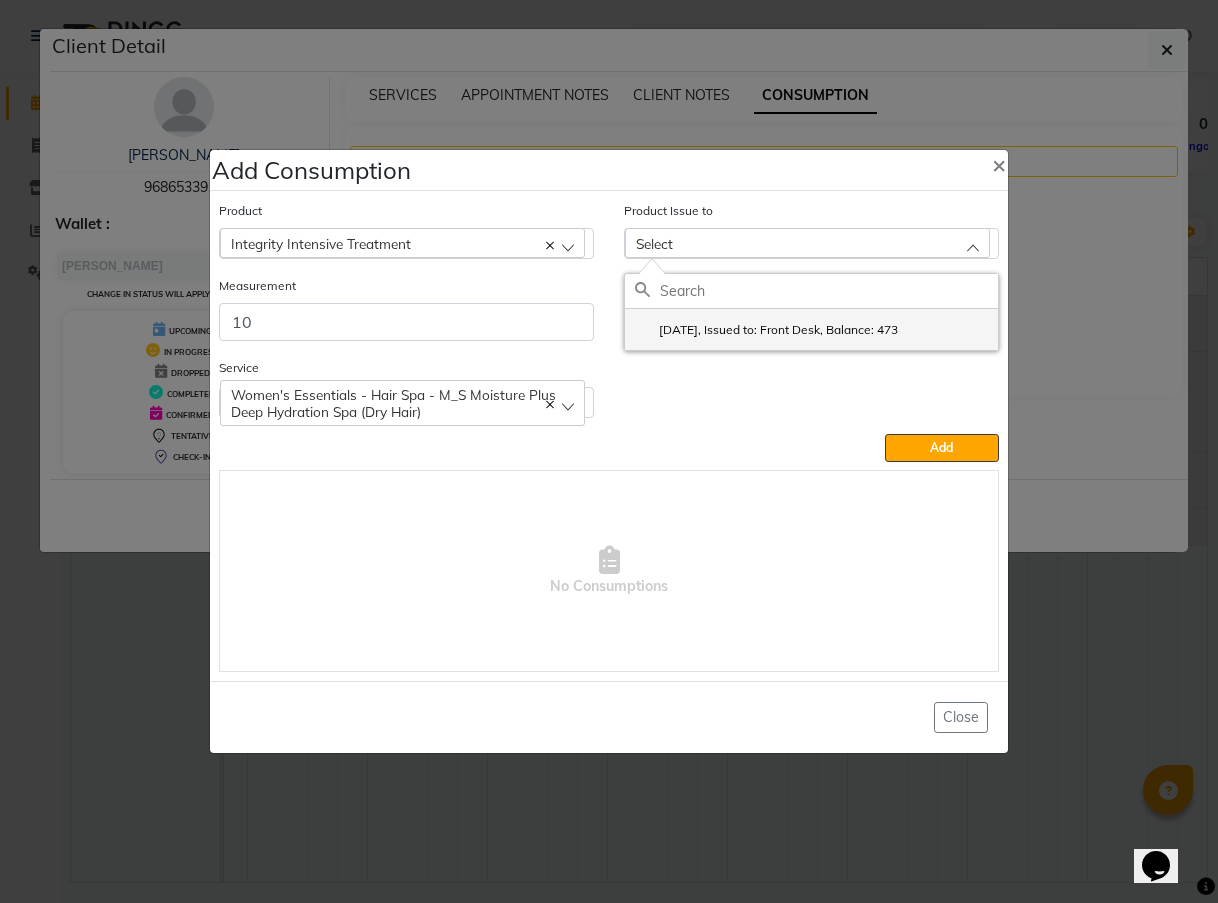 click on "[DATE], Issued to: Front Desk, Balance: 473" 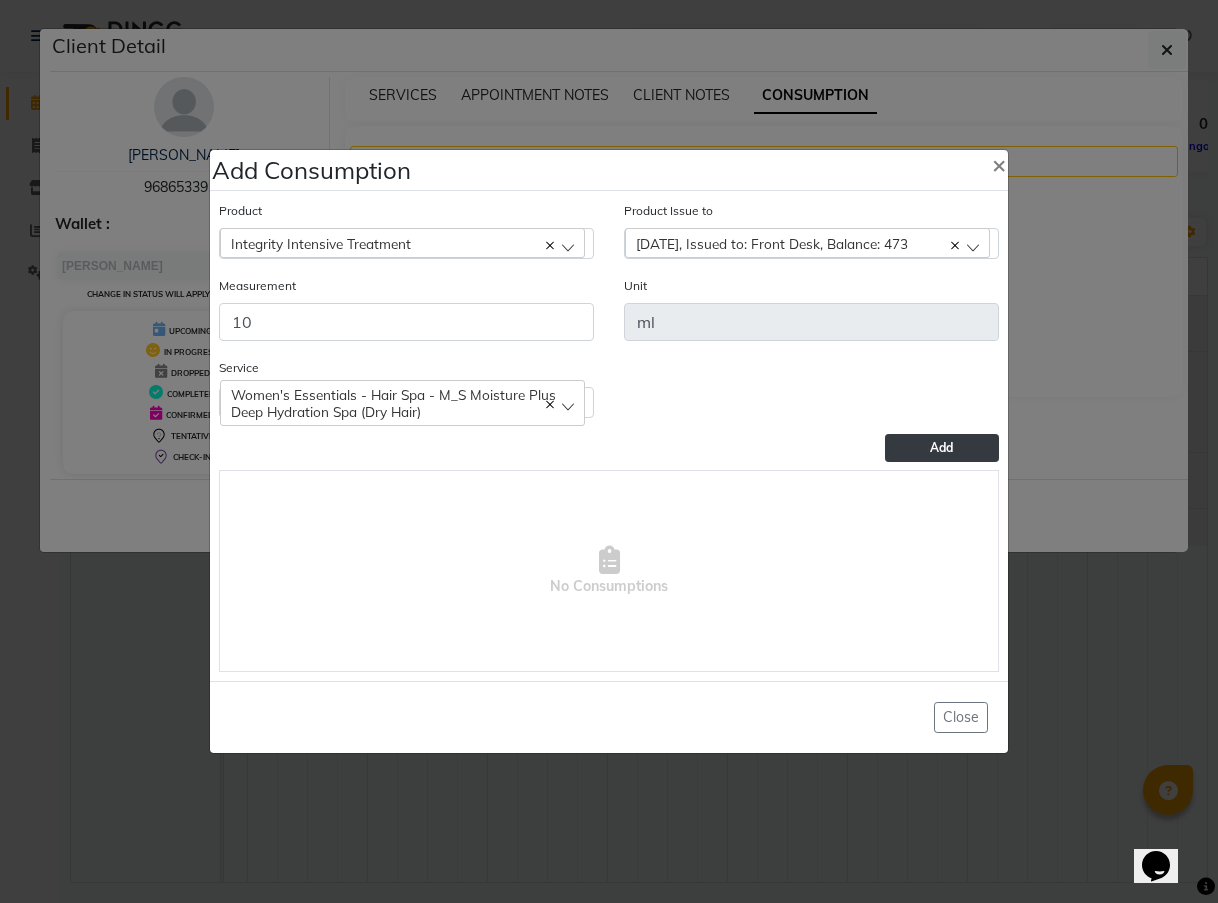 click on "Add" 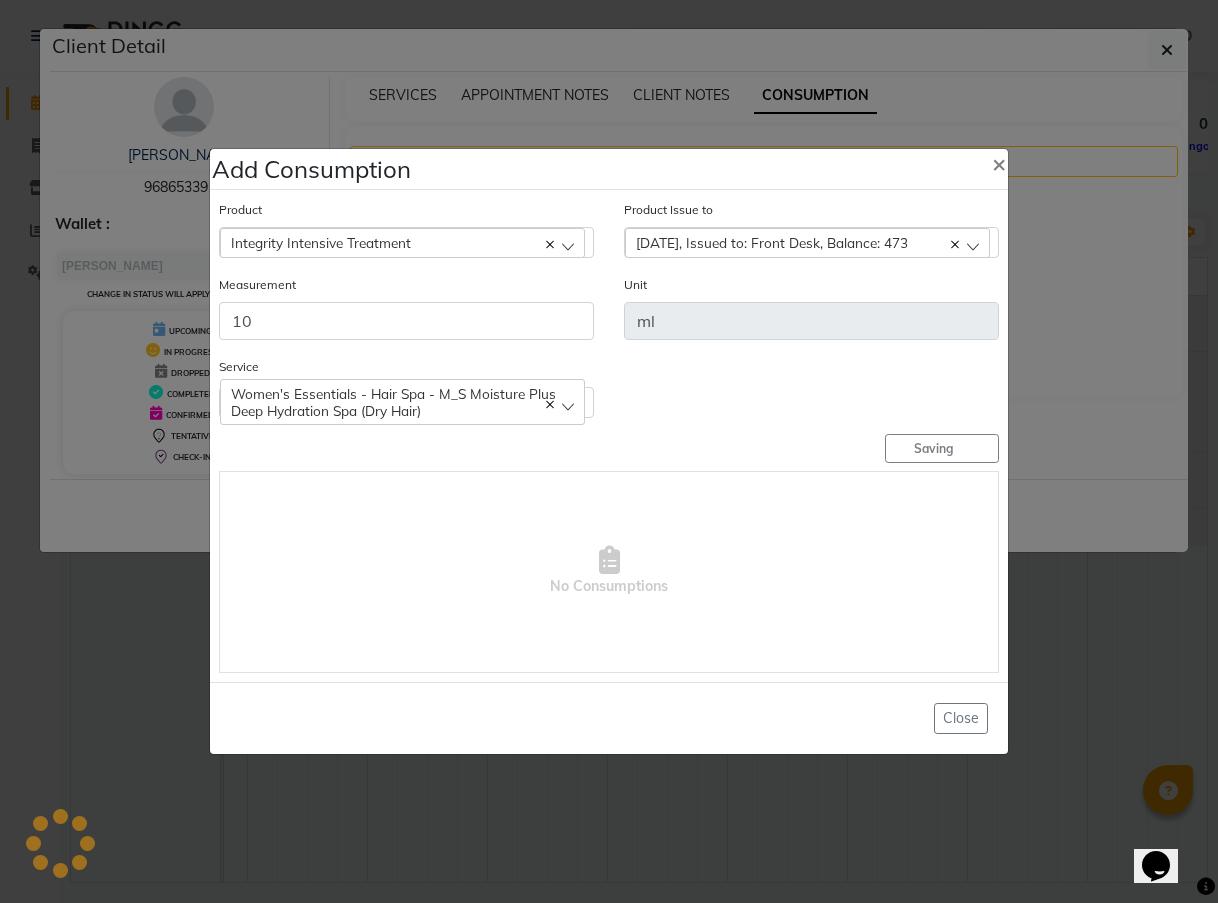 type 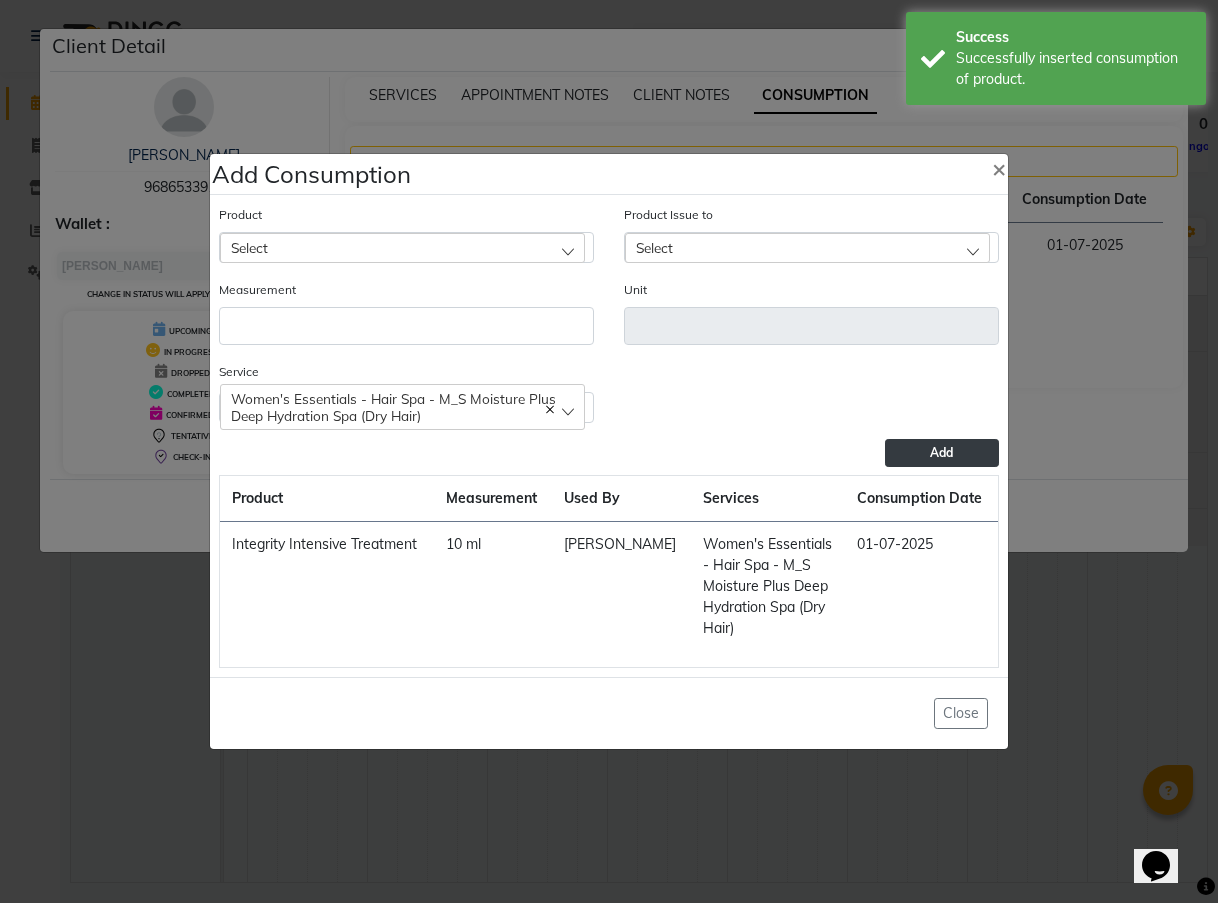 click on "Select" 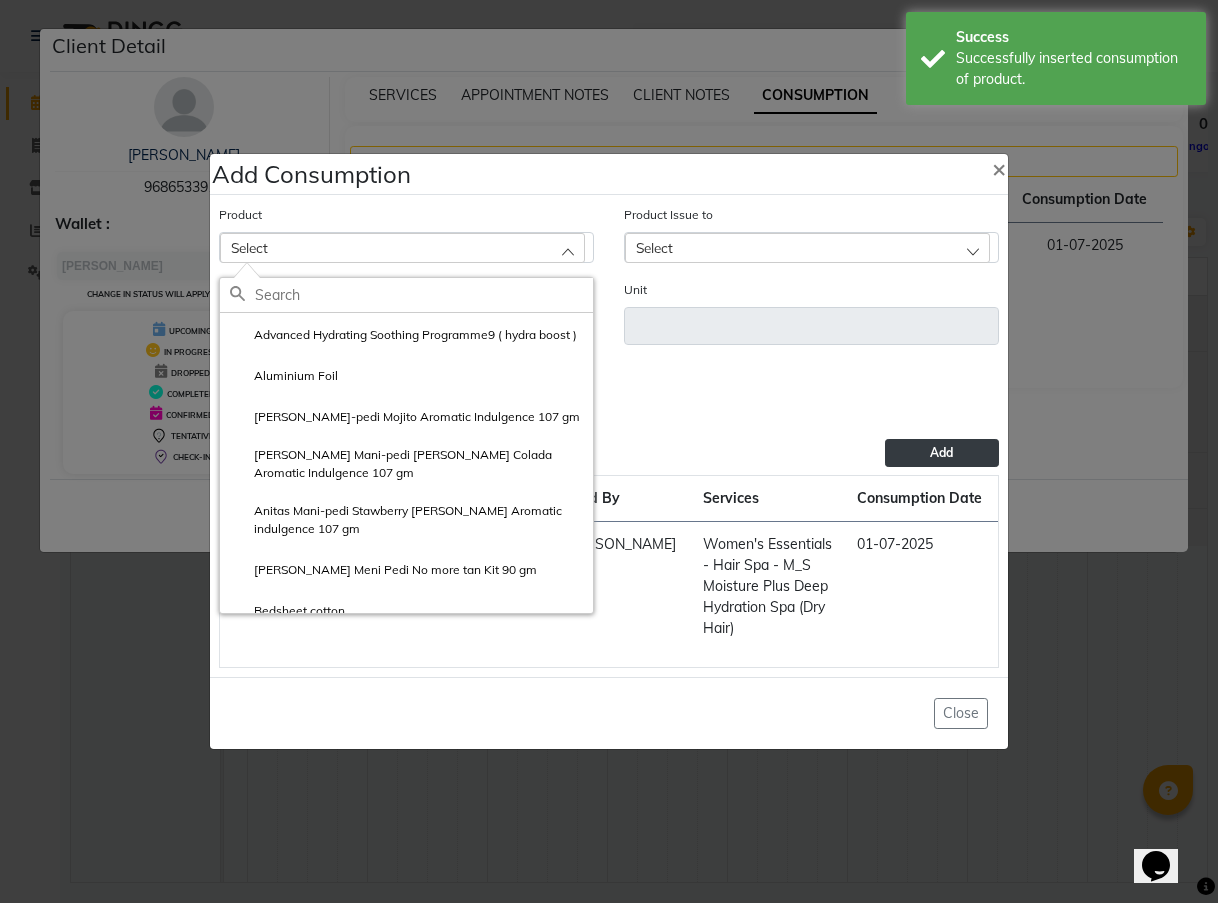 click 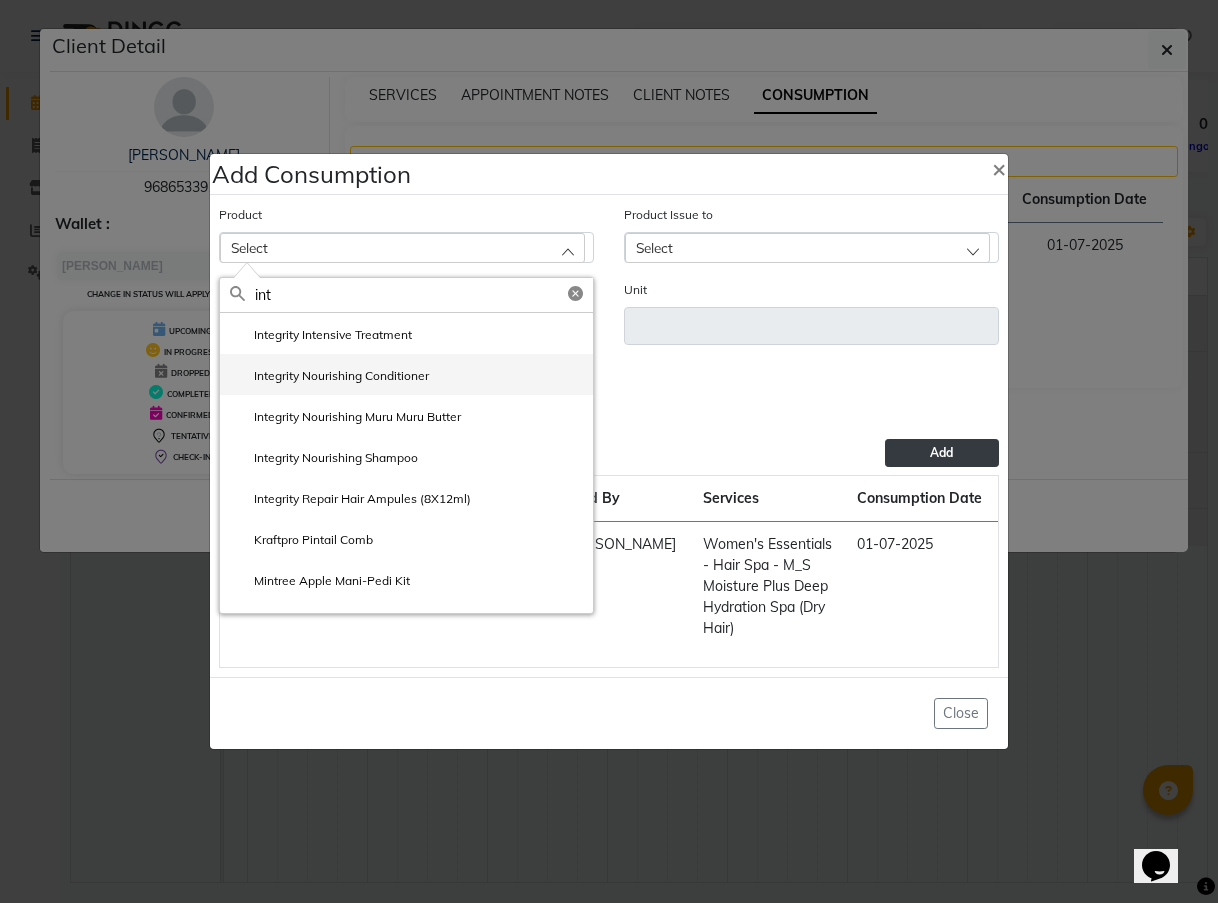 type on "int" 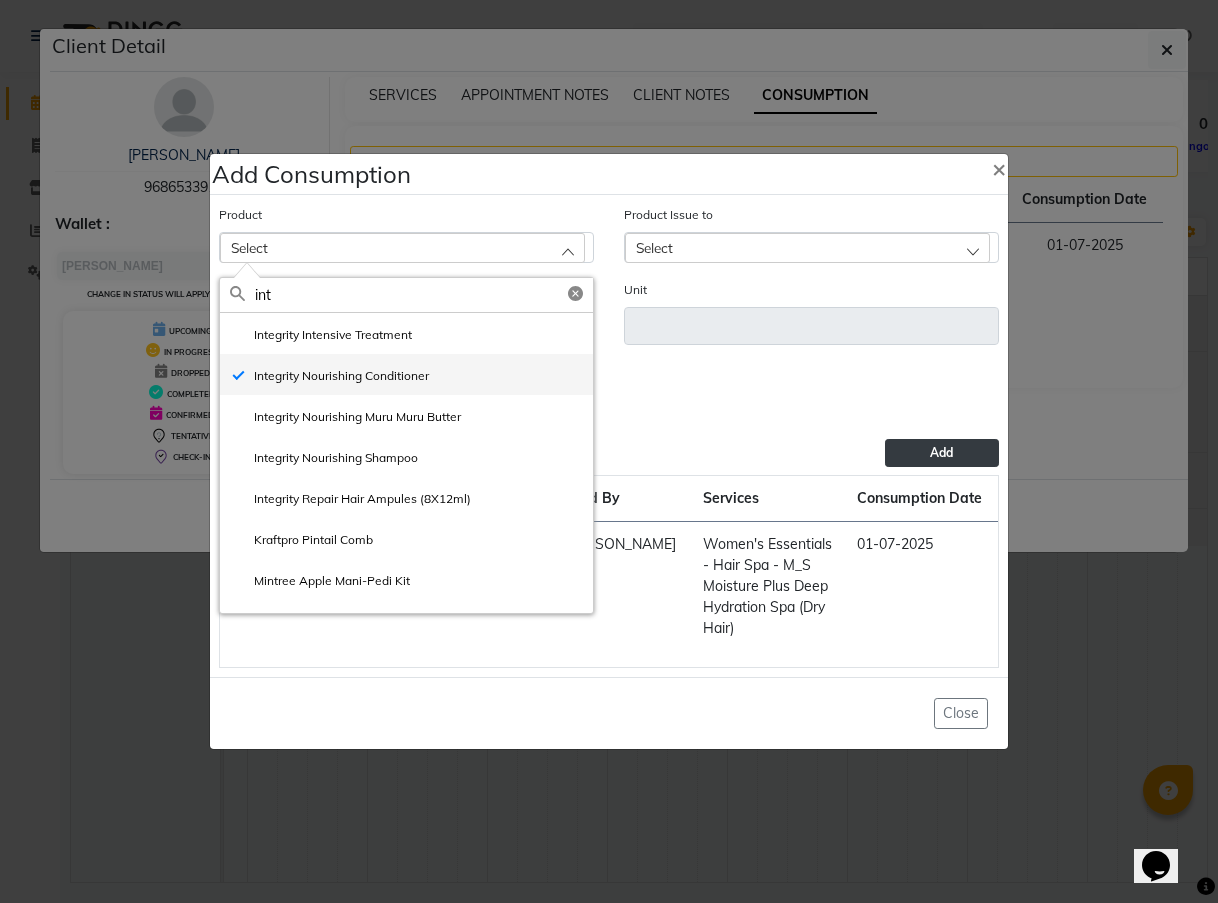 type on "ml" 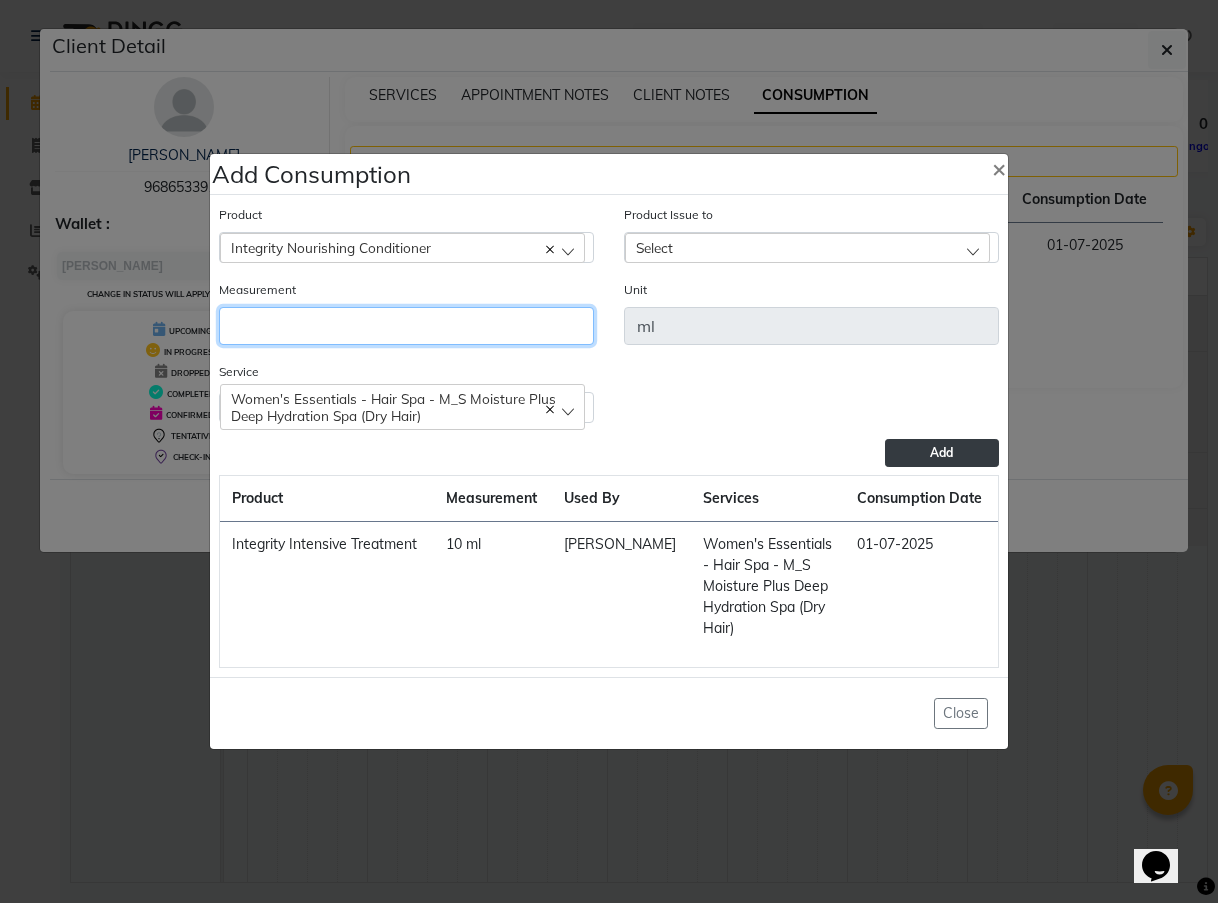 click 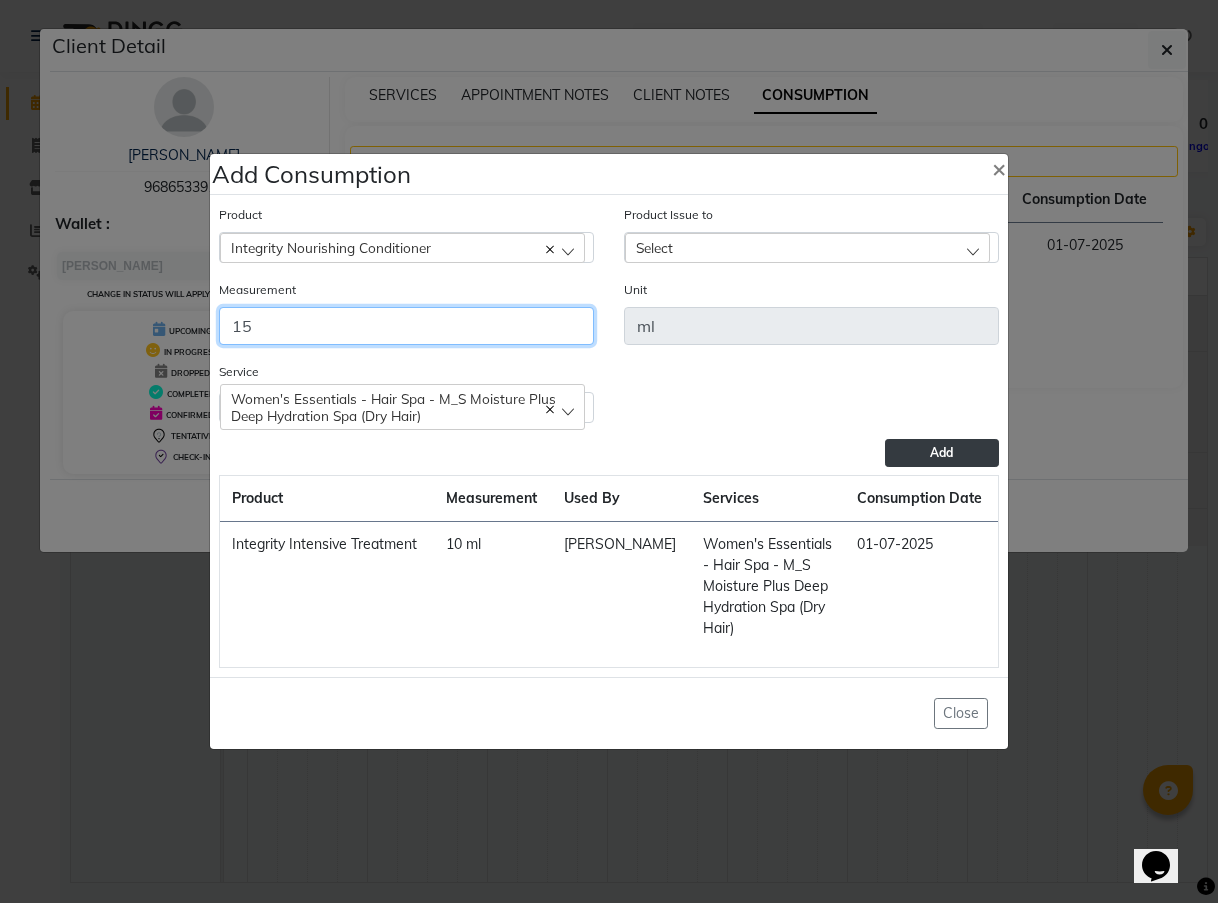 type on "15" 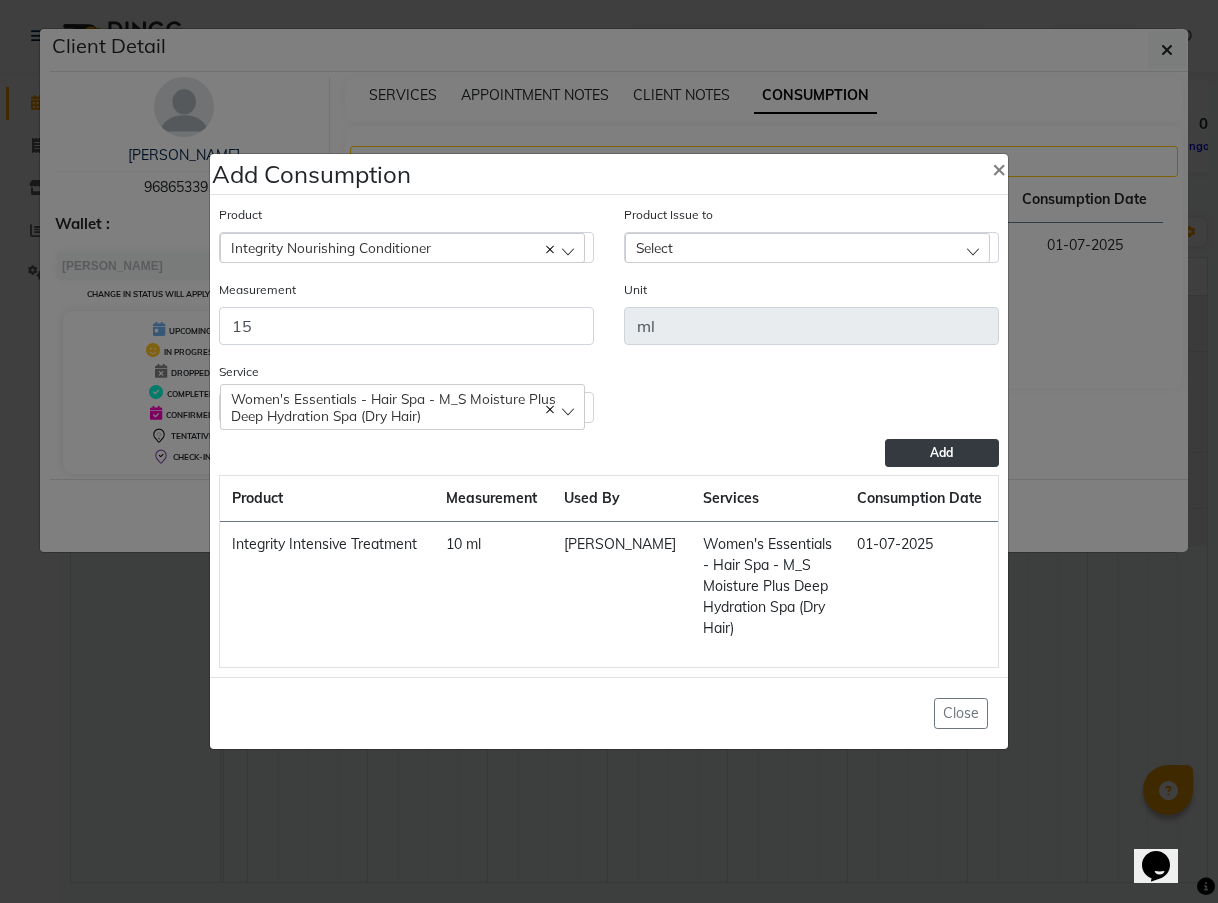 click on "Select" 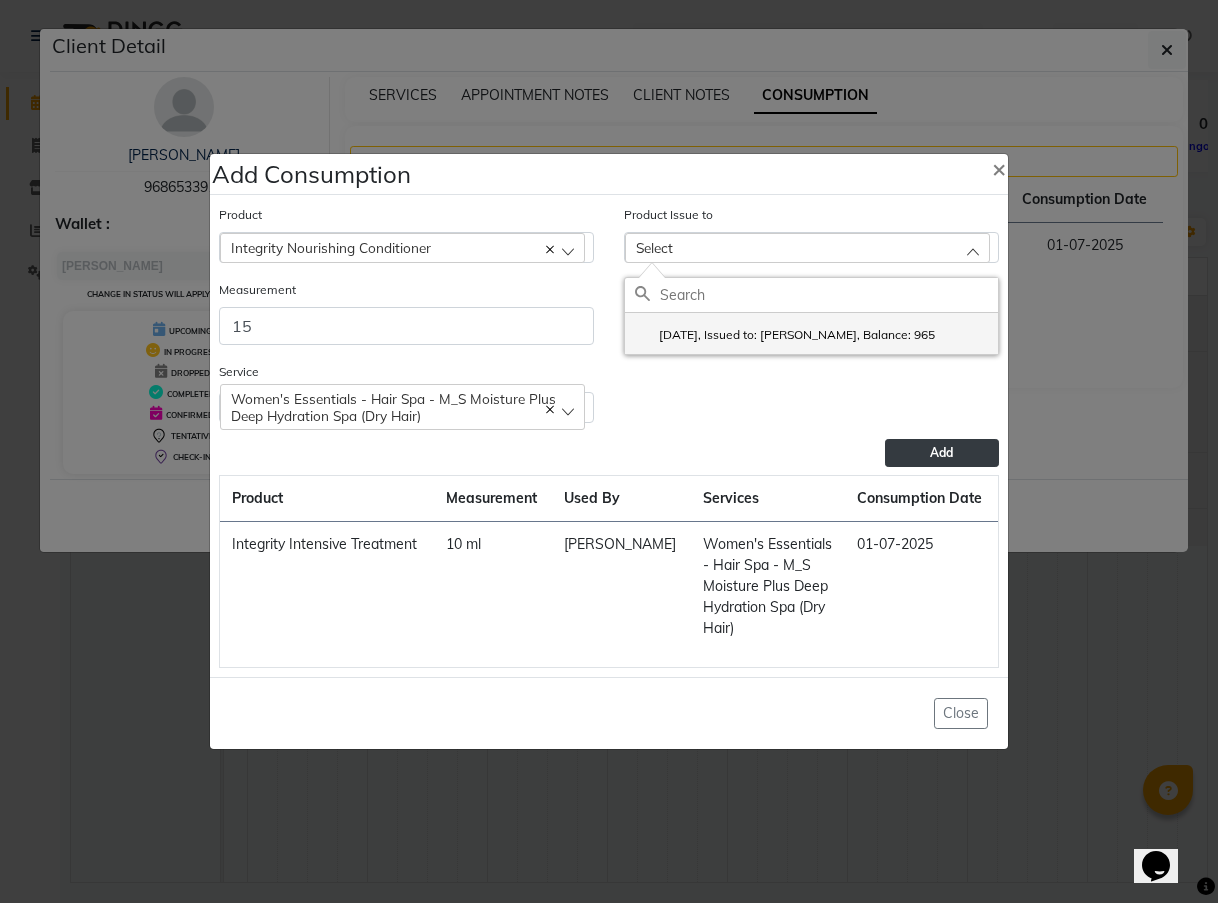 click on "[DATE], Issued to: [PERSON_NAME], Balance: 965" 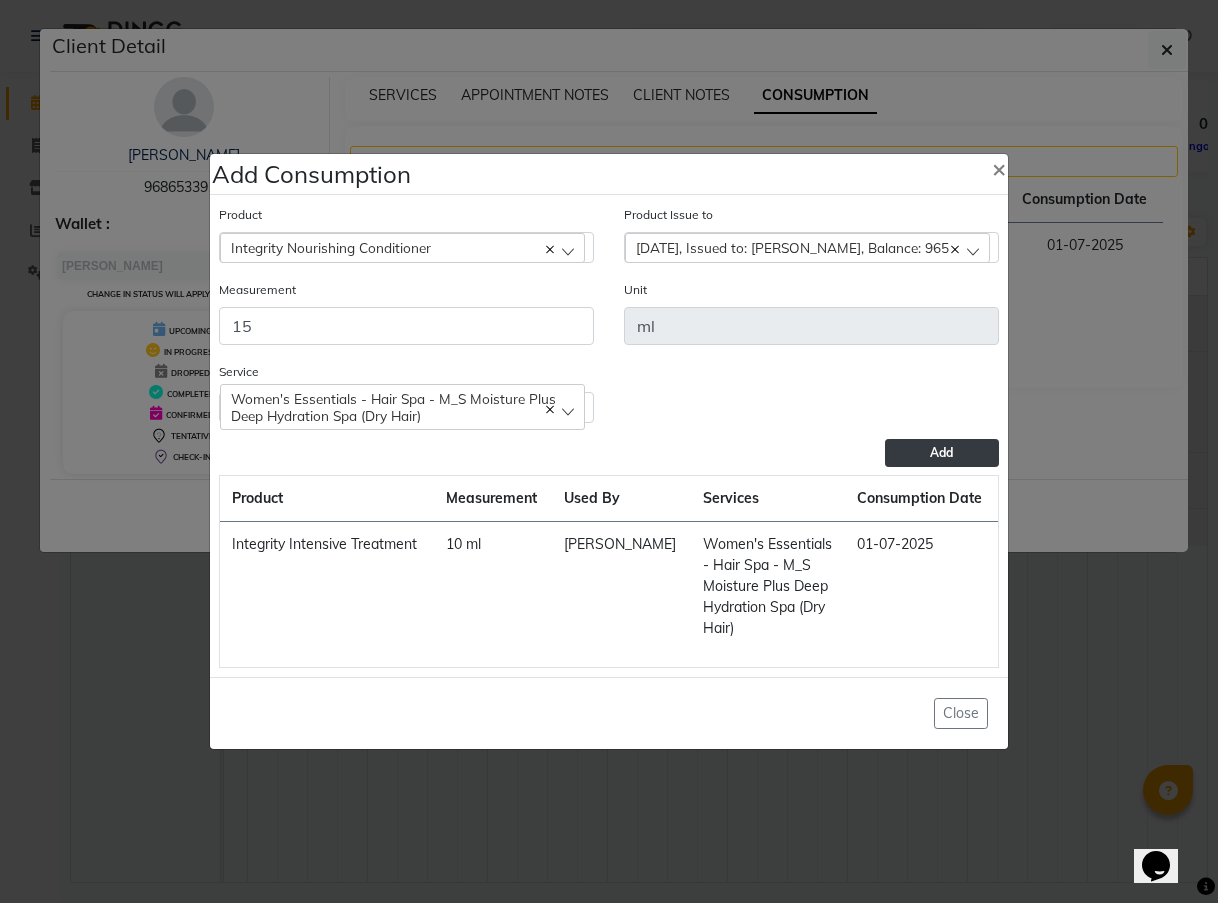click on "Add" 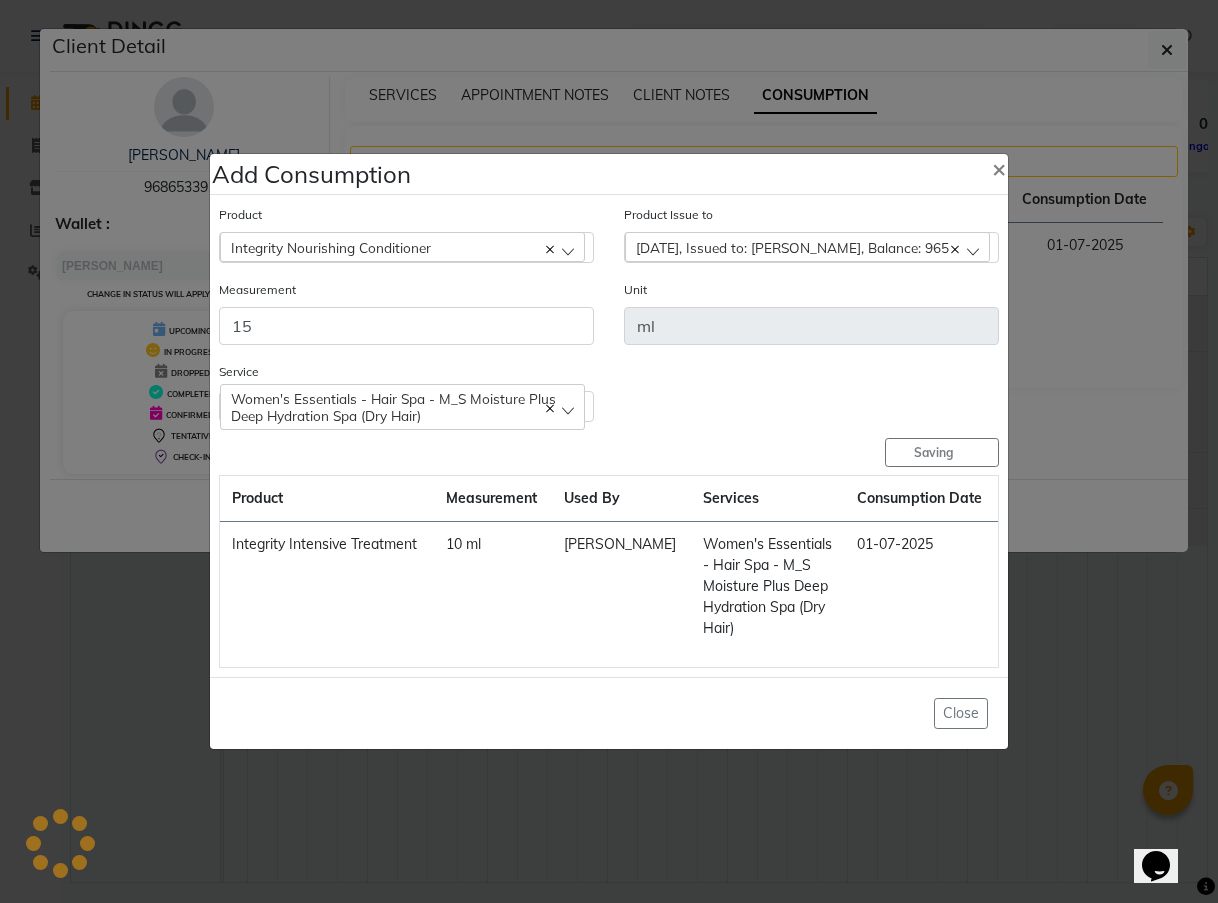 type 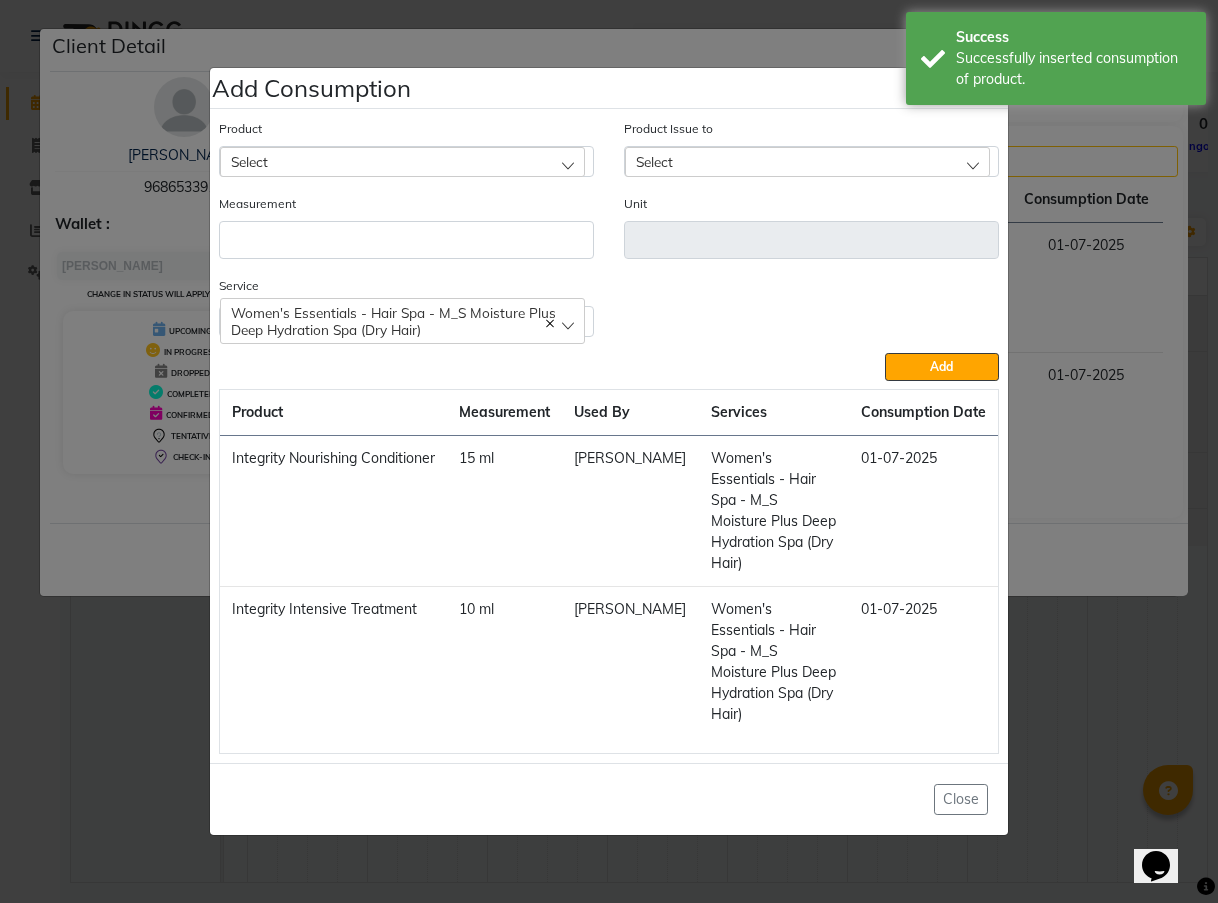 click on "Select" 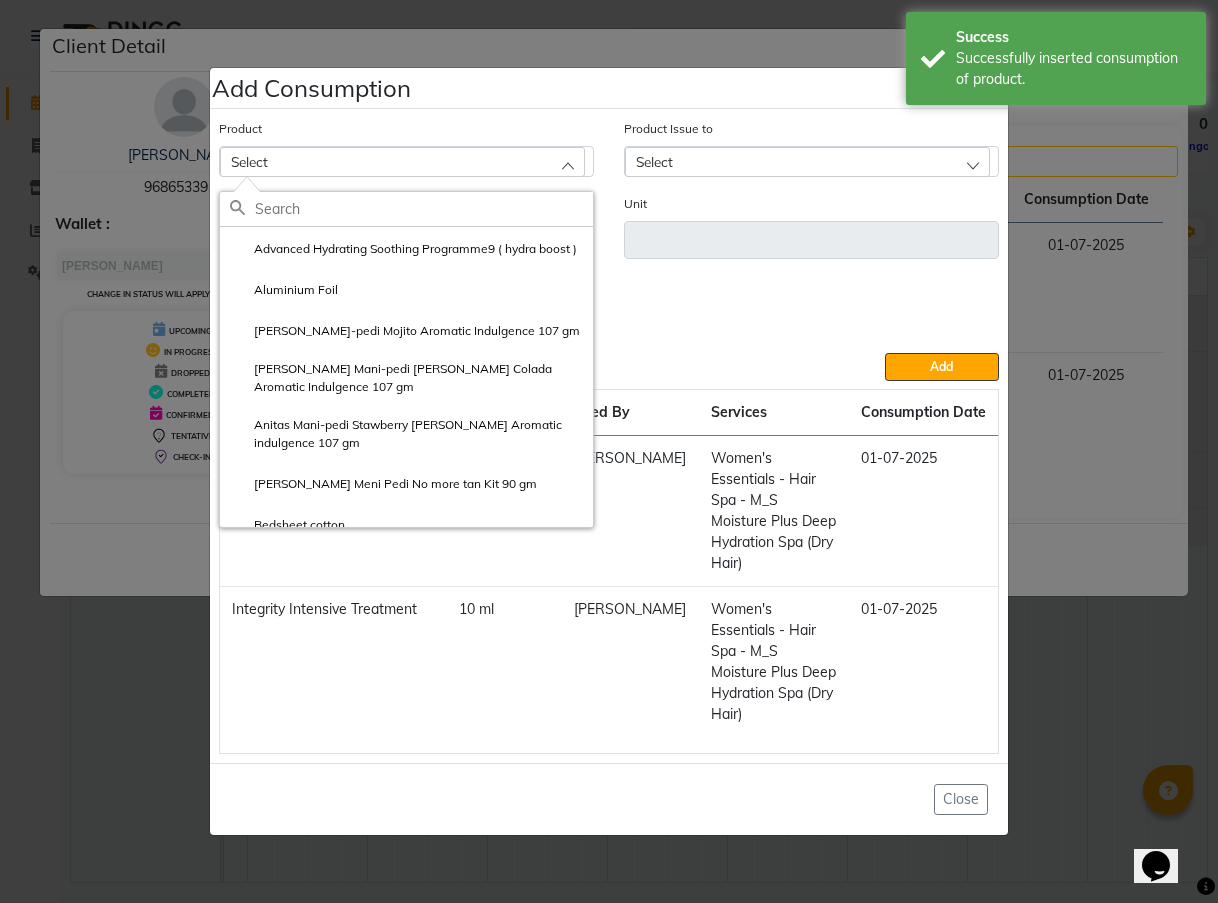 click 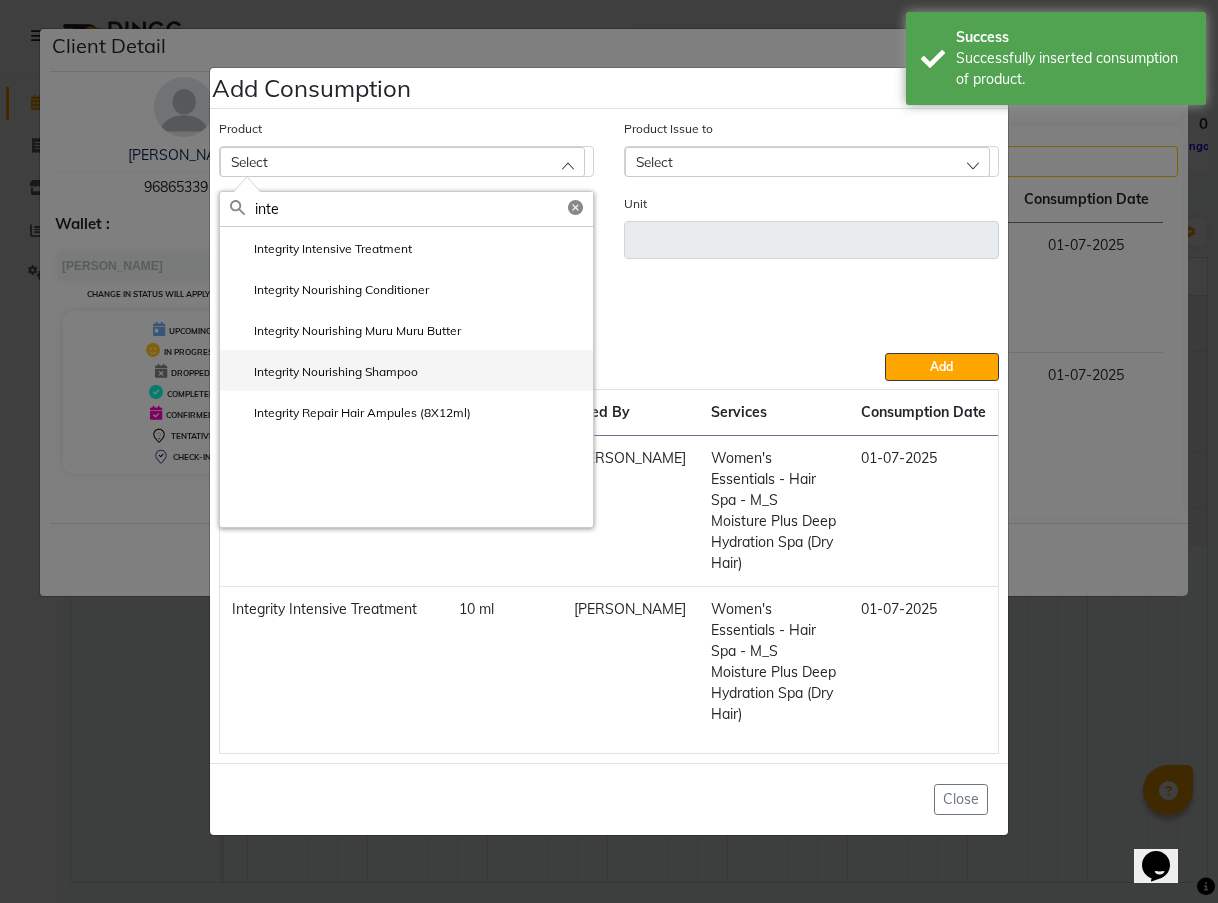 type on "inte" 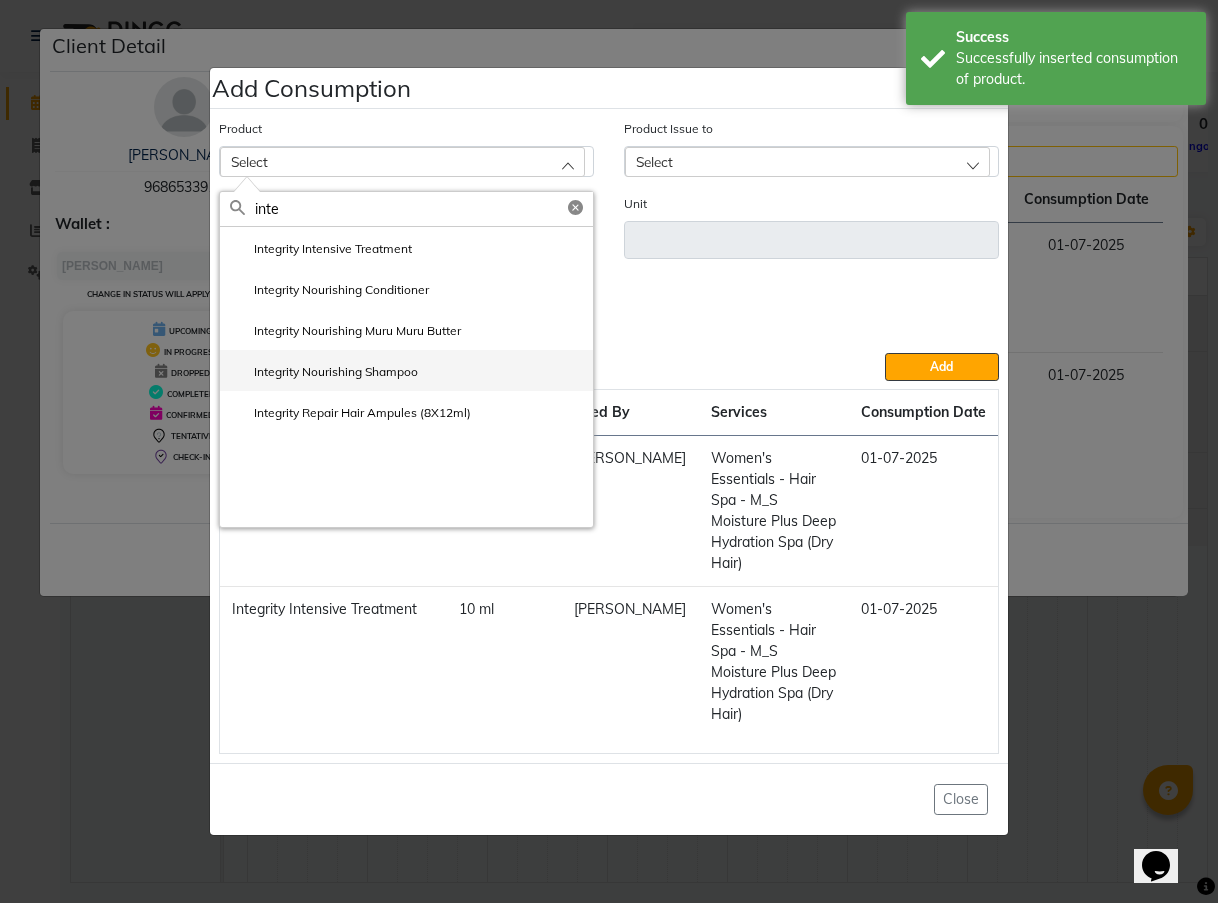 click on "Integrity Nourishing Shampoo" 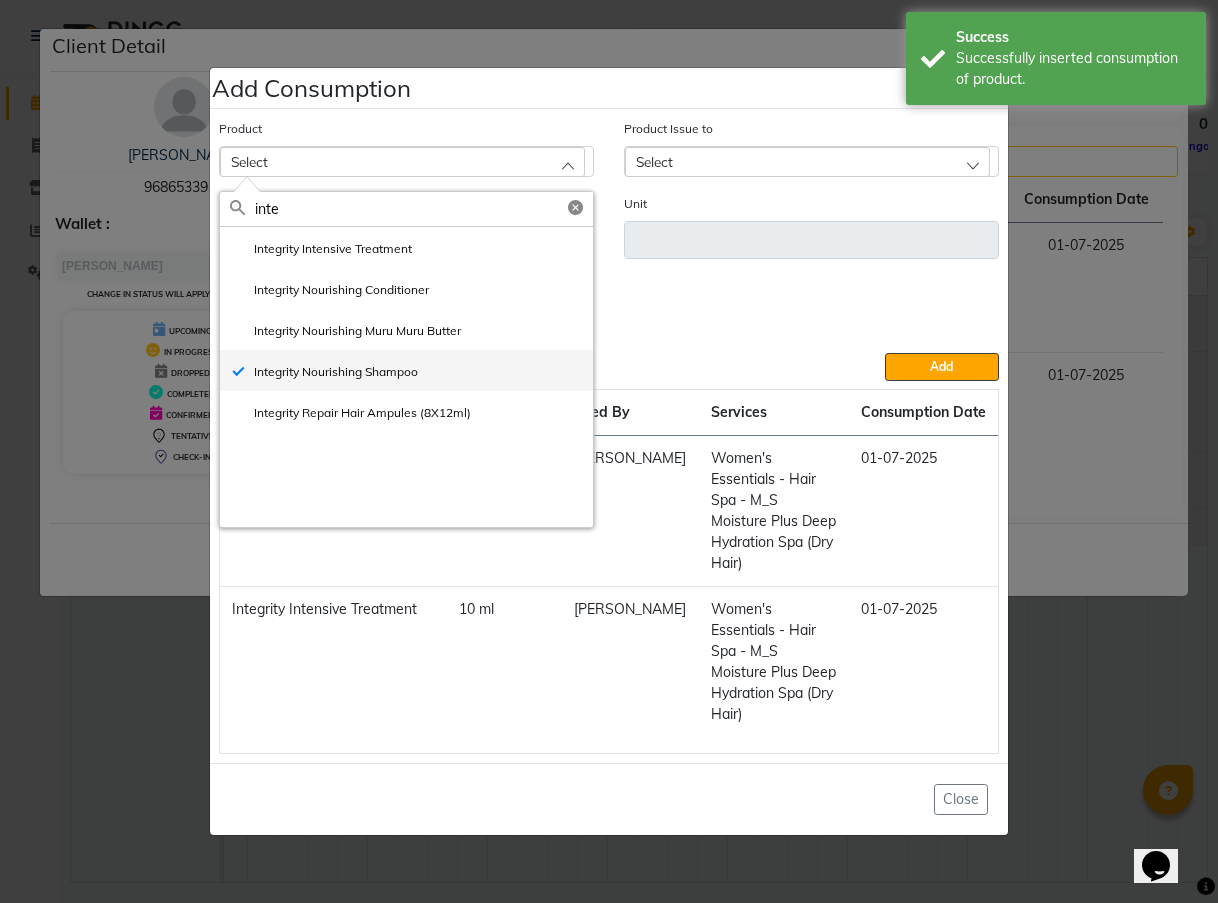 type on "ml" 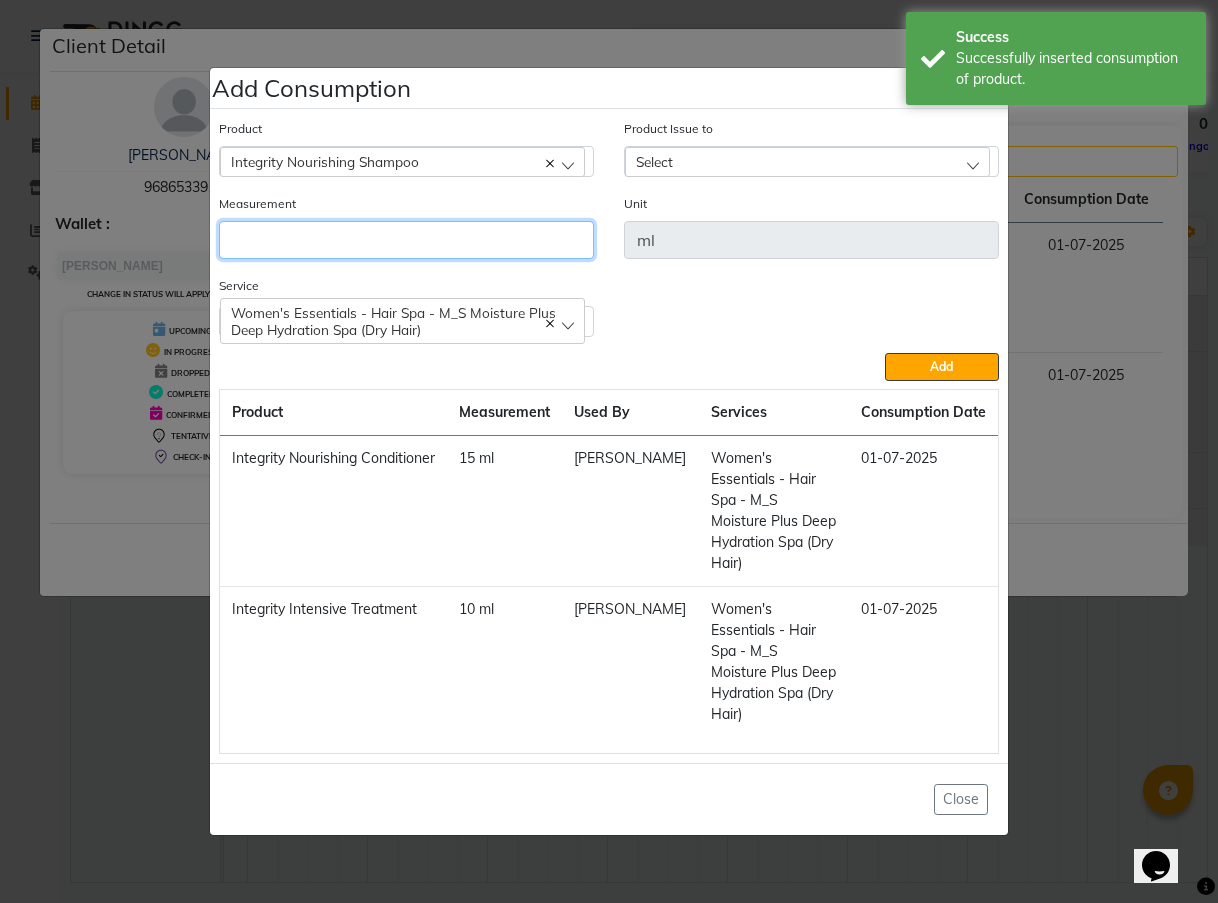 click 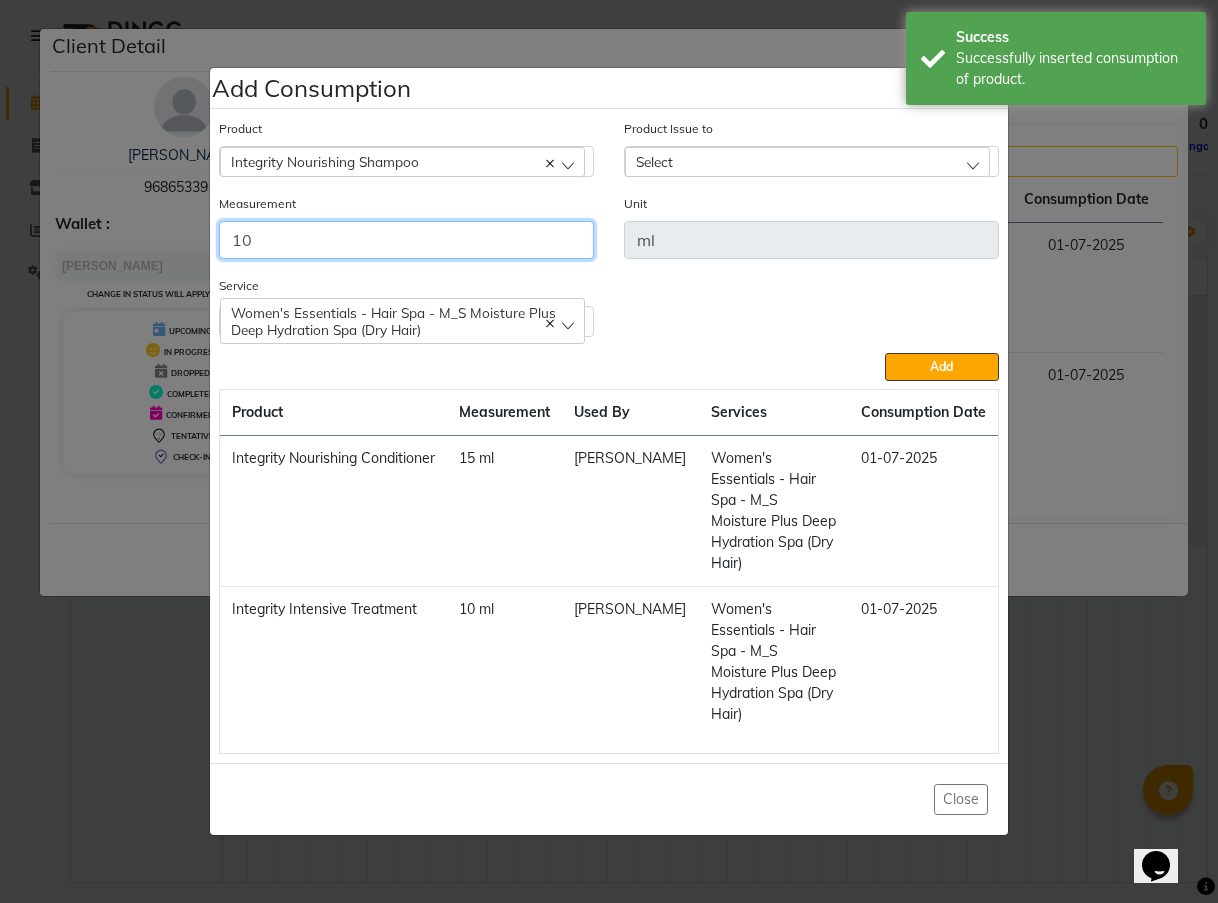 type on "10" 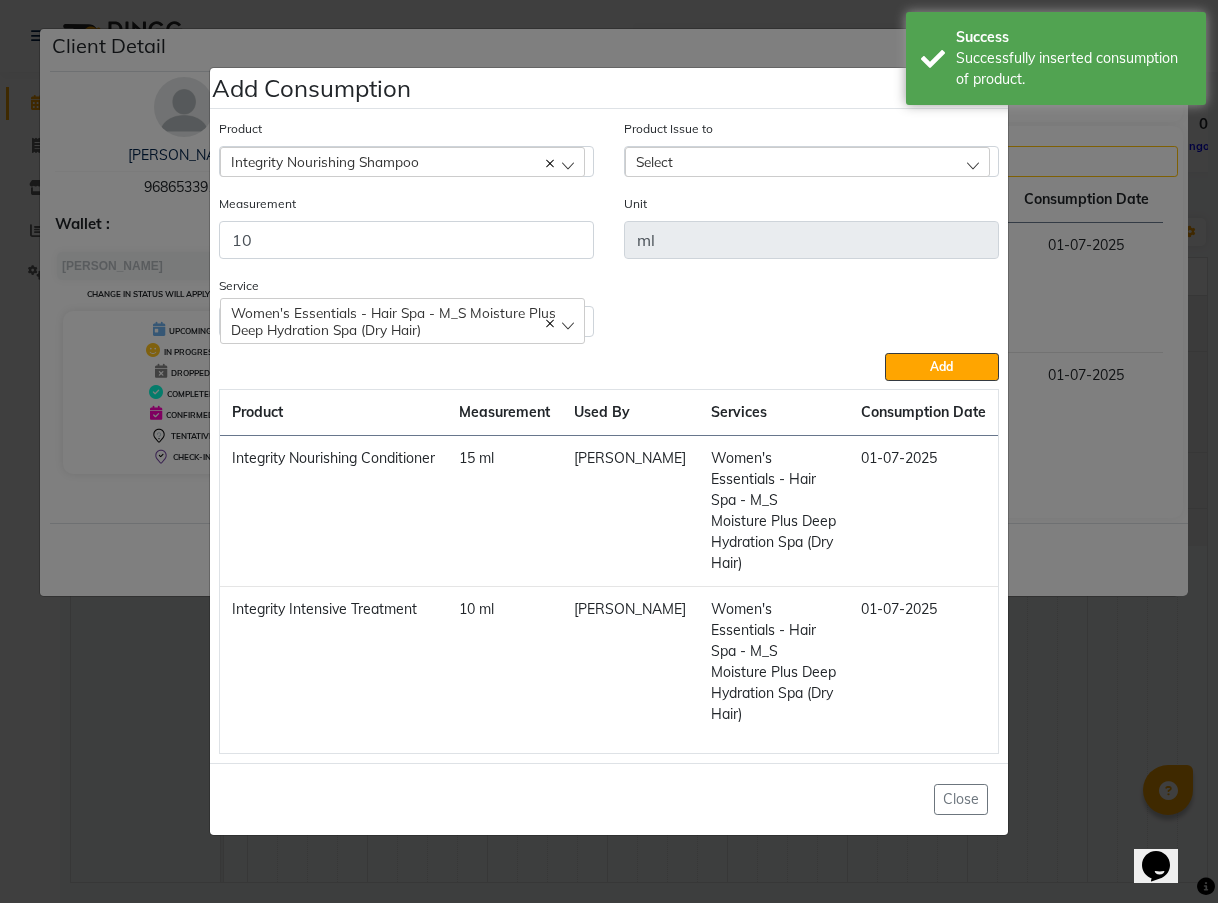 click on "Select" 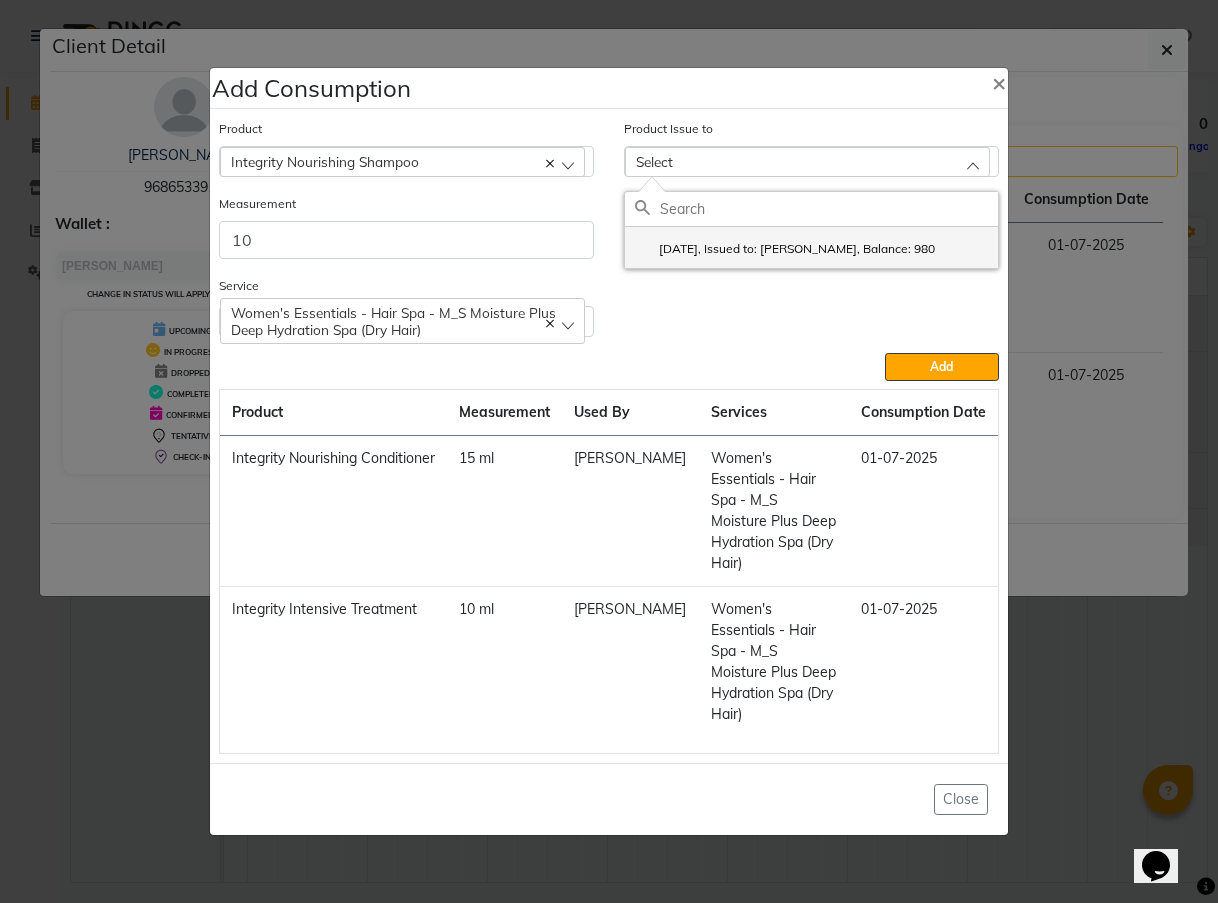 click on "[DATE], Issued to: [PERSON_NAME], Balance: 980" 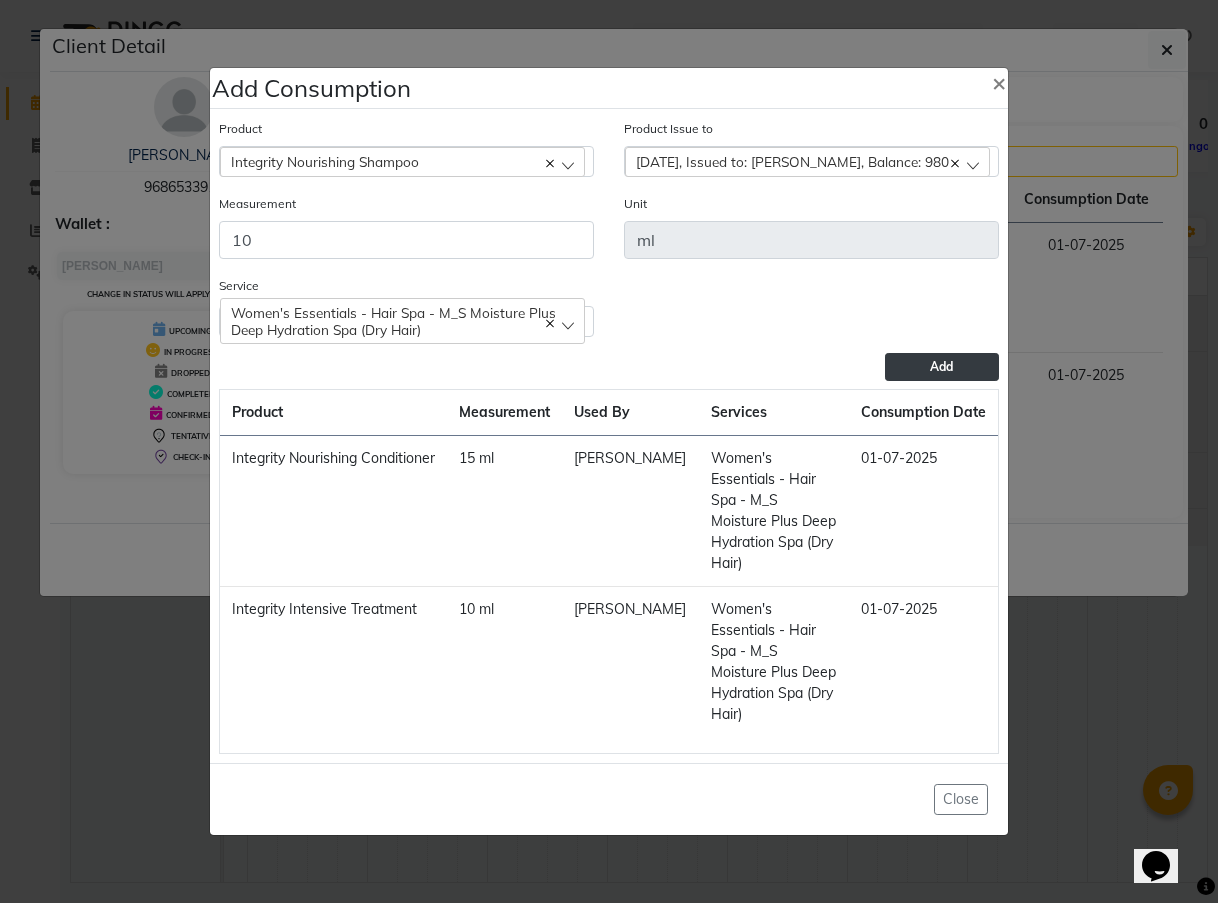 click on "Add" 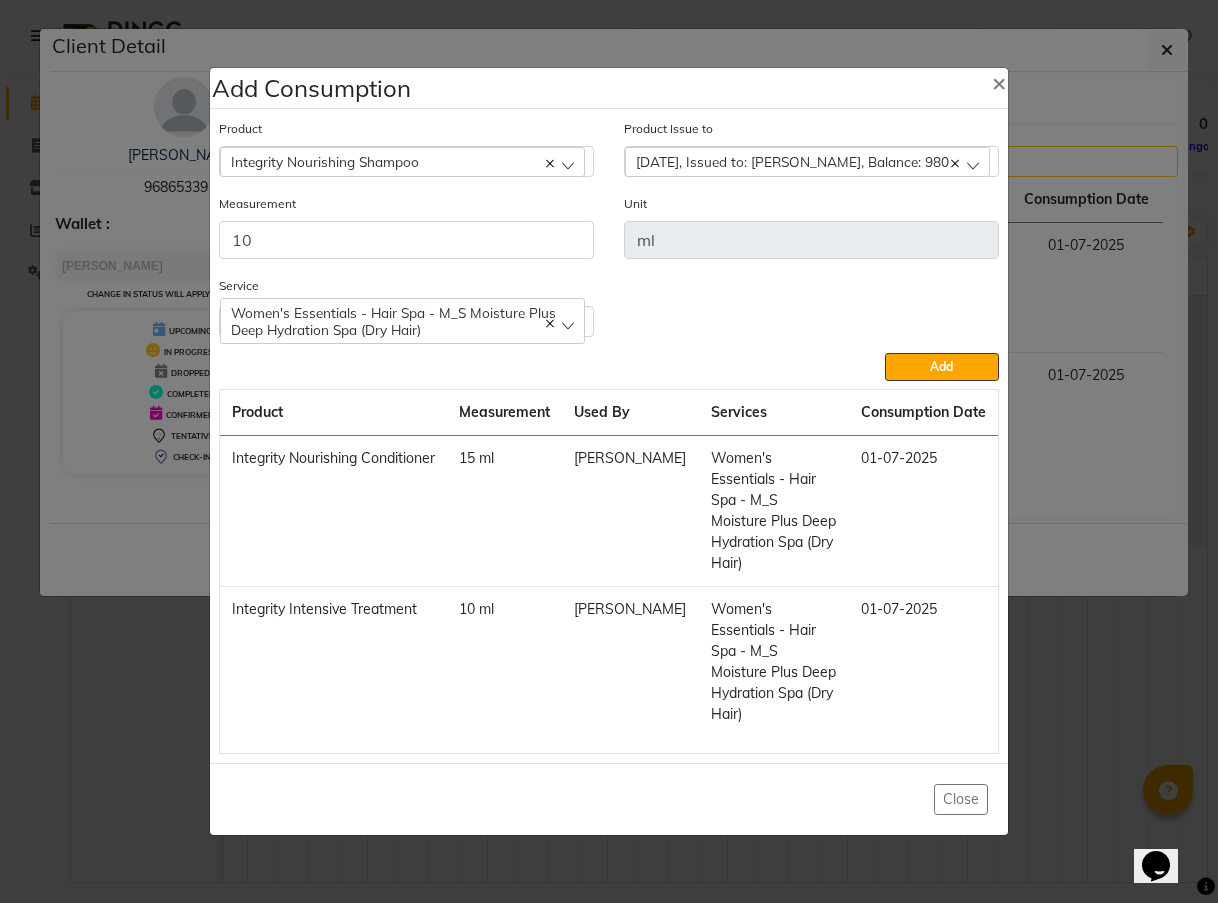 type 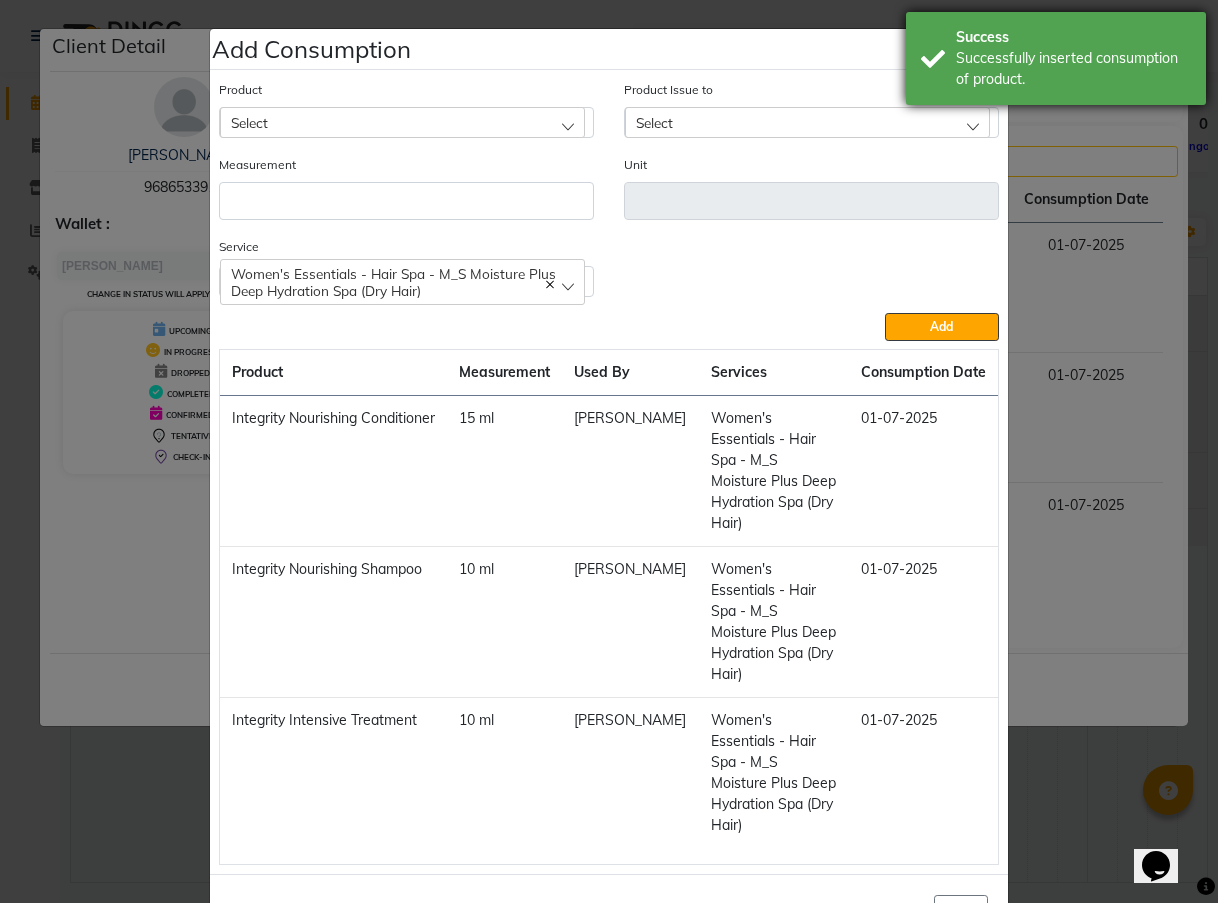click on "Successfully inserted consumption of product." at bounding box center [1073, 69] 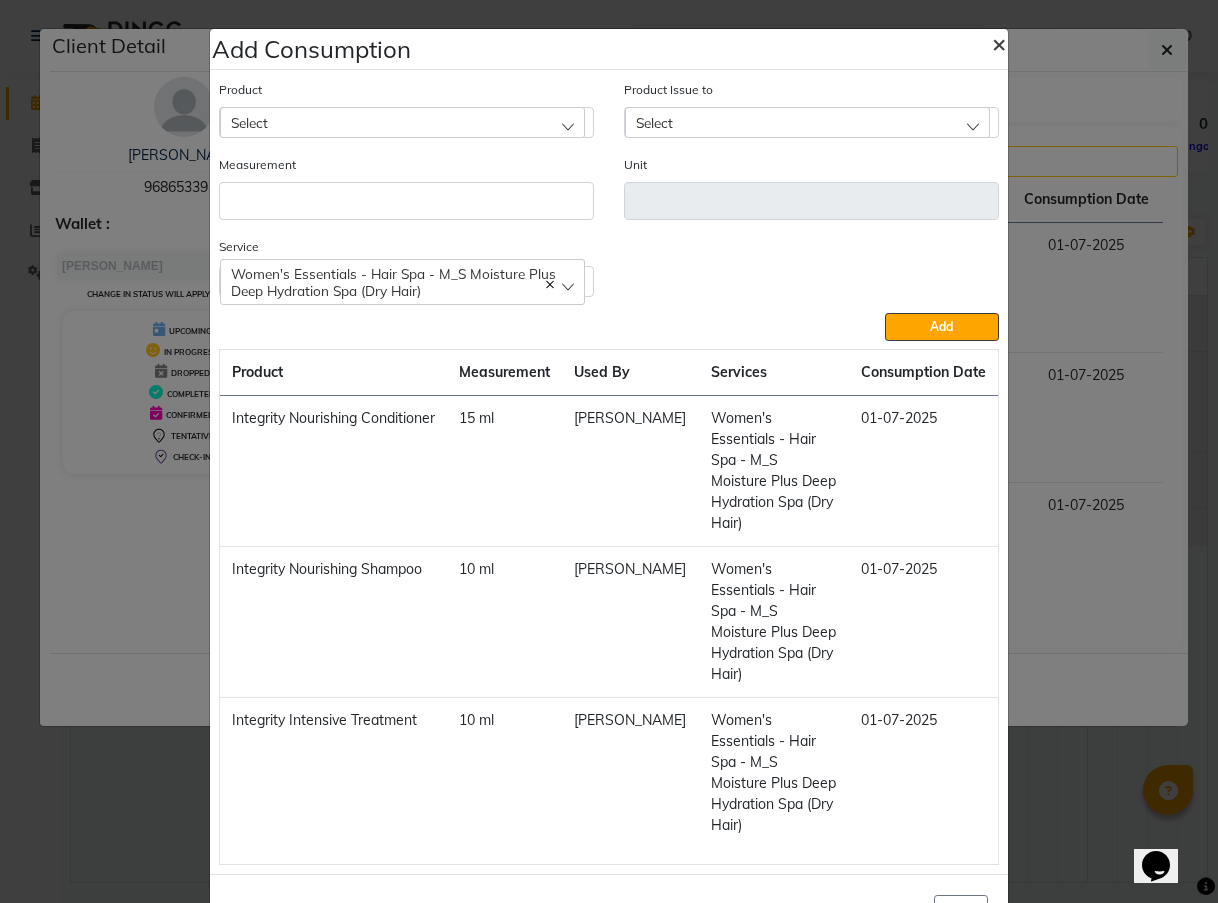 click on "×" 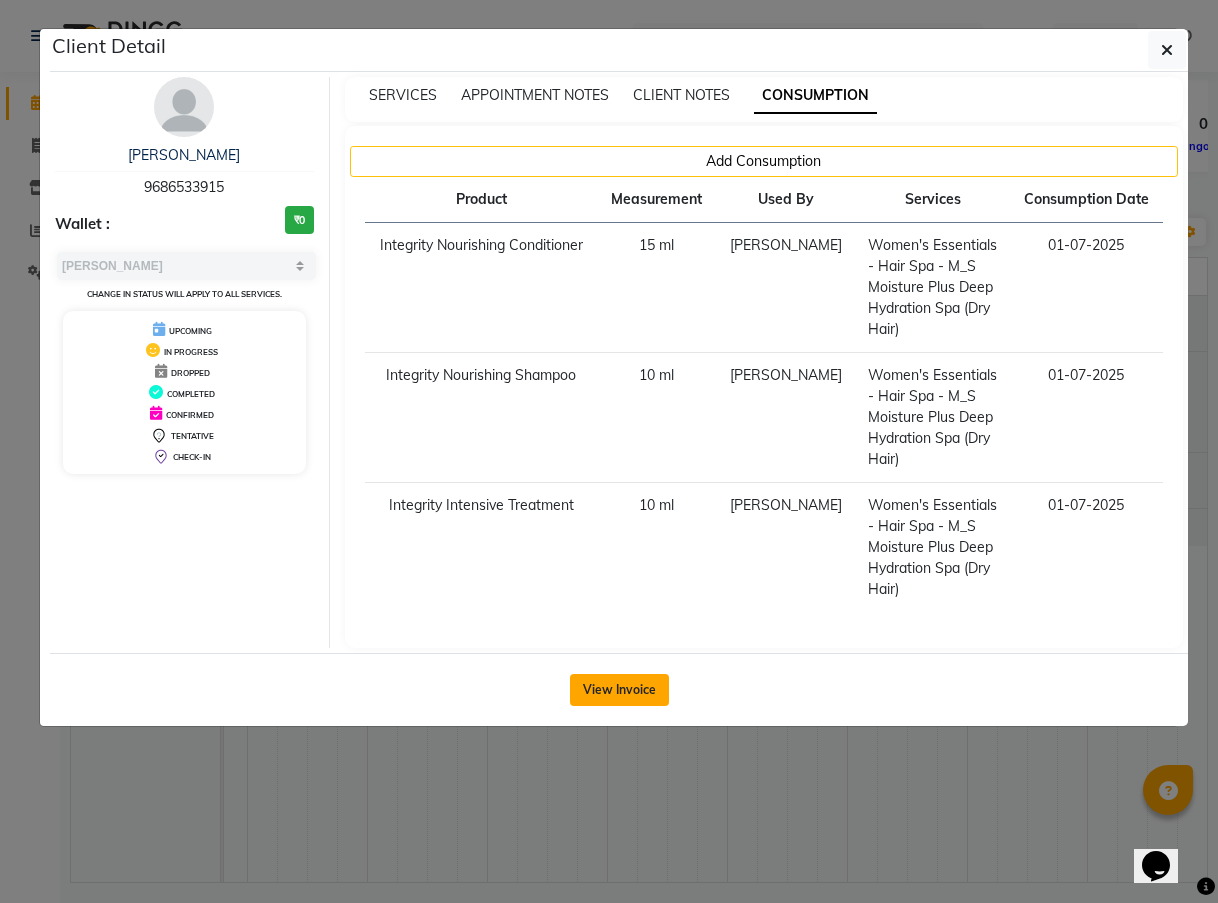 click on "View Invoice" 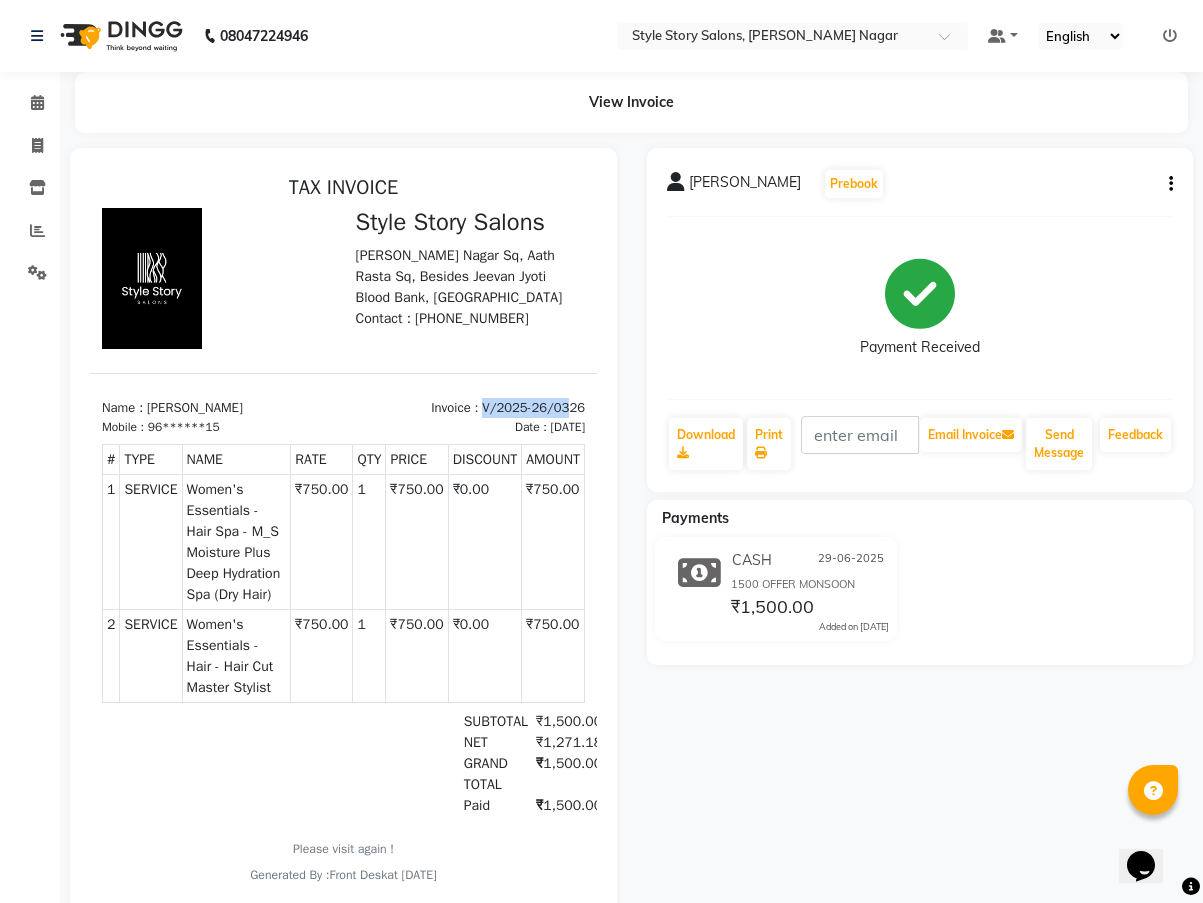 scroll, scrollTop: 0, scrollLeft: 7, axis: horizontal 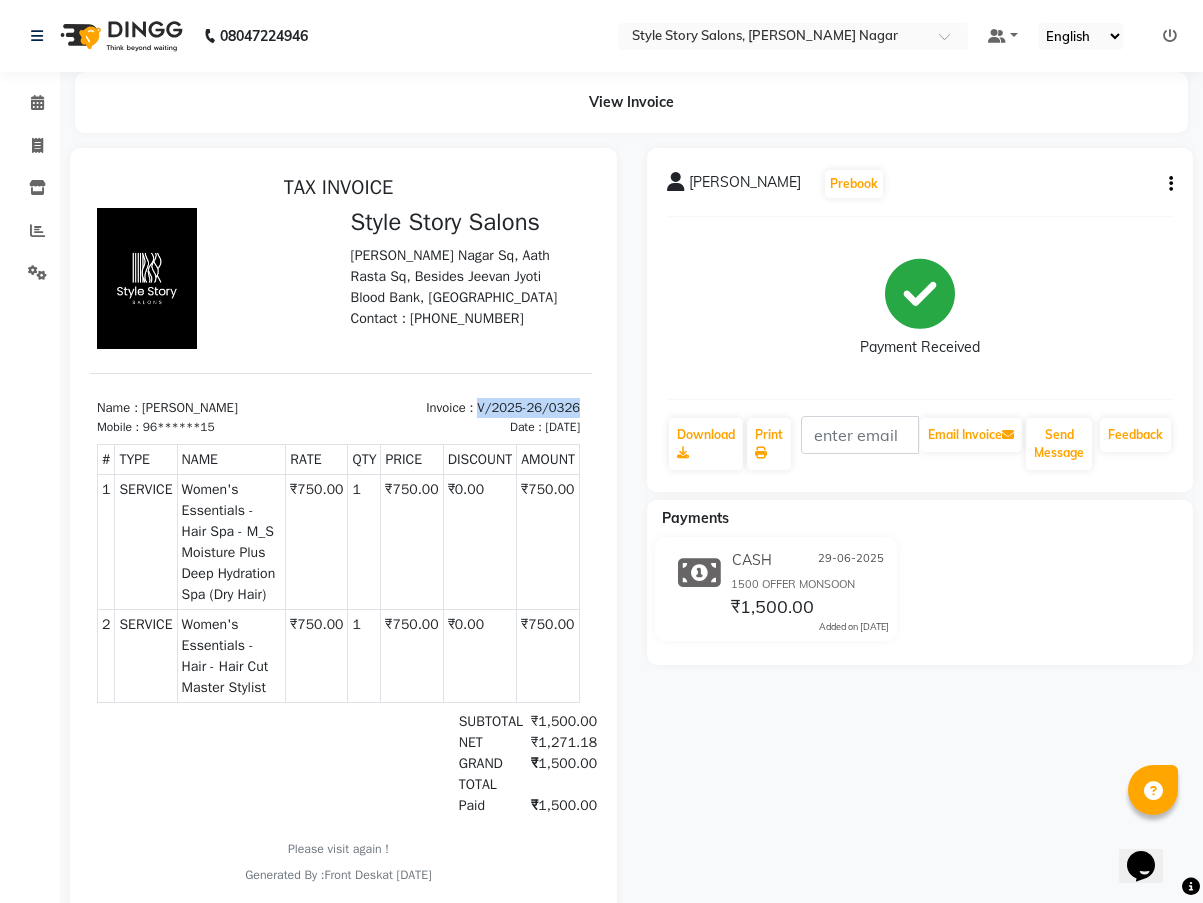 drag, startPoint x: 455, startPoint y: 407, endPoint x: 564, endPoint y: 407, distance: 109 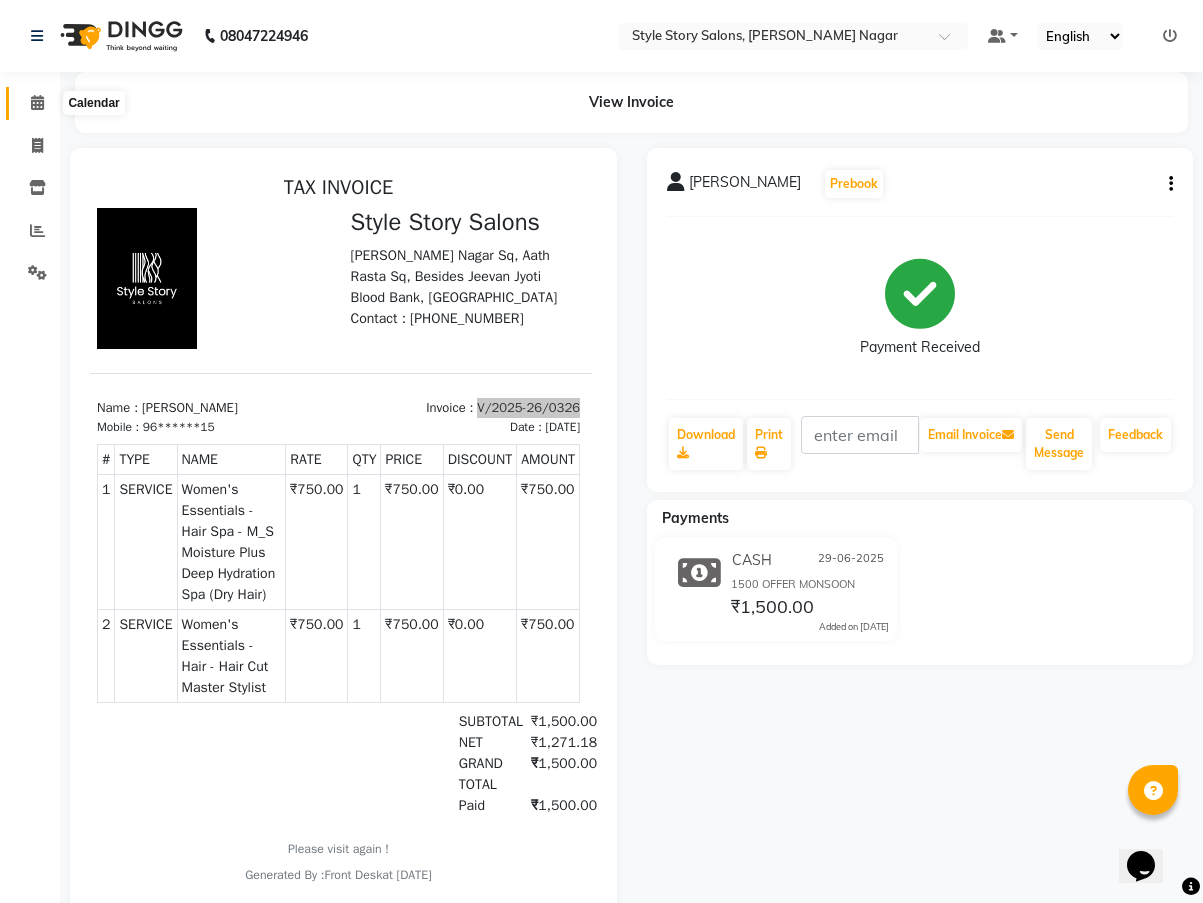 click 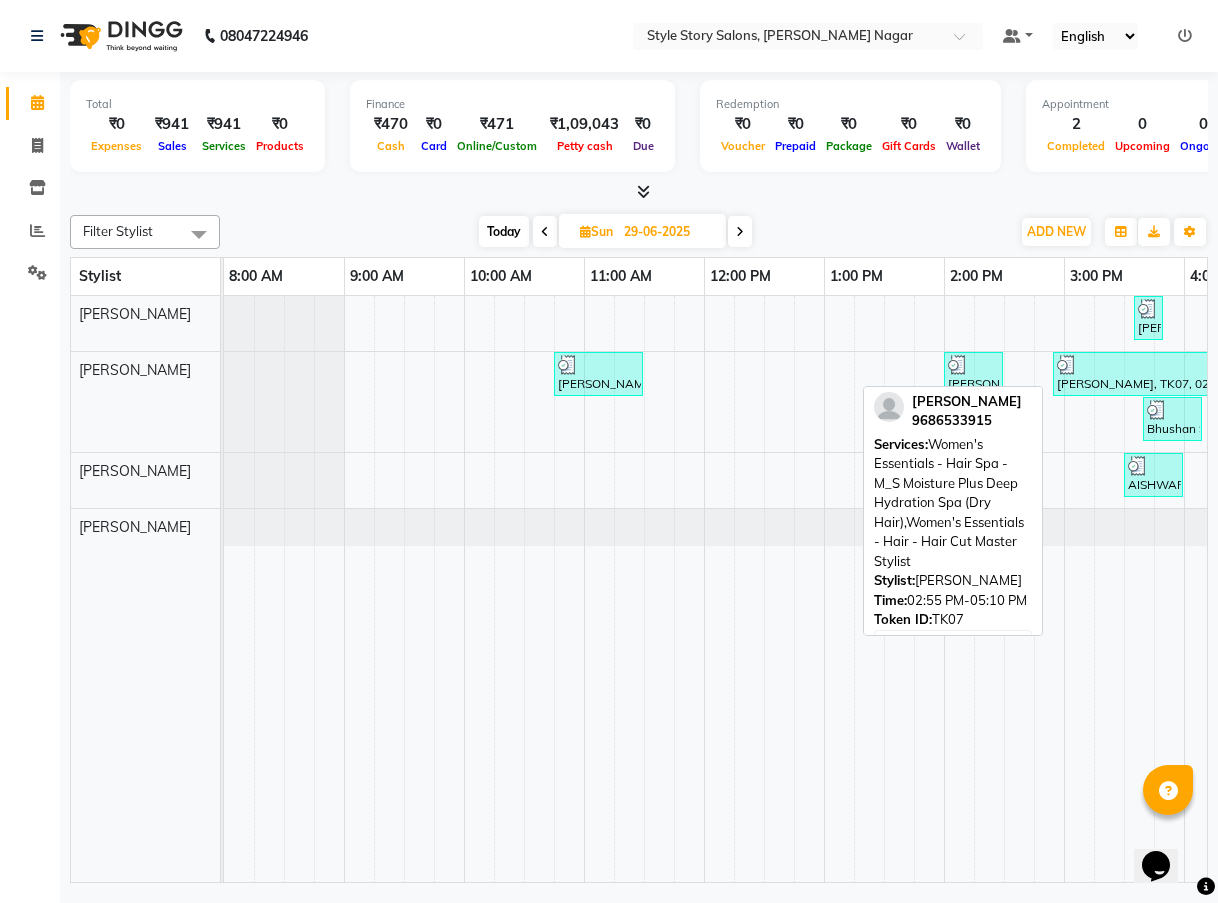 click on "[PERSON_NAME], TK07, 02:55 PM-05:10 PM, Women's Essentials - Hair Spa - M_S Moisture Plus Deep Hydration Spa (Dry Hair),Women's Essentials - Hair - Hair Cut Master Stylist" at bounding box center [1187, 374] 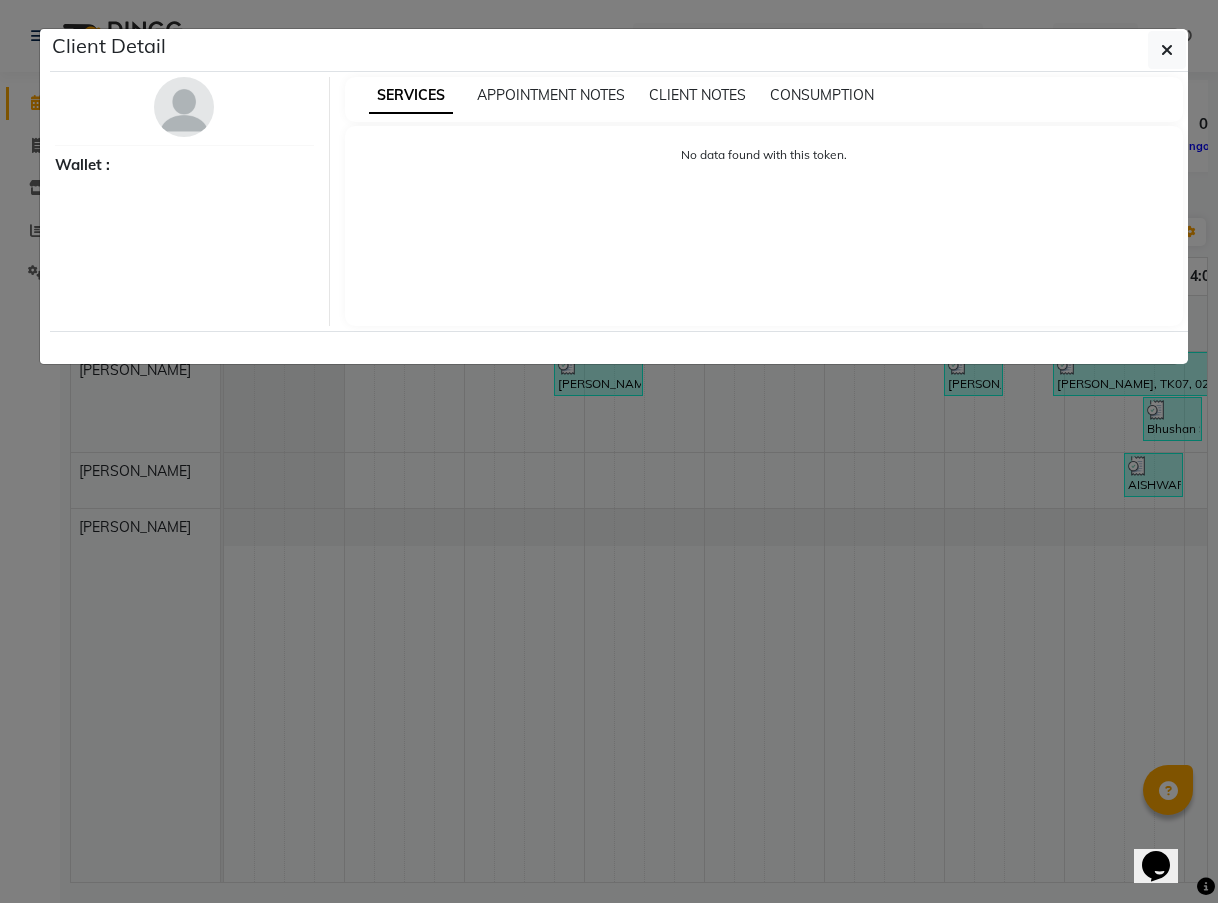 select on "3" 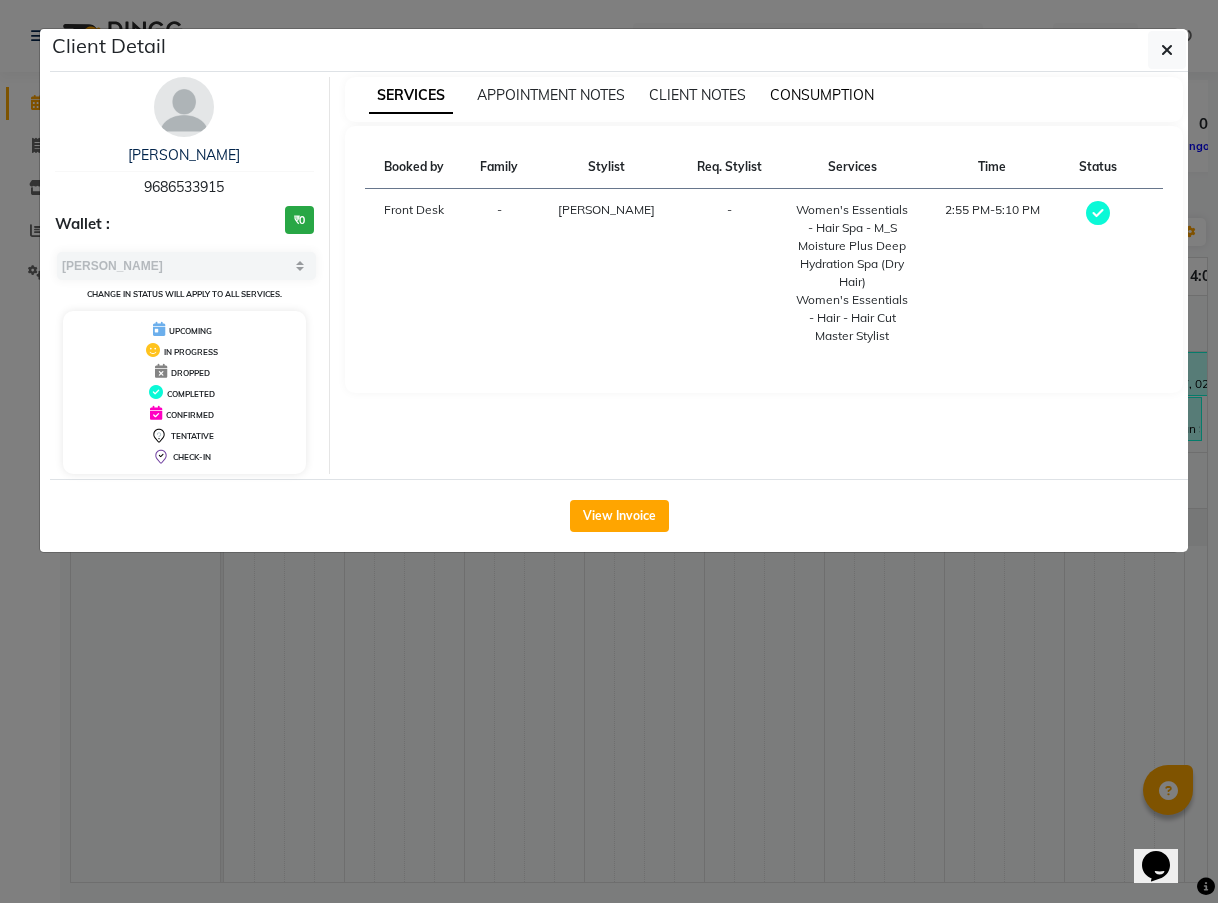 click on "CONSUMPTION" at bounding box center (822, 95) 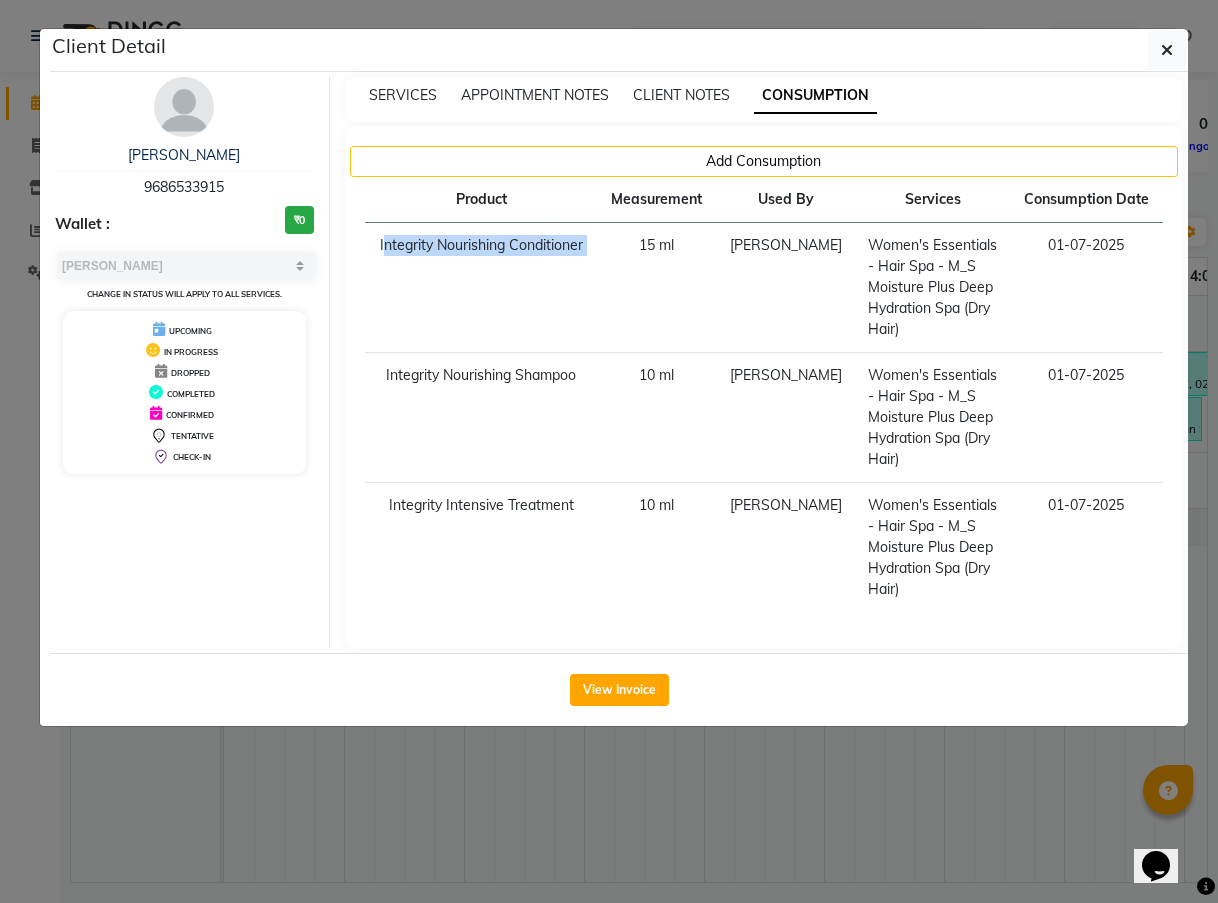 drag, startPoint x: 375, startPoint y: 237, endPoint x: 620, endPoint y: 247, distance: 245.204 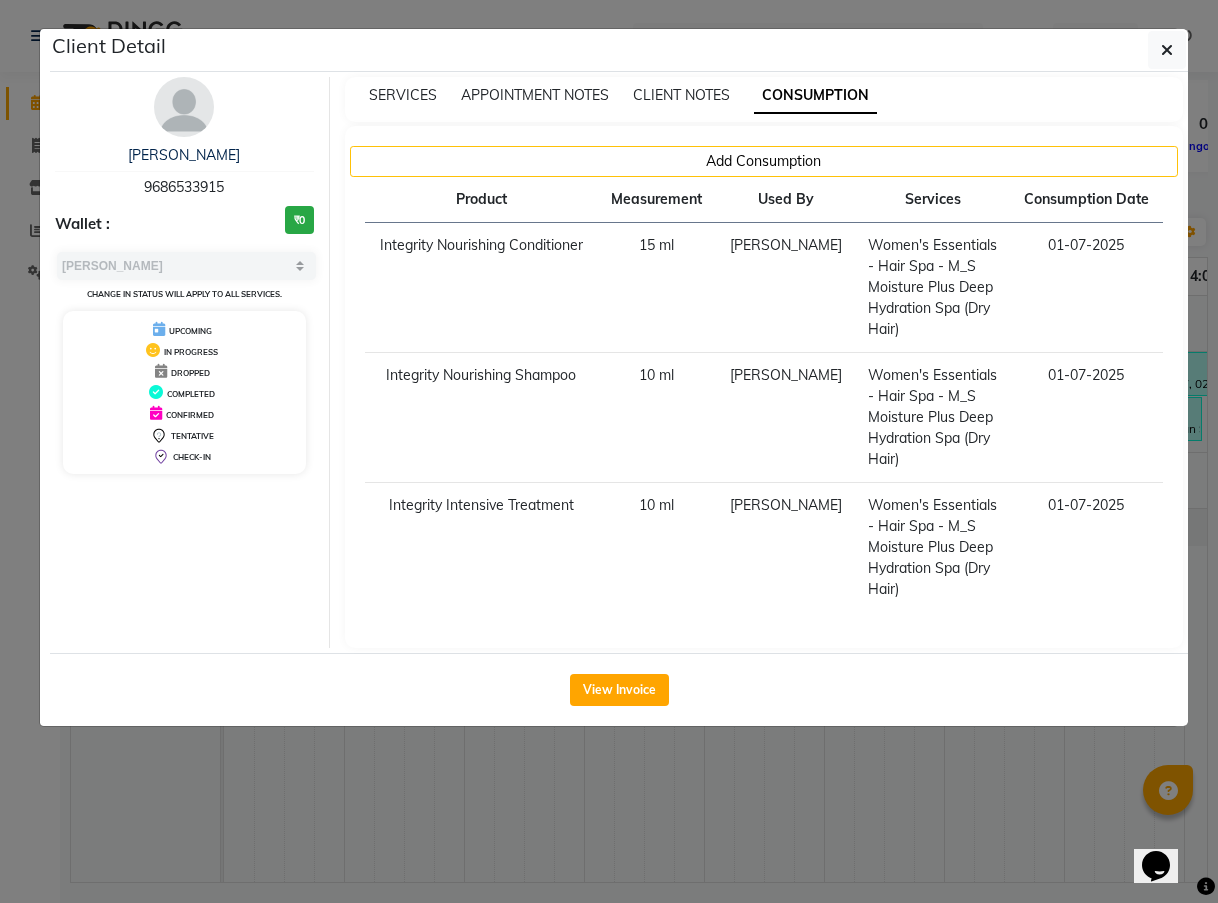 click on "Integrity Nourishing Conditioner" at bounding box center (481, 288) 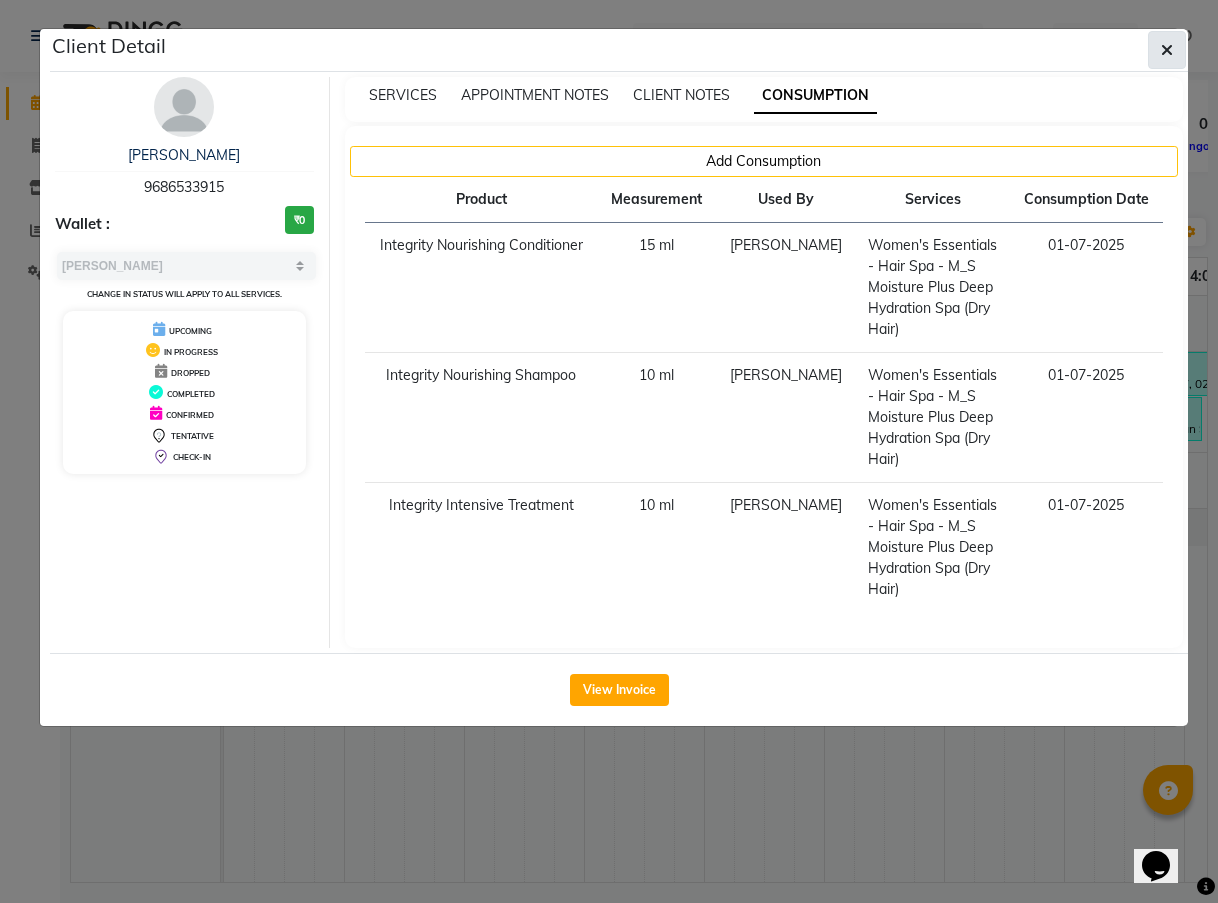 click 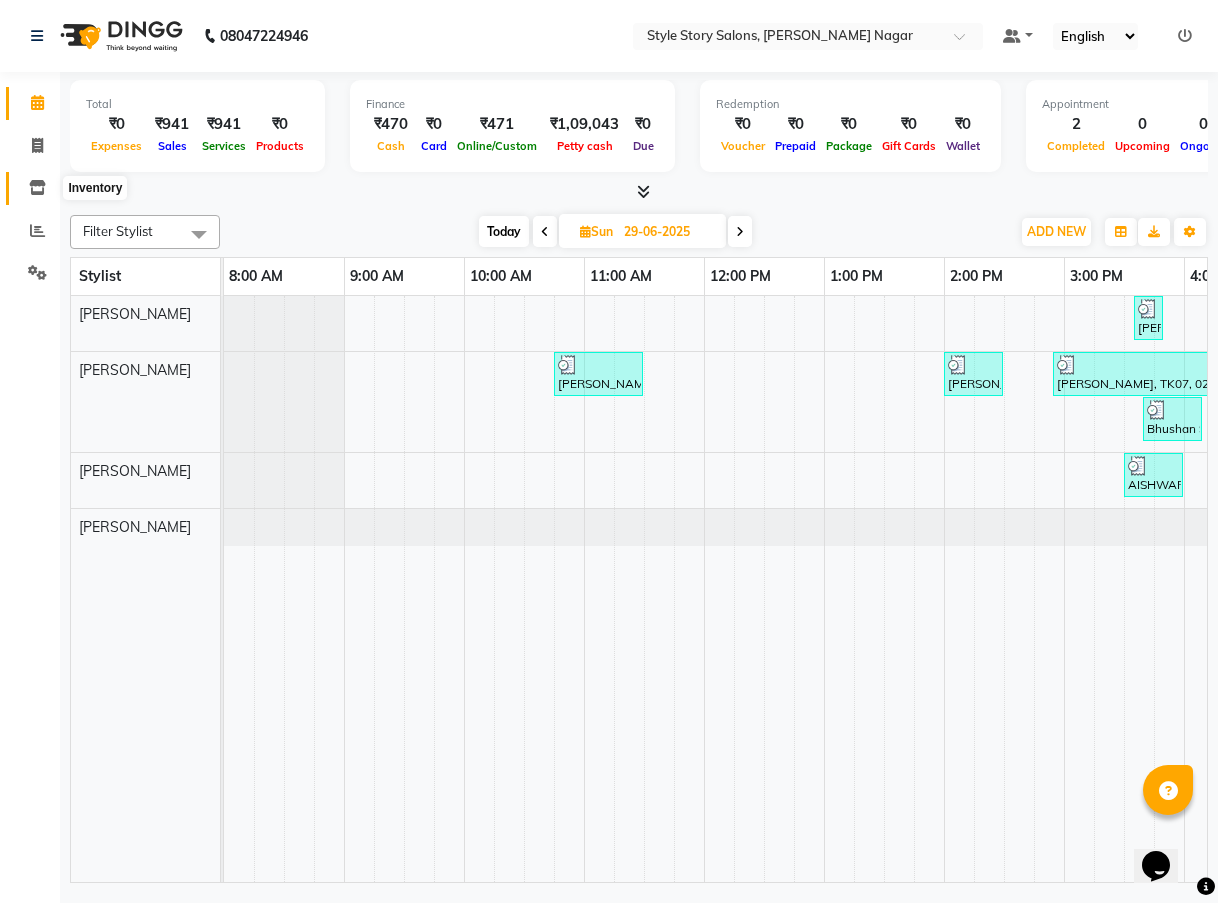 click 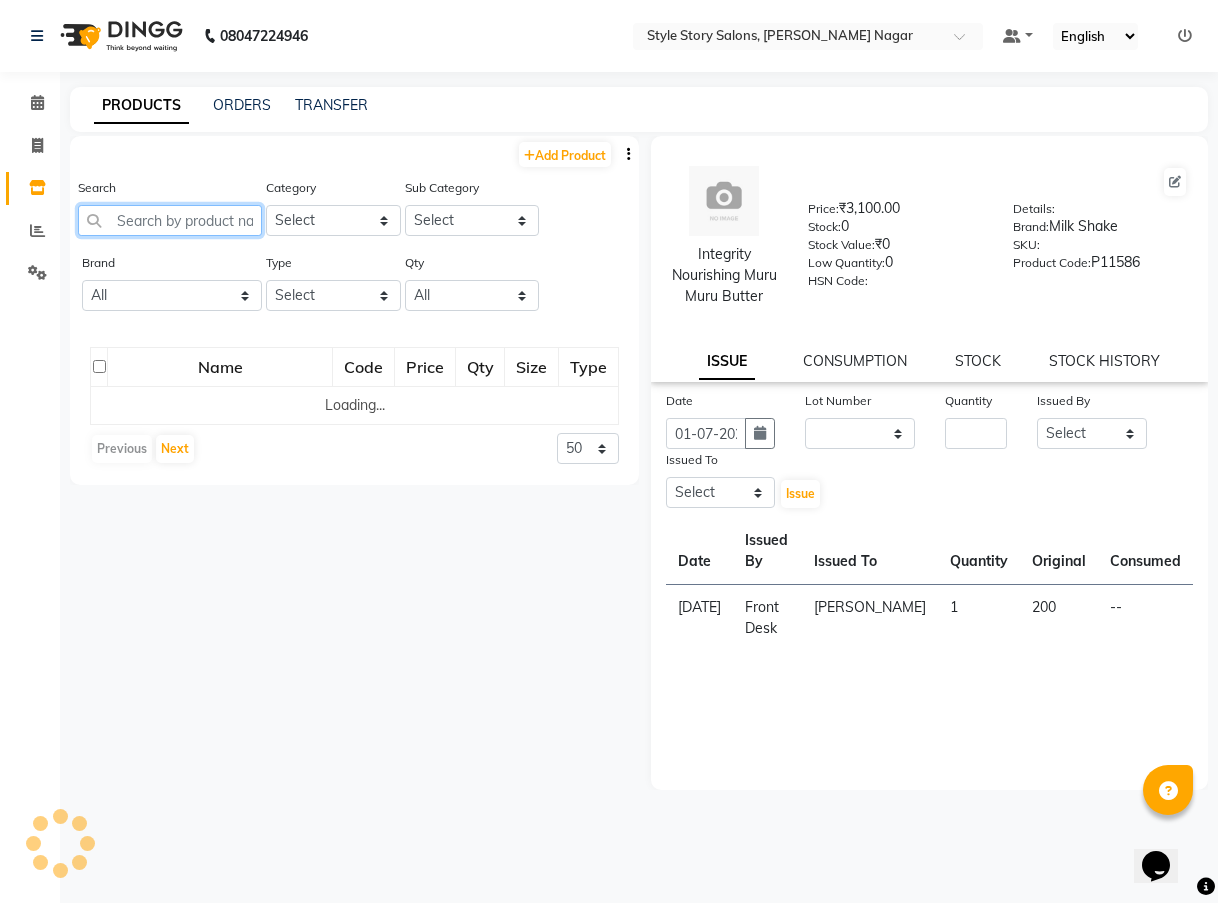 click 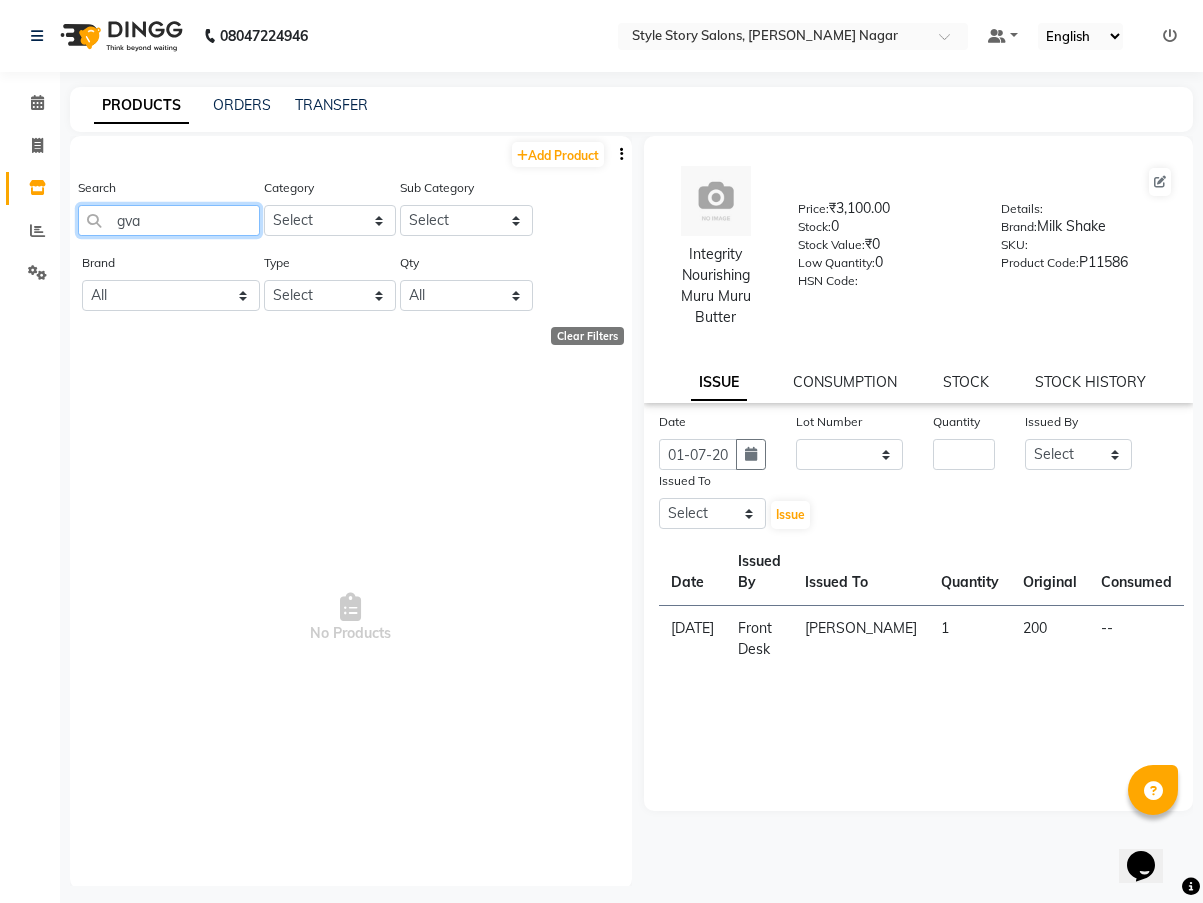 drag, startPoint x: 181, startPoint y: 212, endPoint x: 103, endPoint y: 216, distance: 78.10249 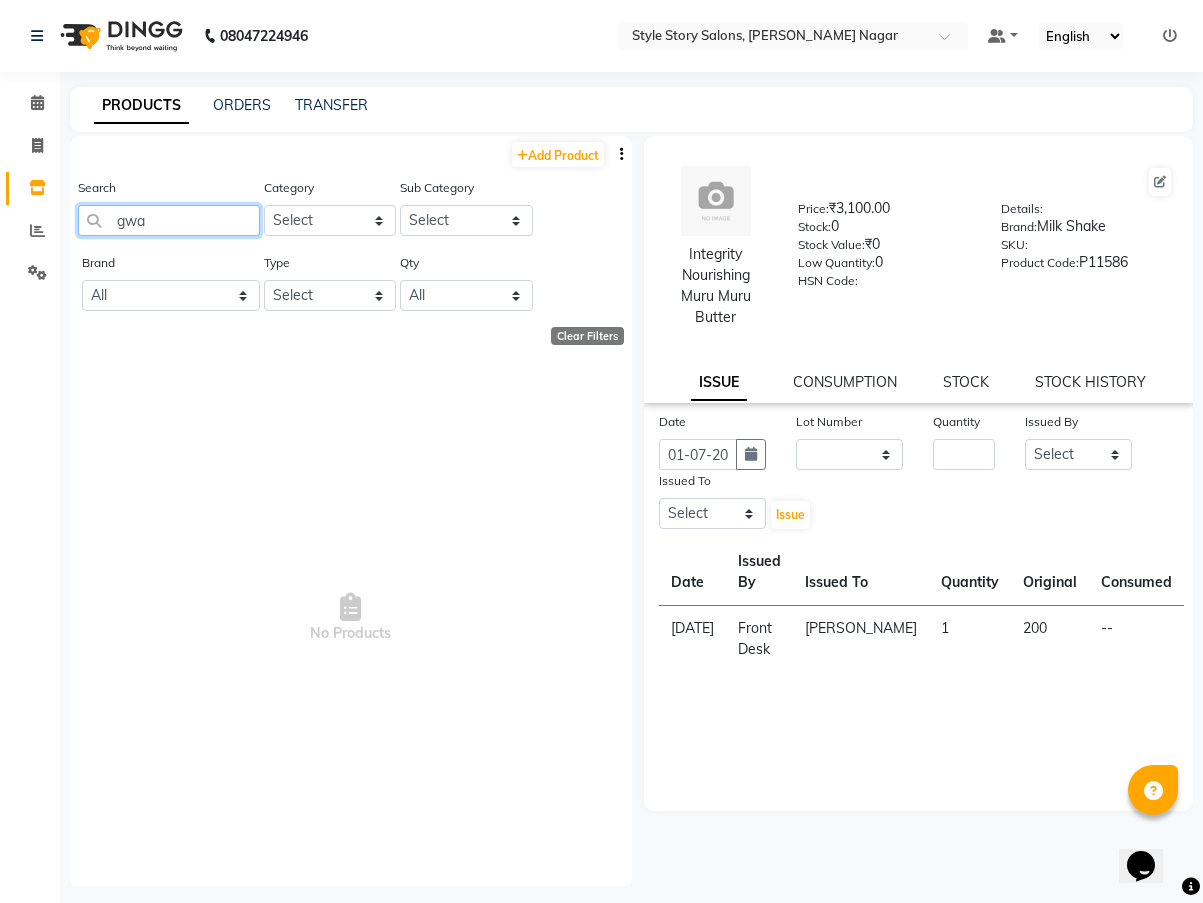 drag, startPoint x: 156, startPoint y: 226, endPoint x: 66, endPoint y: 226, distance: 90 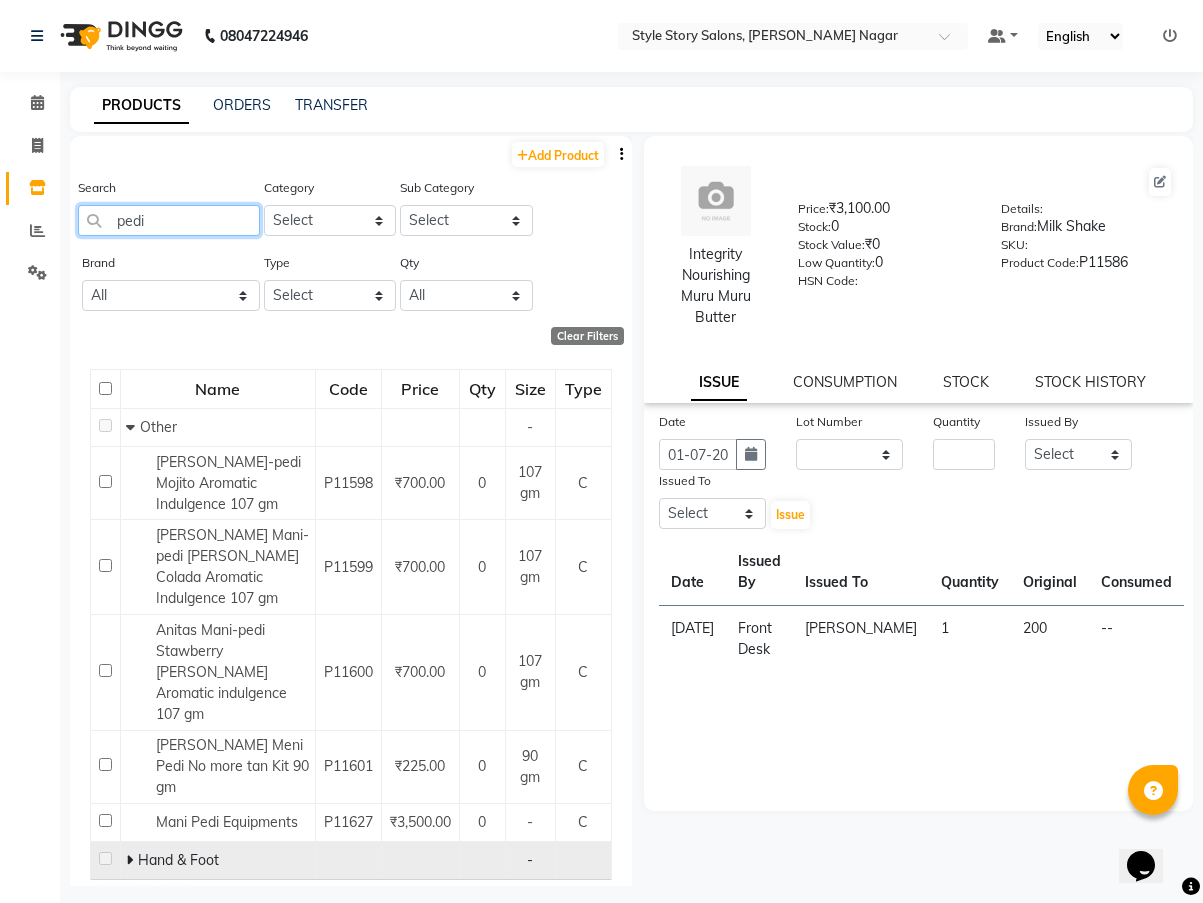 type on "pedi" 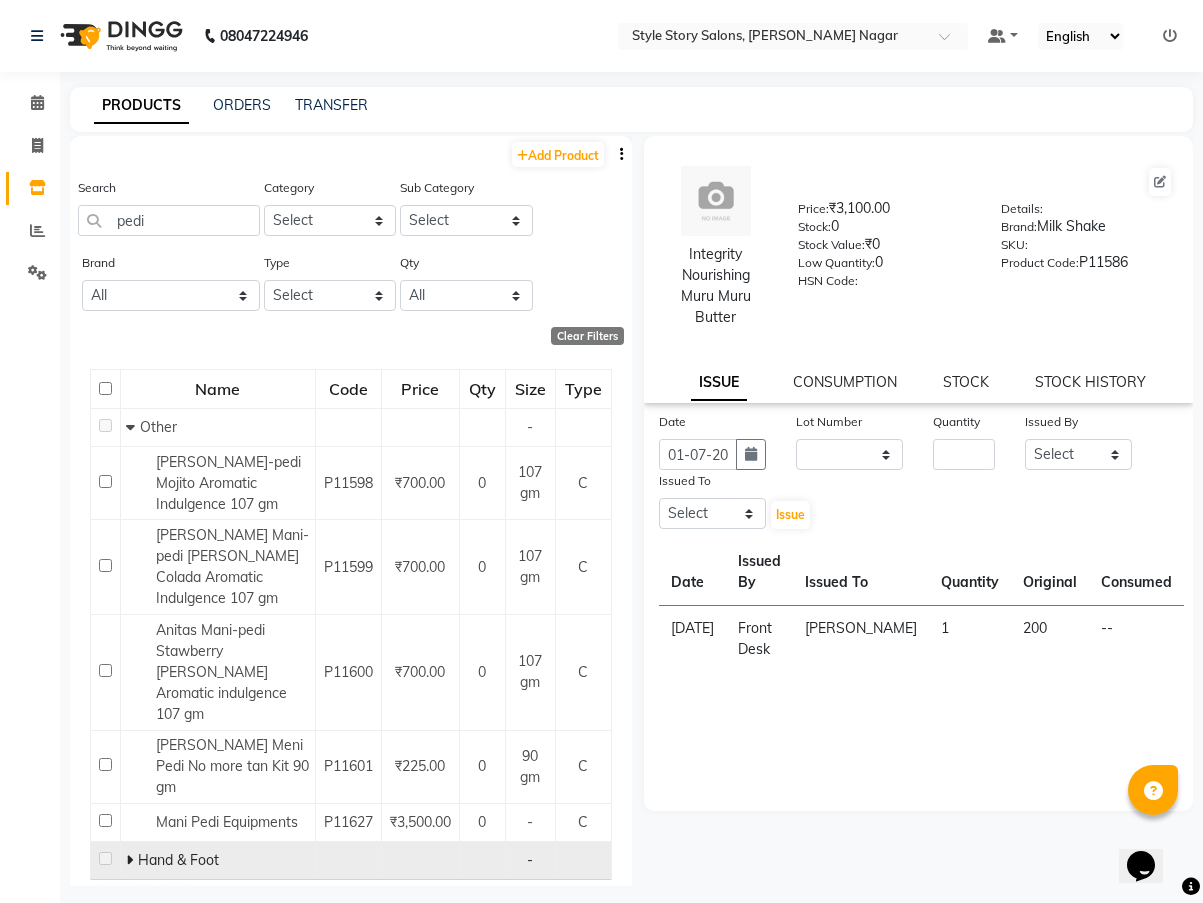 click 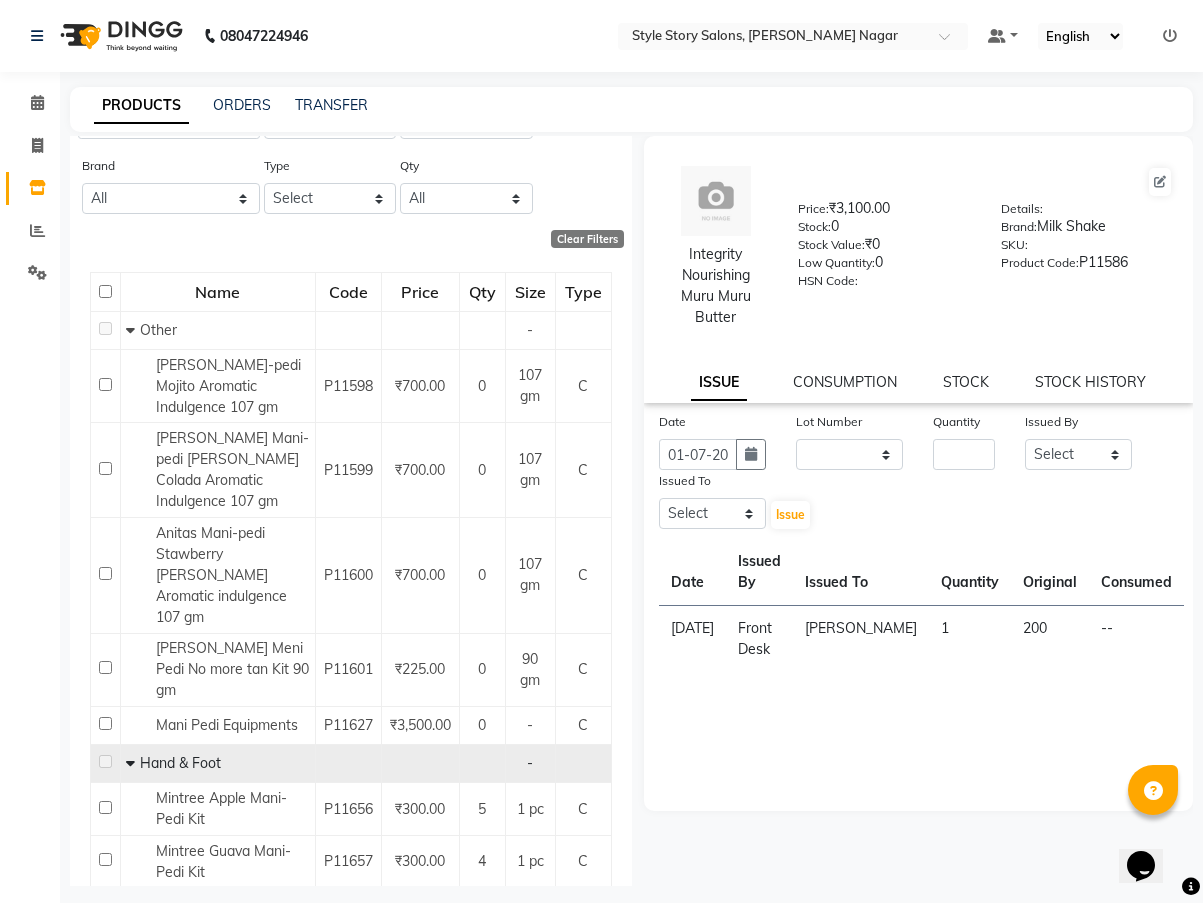 scroll, scrollTop: 191, scrollLeft: 0, axis: vertical 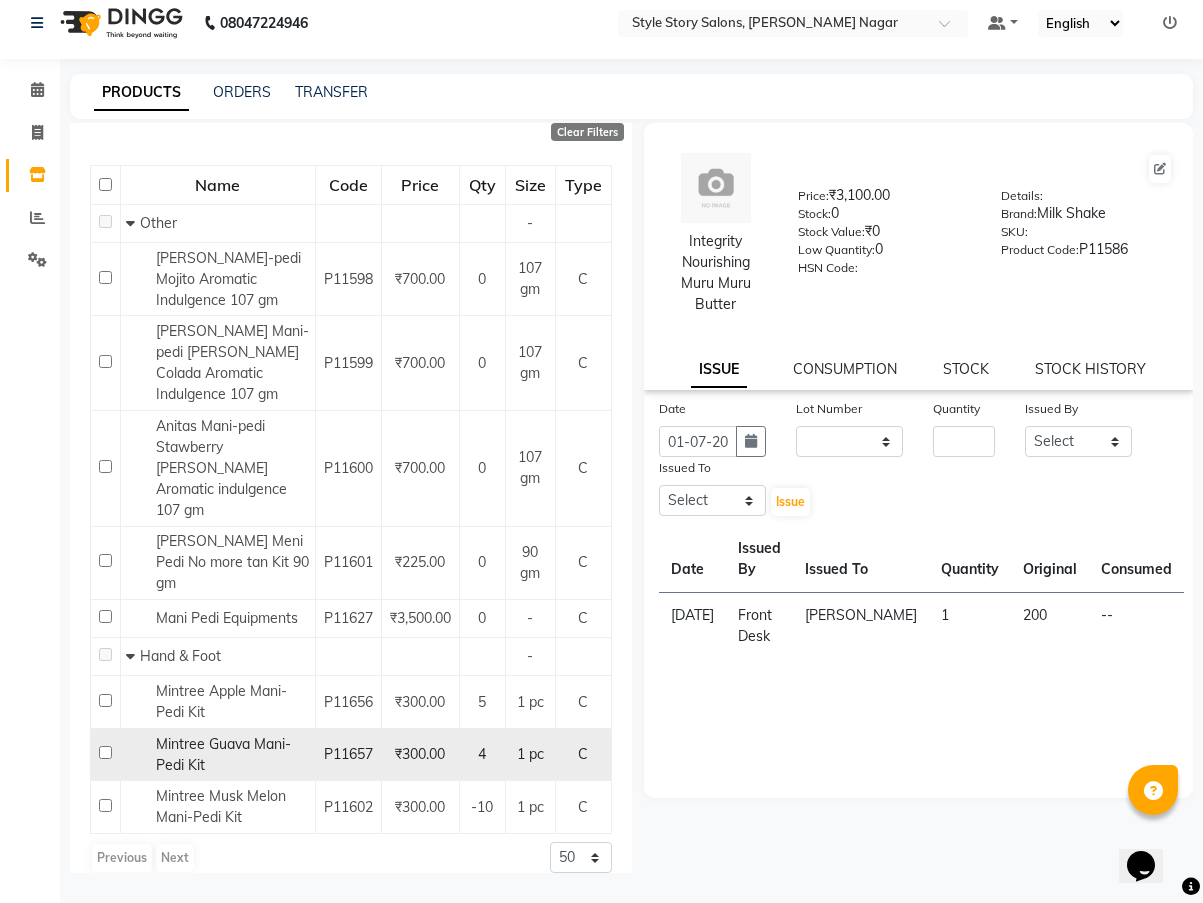 click 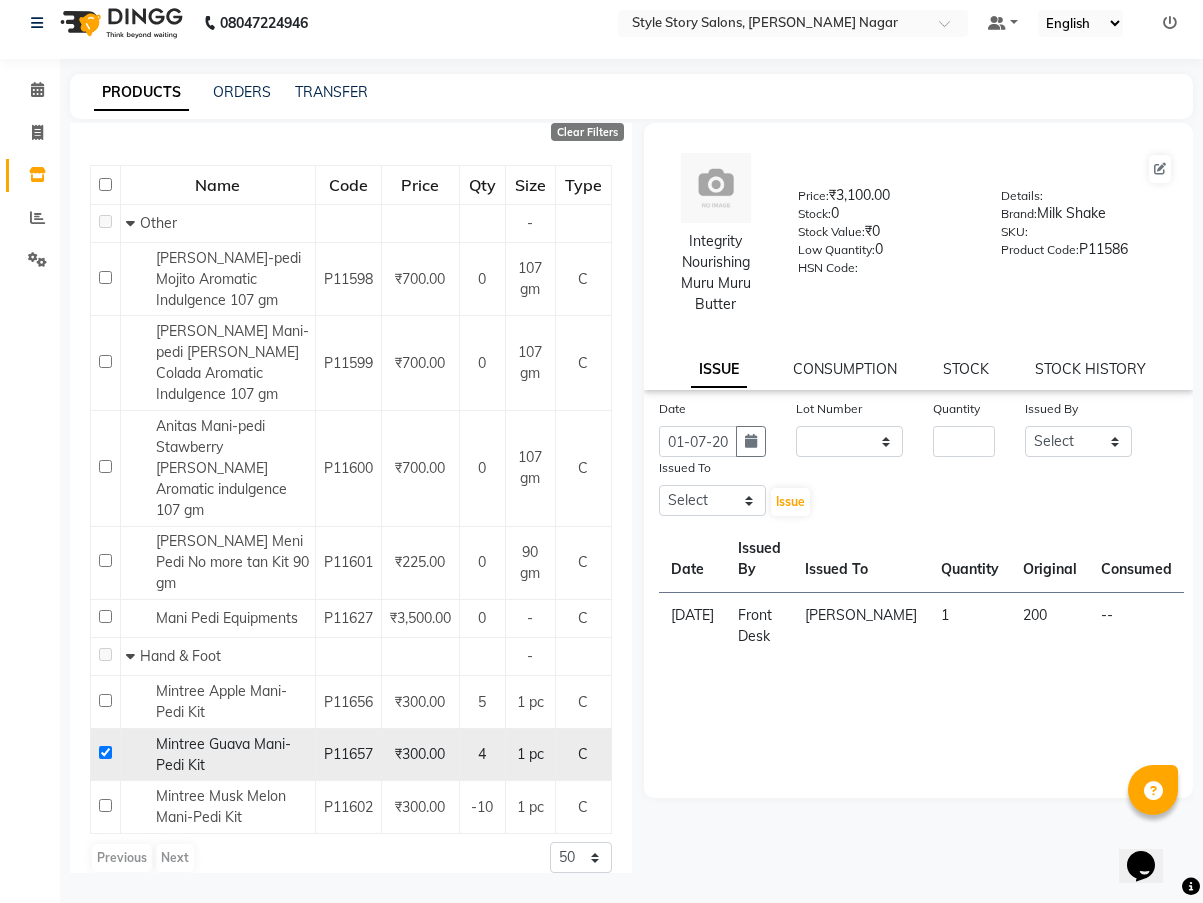 checkbox on "true" 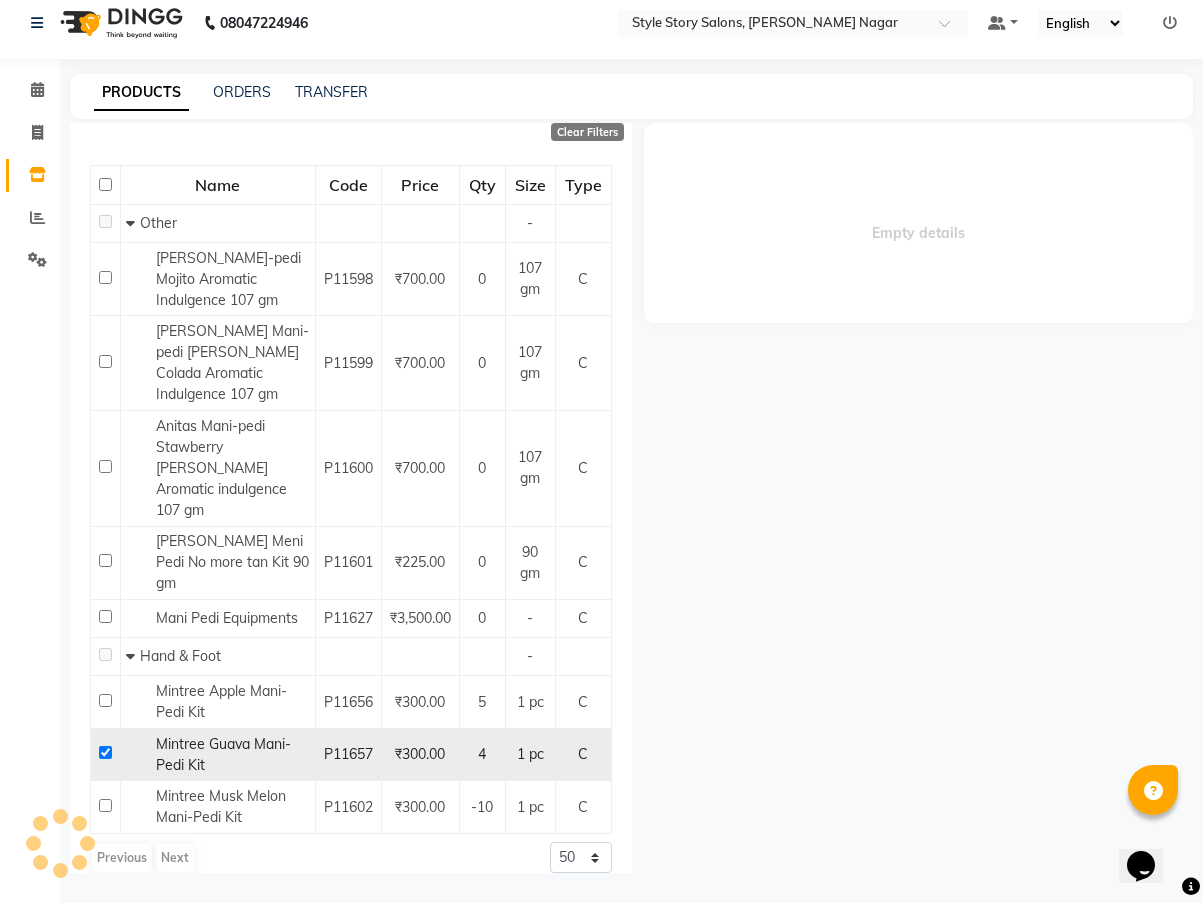 select 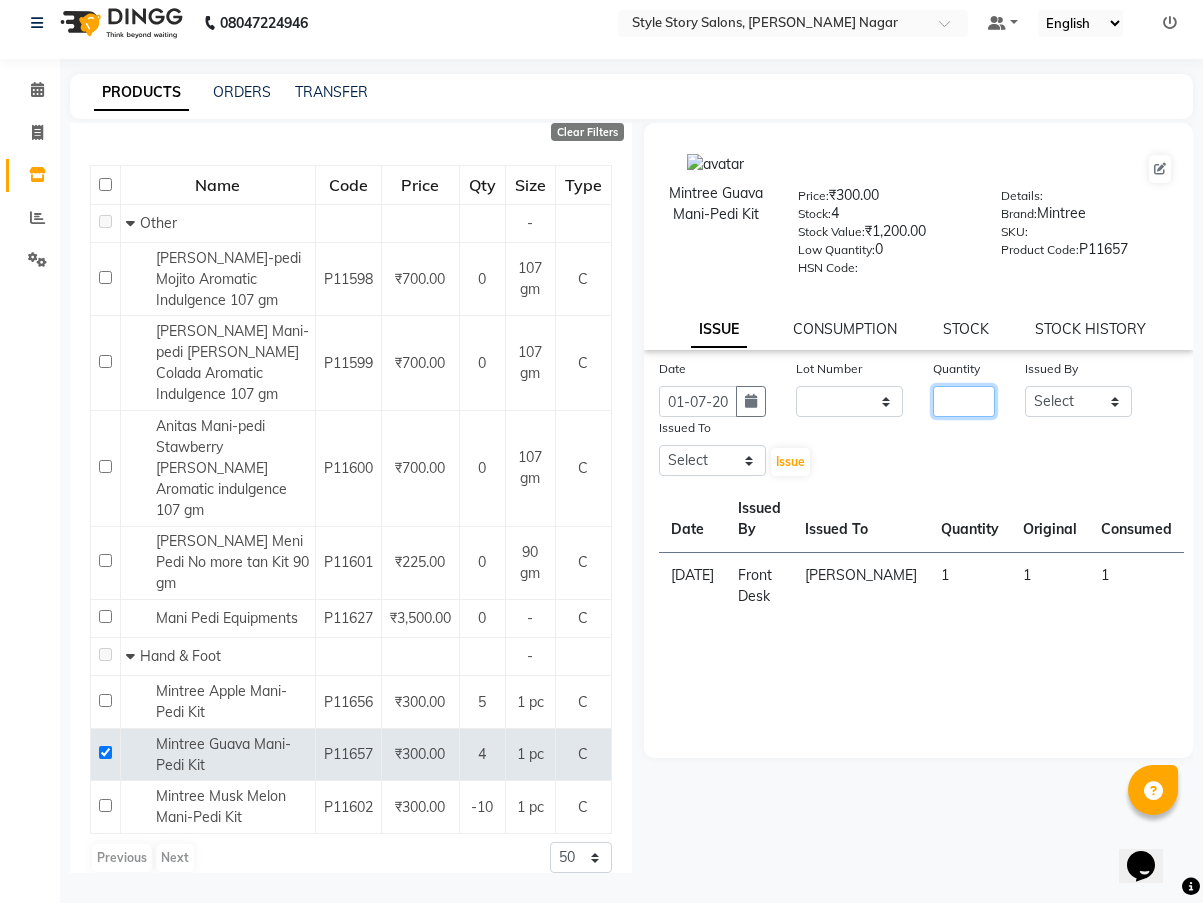 click 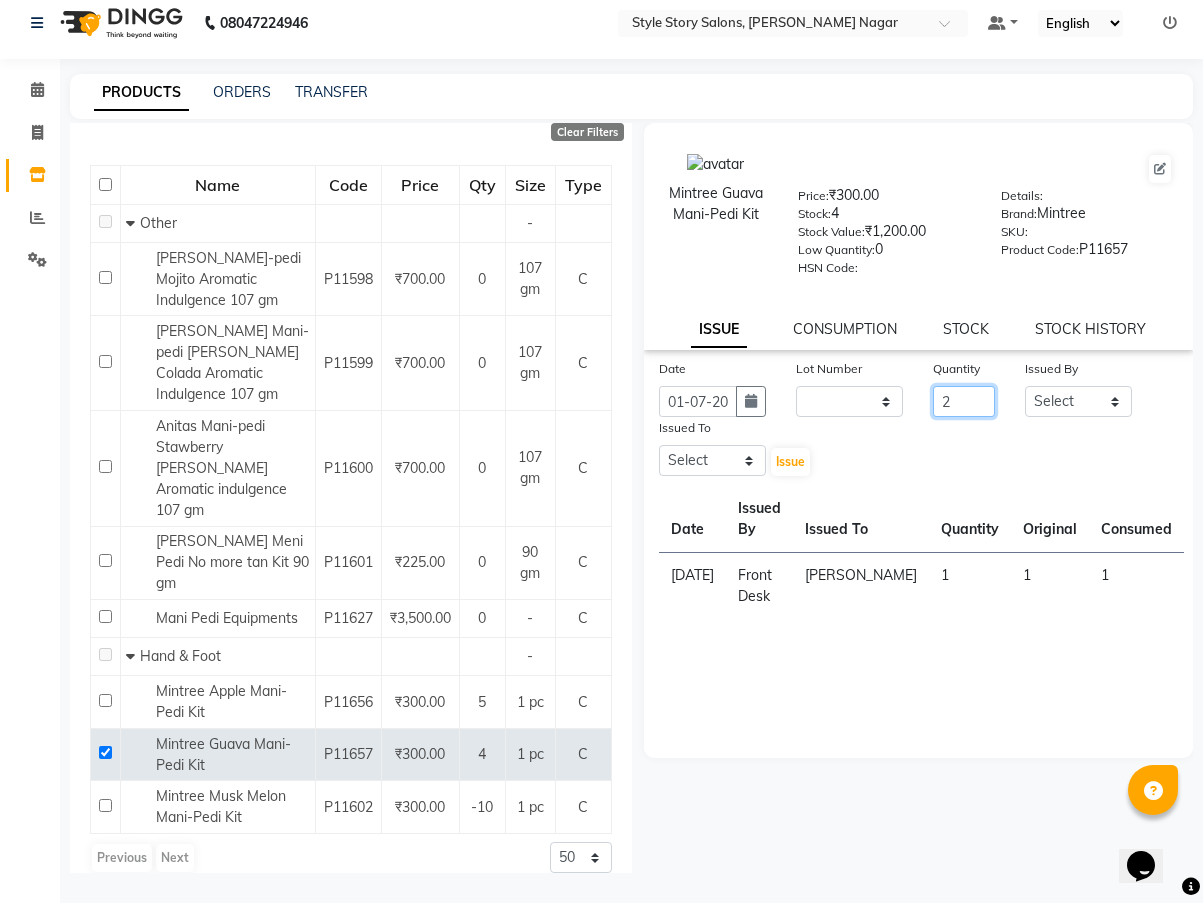 drag, startPoint x: 971, startPoint y: 401, endPoint x: 931, endPoint y: 410, distance: 41 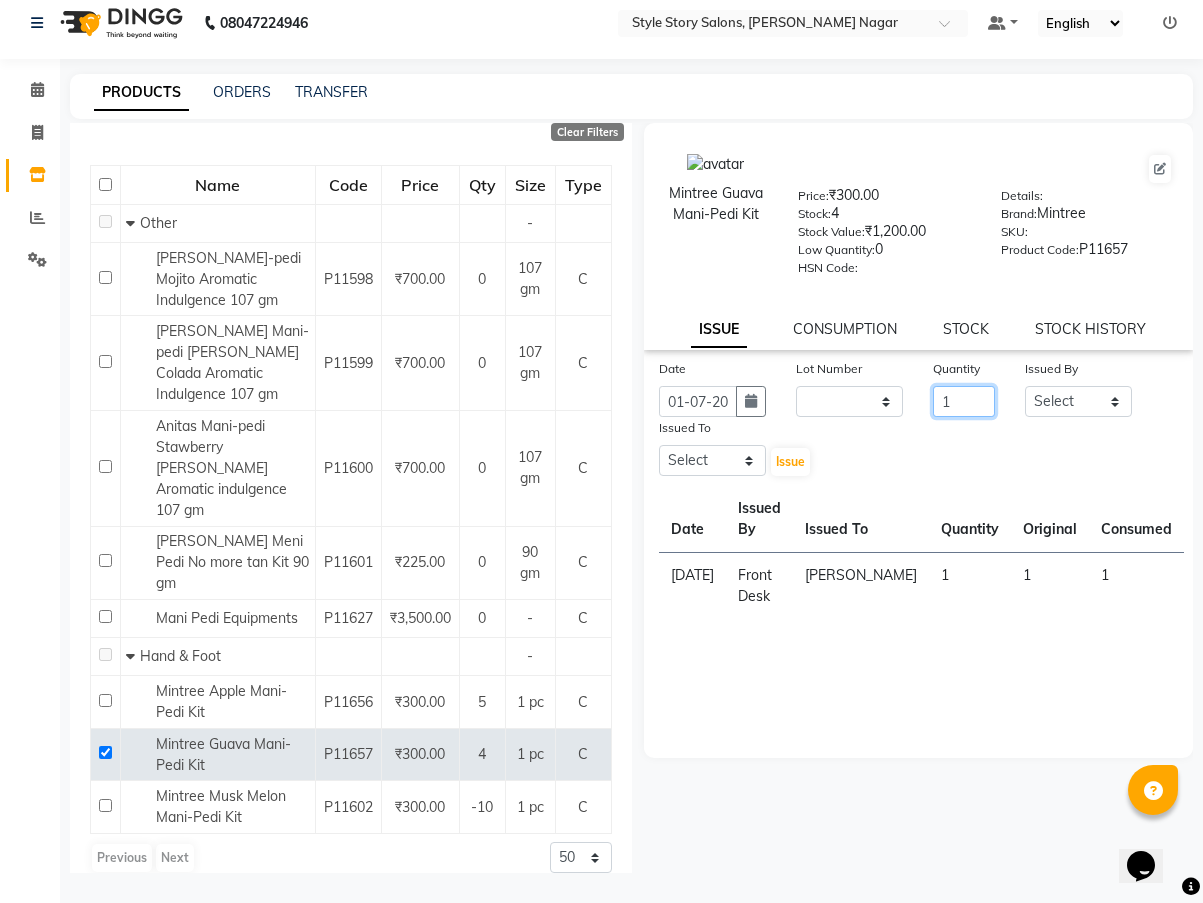 type on "1" 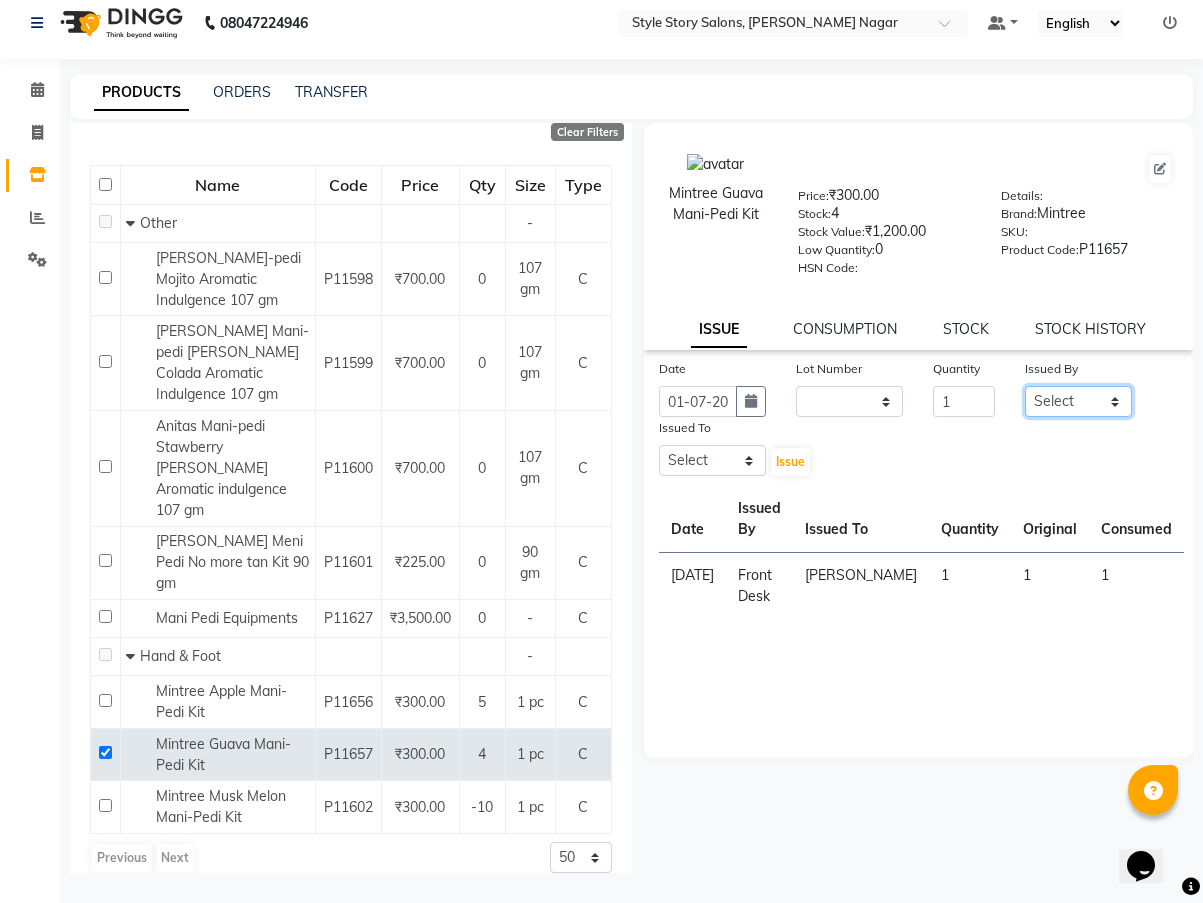 click on "Select [PERSON_NAME] [PERSON_NAME] Frenchise Partner Front [PERSON_NAME] Kukadkar [PERSON_NAME] [PERSON_NAME] [PERSON_NAME]" 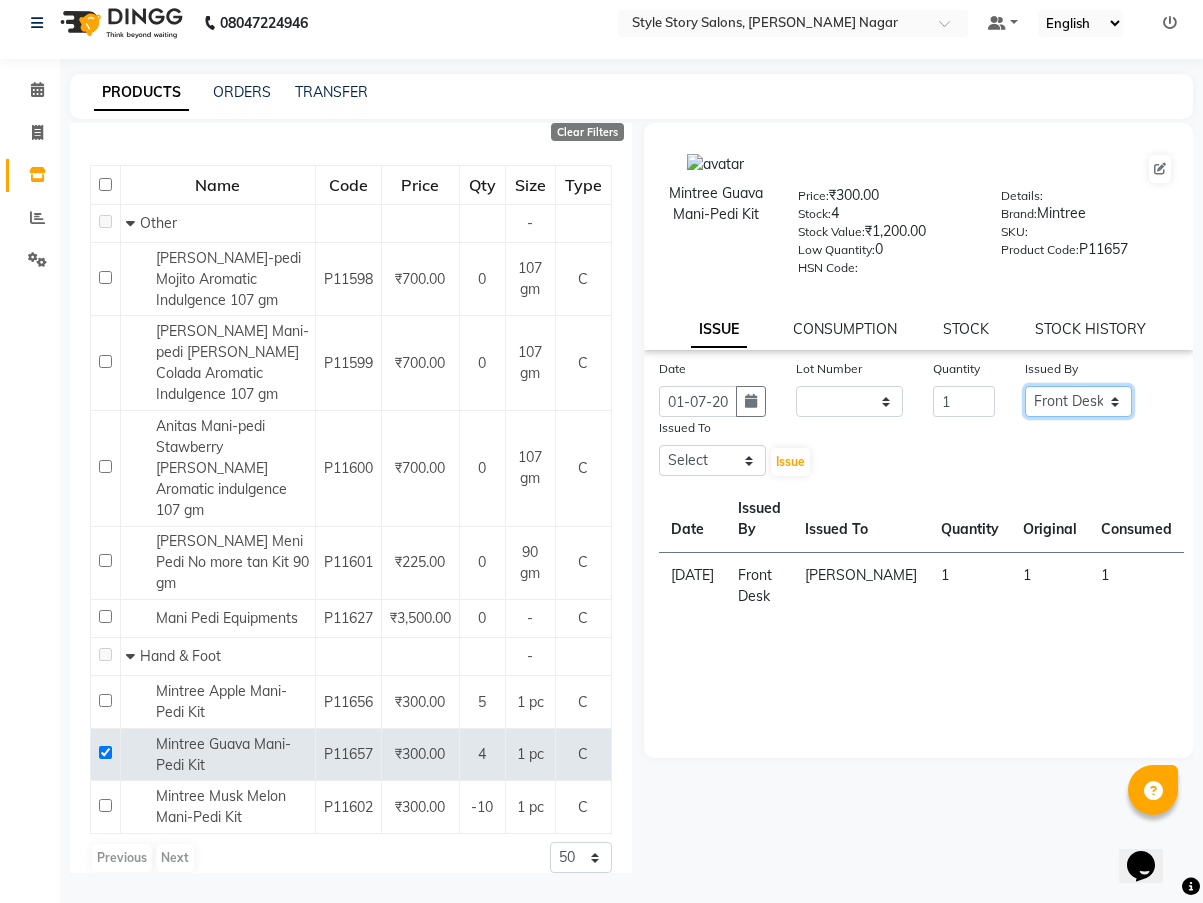 click on "Select [PERSON_NAME] [PERSON_NAME] Frenchise Partner Front [PERSON_NAME] Kukadkar [PERSON_NAME] [PERSON_NAME] [PERSON_NAME]" 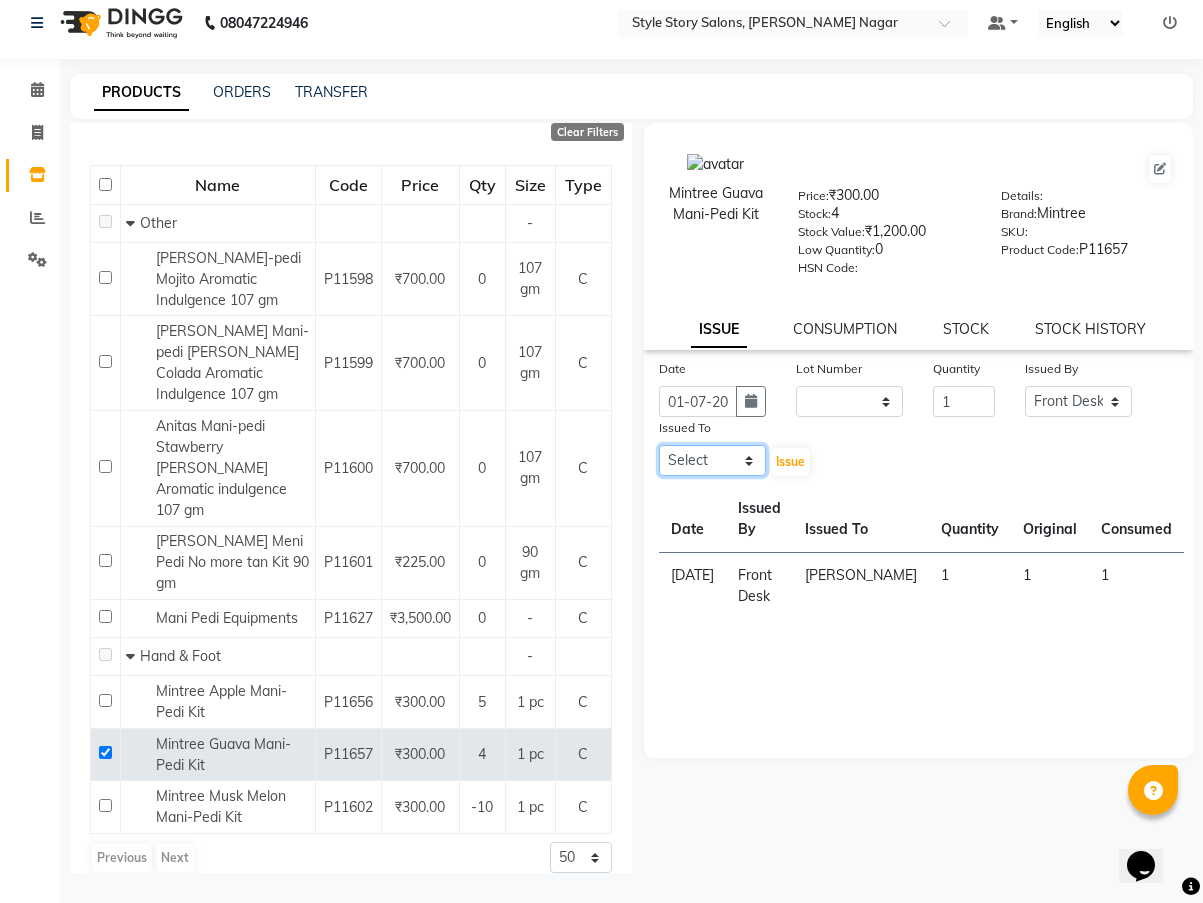 click on "Select [PERSON_NAME] [PERSON_NAME] Frenchise Partner Front [PERSON_NAME] Kukadkar [PERSON_NAME] [PERSON_NAME] [PERSON_NAME]" 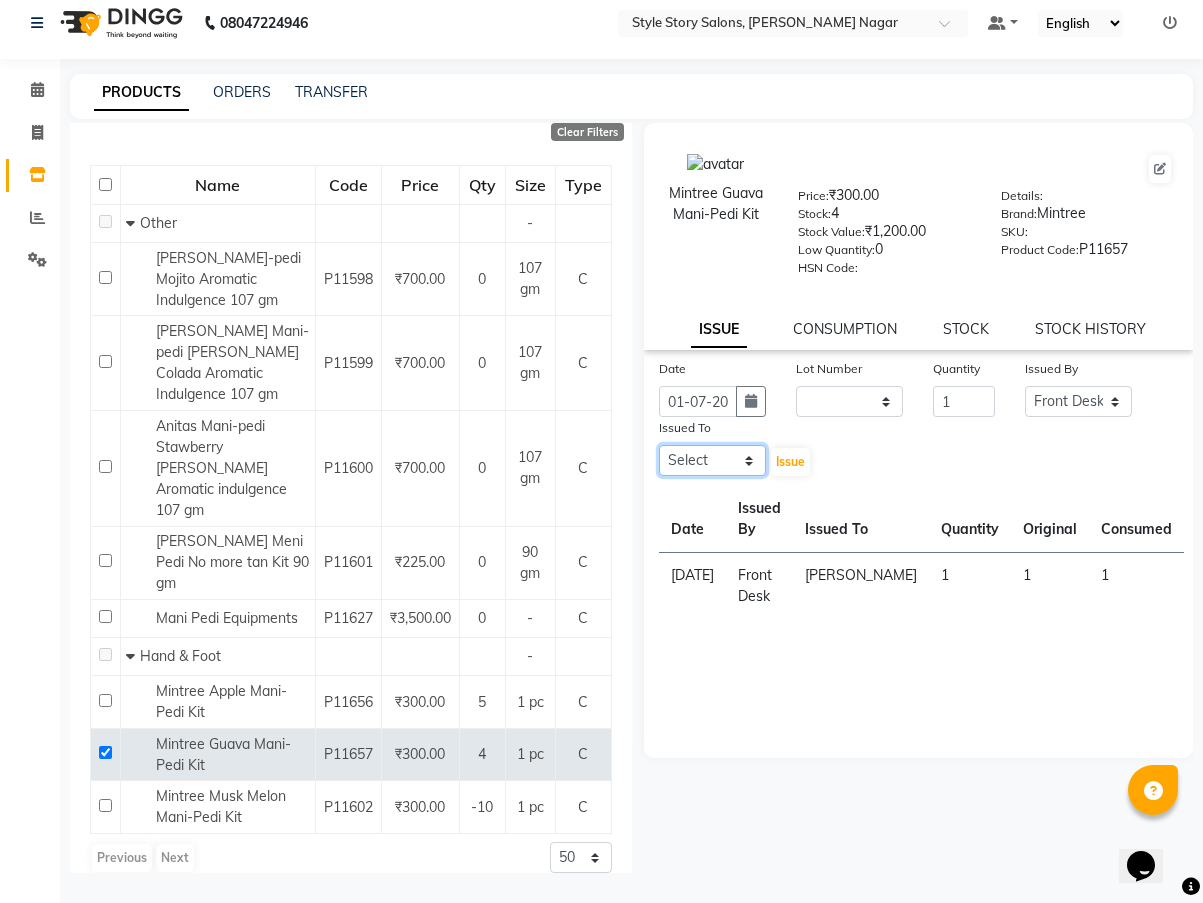 select on "79315" 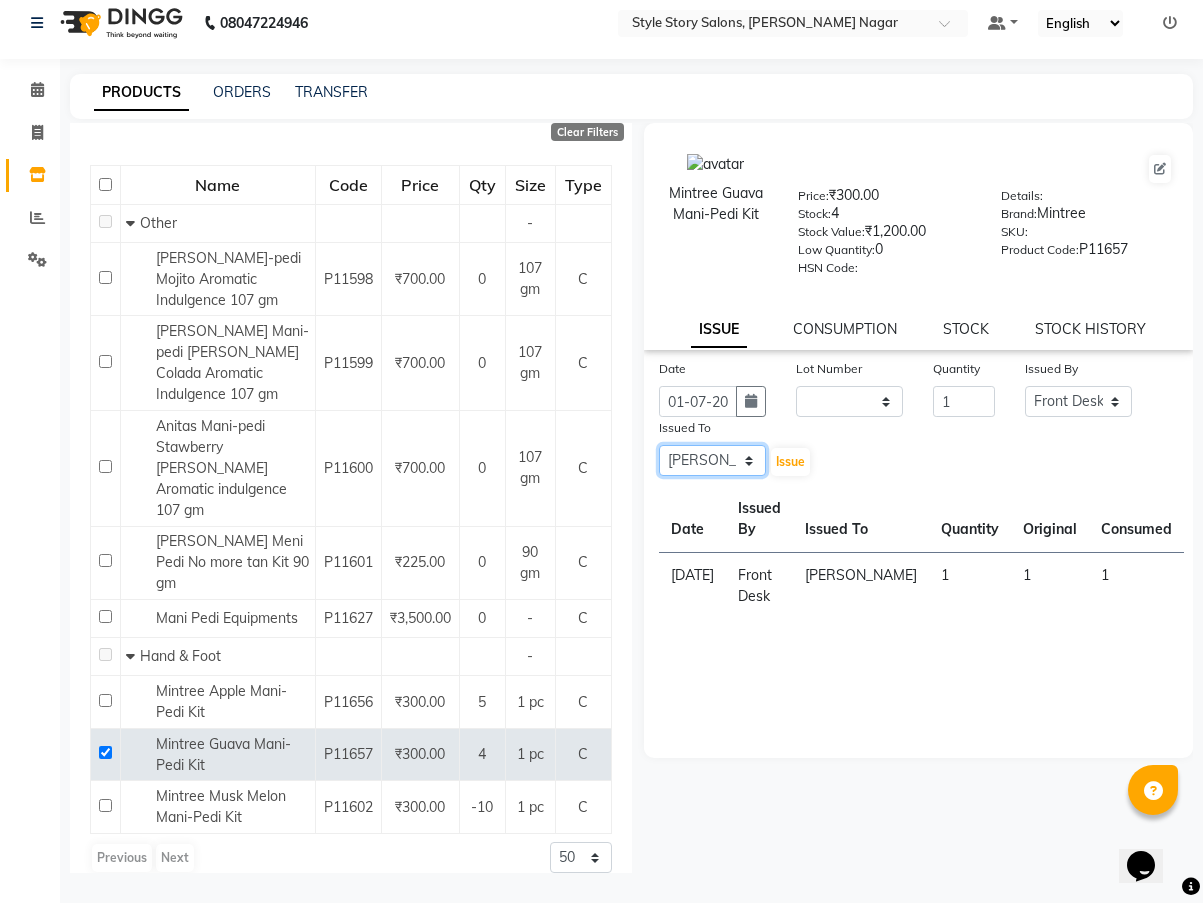 click on "Select [PERSON_NAME] [PERSON_NAME] Frenchise Partner Front [PERSON_NAME] Kukadkar [PERSON_NAME] [PERSON_NAME] [PERSON_NAME]" 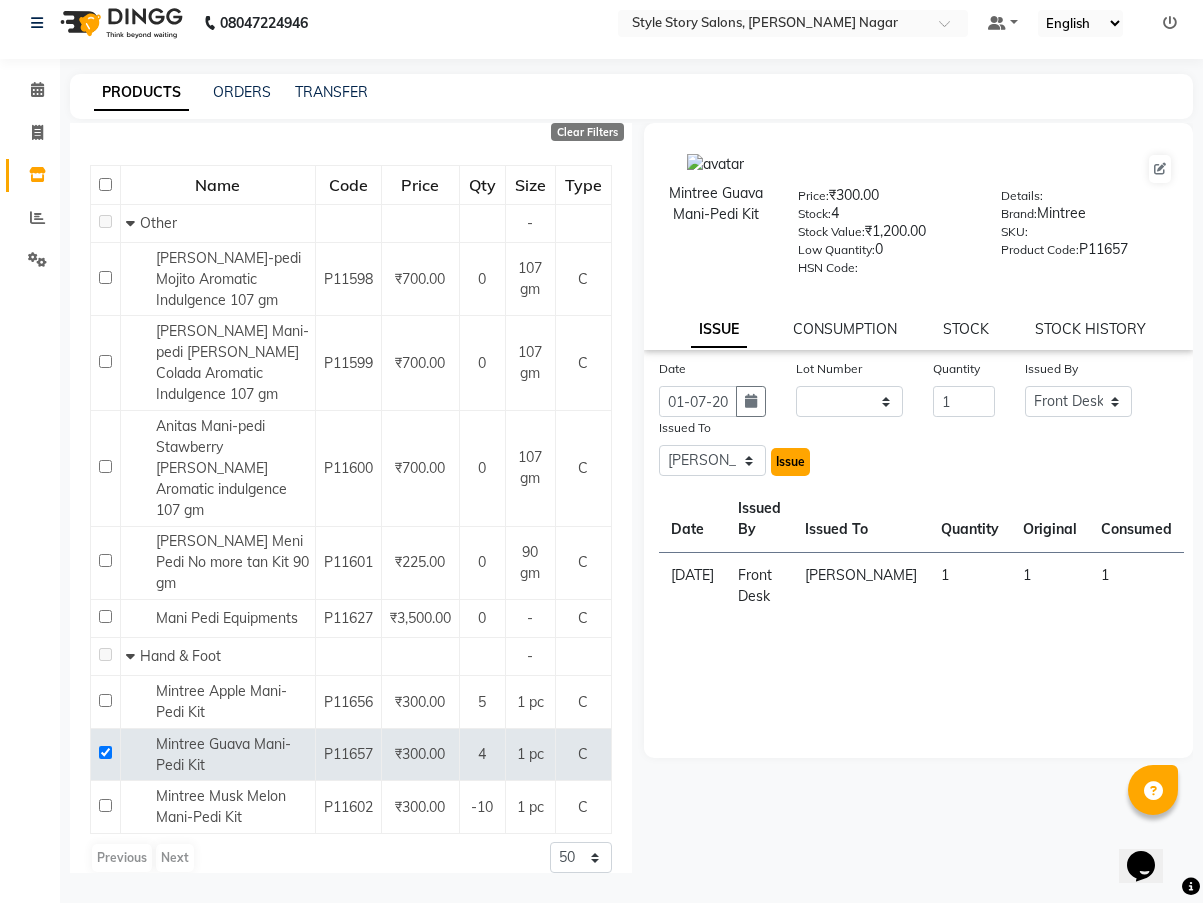 click on "Issue" 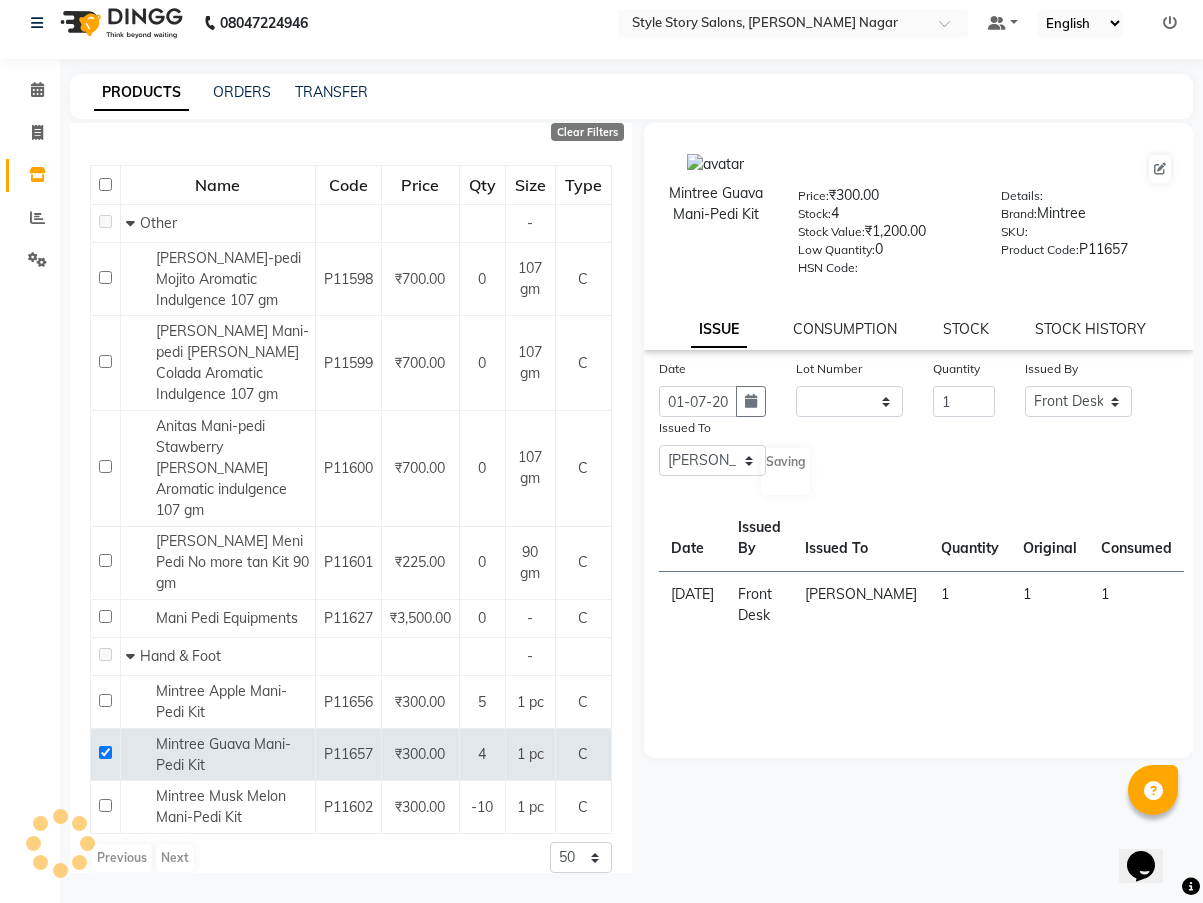 select 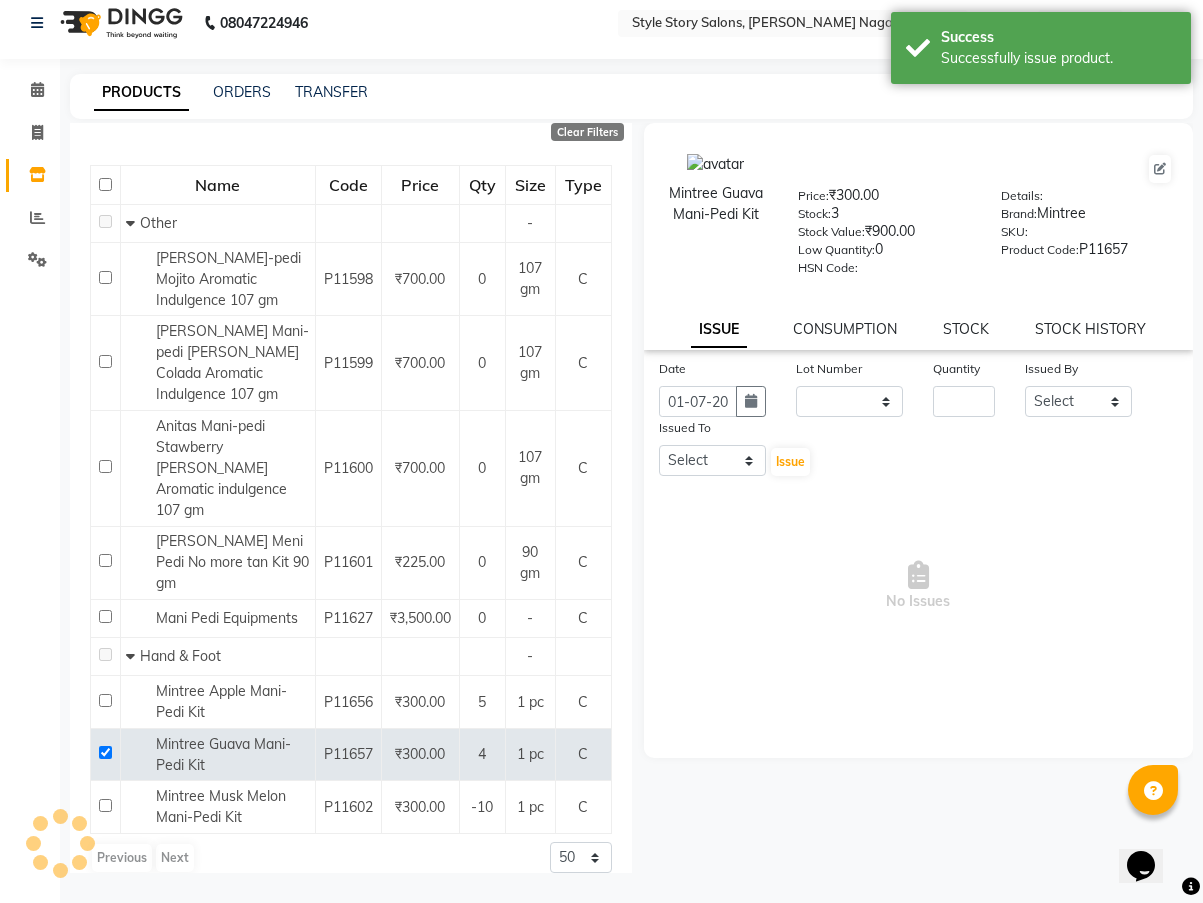 scroll, scrollTop: 0, scrollLeft: 0, axis: both 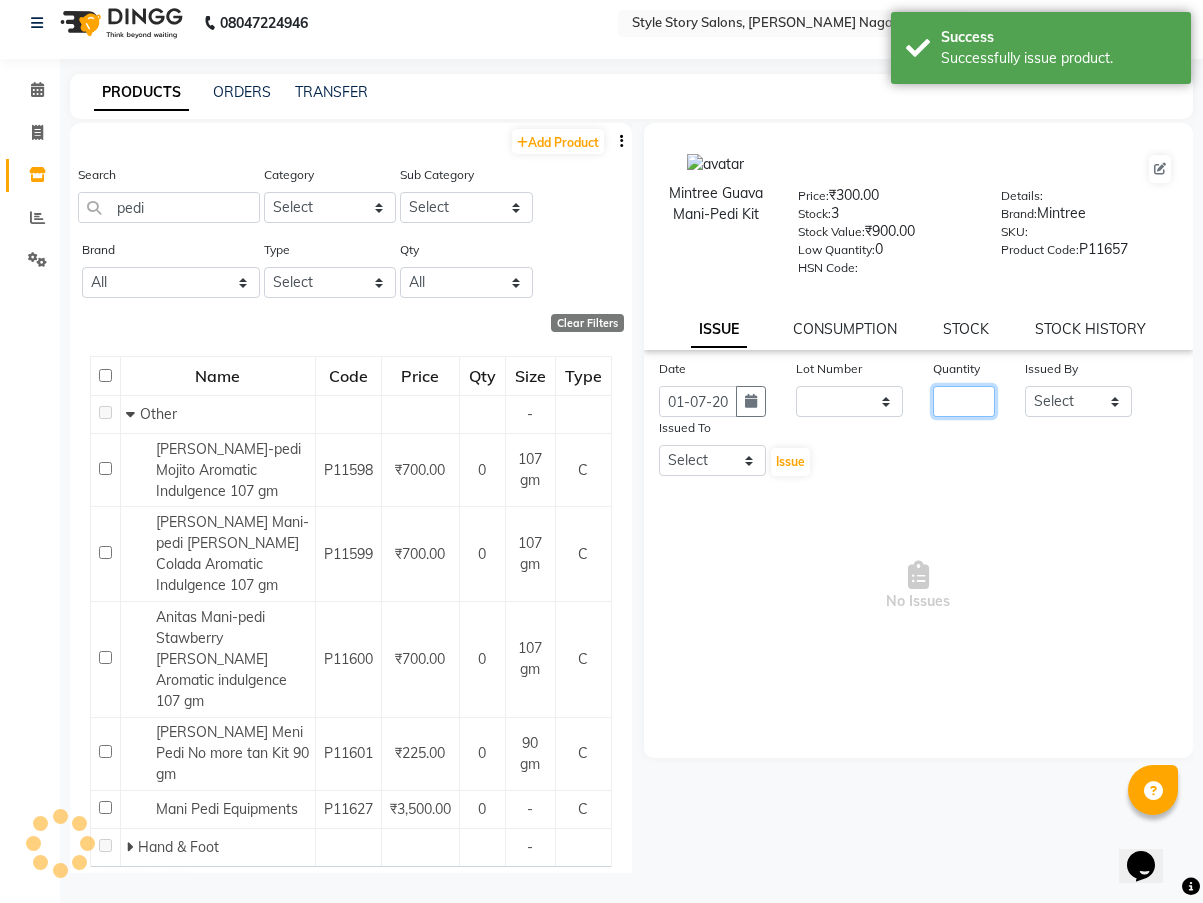 click 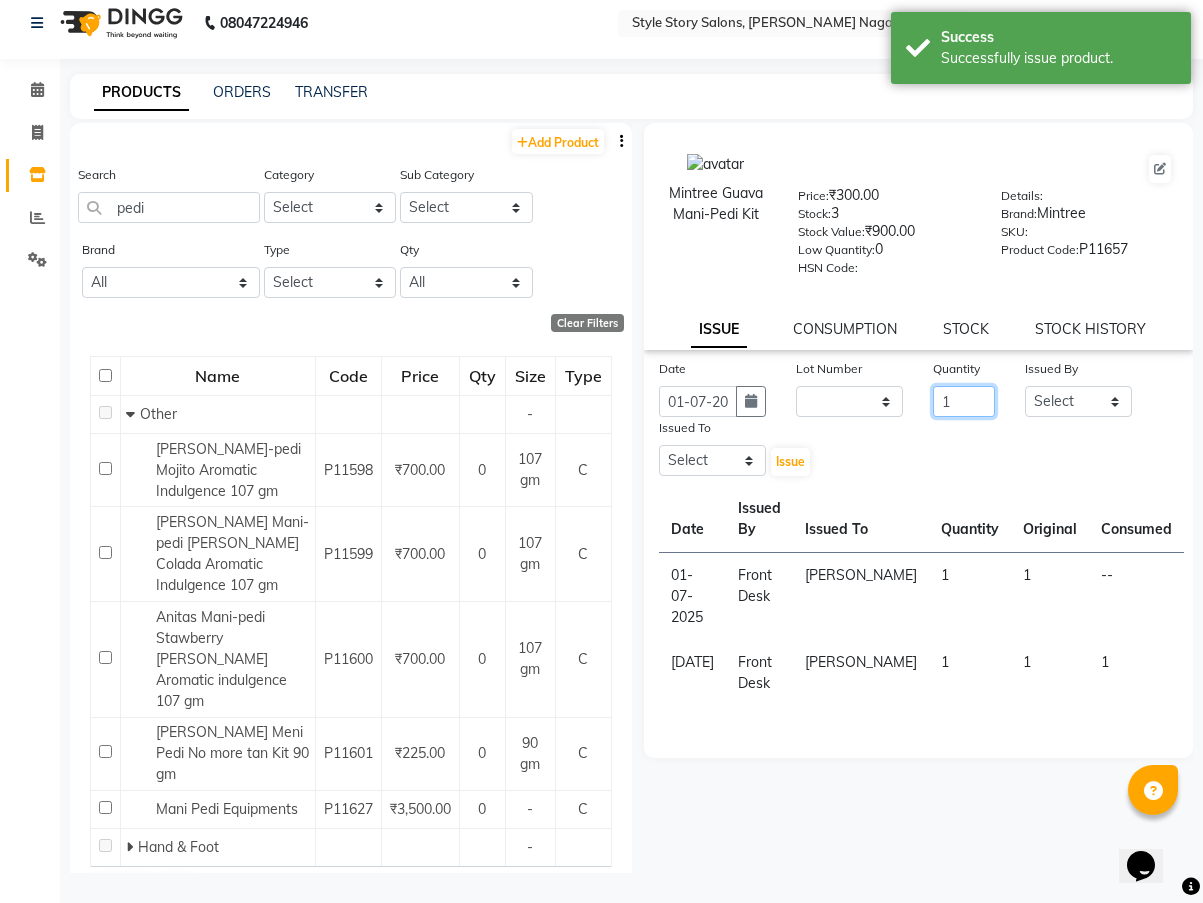 type on "1" 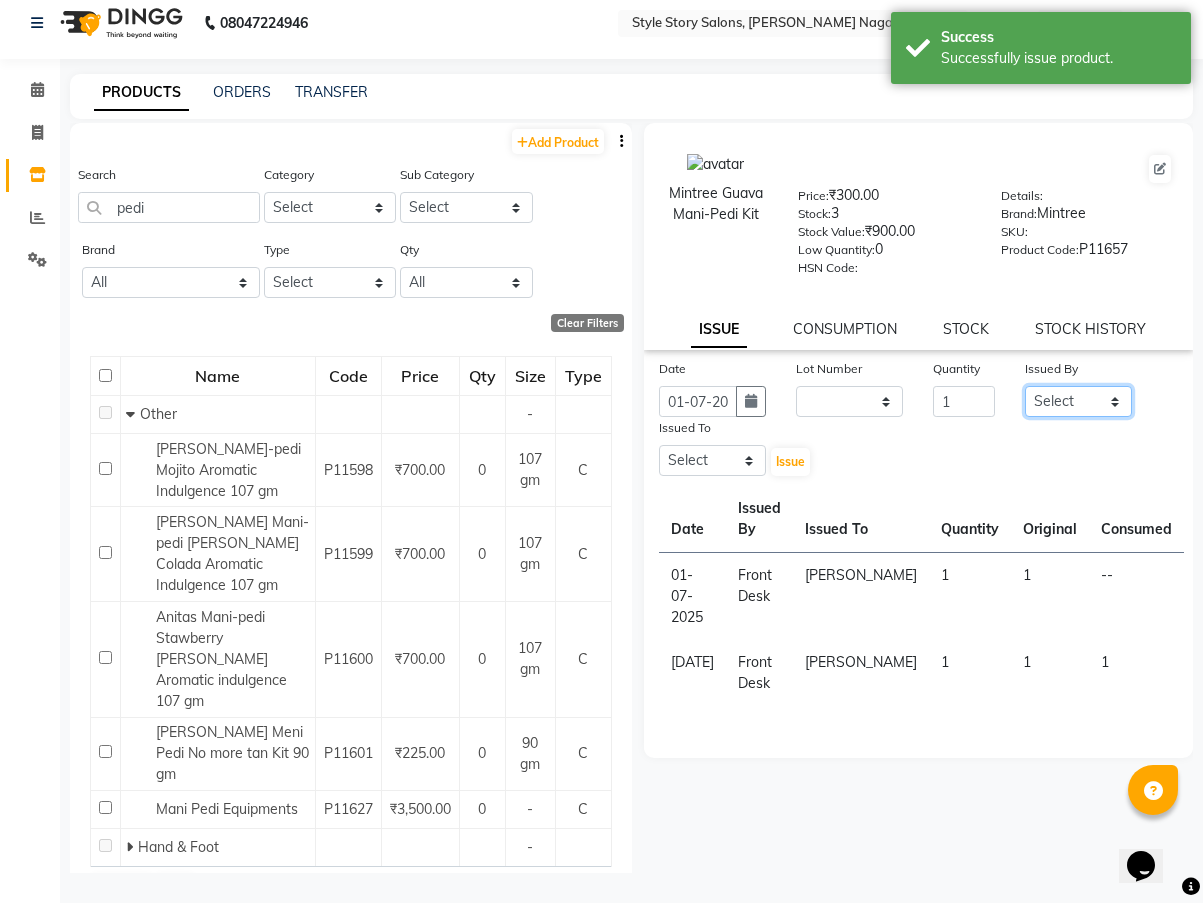 click on "Select [PERSON_NAME] [PERSON_NAME] Frenchise Partner Front [PERSON_NAME] Kukadkar [PERSON_NAME] [PERSON_NAME] [PERSON_NAME]" 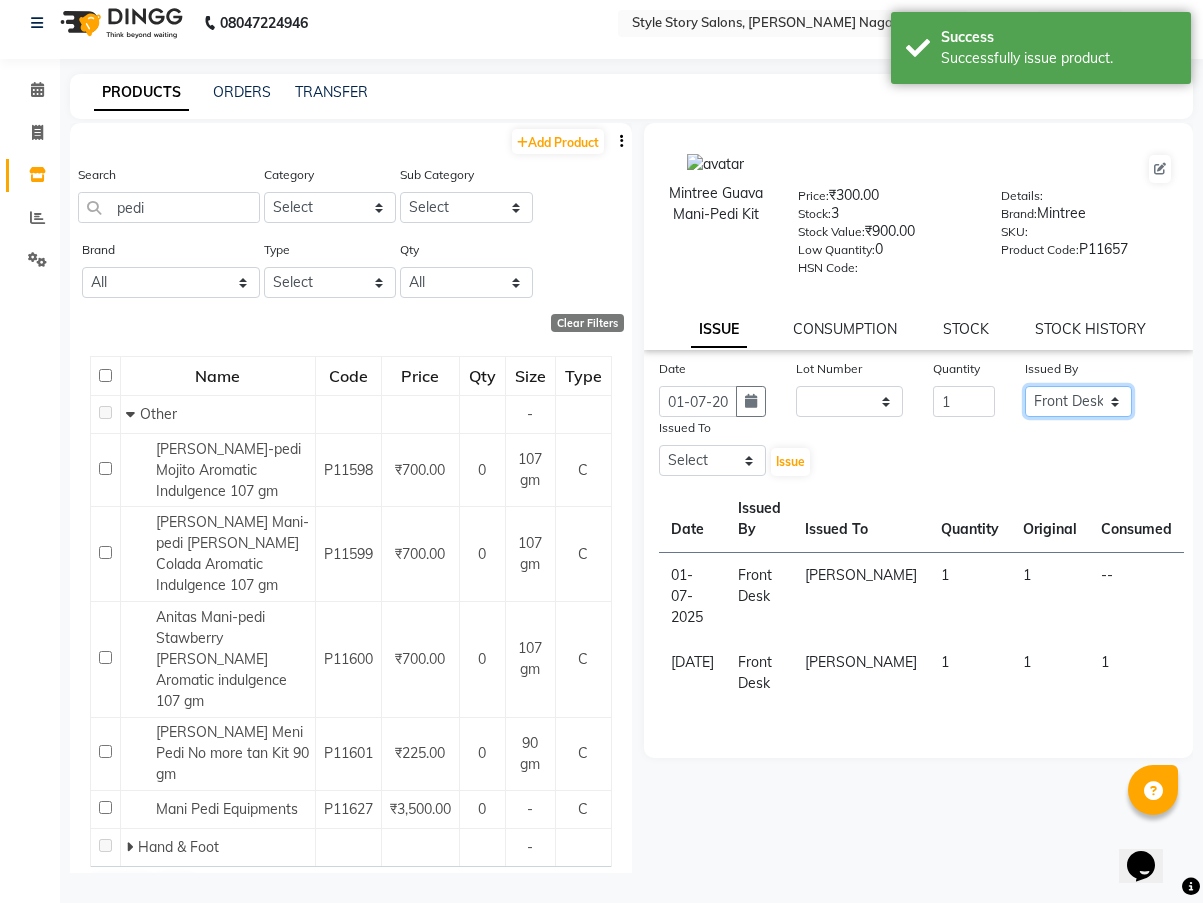 click on "Select [PERSON_NAME] [PERSON_NAME] Frenchise Partner Front [PERSON_NAME] Kukadkar [PERSON_NAME] [PERSON_NAME] [PERSON_NAME]" 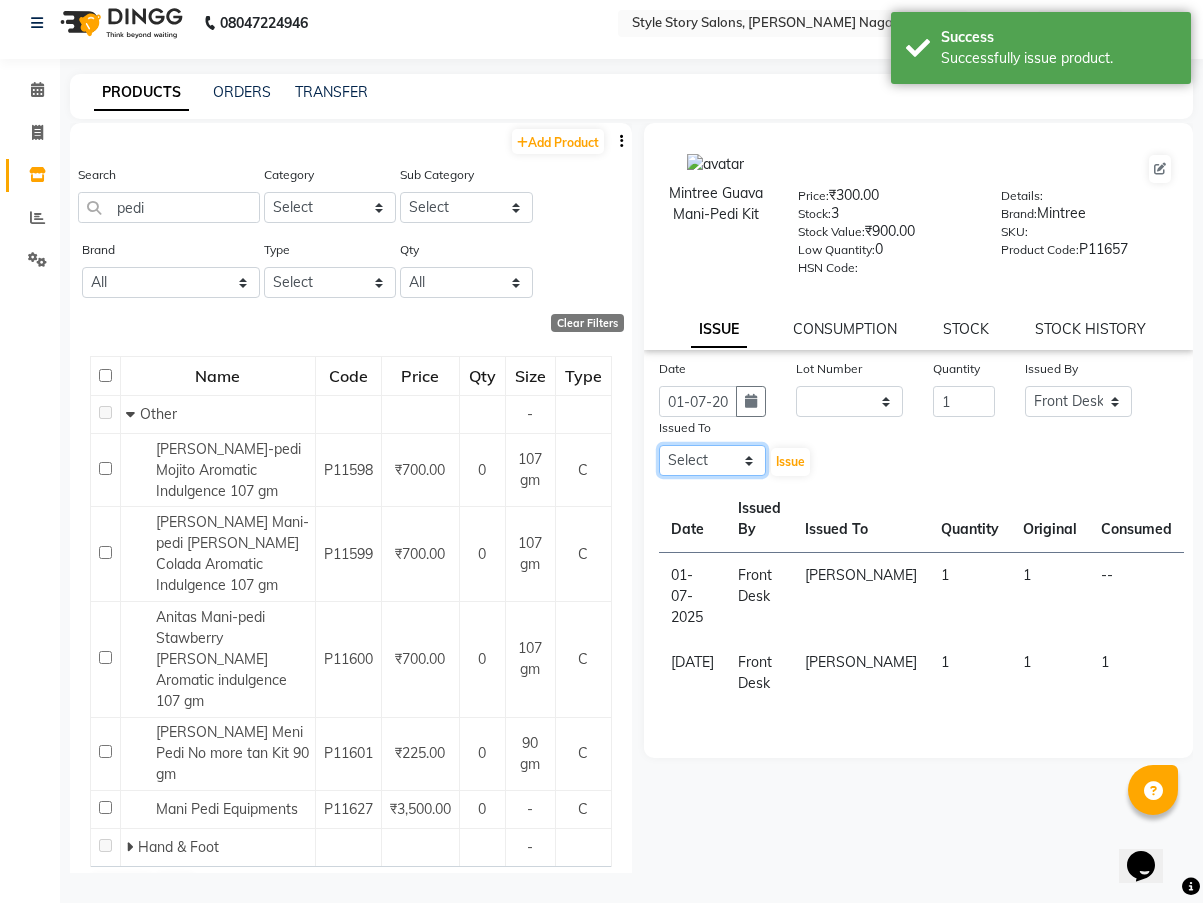 click on "Select [PERSON_NAME] [PERSON_NAME] Frenchise Partner Front [PERSON_NAME] Kukadkar [PERSON_NAME] [PERSON_NAME] [PERSON_NAME]" 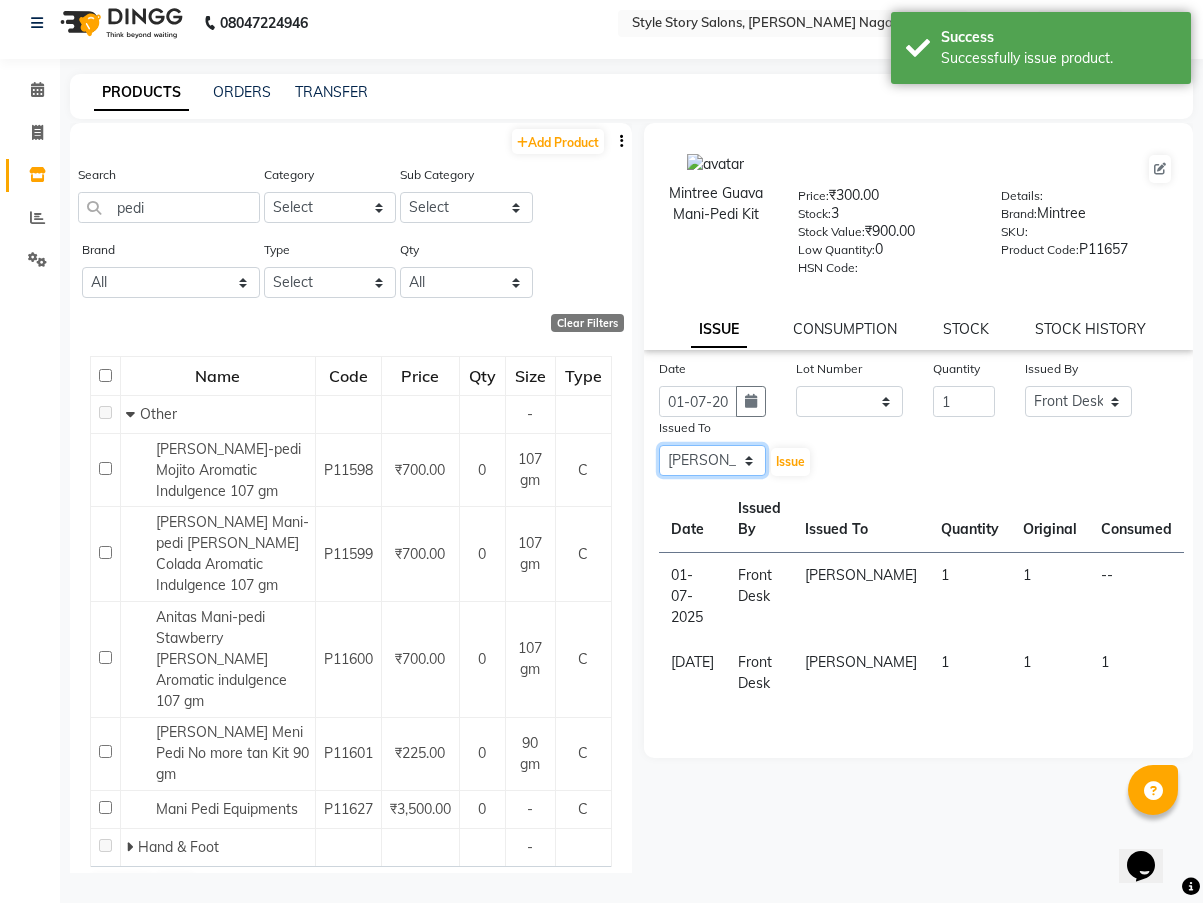 click on "Select [PERSON_NAME] [PERSON_NAME] Frenchise Partner Front [PERSON_NAME] Kukadkar [PERSON_NAME] [PERSON_NAME] [PERSON_NAME]" 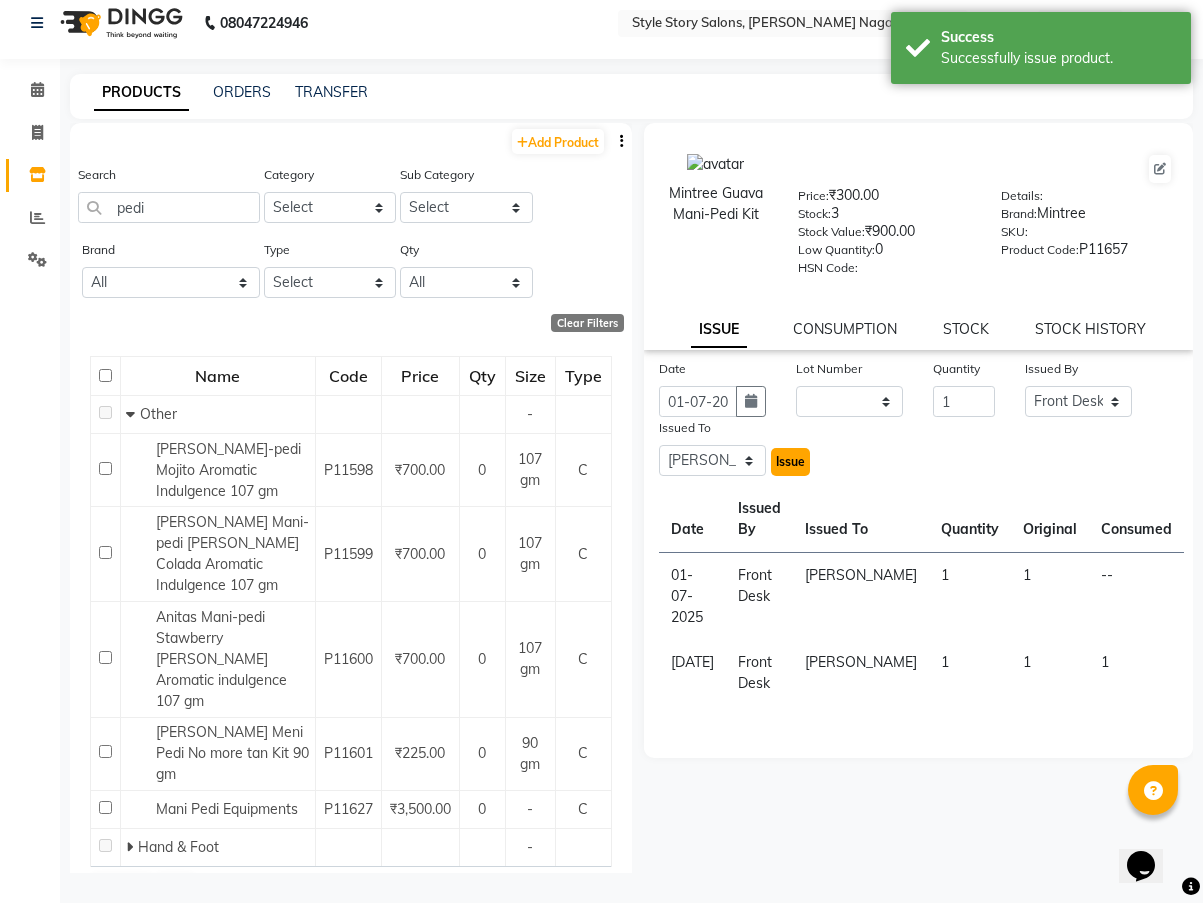click on "Issue" 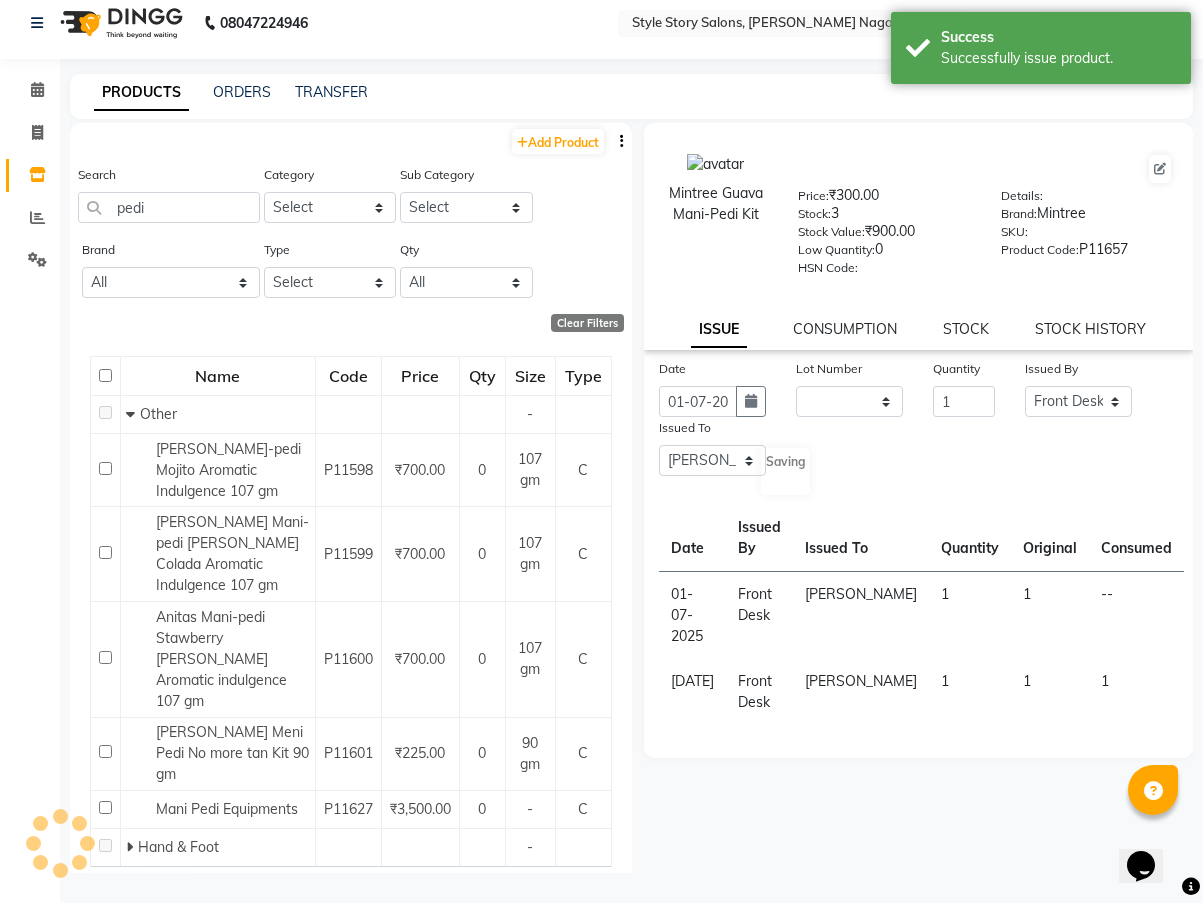 select 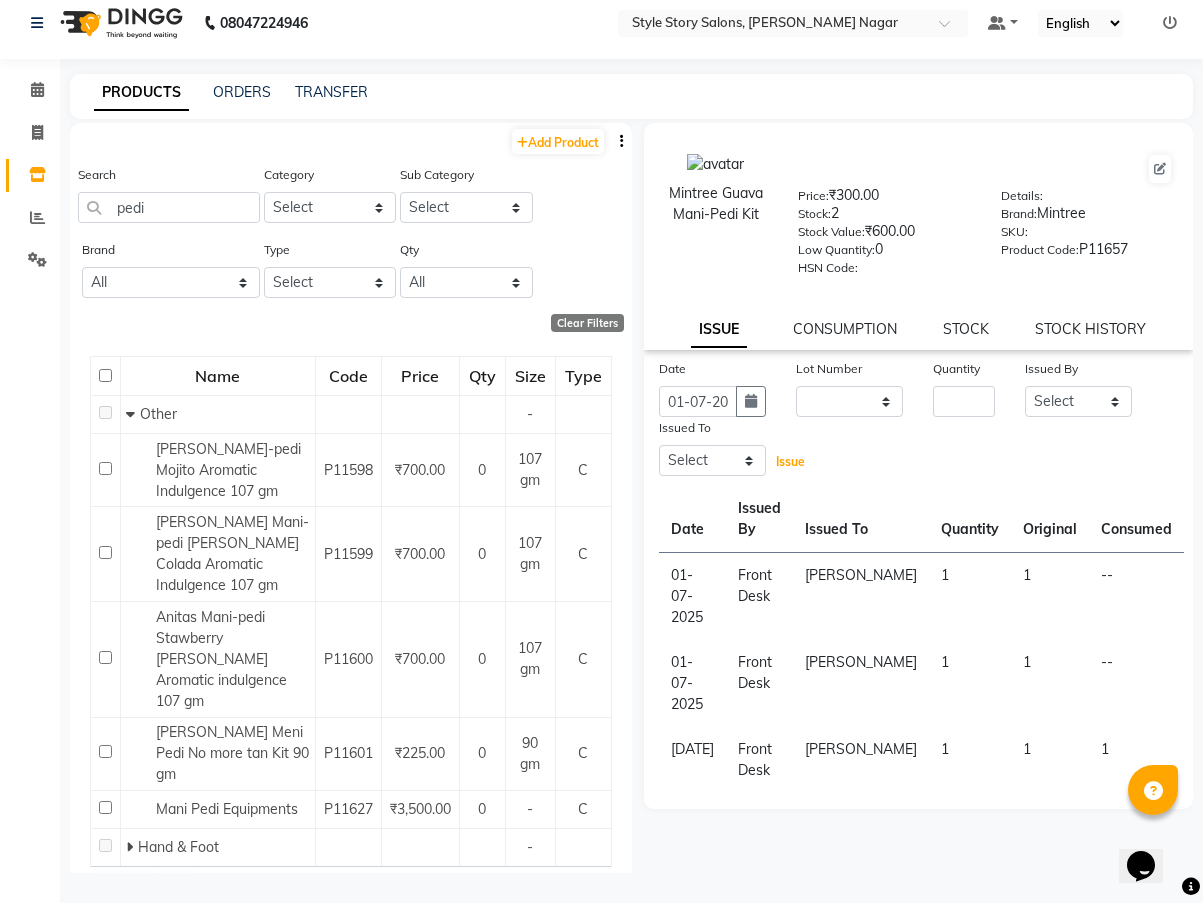 click on "Issue" 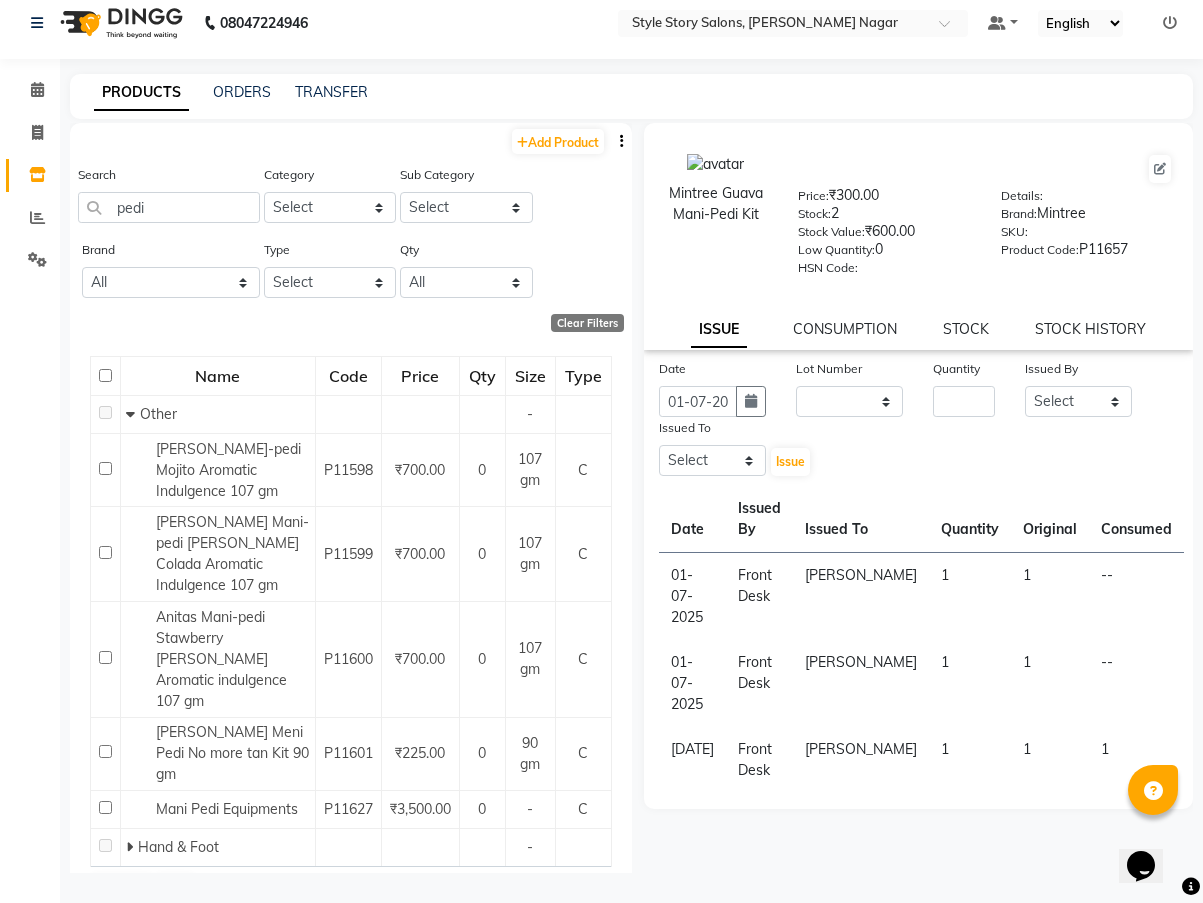 click on "Date [DATE] Lot Number None Quantity Issued By Select [PERSON_NAME] [PERSON_NAME] Frenchise Partner Front [PERSON_NAME] Kukadkar [PERSON_NAME] [PERSON_NAME] [PERSON_NAME] Issued To Select [PERSON_NAME] [PERSON_NAME] Frenchise Partner Front [PERSON_NAME] Kukadkar [PERSON_NAME] [PERSON_NAME] [PERSON_NAME]  Issue" 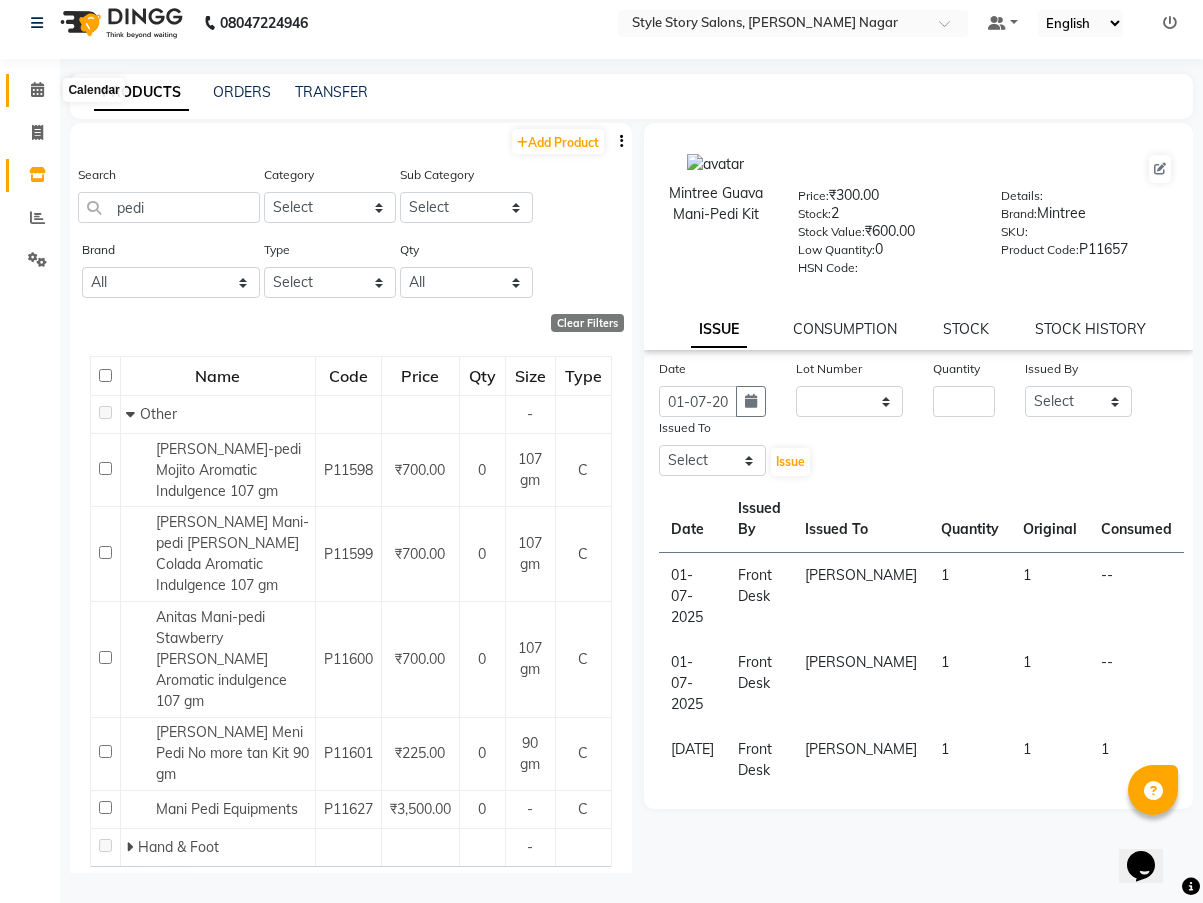 click 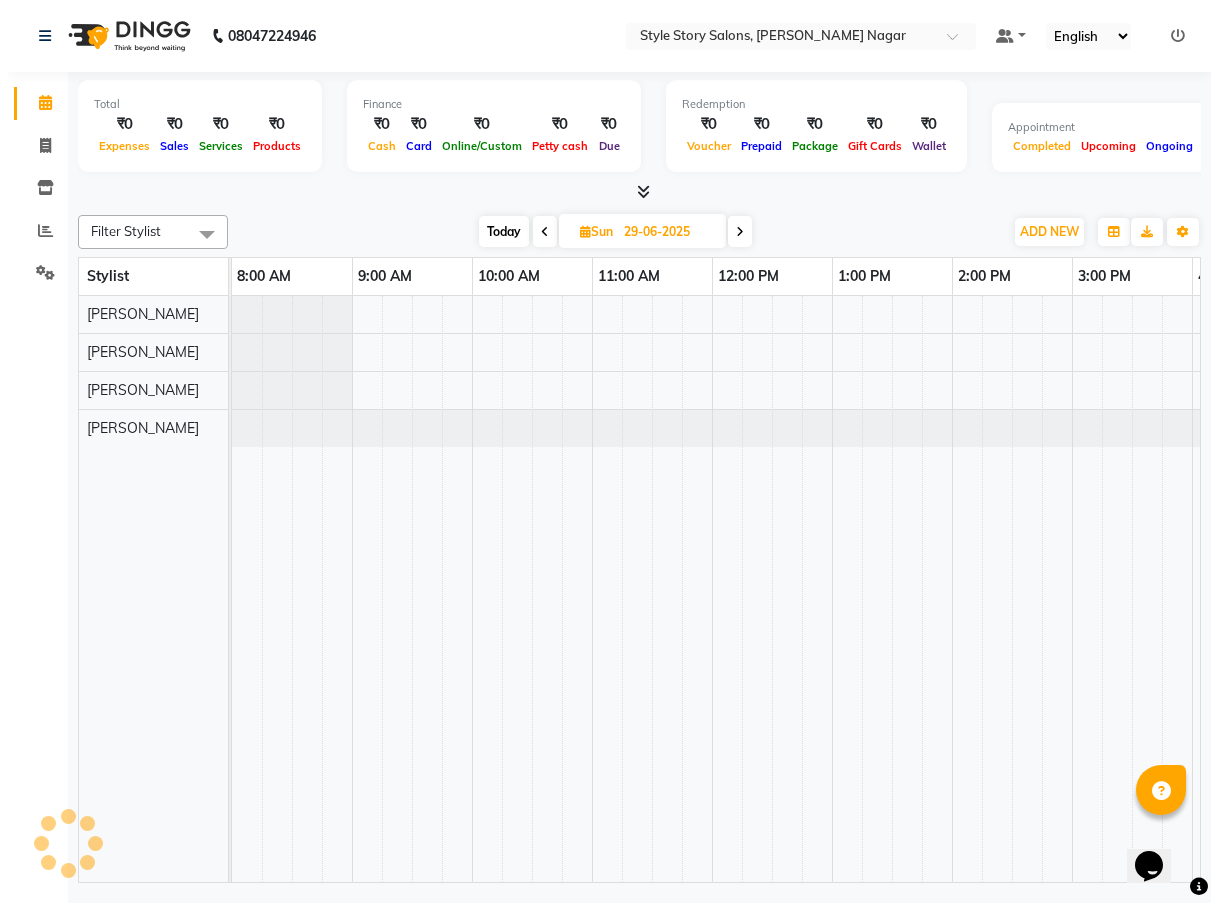 scroll, scrollTop: 0, scrollLeft: 0, axis: both 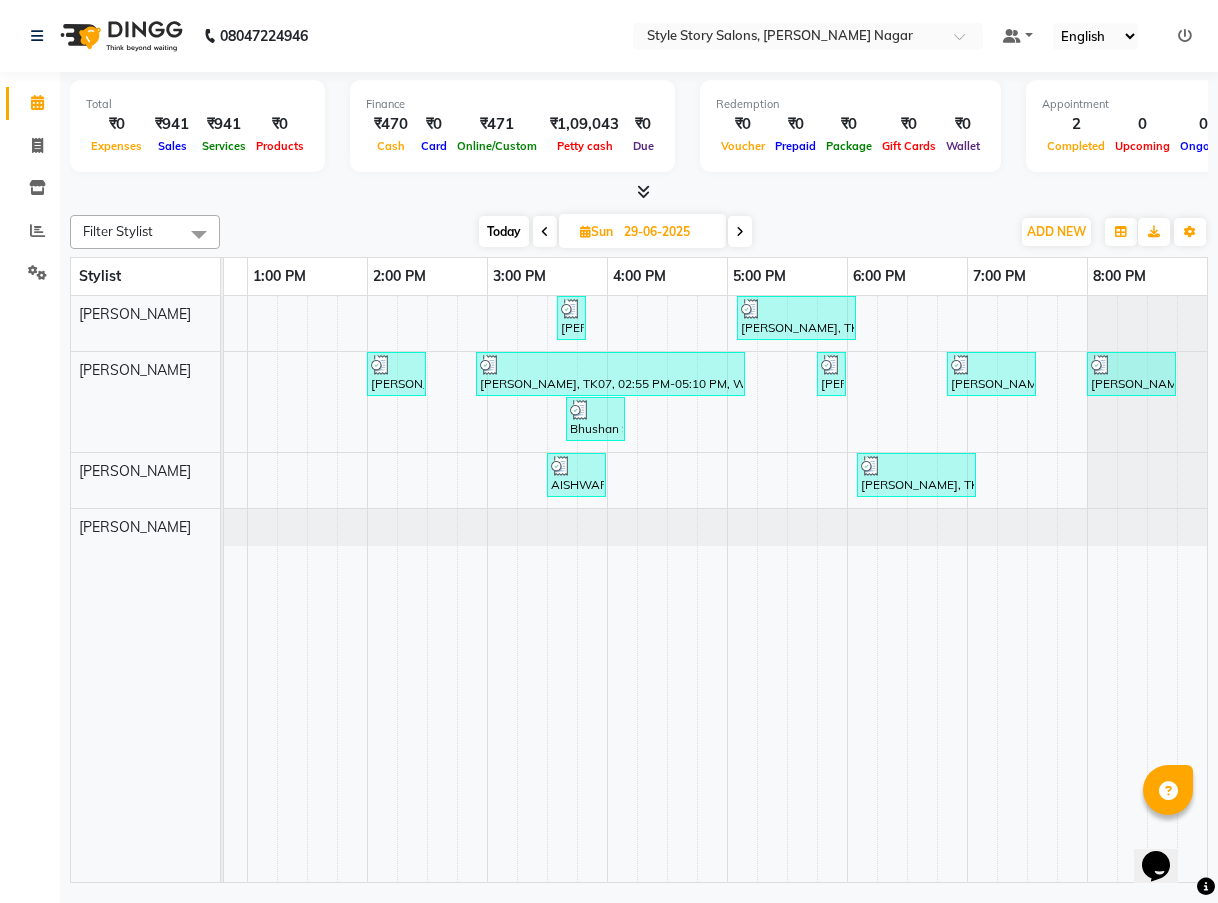click on "Total  ₹0  Expenses ₹941  Sales ₹941  Services ₹0  Products Finance  ₹470  Cash ₹0  Card ₹471  Online/Custom ₹1,09,043 [PERSON_NAME] cash ₹0 Due  Redemption  ₹0 Voucher ₹0 Prepaid ₹0 Package ₹0  Gift Cards ₹0  Wallet  Appointment  2 Completed 0 Upcoming 0 Ongoing 0 No show  Other sales  ₹0  Packages ₹0  Memberships ₹0  Vouchers ₹0  Prepaids ₹0  Gift Cards Filter Stylist Select All [PERSON_NAME] Meshre [PERSON_NAME] [PERSON_NAME] [PERSON_NAME] [DATE]  [DATE] Toggle Dropdown Add Appointment Add Invoice Add Attendance Add Transaction Toggle Dropdown Add Appointment Add Invoice Add Attendance ADD NEW Toggle Dropdown Add Appointment Add Invoice Add Attendance Add Transaction Filter Stylist Select All [PERSON_NAME] Meshre [PERSON_NAME] [PERSON_NAME] [PERSON_NAME] Group By  Staff View   Room View  View as Vertical  Vertical - Week View  Horizontal  Horizontal - Week View  List  Toggle Dropdown Calendar Settings Manage Tags   Arrange Stylists   Reset Stylists  Full Screen" 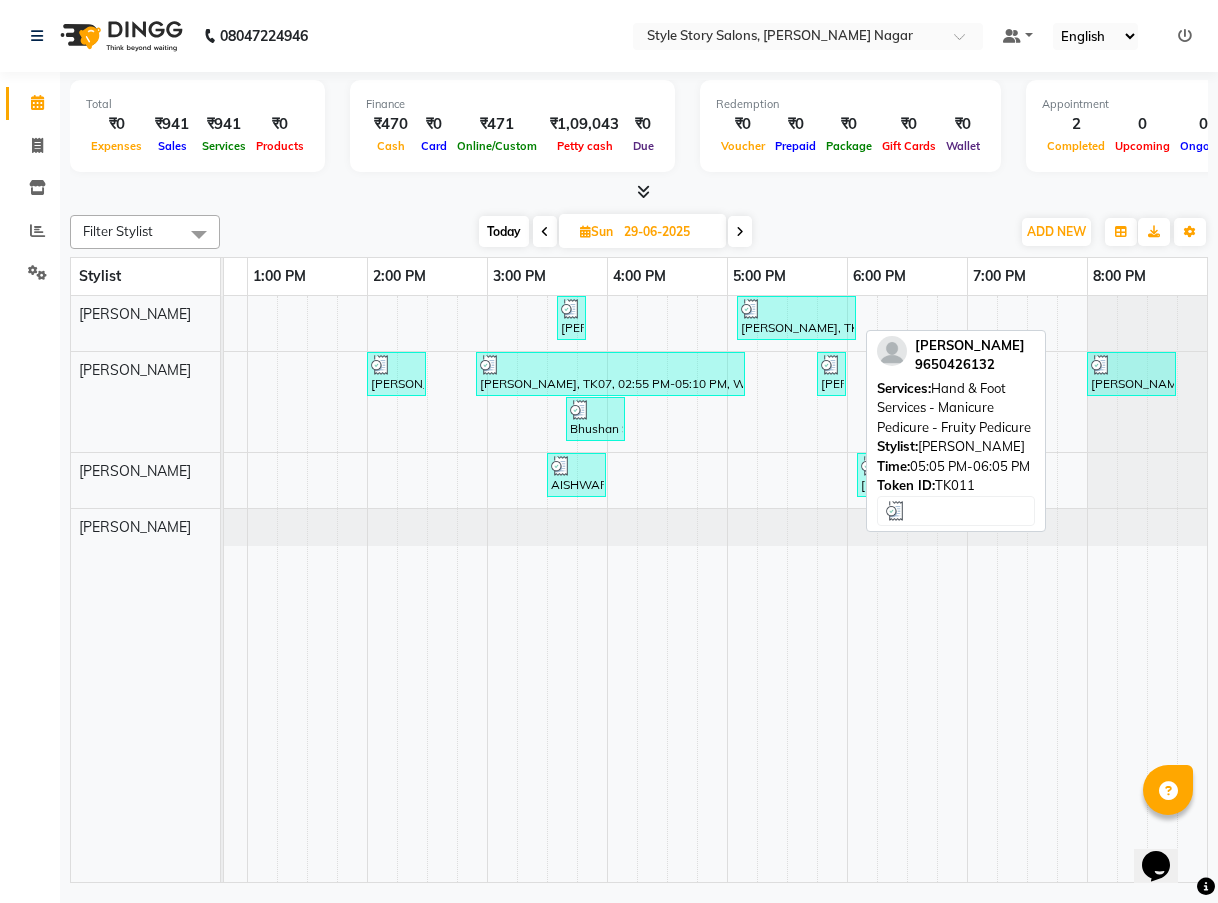 click at bounding box center (796, 309) 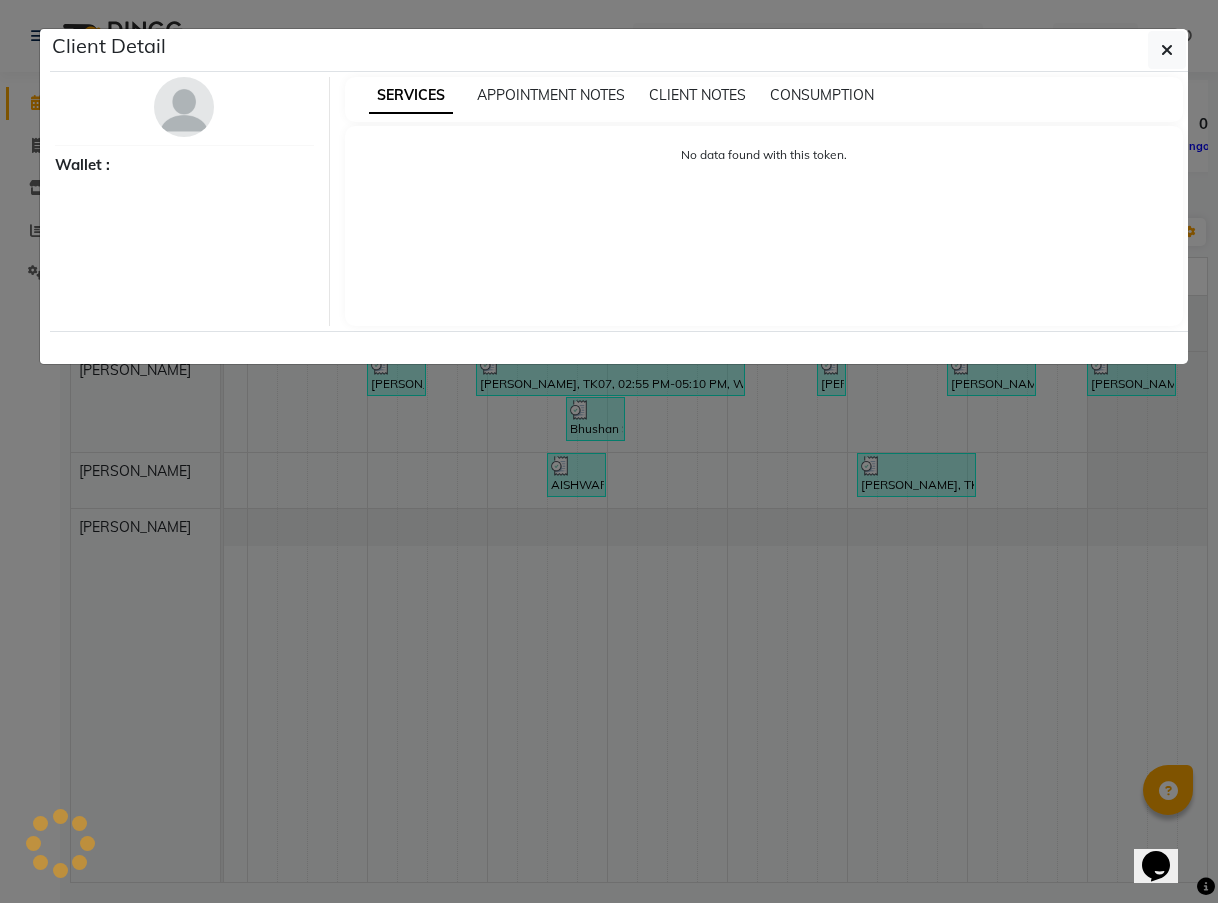 select on "3" 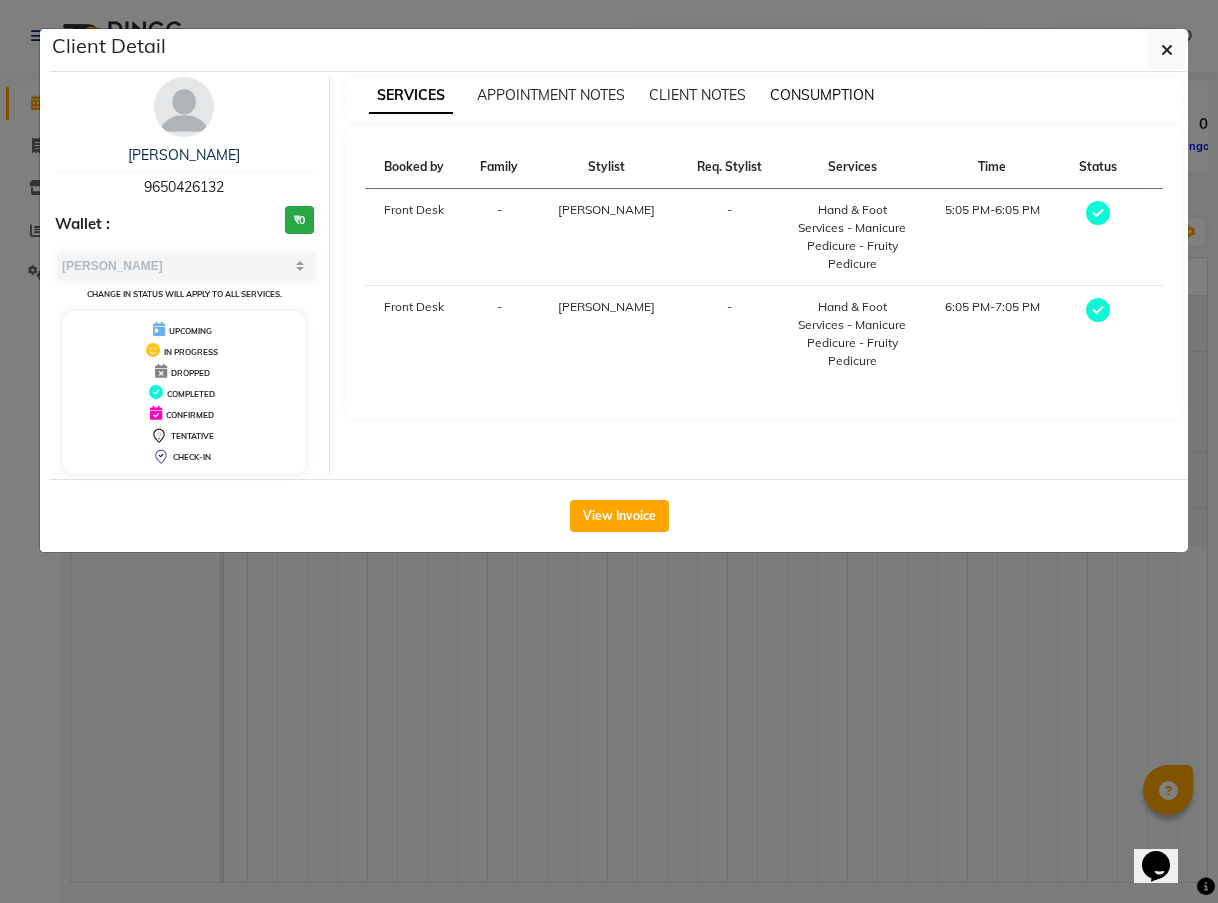 click on "CONSUMPTION" at bounding box center [822, 95] 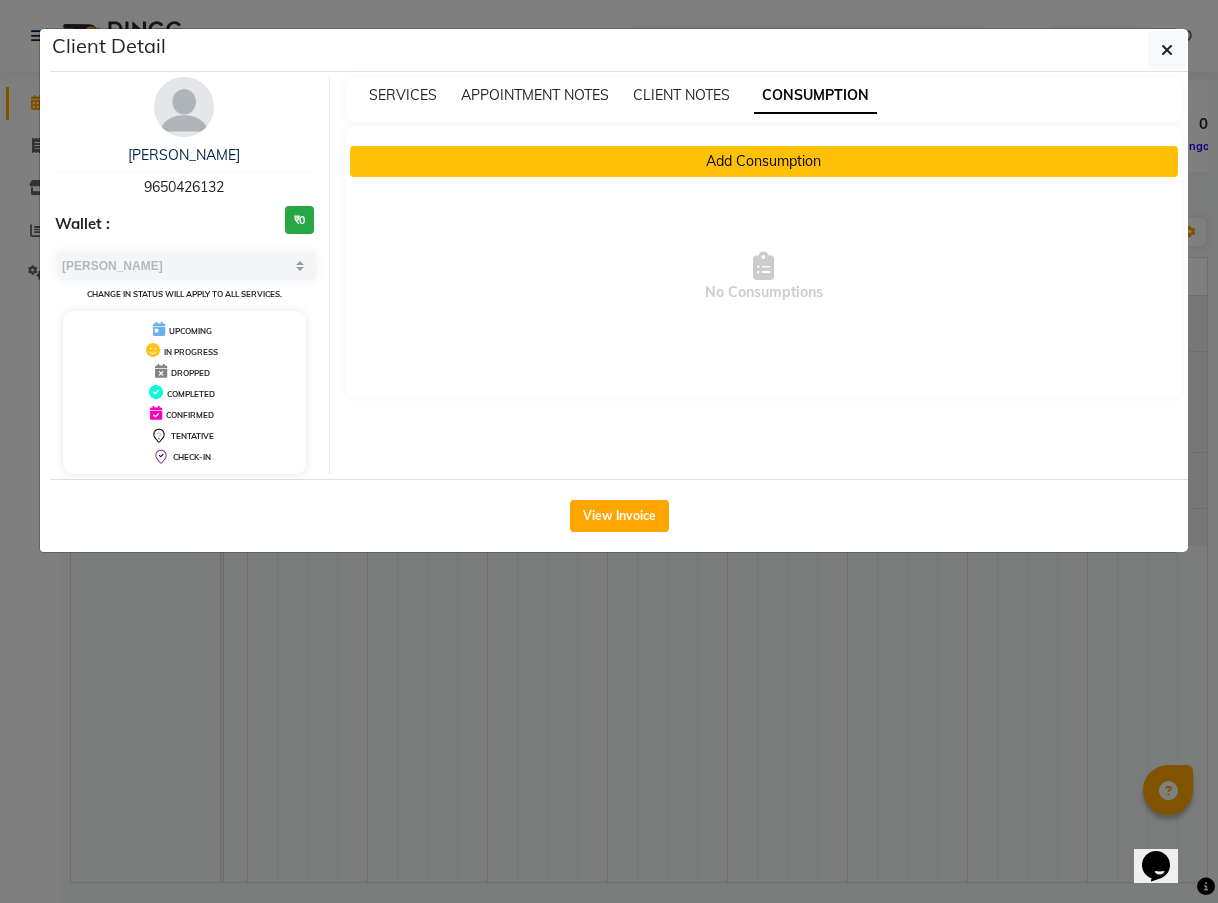 click on "Add Consumption" at bounding box center (764, 161) 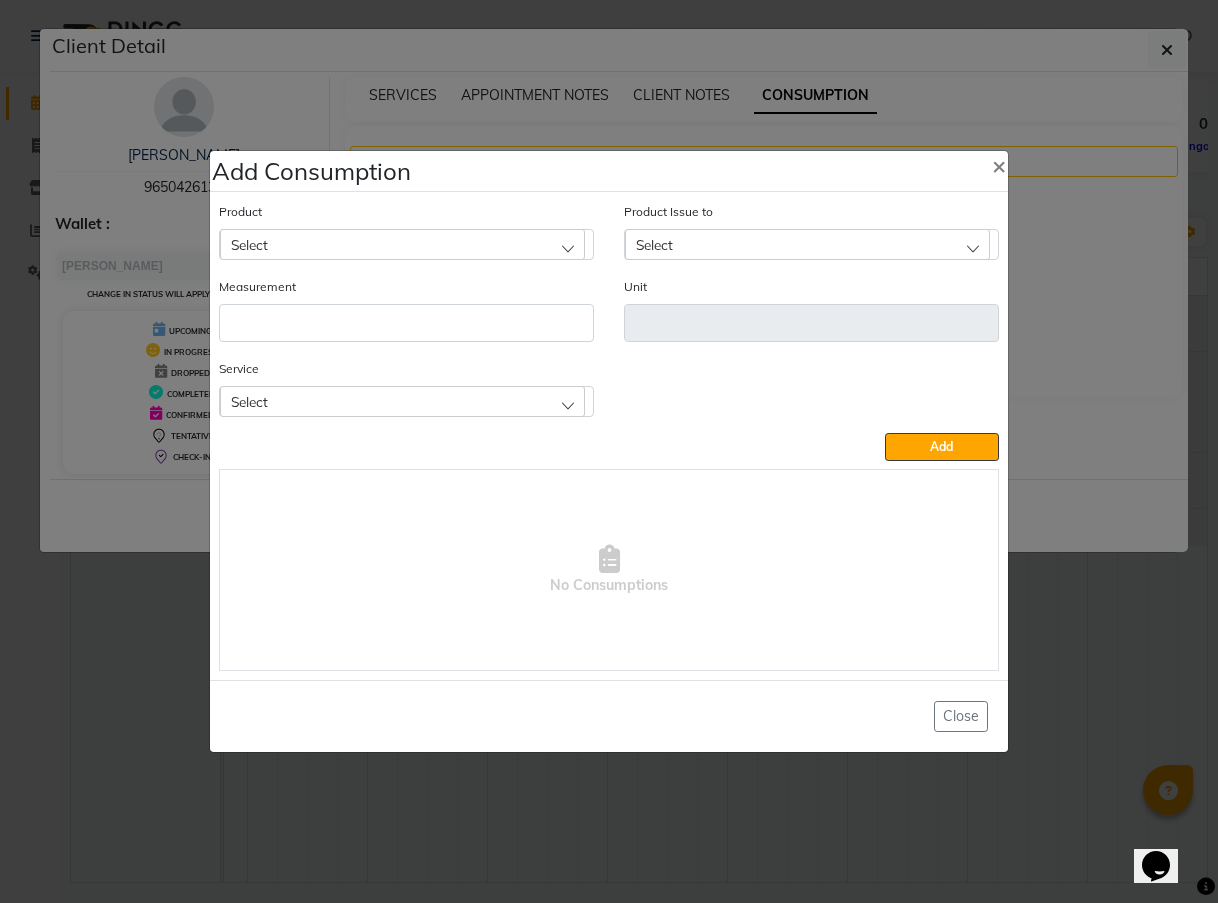 click on "Select" 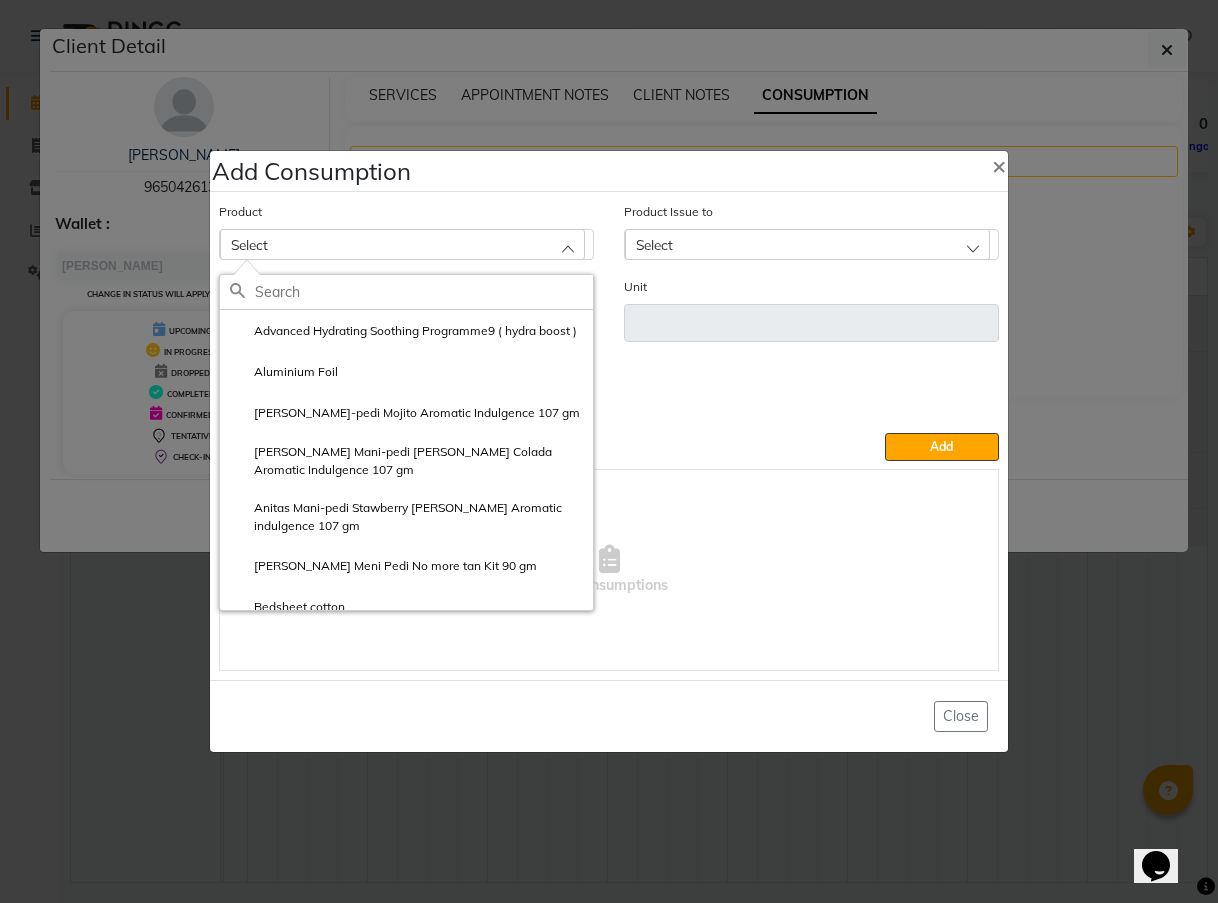 click 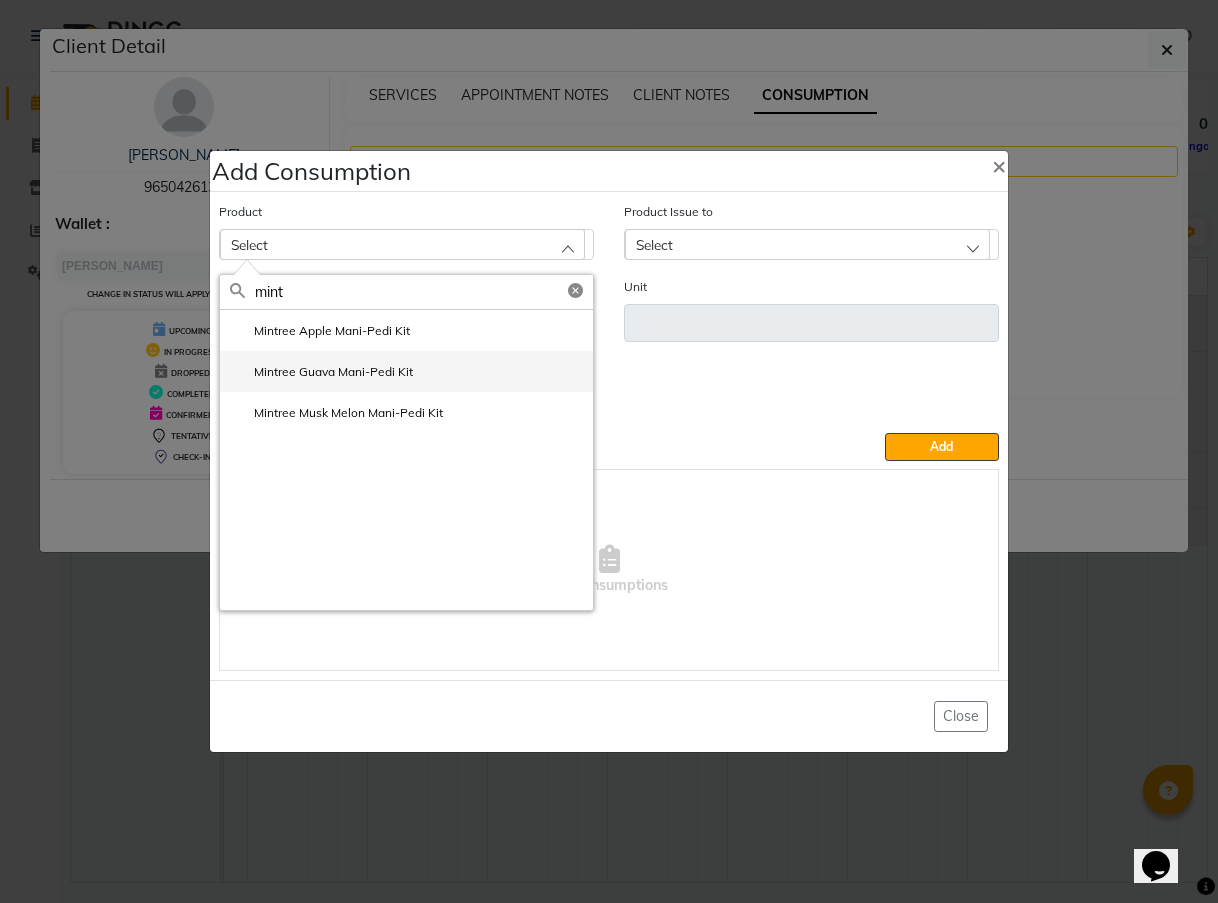 type on "mint" 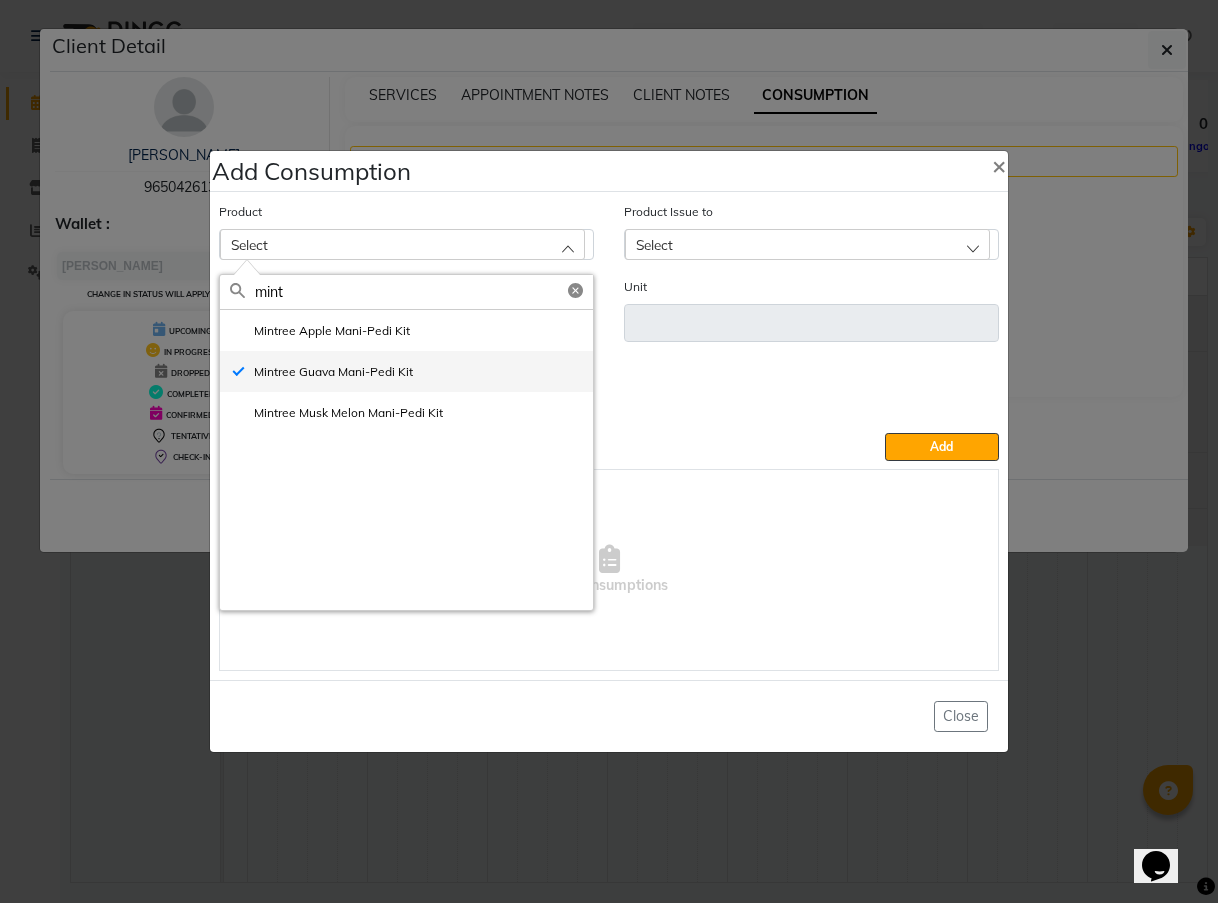 type on "pc" 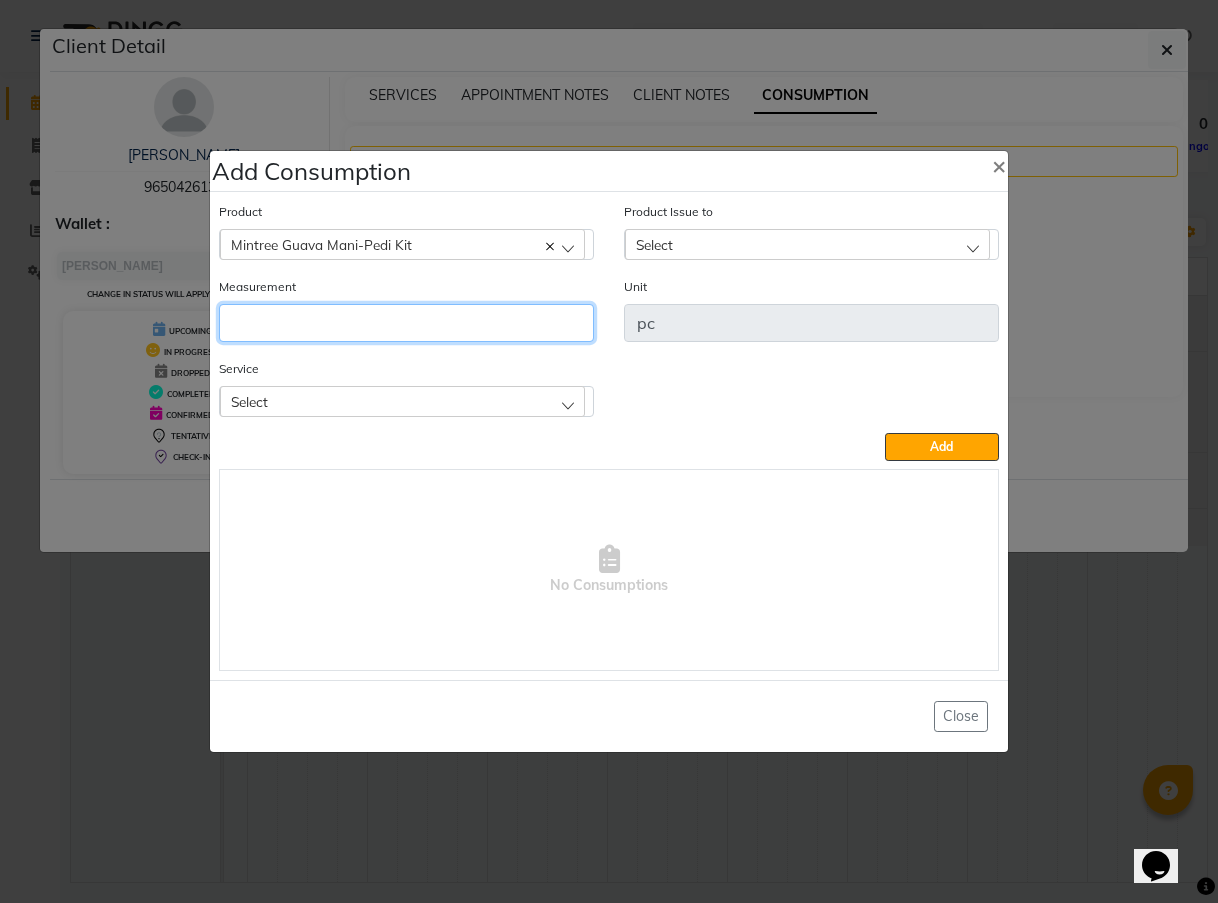 click 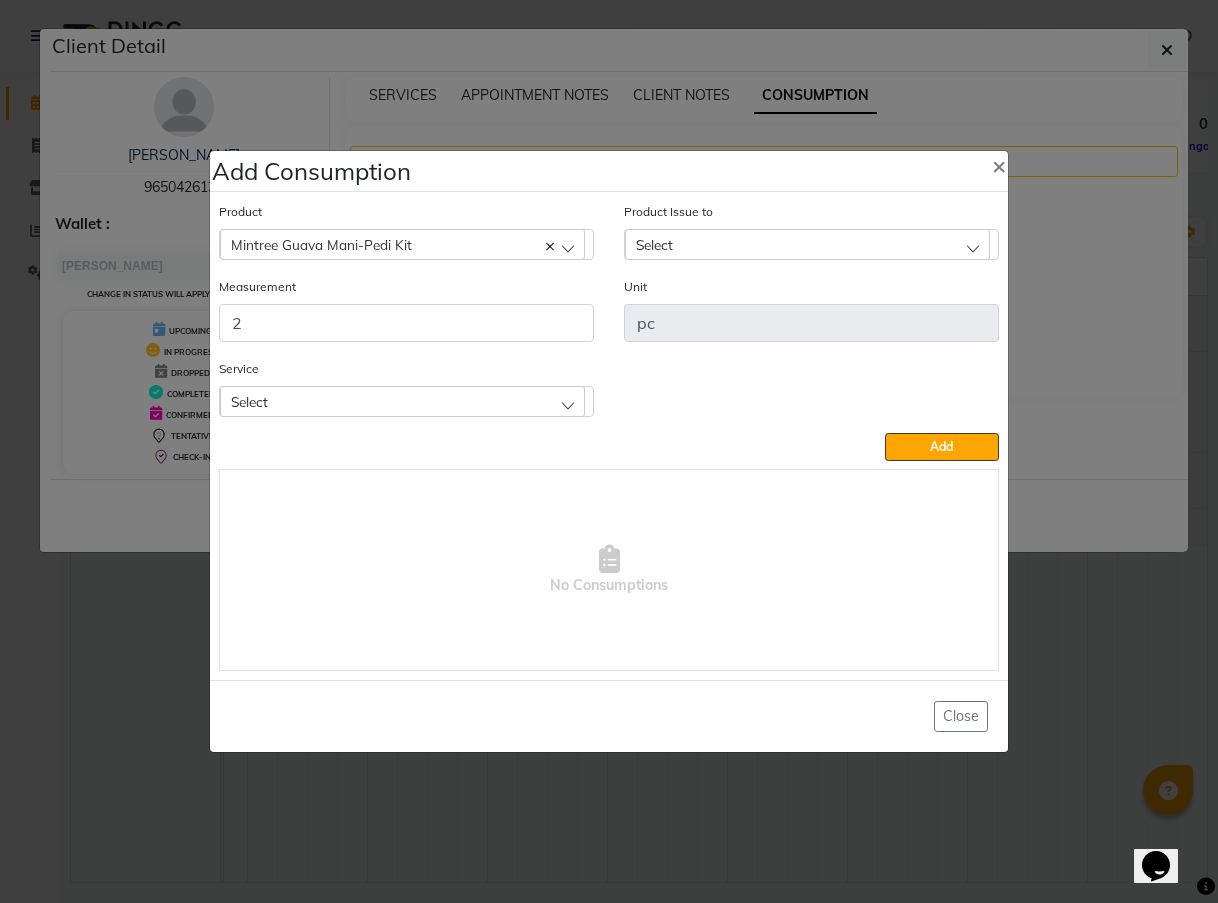 click on "Select" 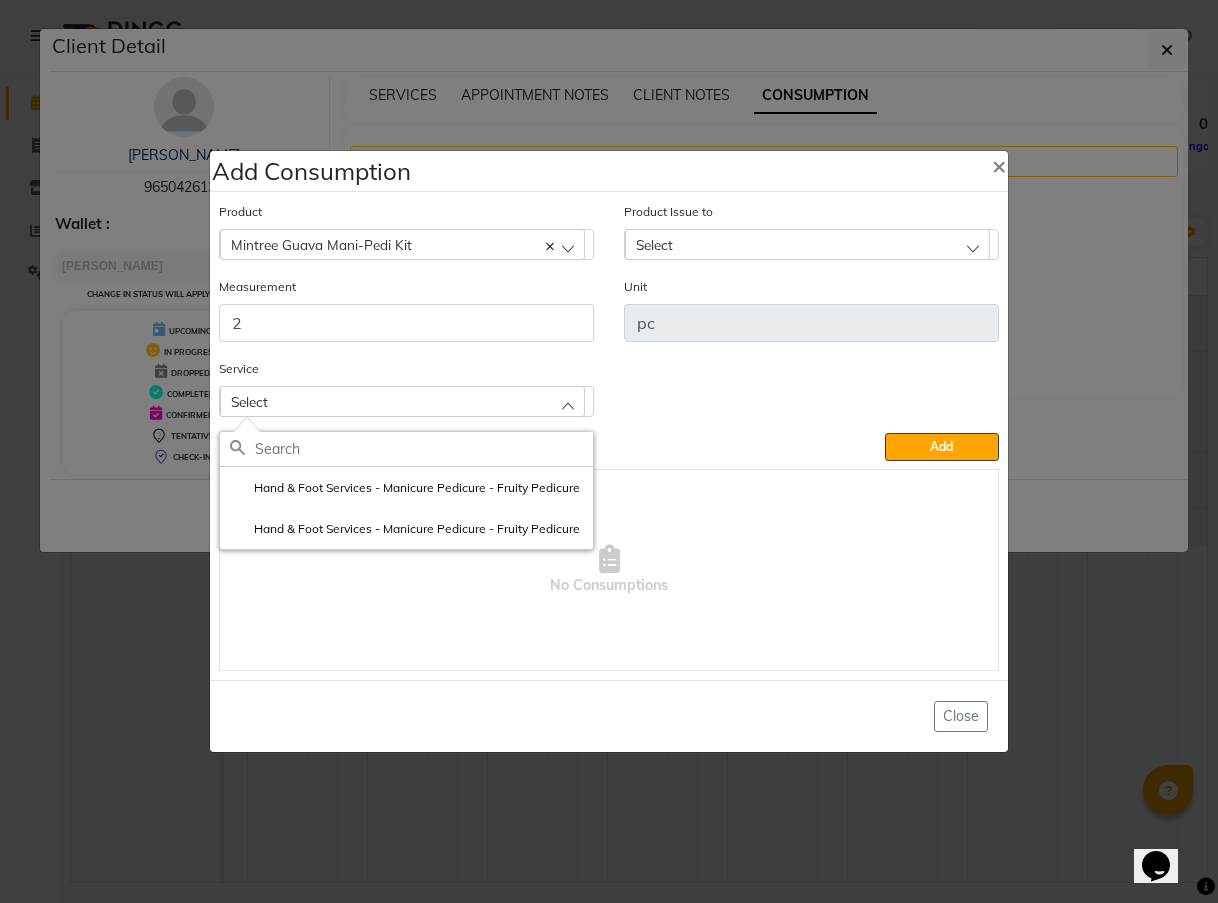 click on "Add" 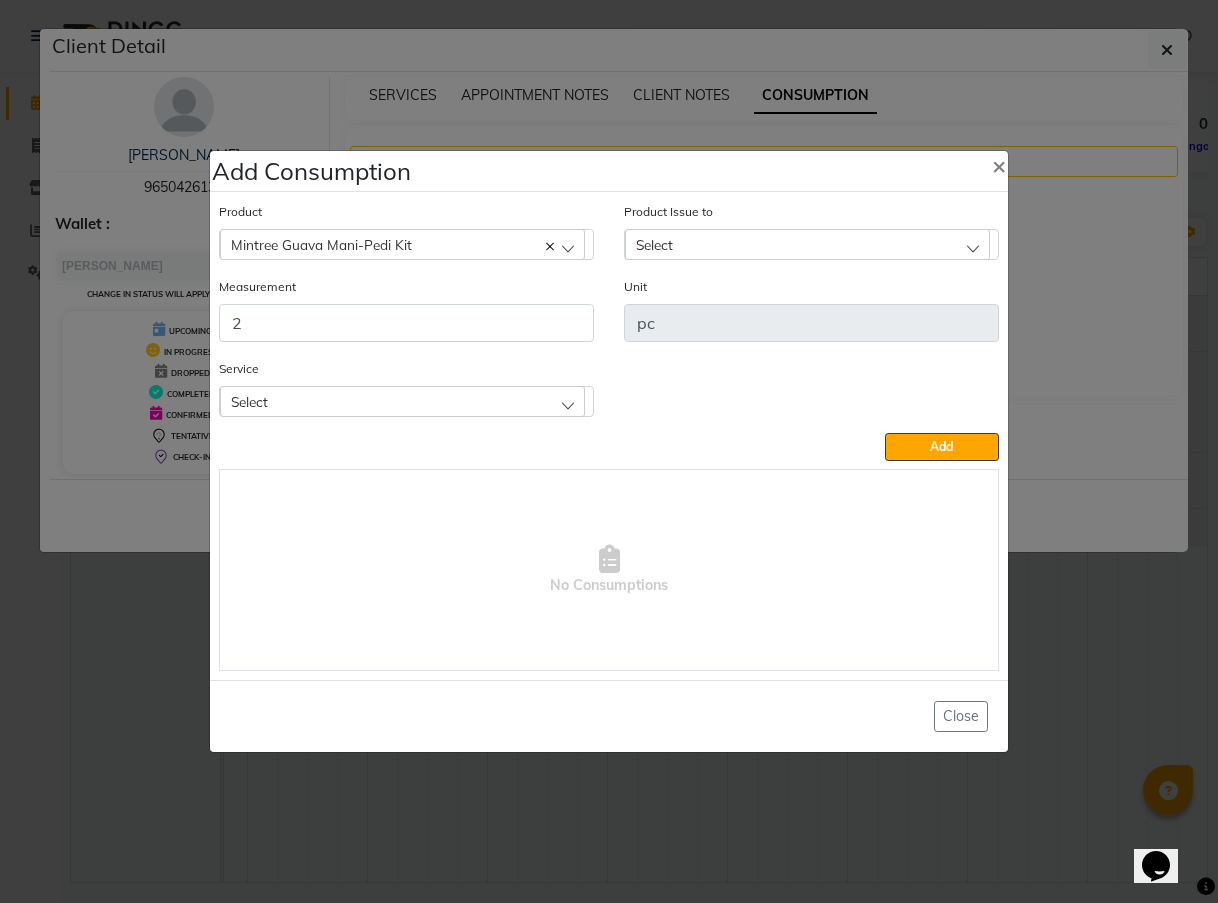 click on "Select" 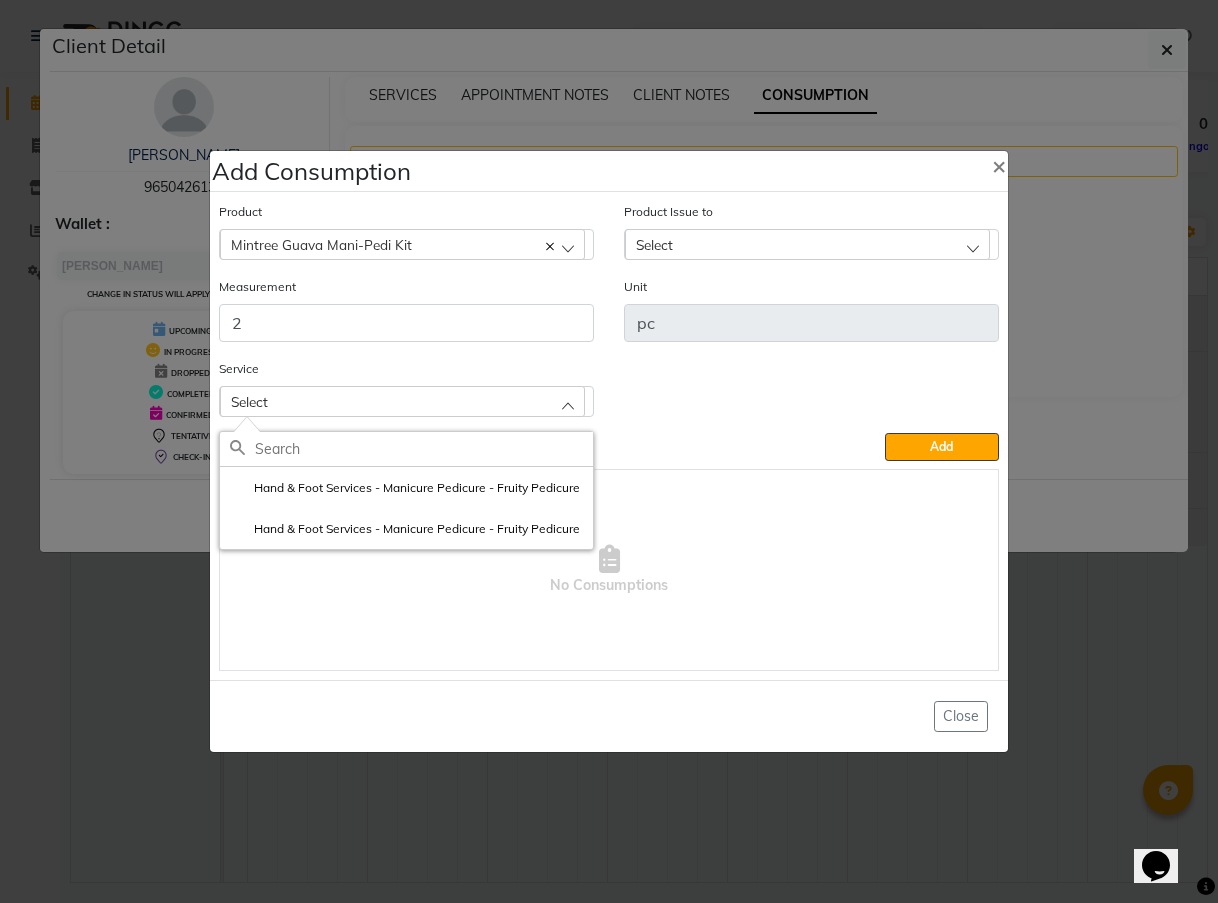 click on "Add" 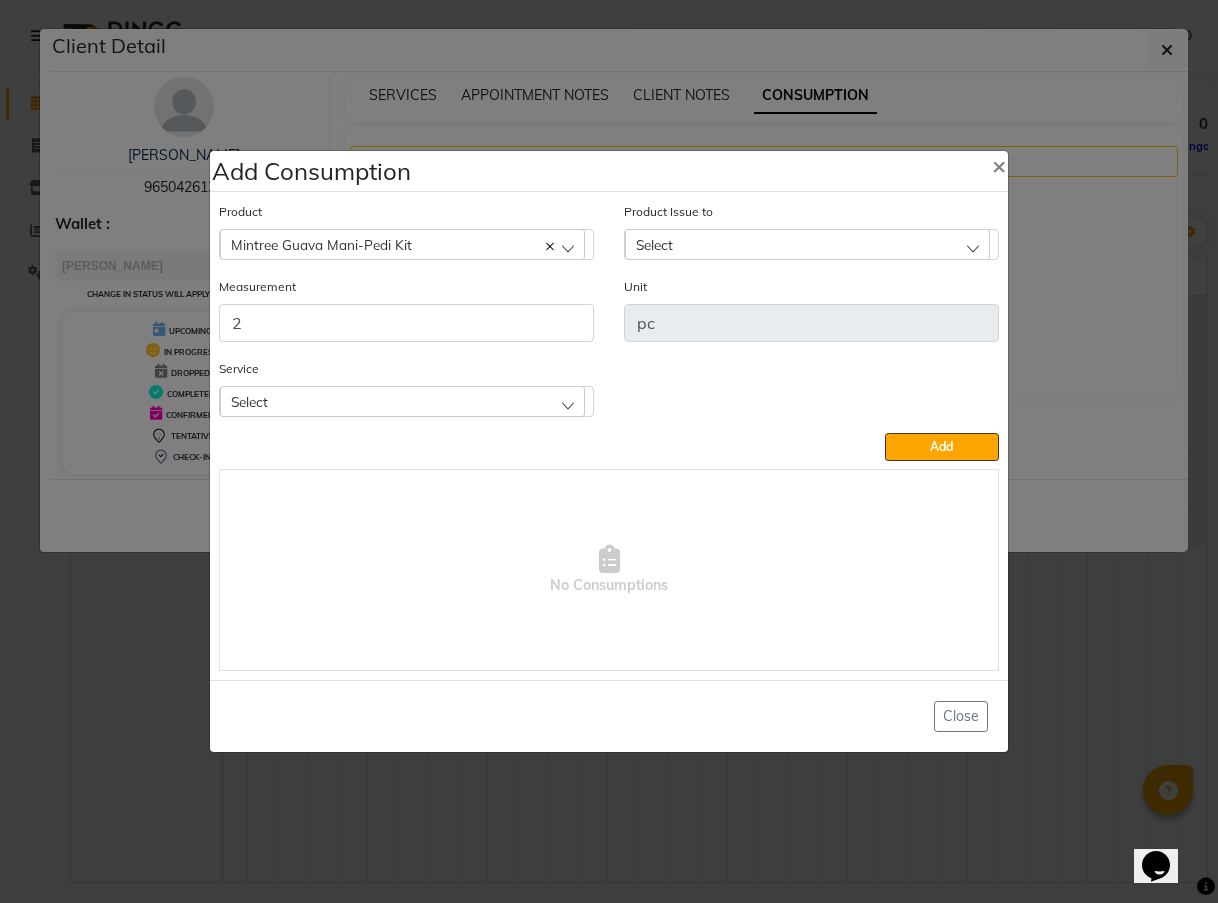 click on "Add" 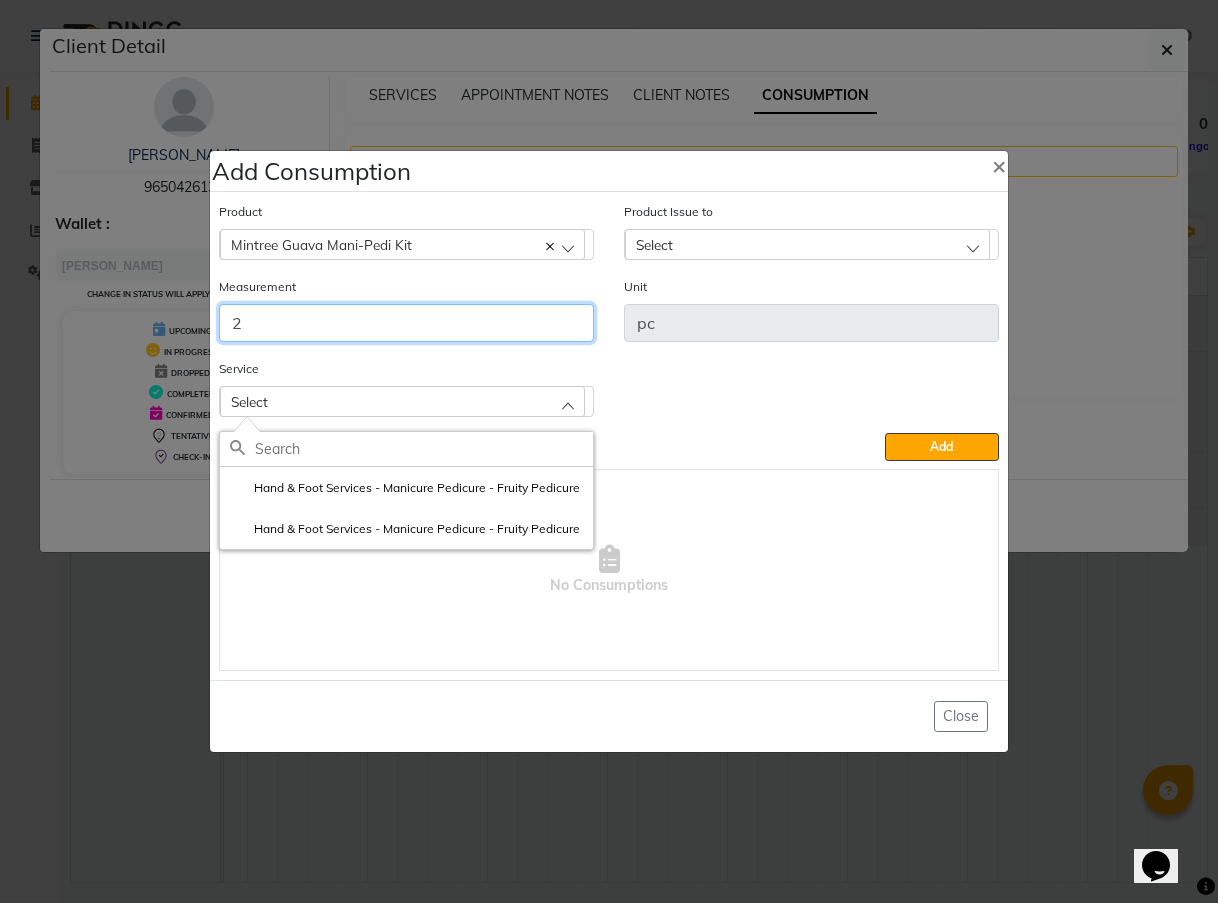 drag, startPoint x: 270, startPoint y: 324, endPoint x: 215, endPoint y: 328, distance: 55.145264 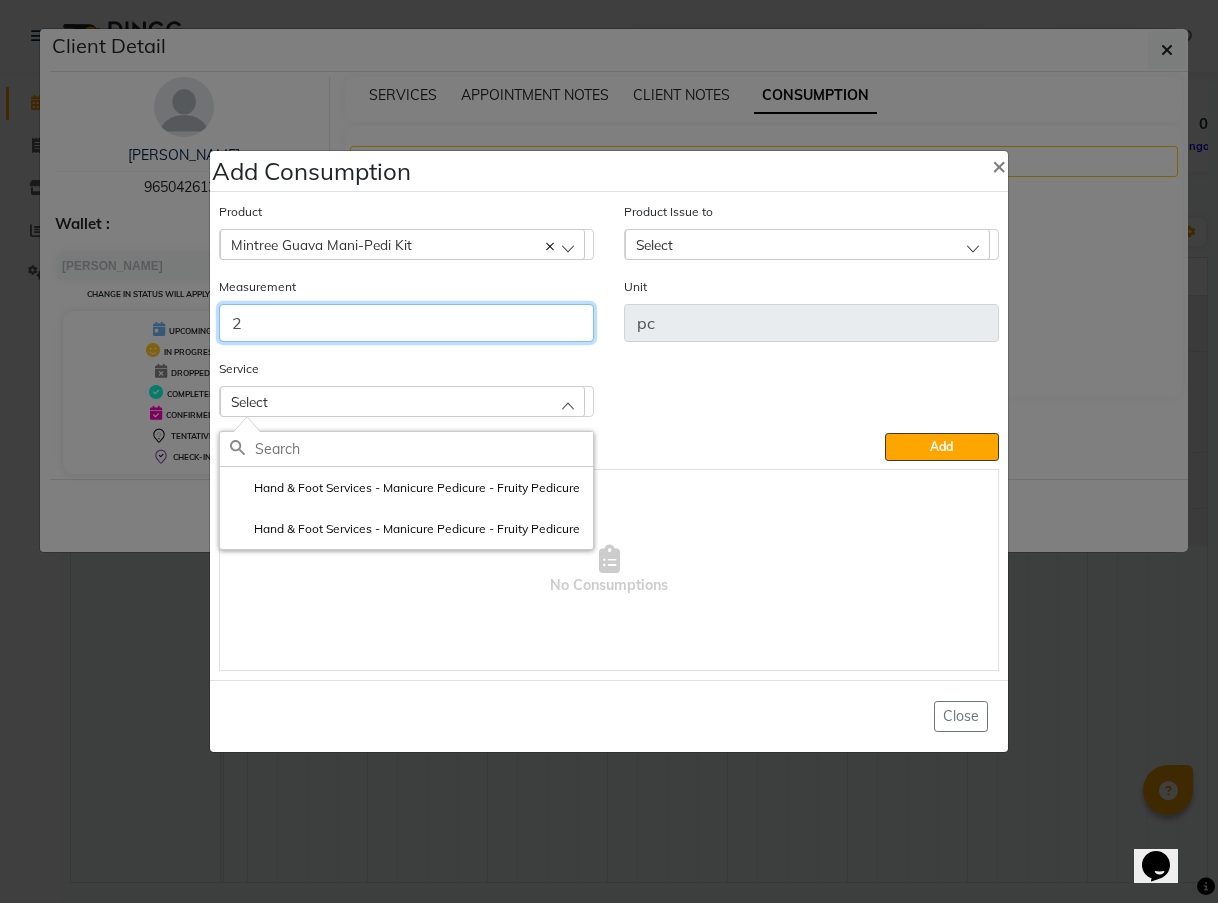 click on "Measurement 2" 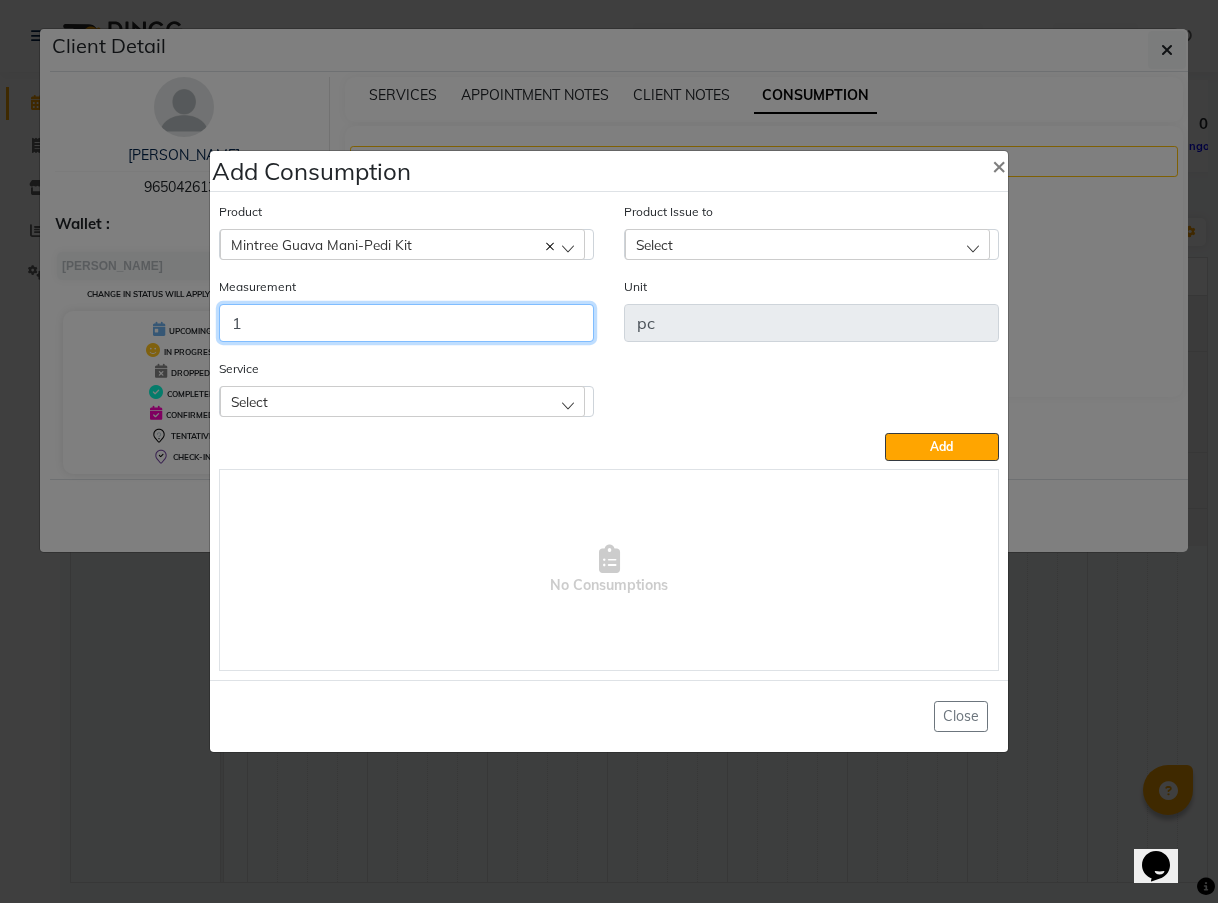 type on "1" 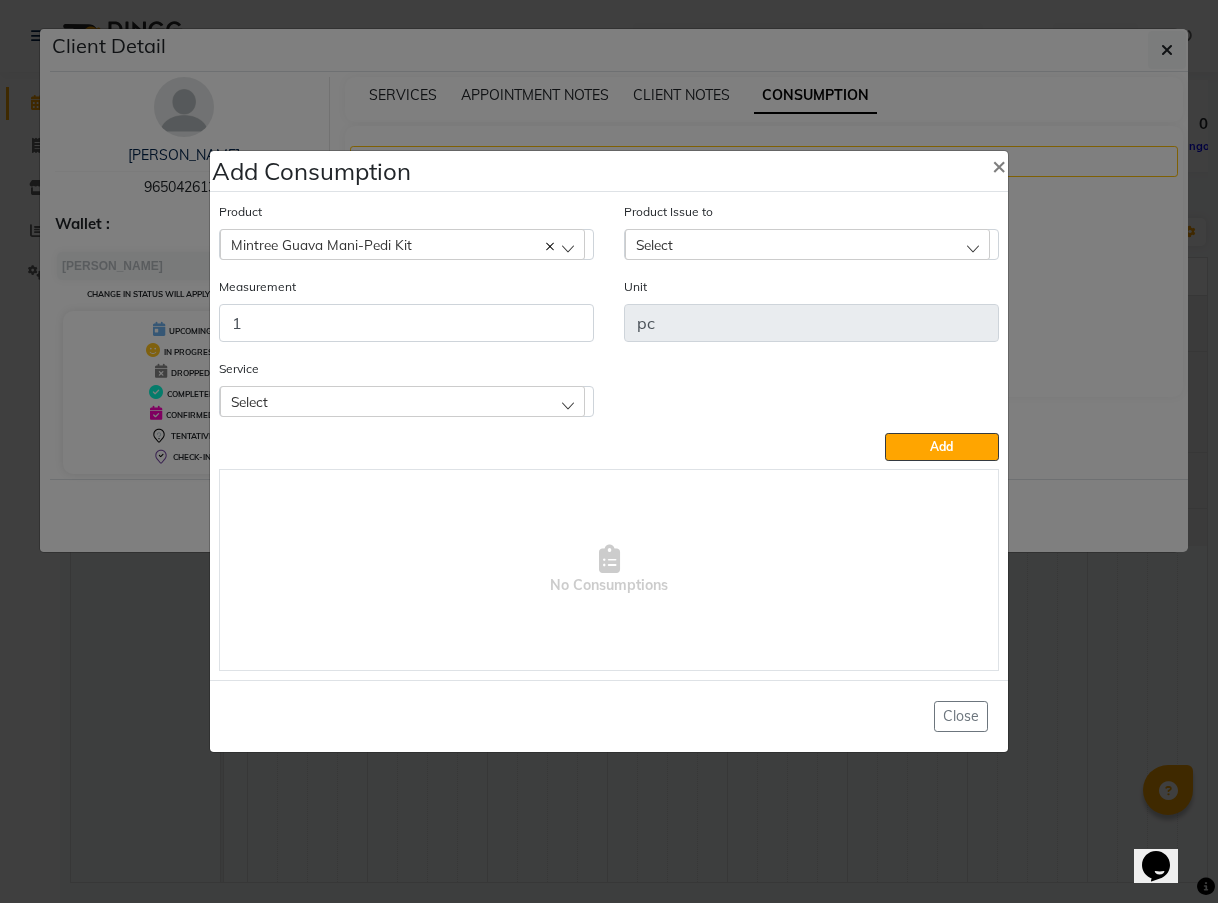 click on "Select" 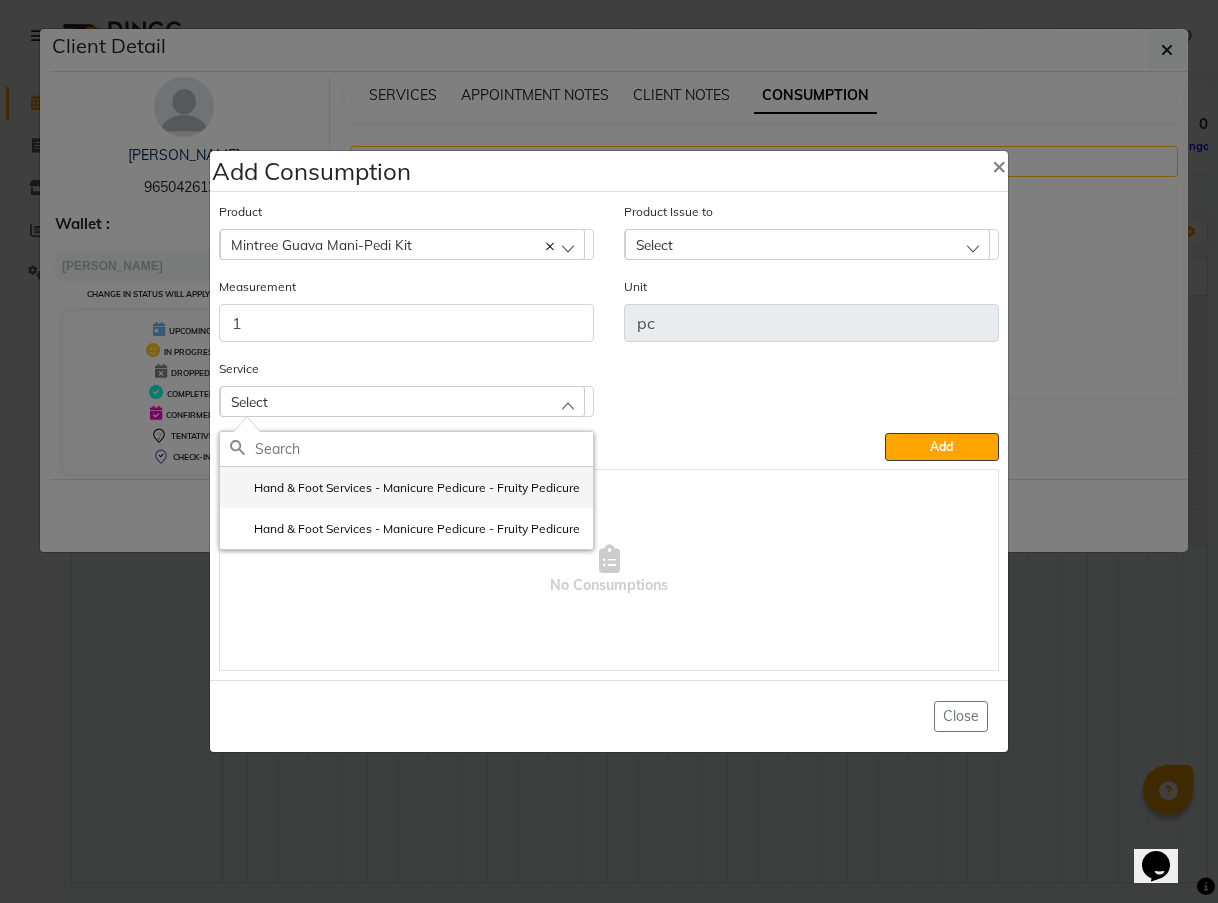 click on "Hand & Foot Services - Manicure Pedicure - Fruity Pedicure" 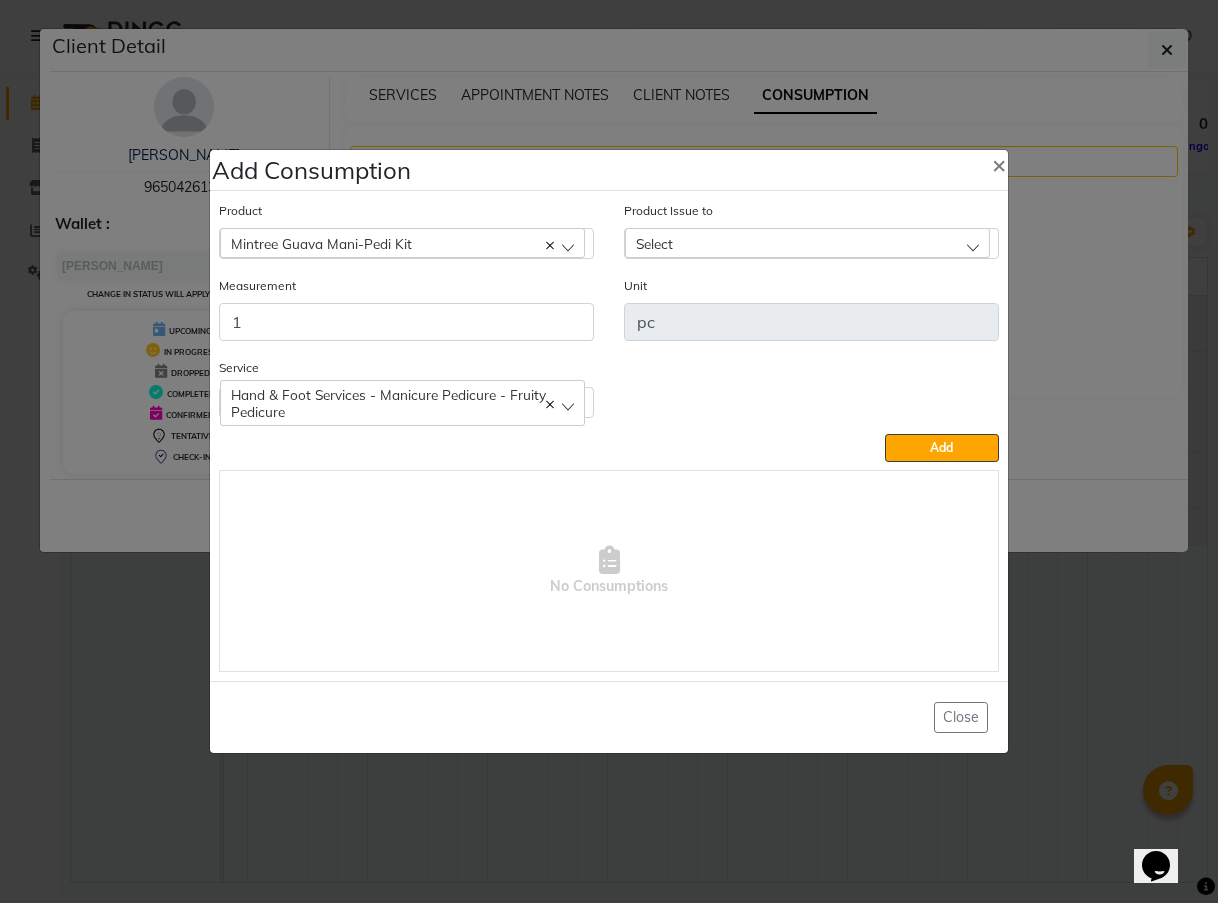 click on "Select" 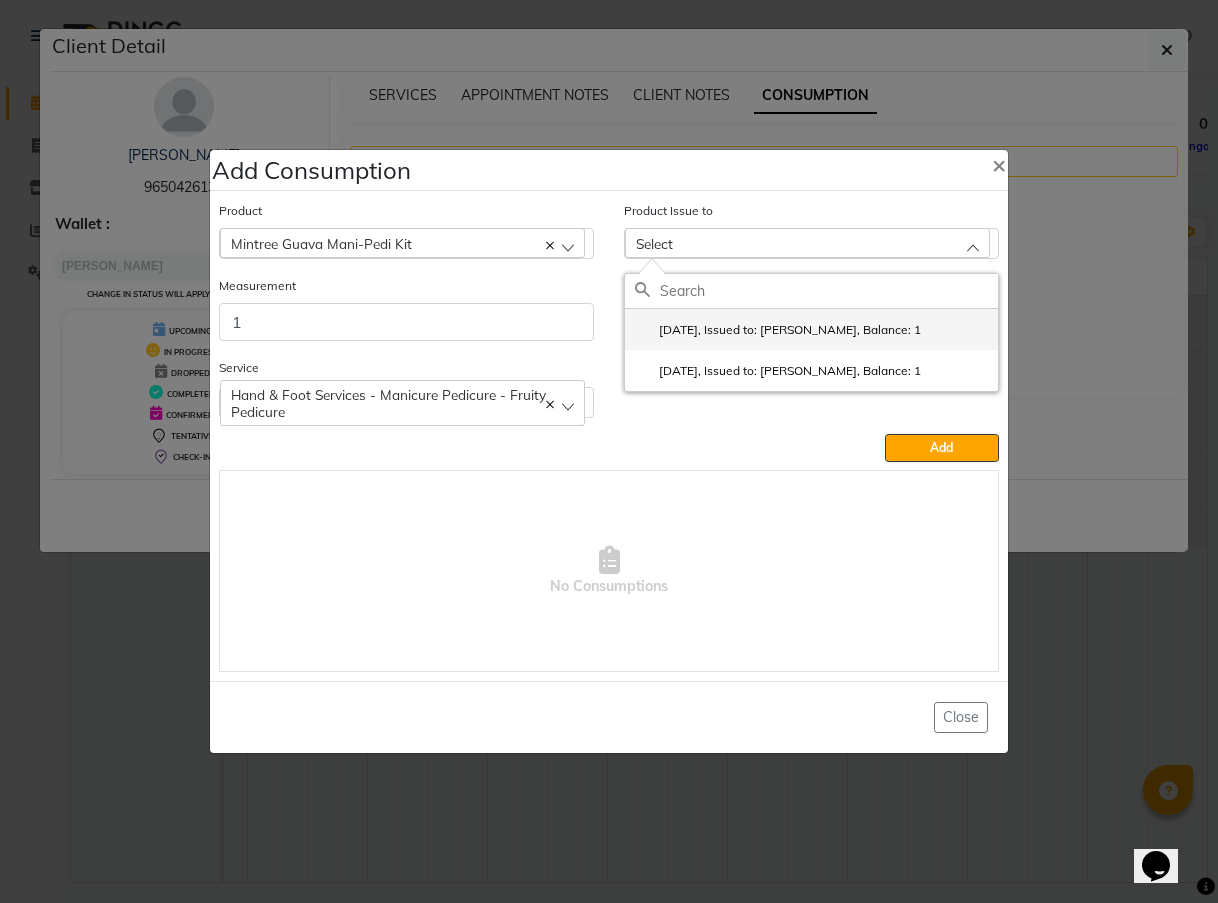 click on "[DATE], Issued to: [PERSON_NAME], Balance: 1" 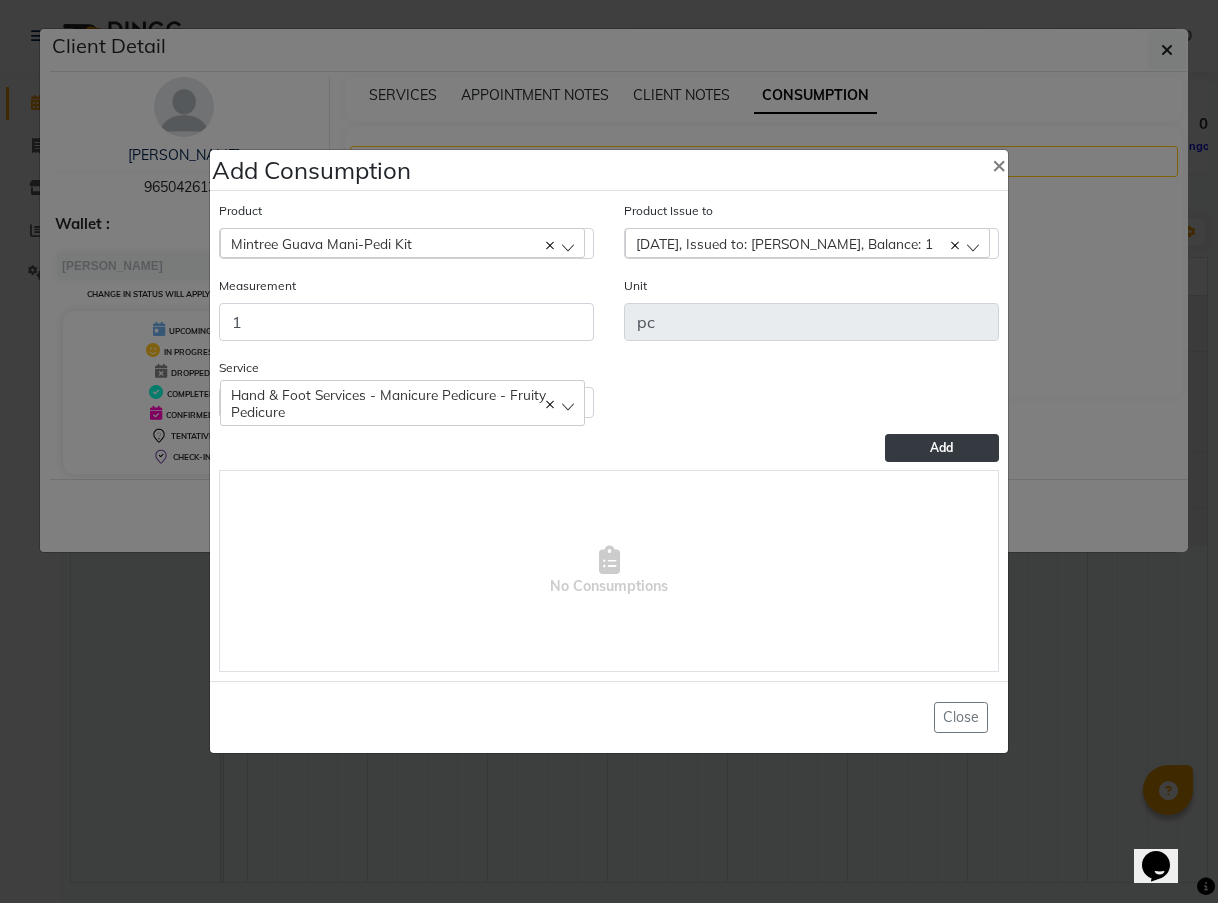 click on "Add" 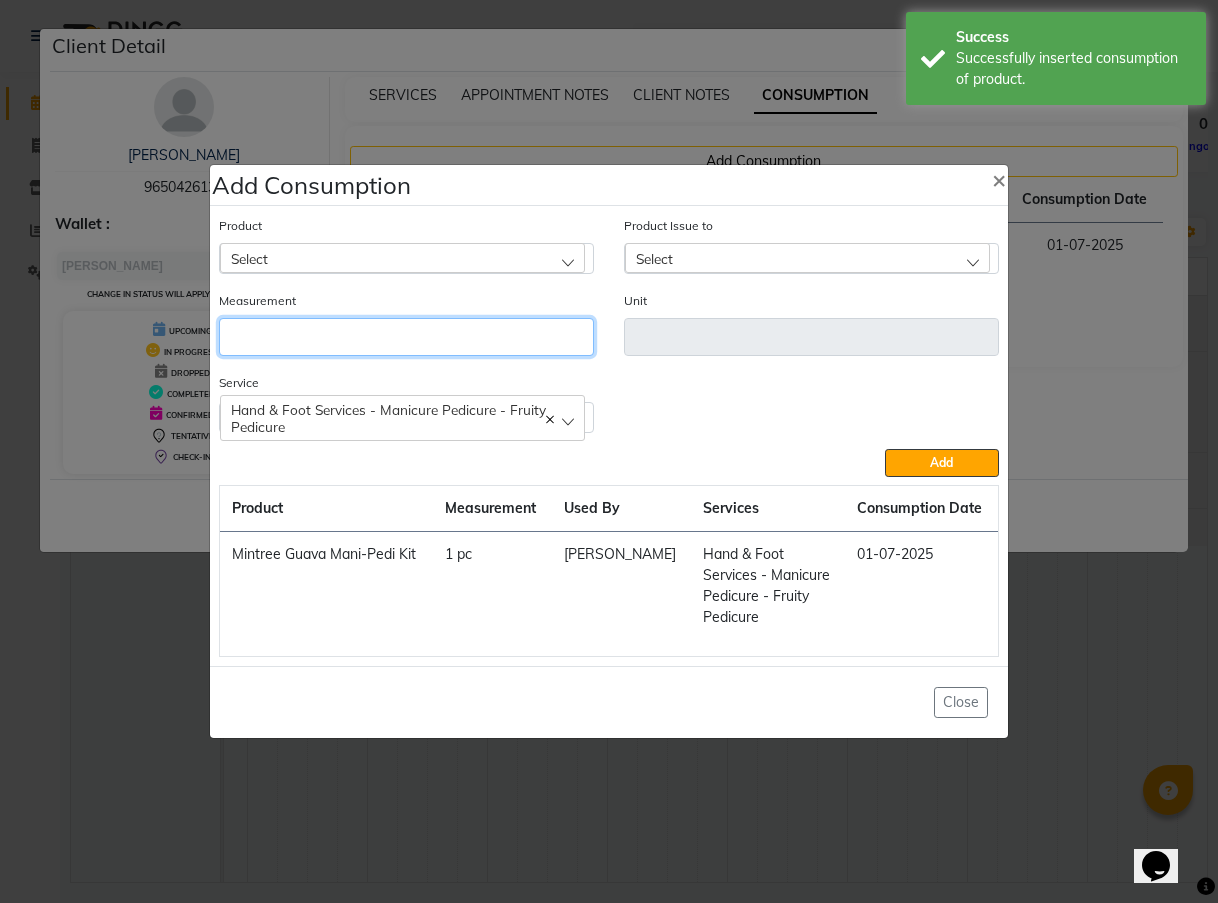 click 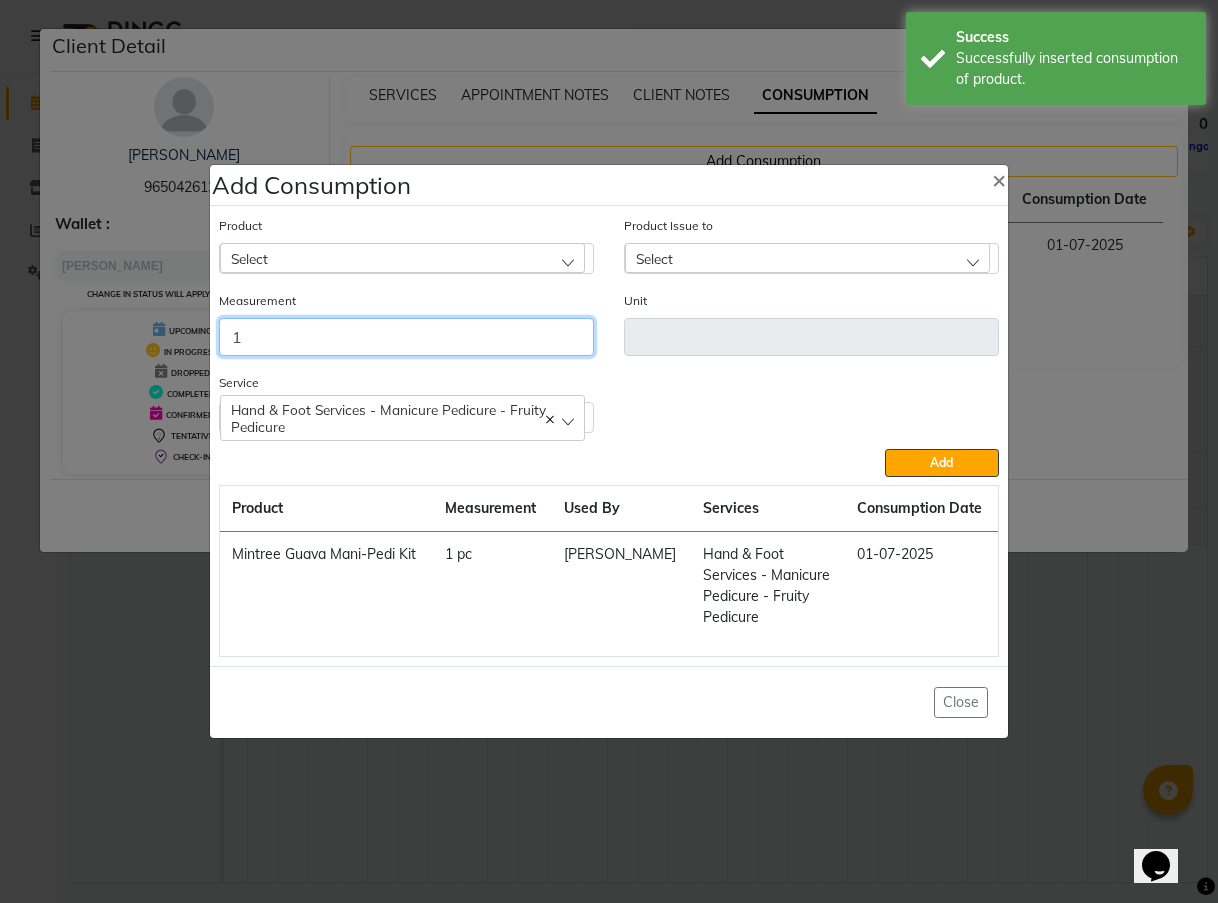 type on "1" 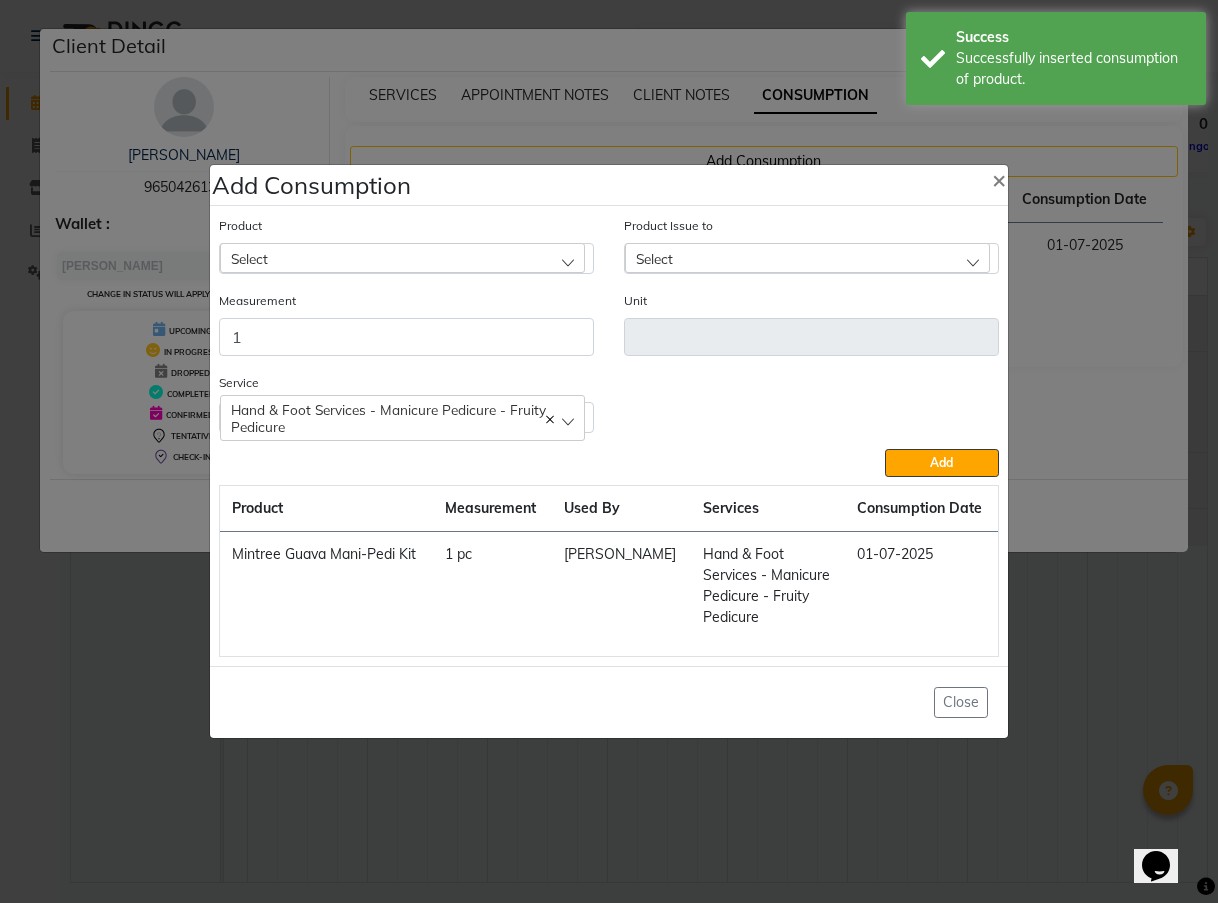 click on "Hand & Foot Services - Manicure Pedicure - Fruity Pedicure" 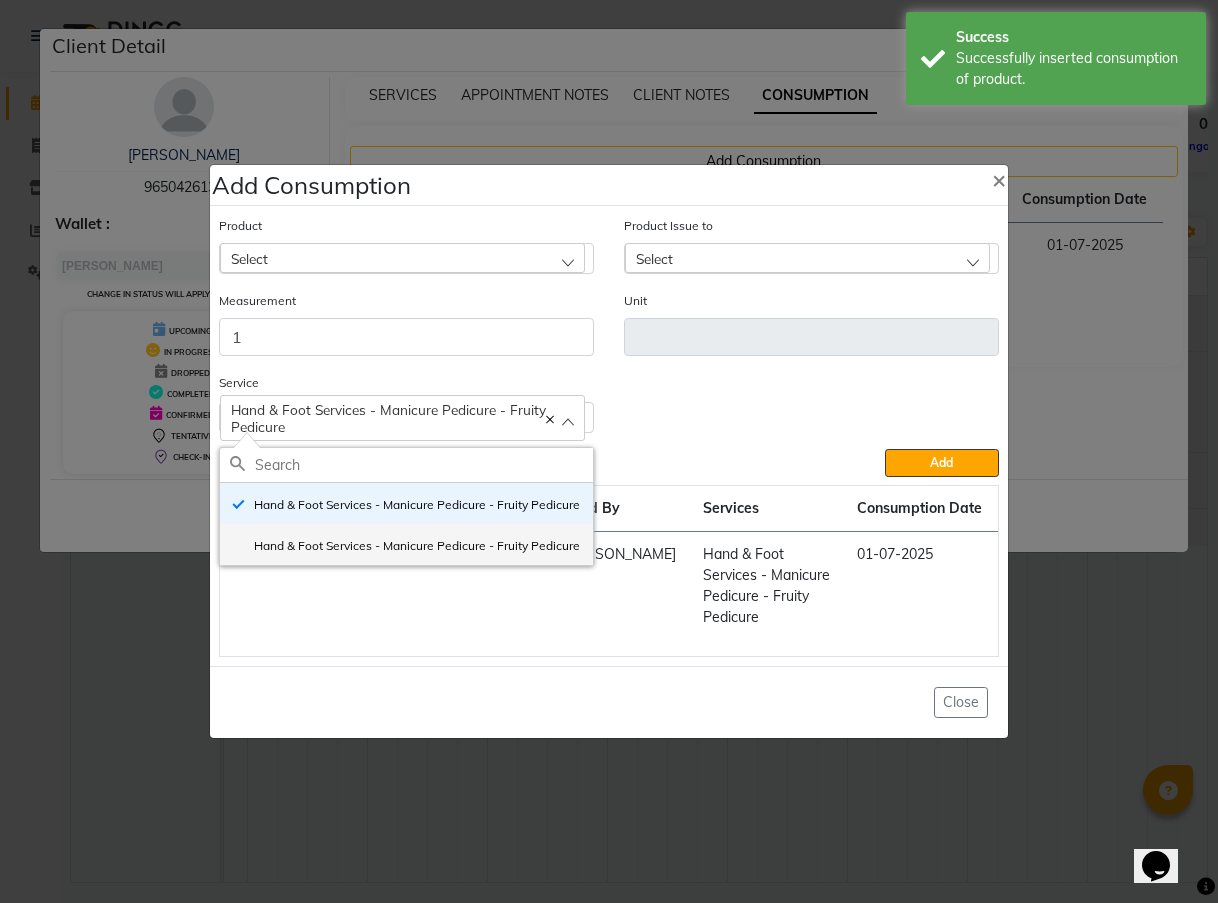 click on "Hand & Foot Services - Manicure Pedicure - Fruity Pedicure" 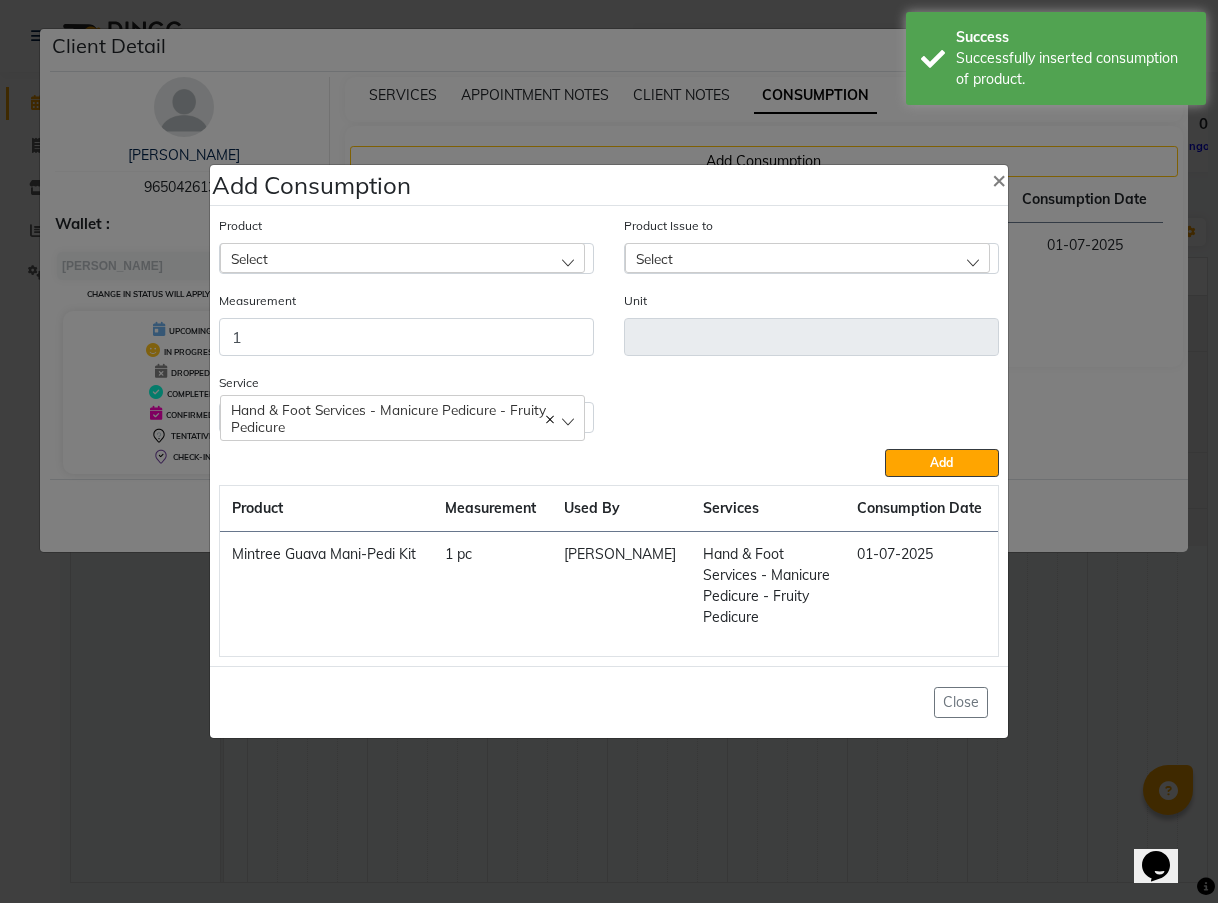 click on "Select" 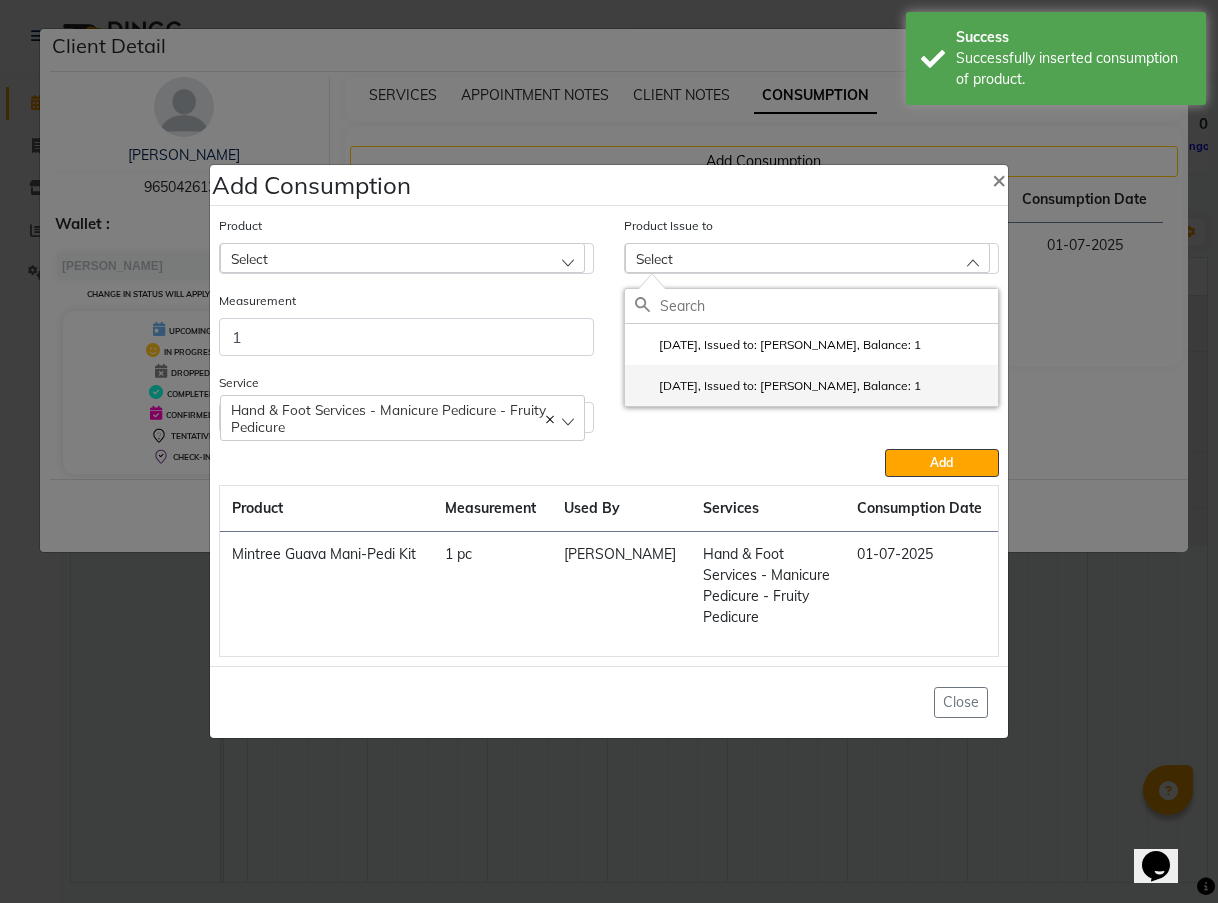 click on "[DATE], Issued to: [PERSON_NAME], Balance: 1" 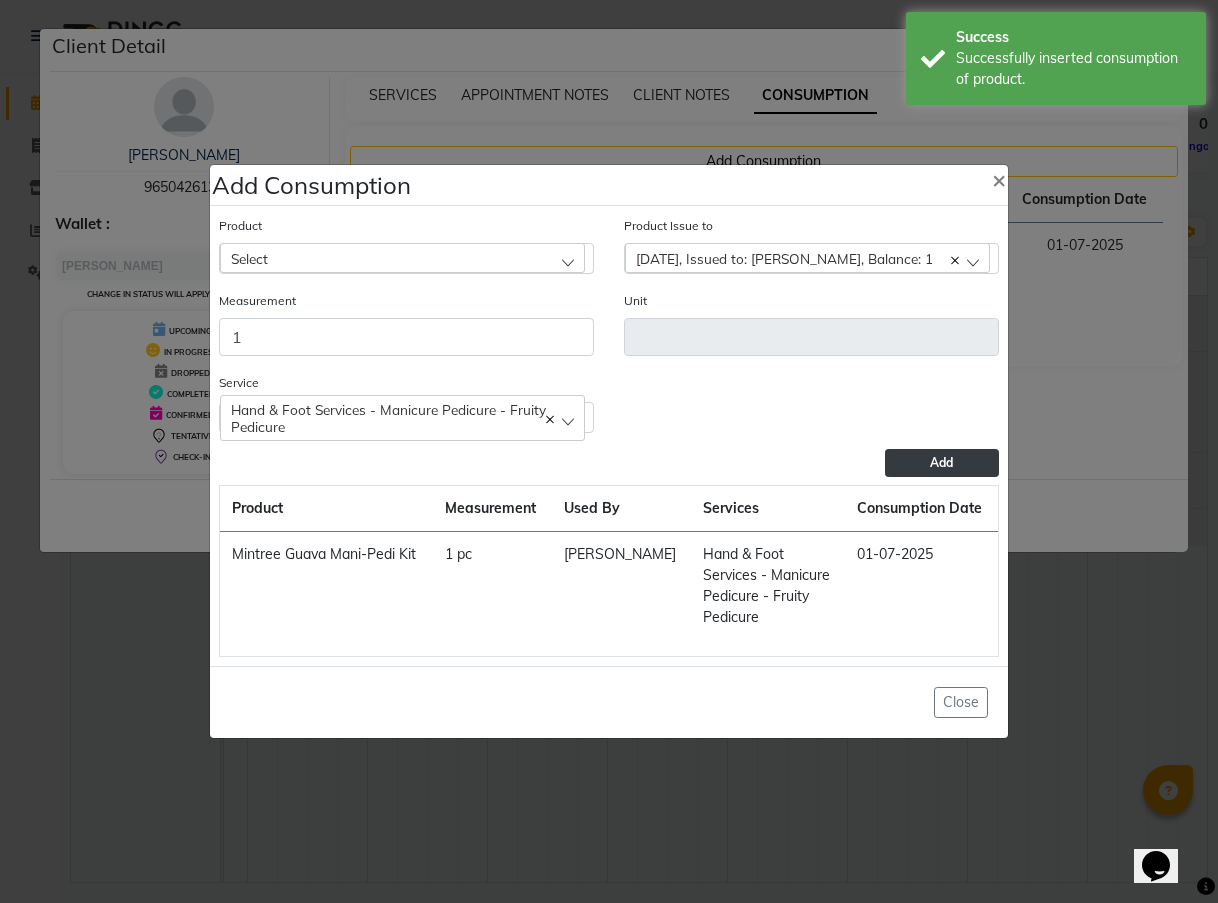 click on "Add" 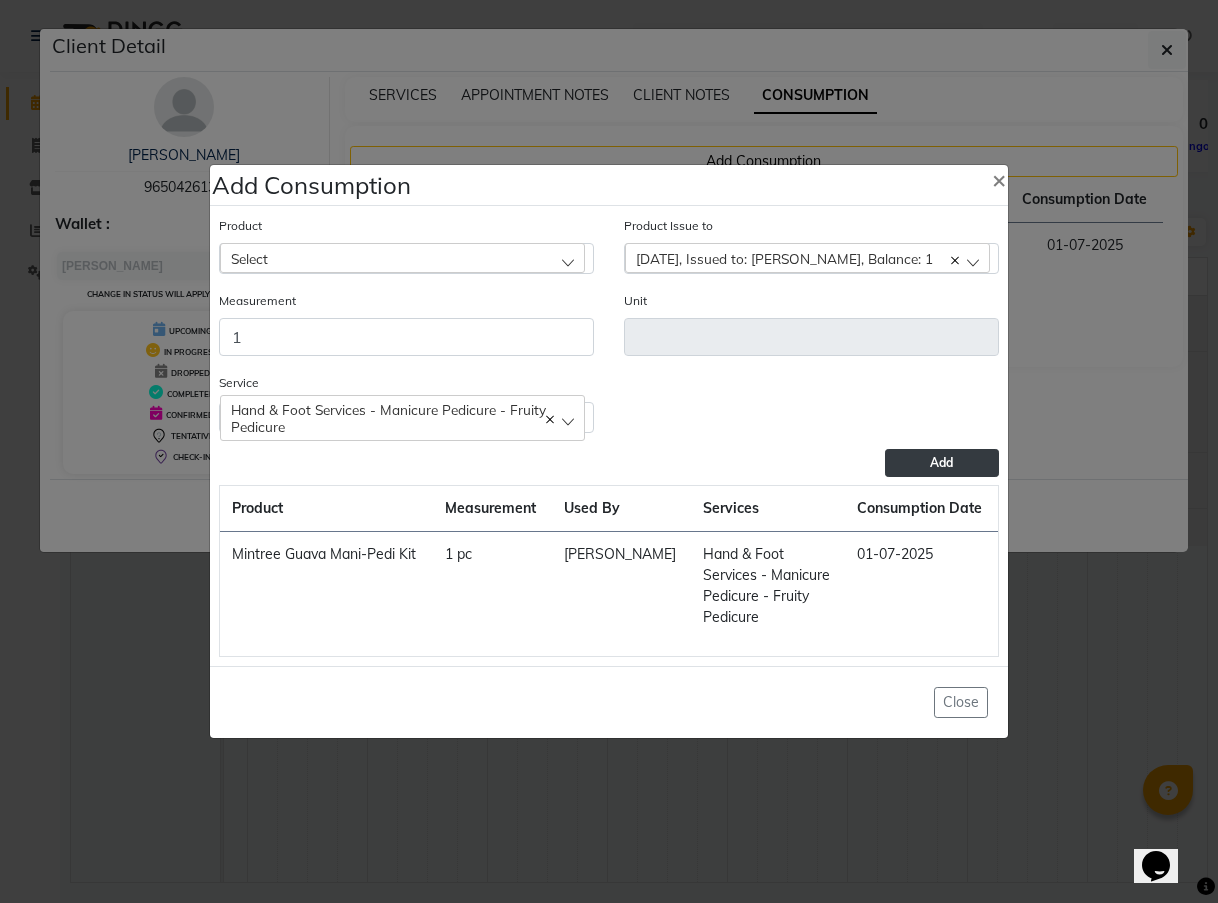 click on "Add" 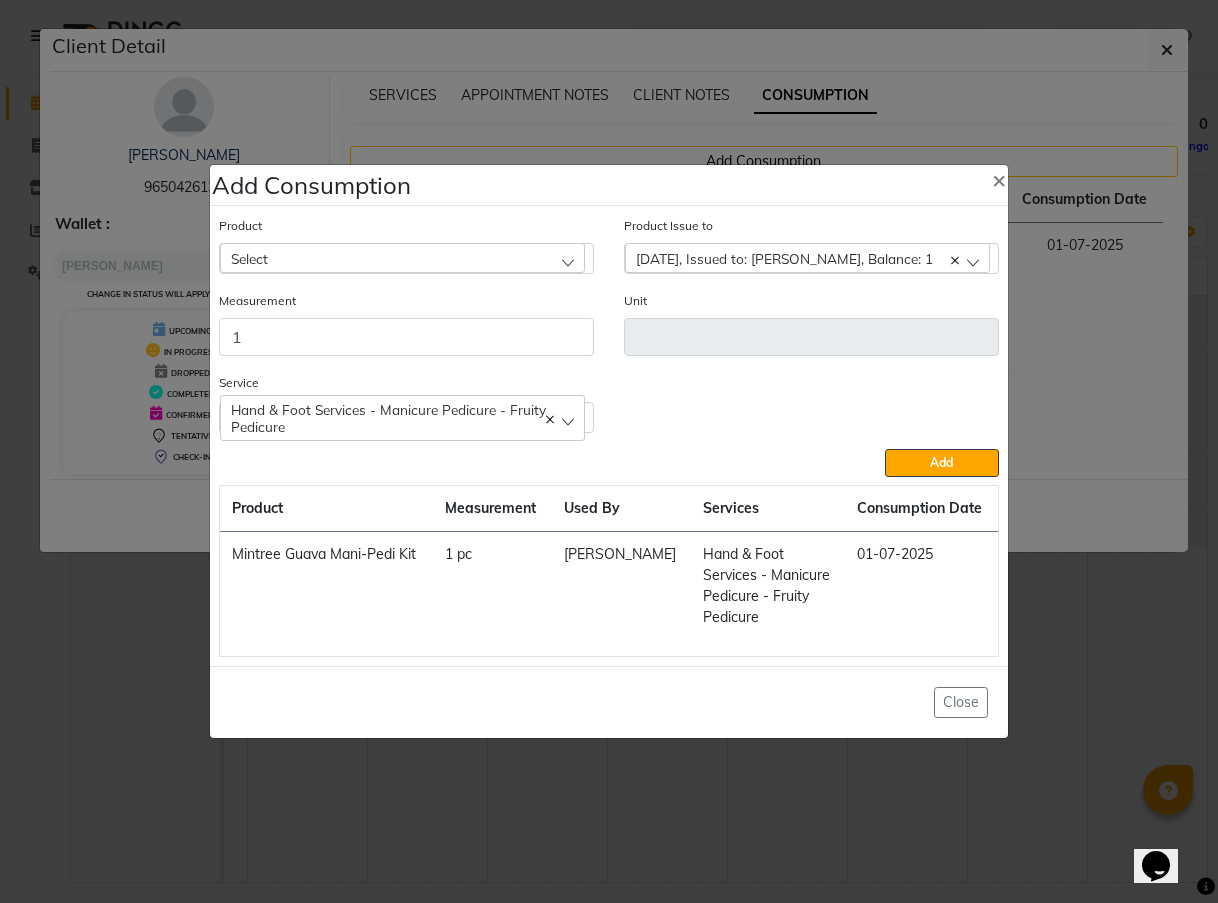 click on "[DATE], Issued to: [PERSON_NAME], Balance: 1" 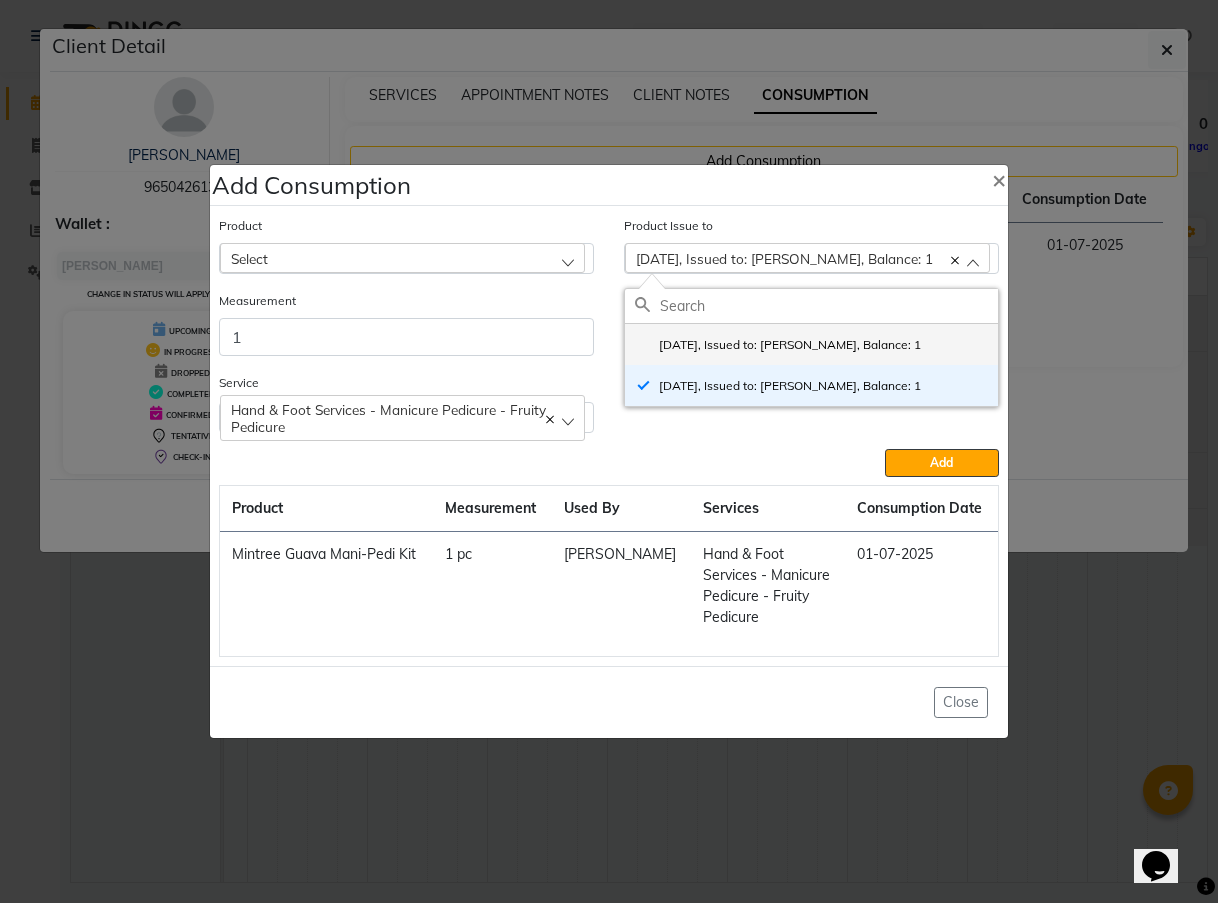 click on "[DATE], Issued to: [PERSON_NAME], Balance: 1" 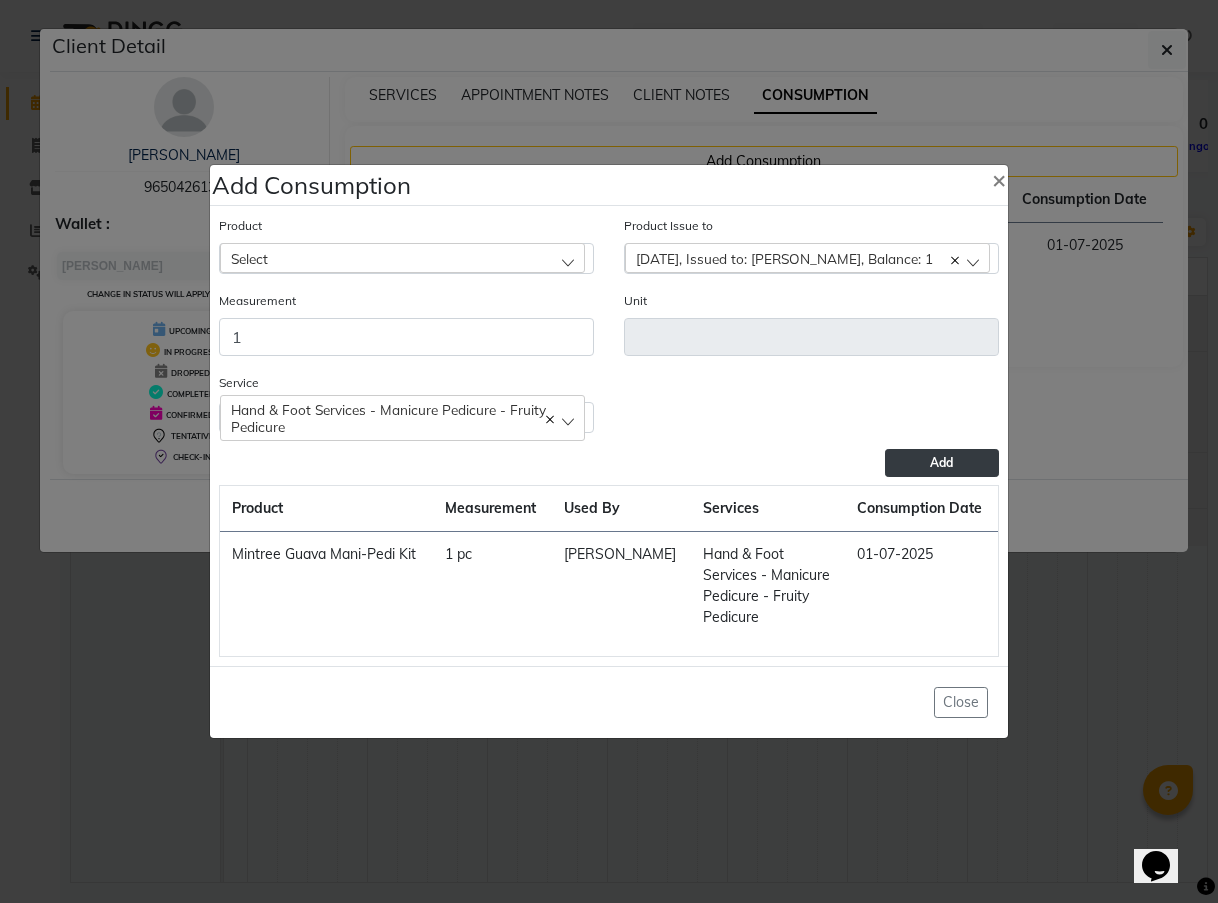 click on "Add" 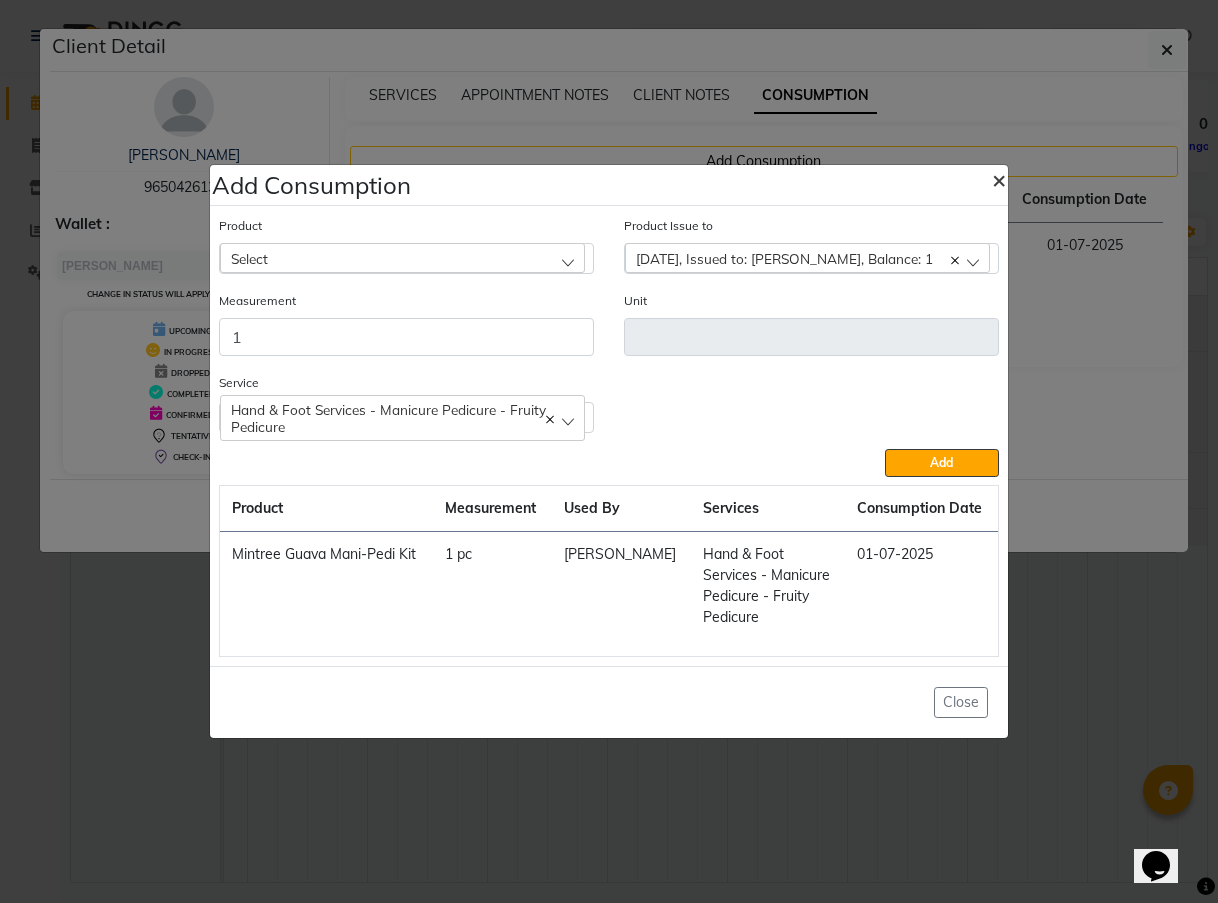 click on "×" 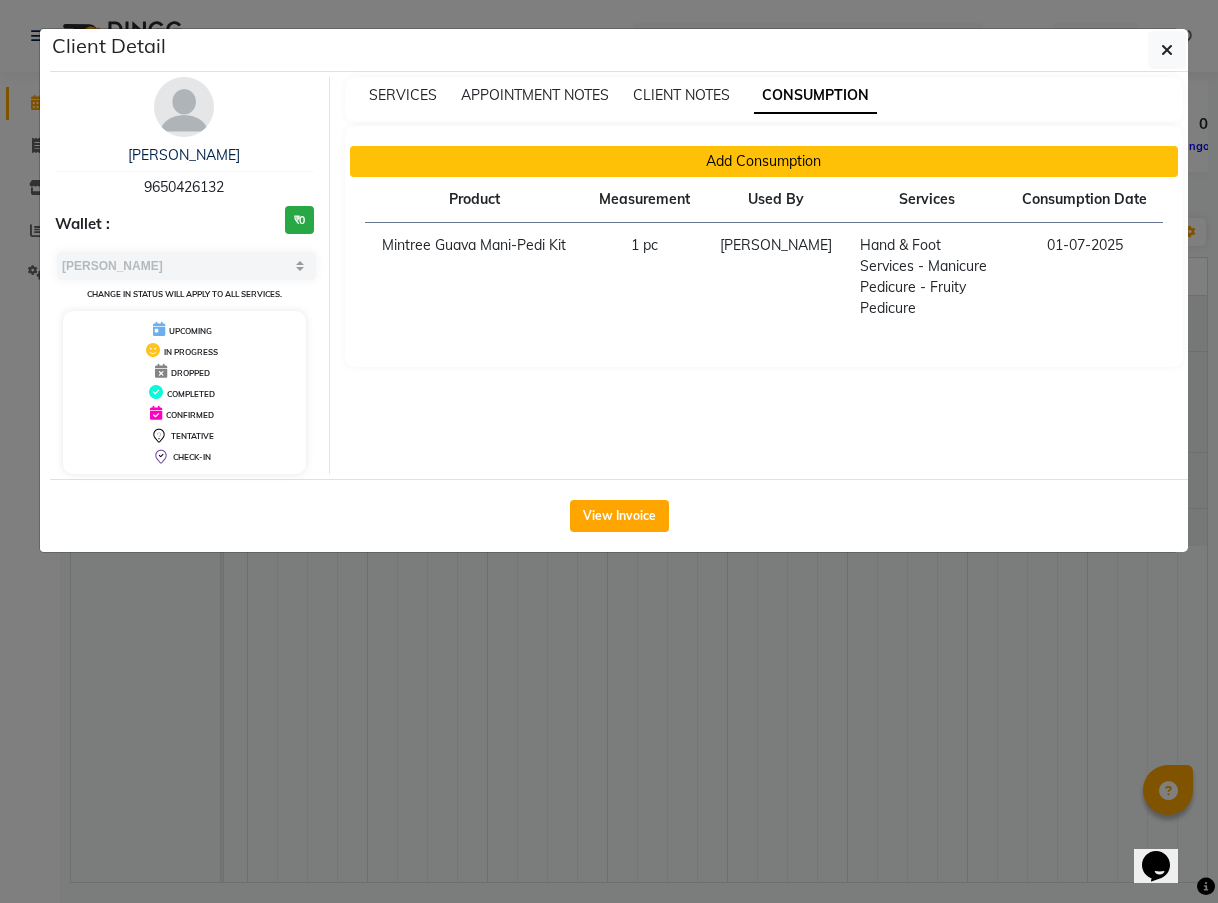 click on "Add Consumption" at bounding box center [764, 161] 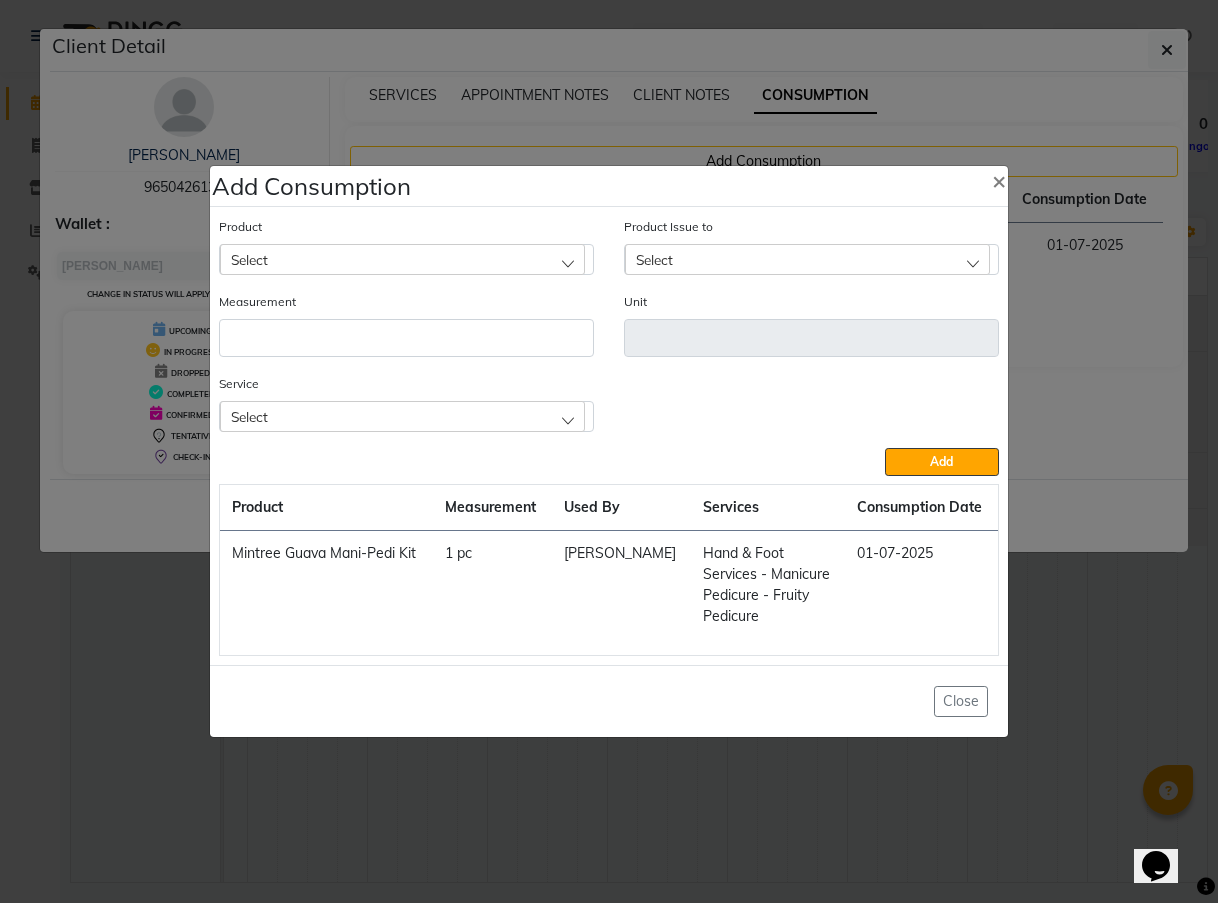 click on "Product Select" 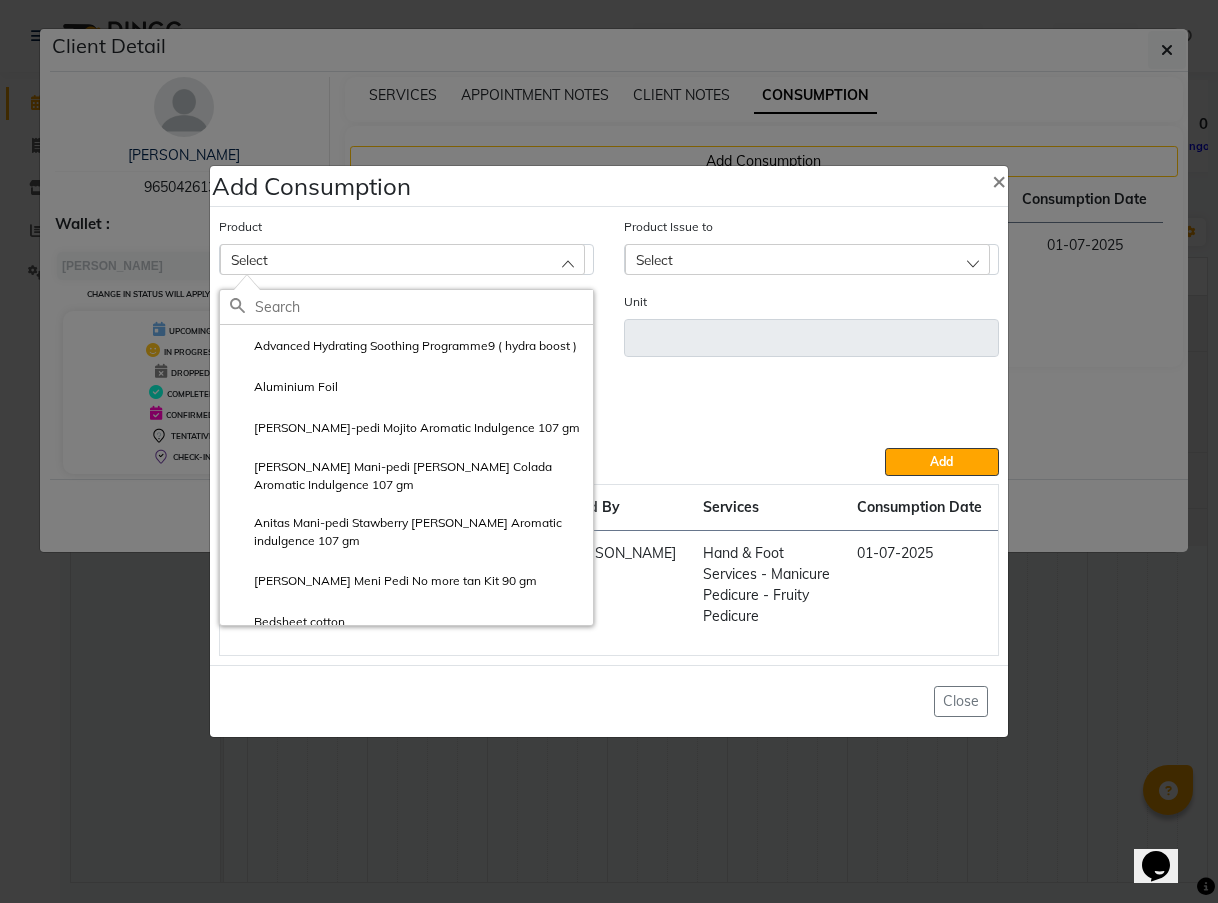 click 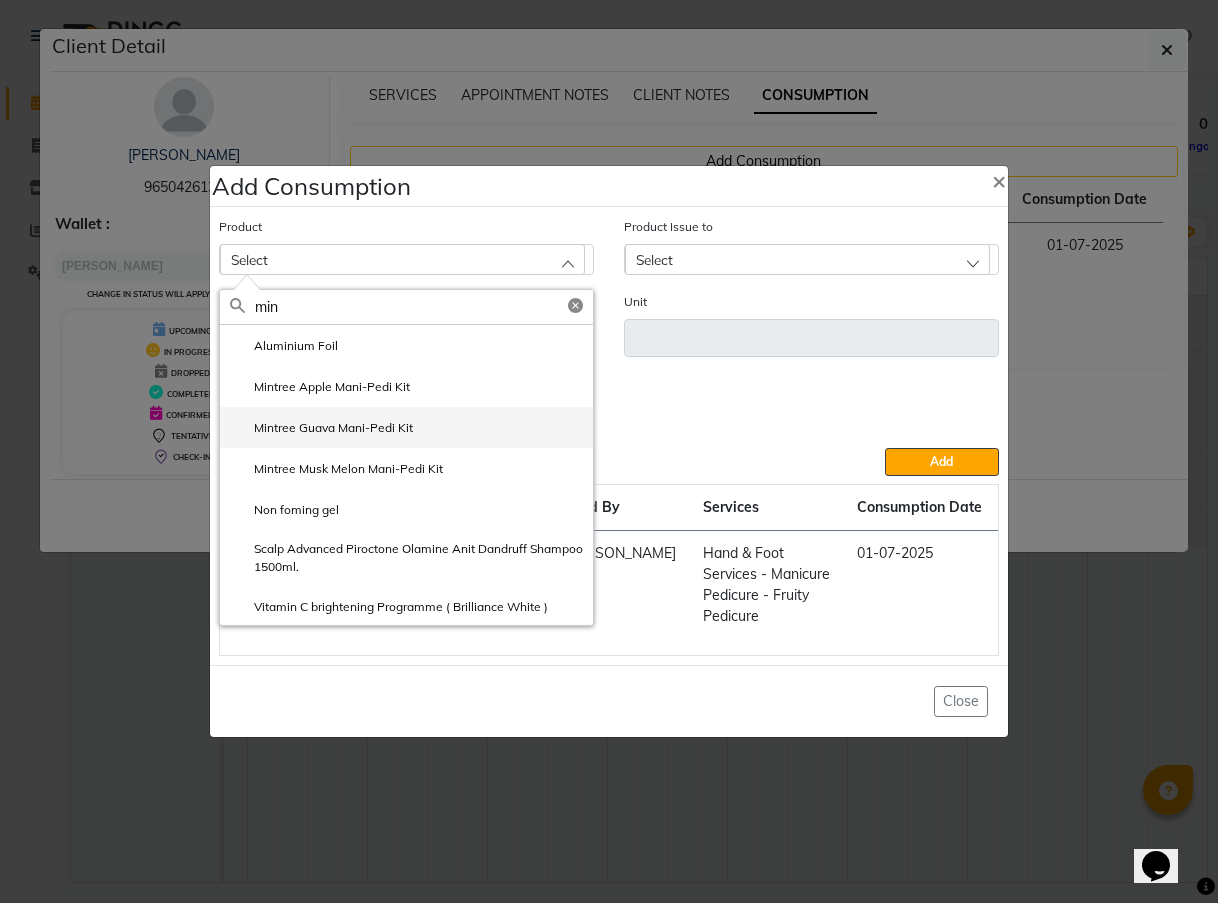 type on "min" 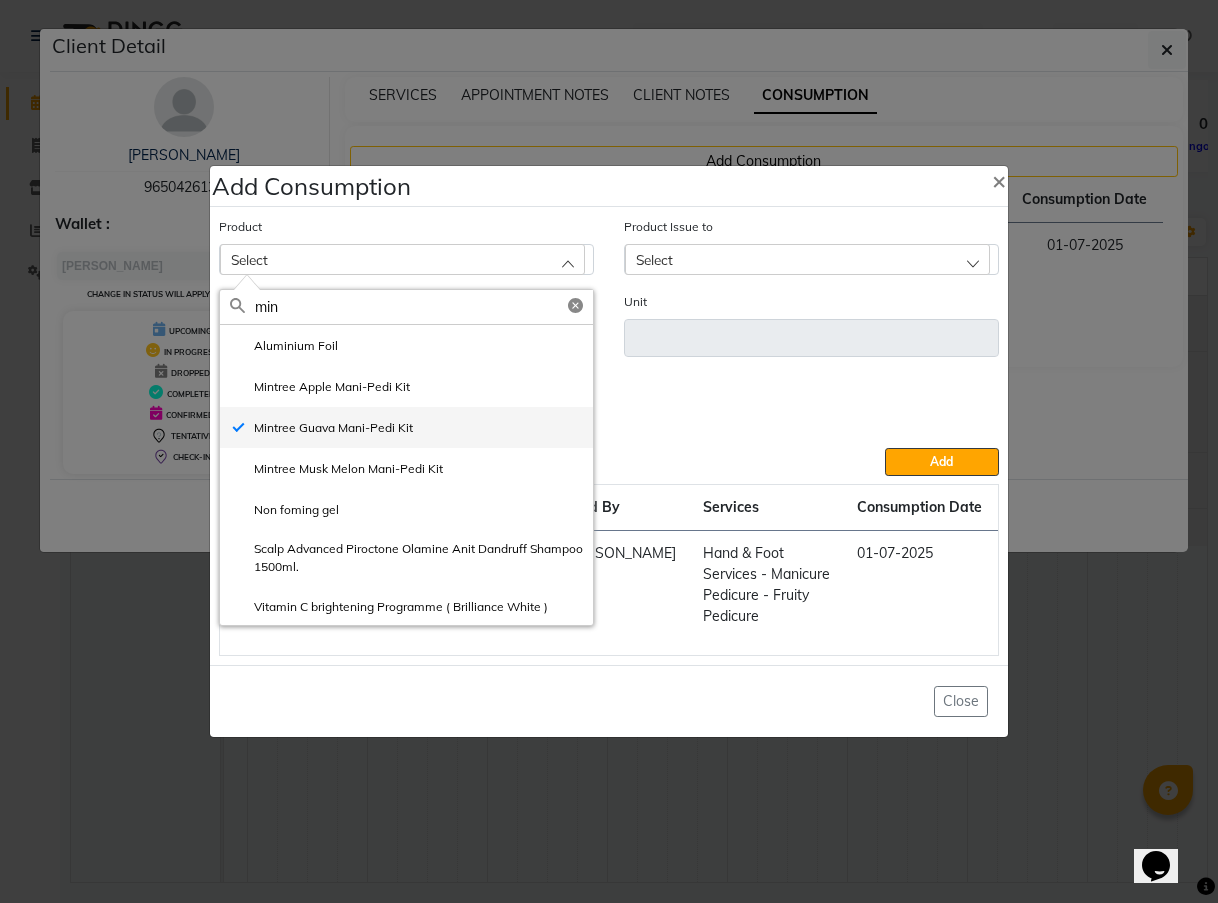 type on "pc" 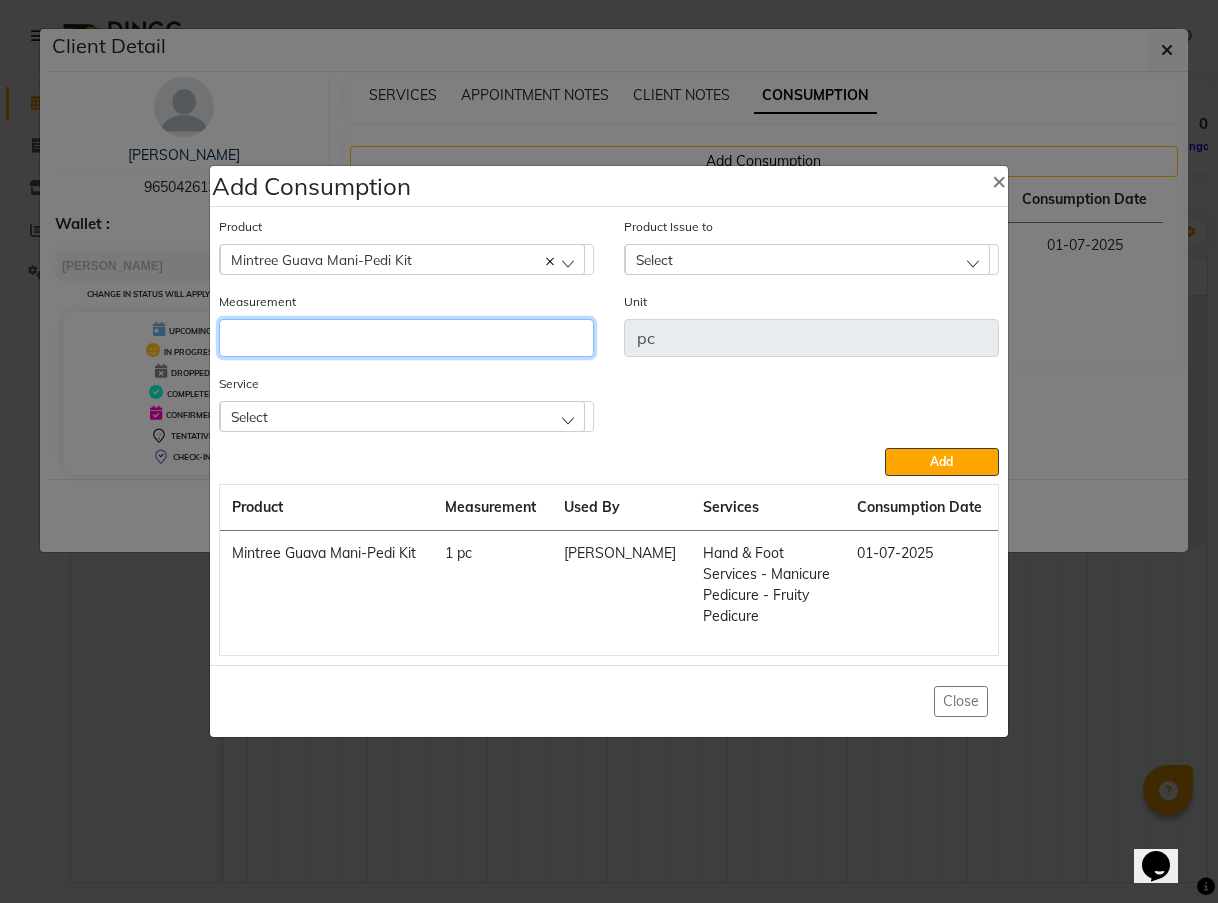 click 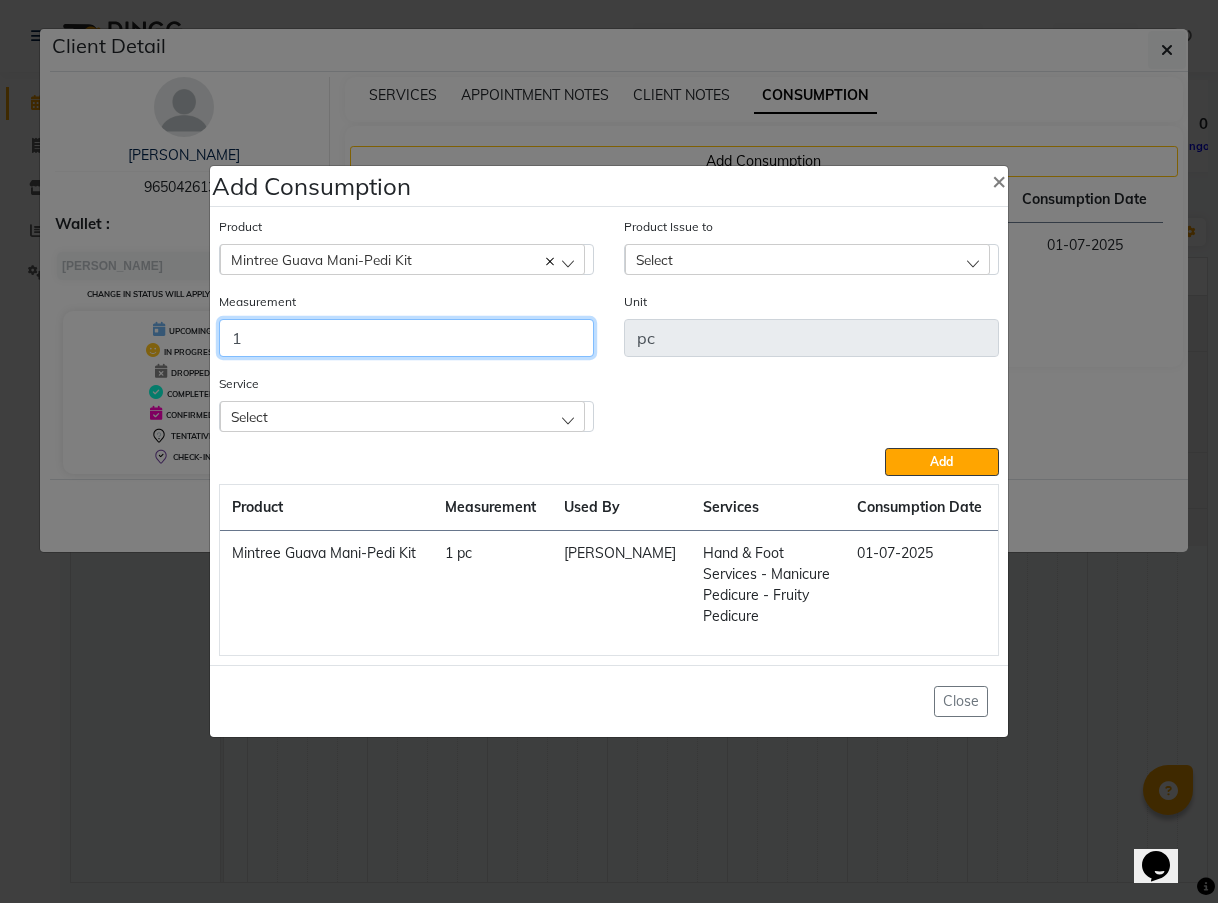 type on "1" 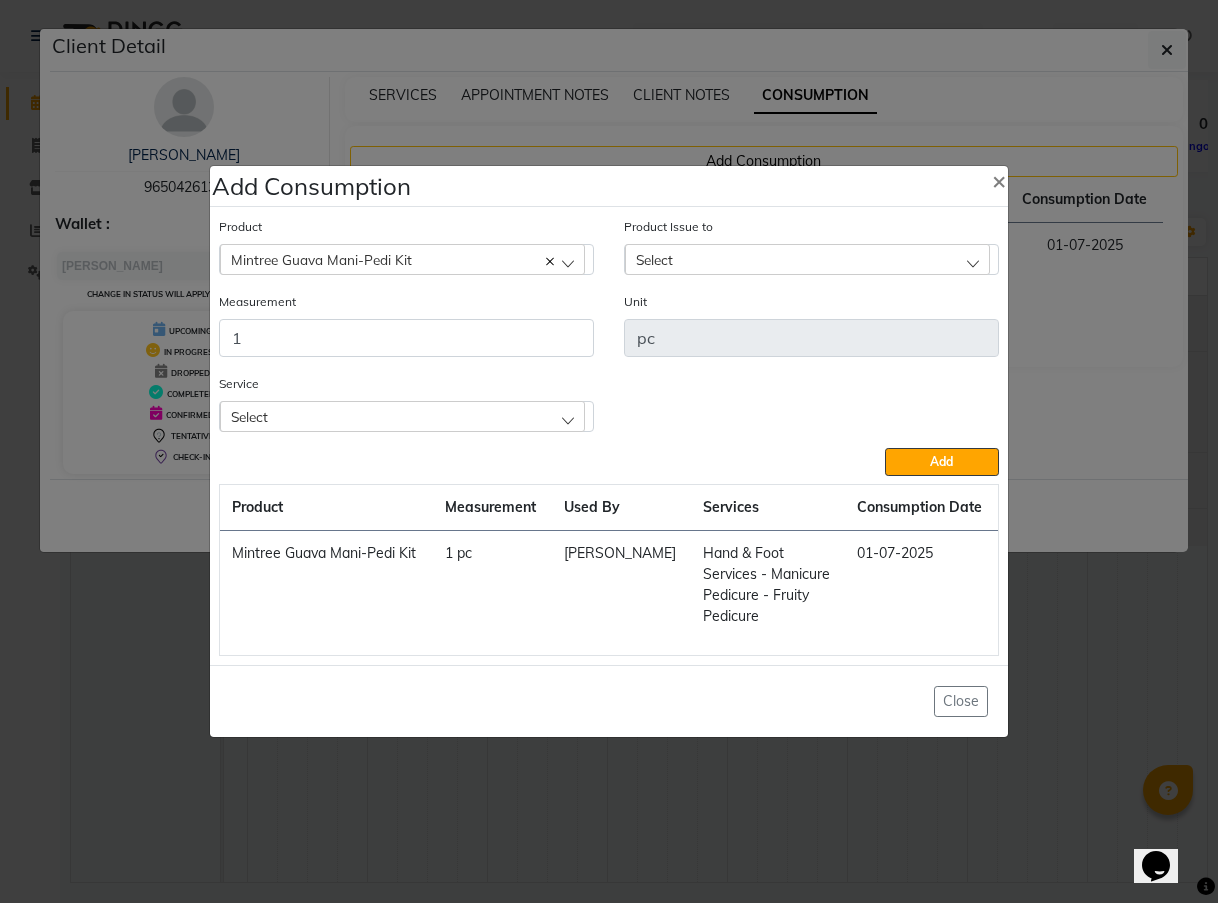 click on "Select" 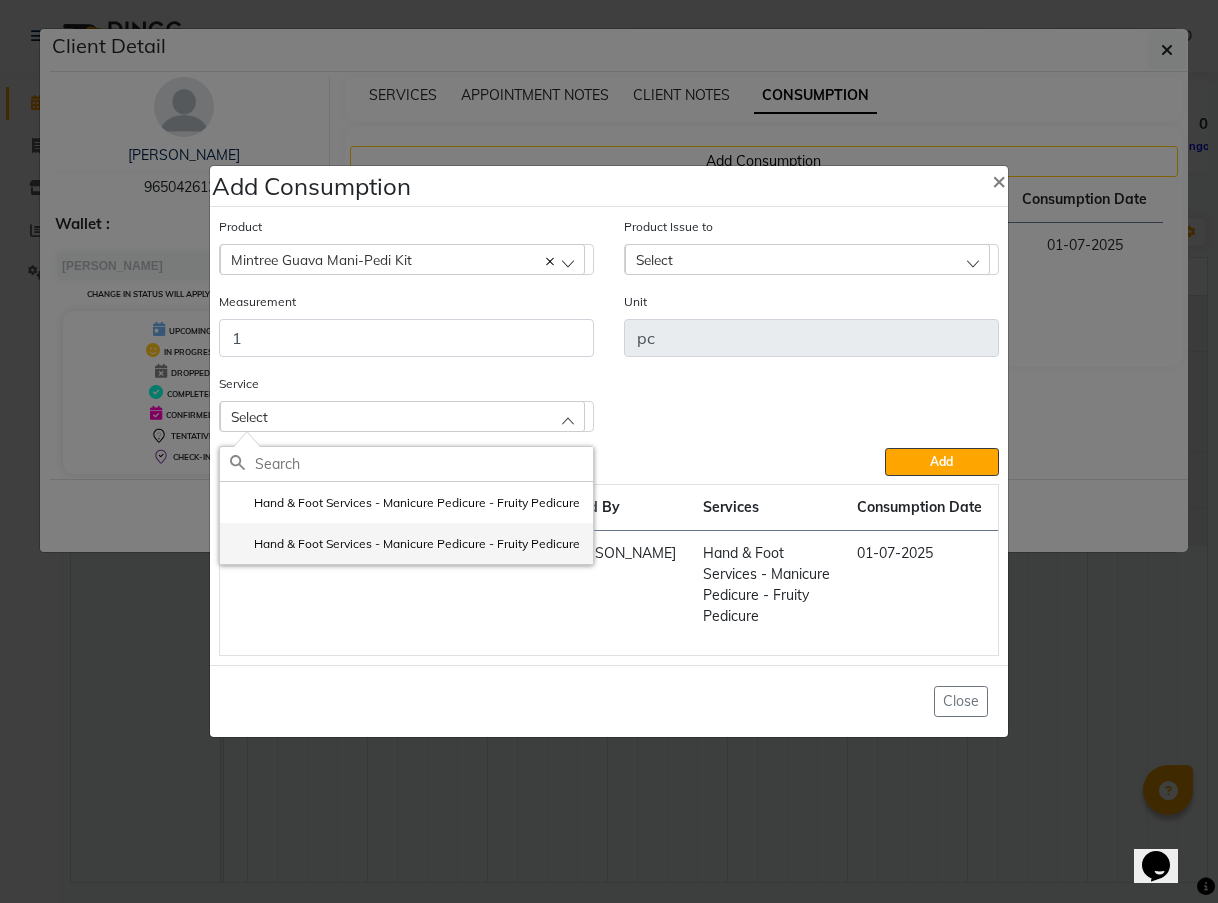 click on "Hand & Foot Services - Manicure Pedicure - Fruity Pedicure" 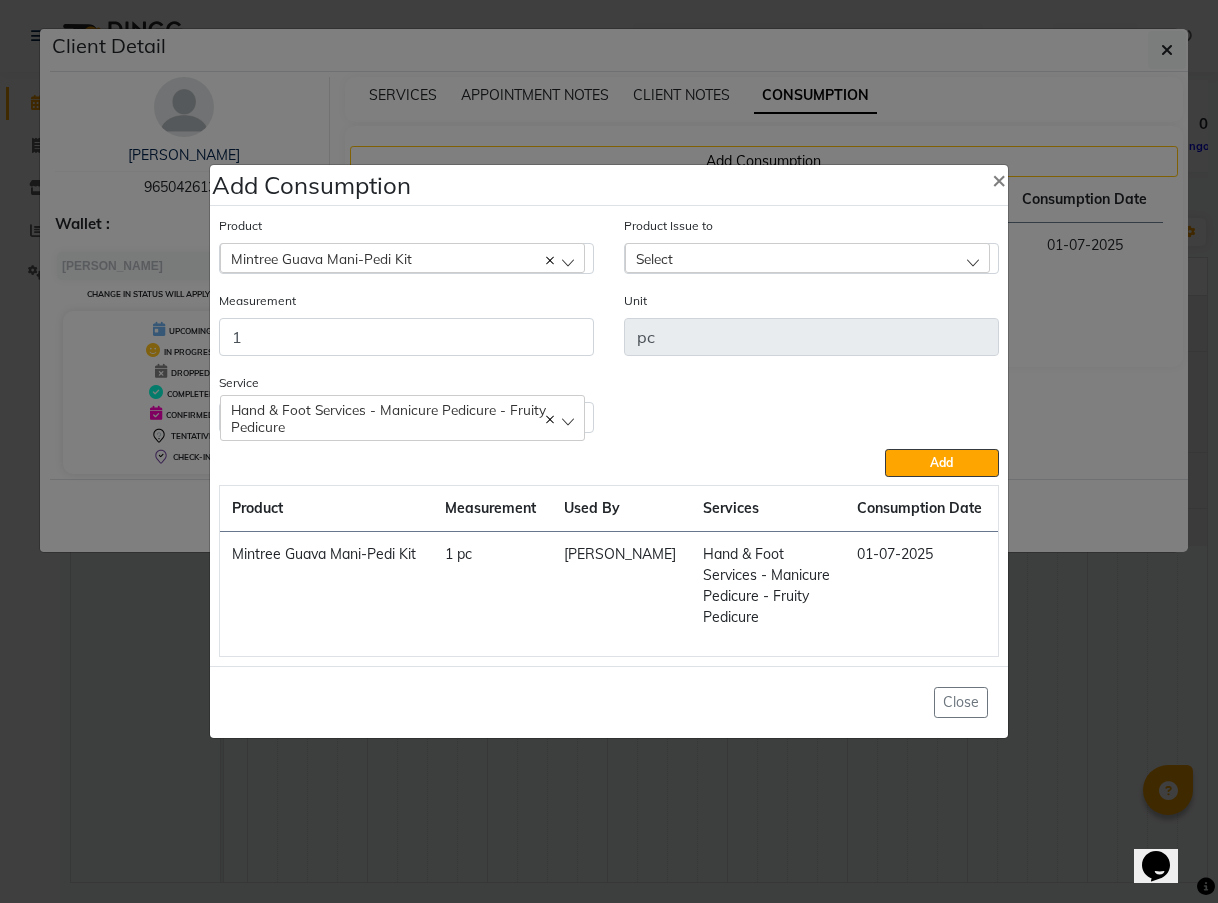 click on "Select" 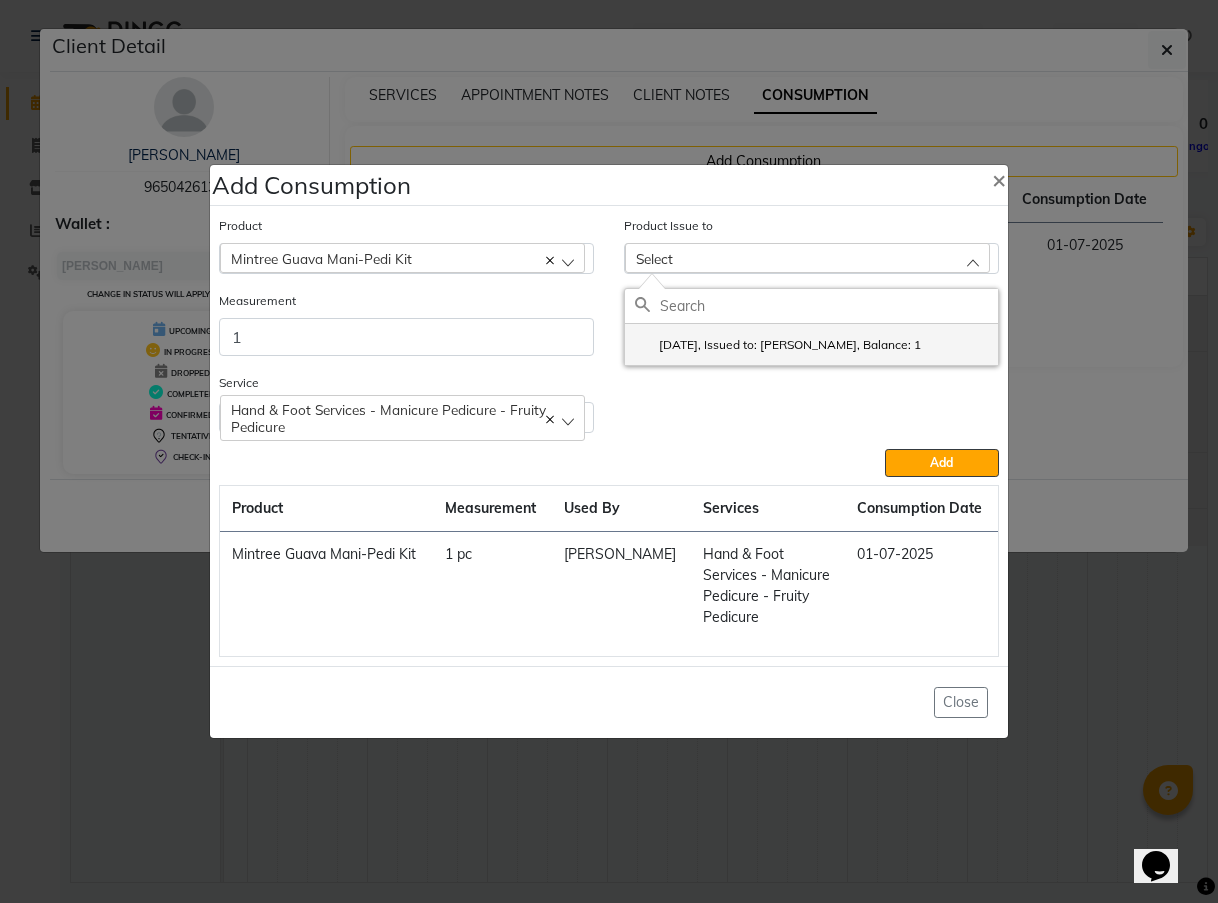 click on "[DATE], Issued to: [PERSON_NAME], Balance: 1" 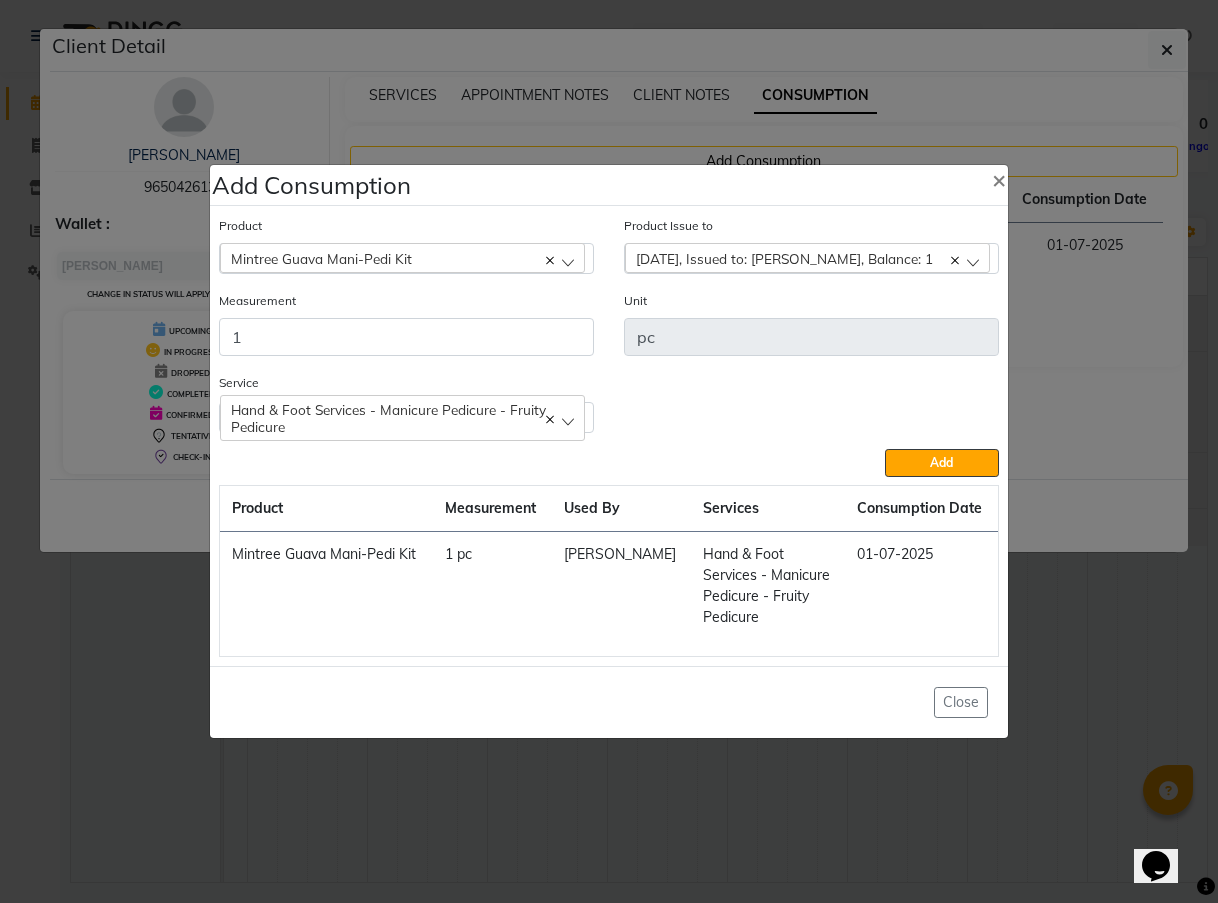 click on "Add" 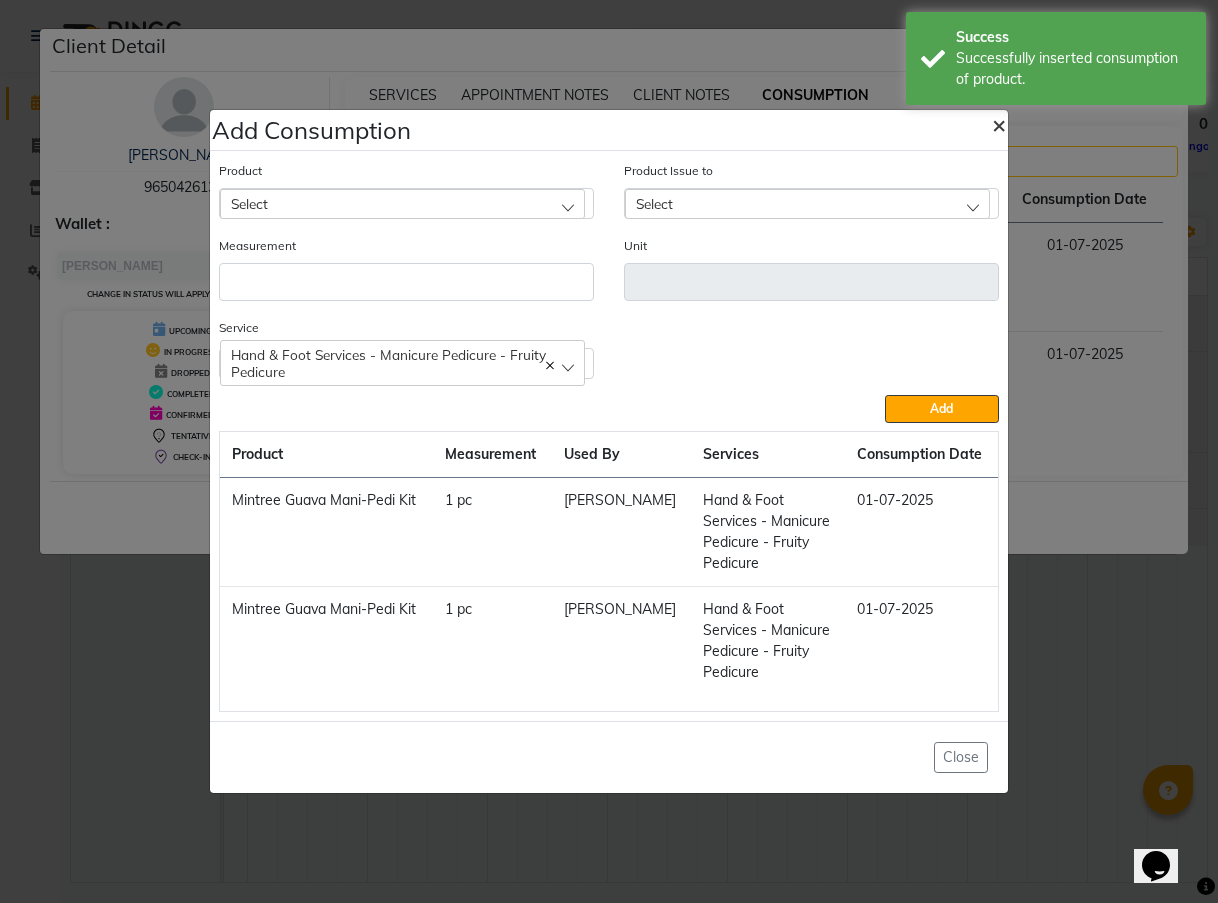 click on "×" 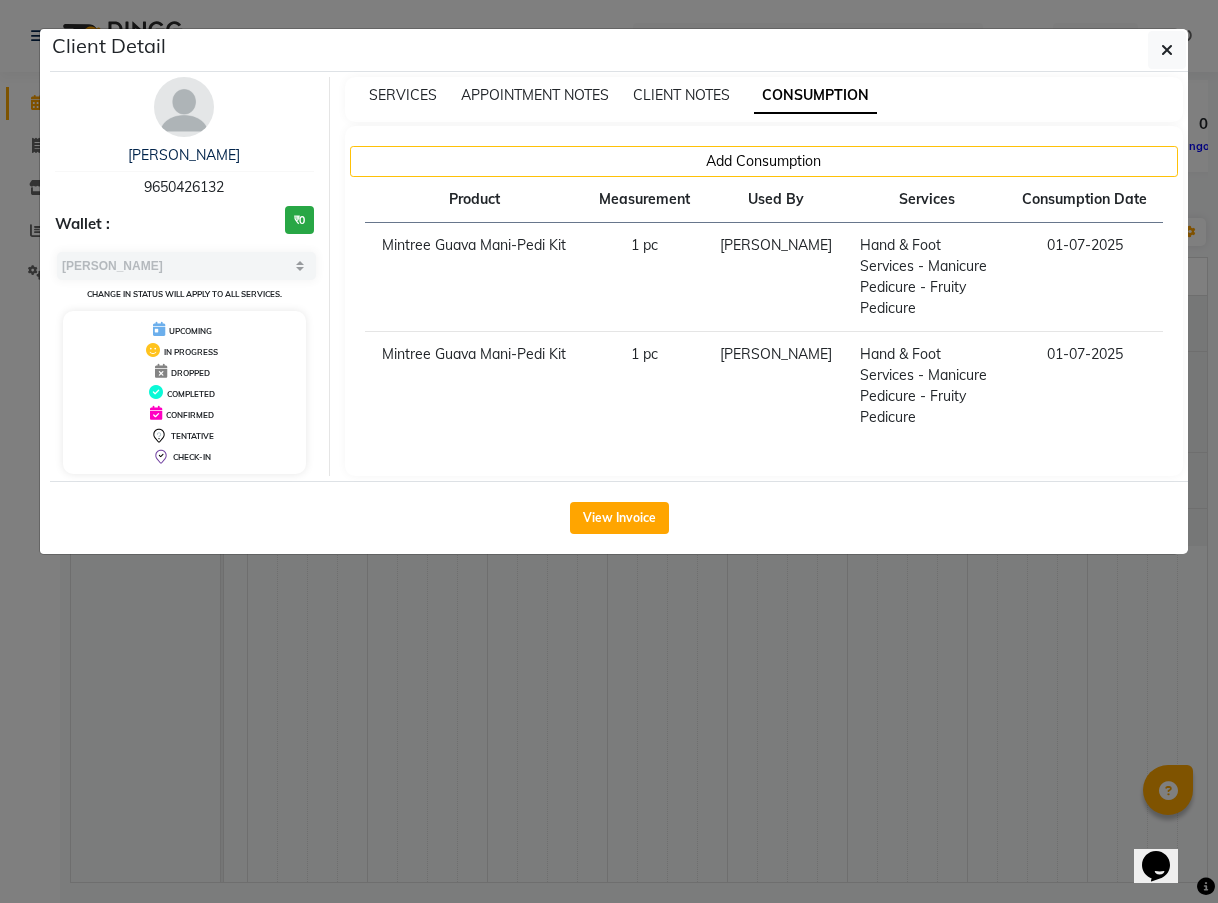 drag, startPoint x: 380, startPoint y: 242, endPoint x: 567, endPoint y: 260, distance: 187.86432 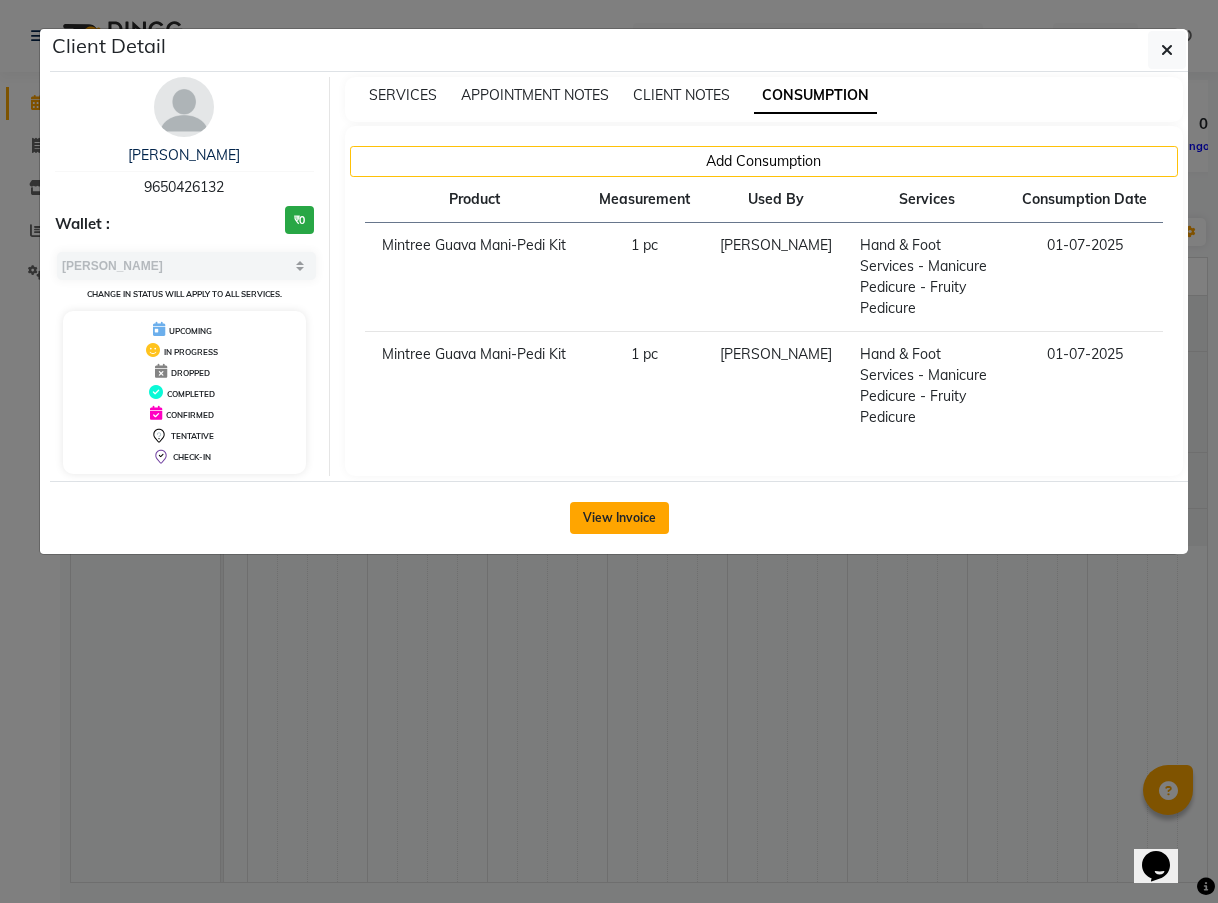 click on "View Invoice" 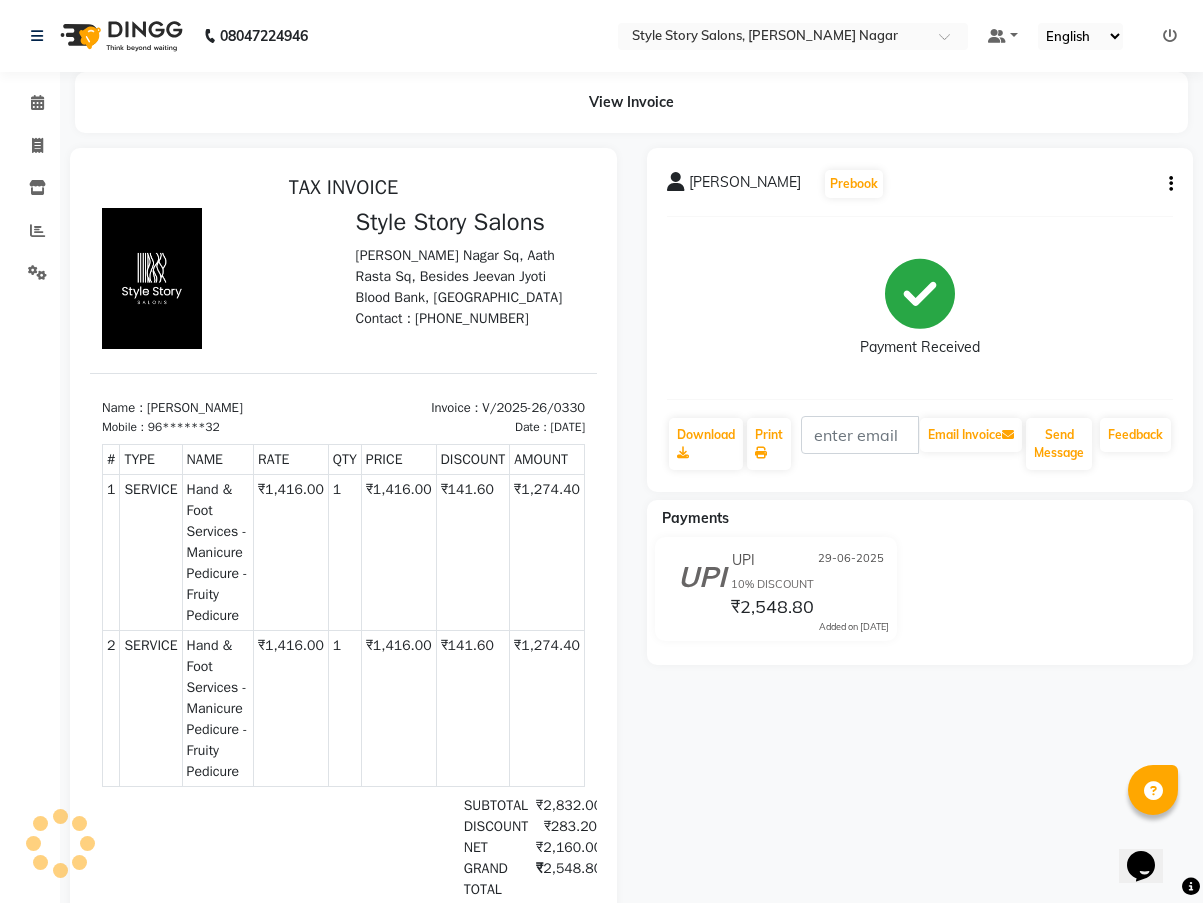 scroll, scrollTop: 0, scrollLeft: 0, axis: both 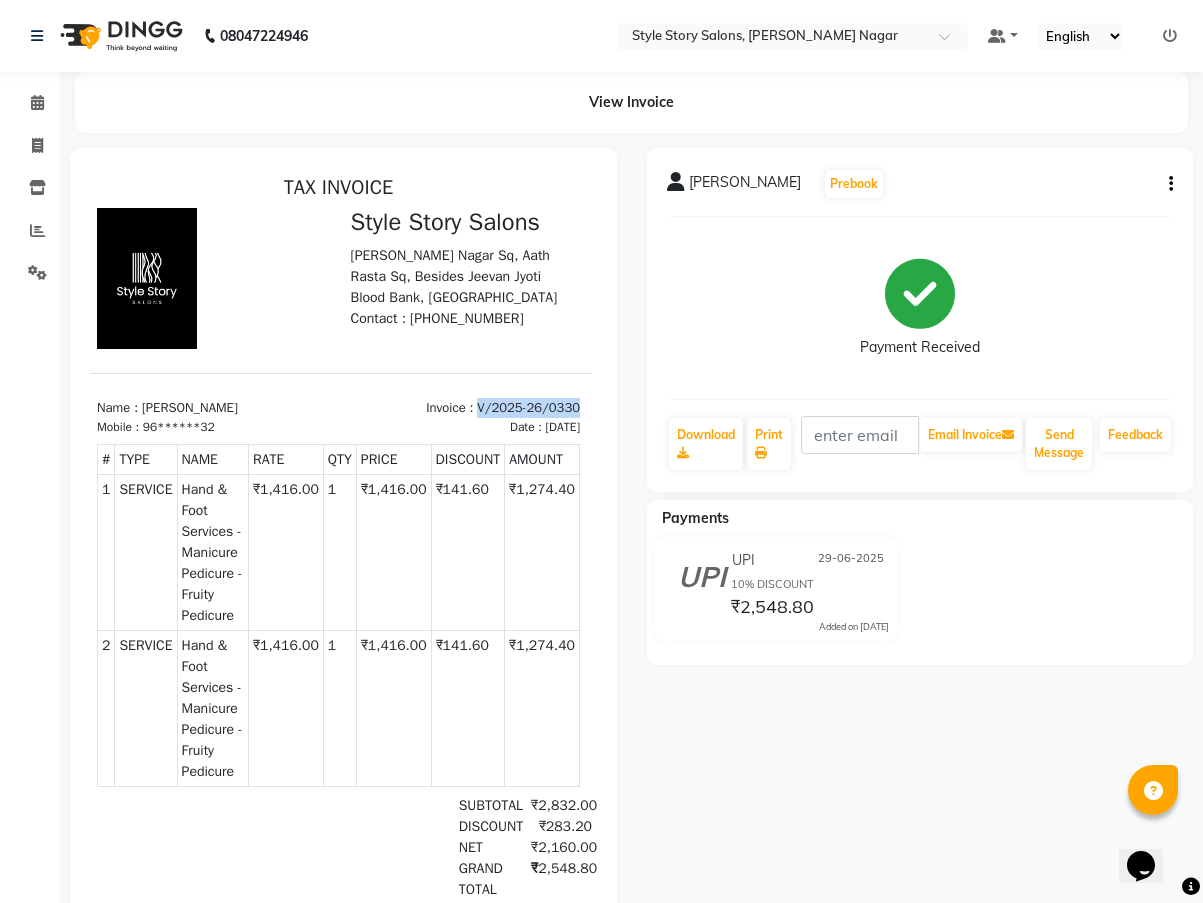 drag, startPoint x: 454, startPoint y: 403, endPoint x: 682, endPoint y: 596, distance: 298.71893 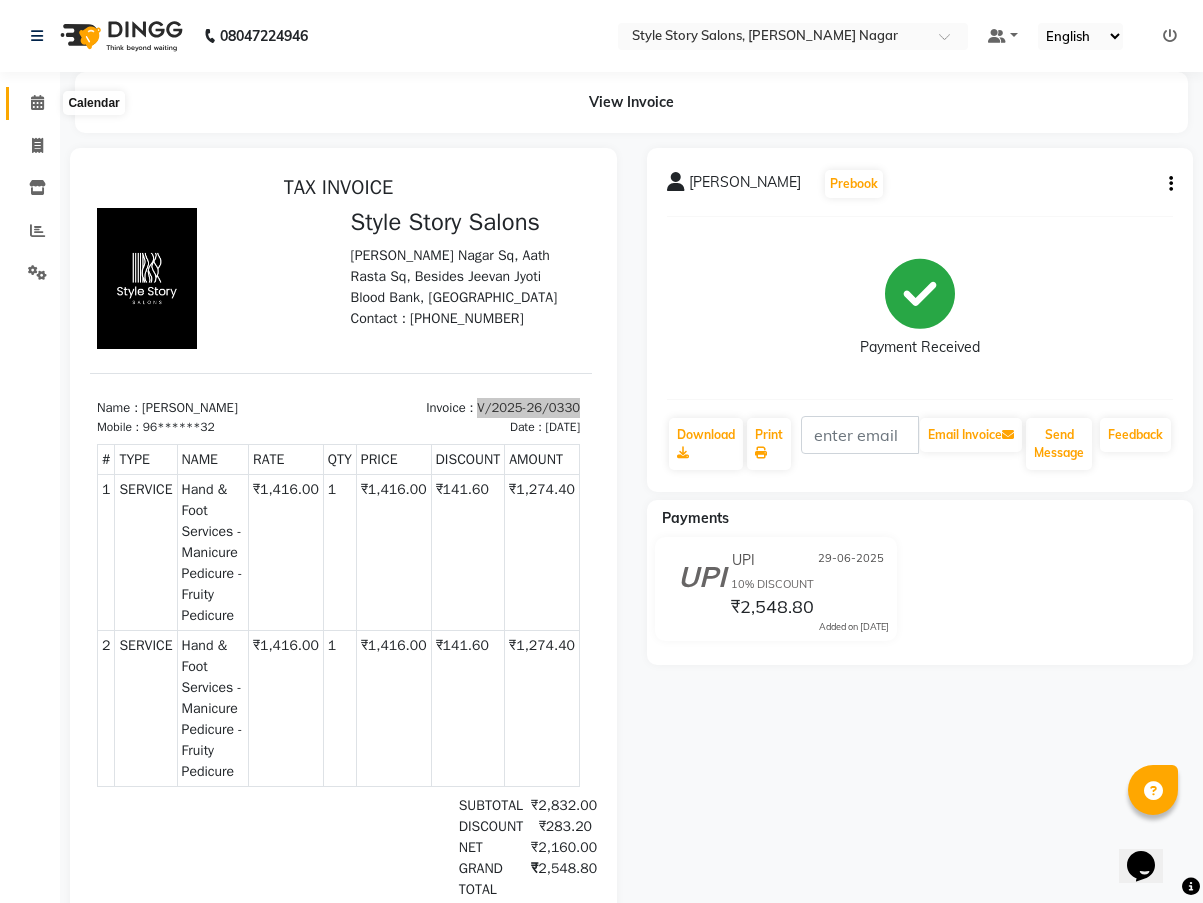 click 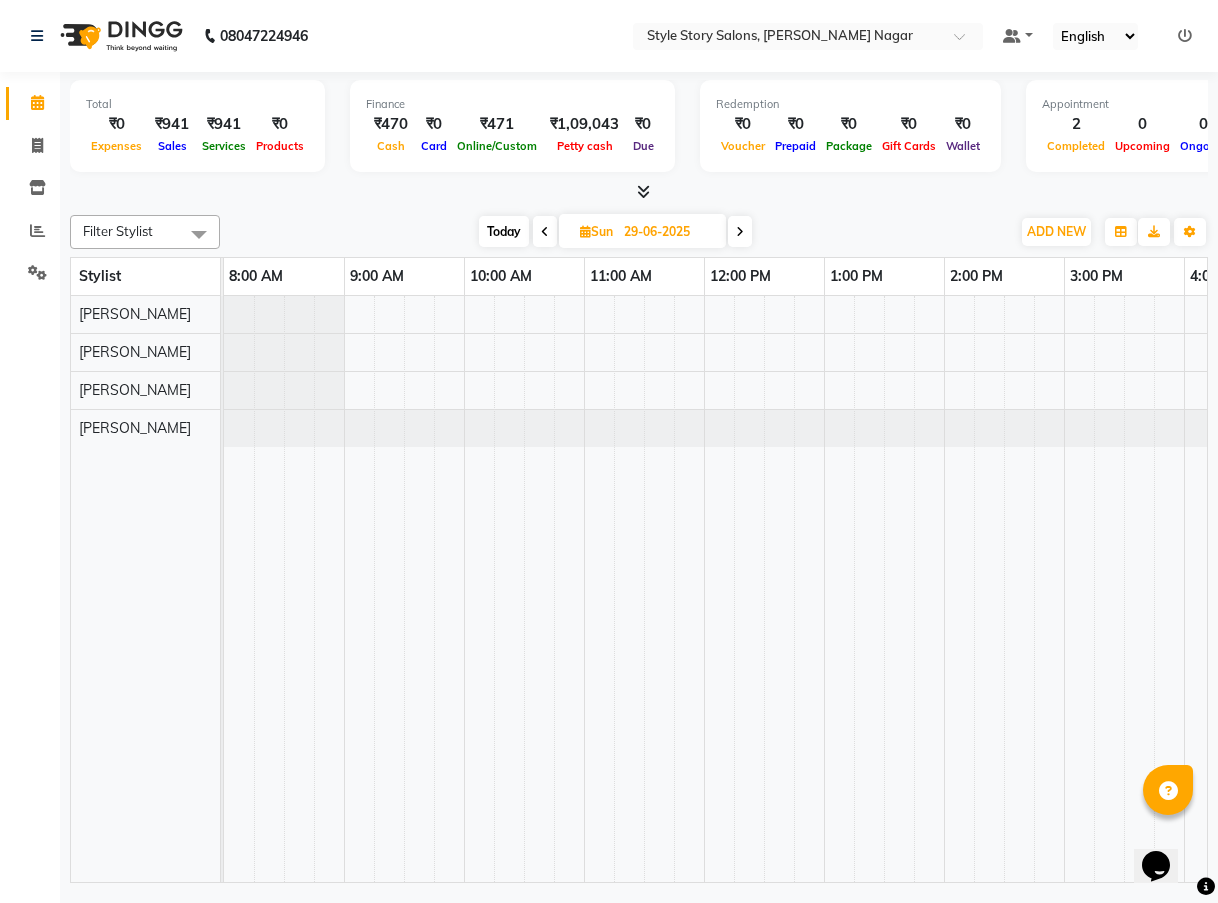 scroll, scrollTop: 0, scrollLeft: 0, axis: both 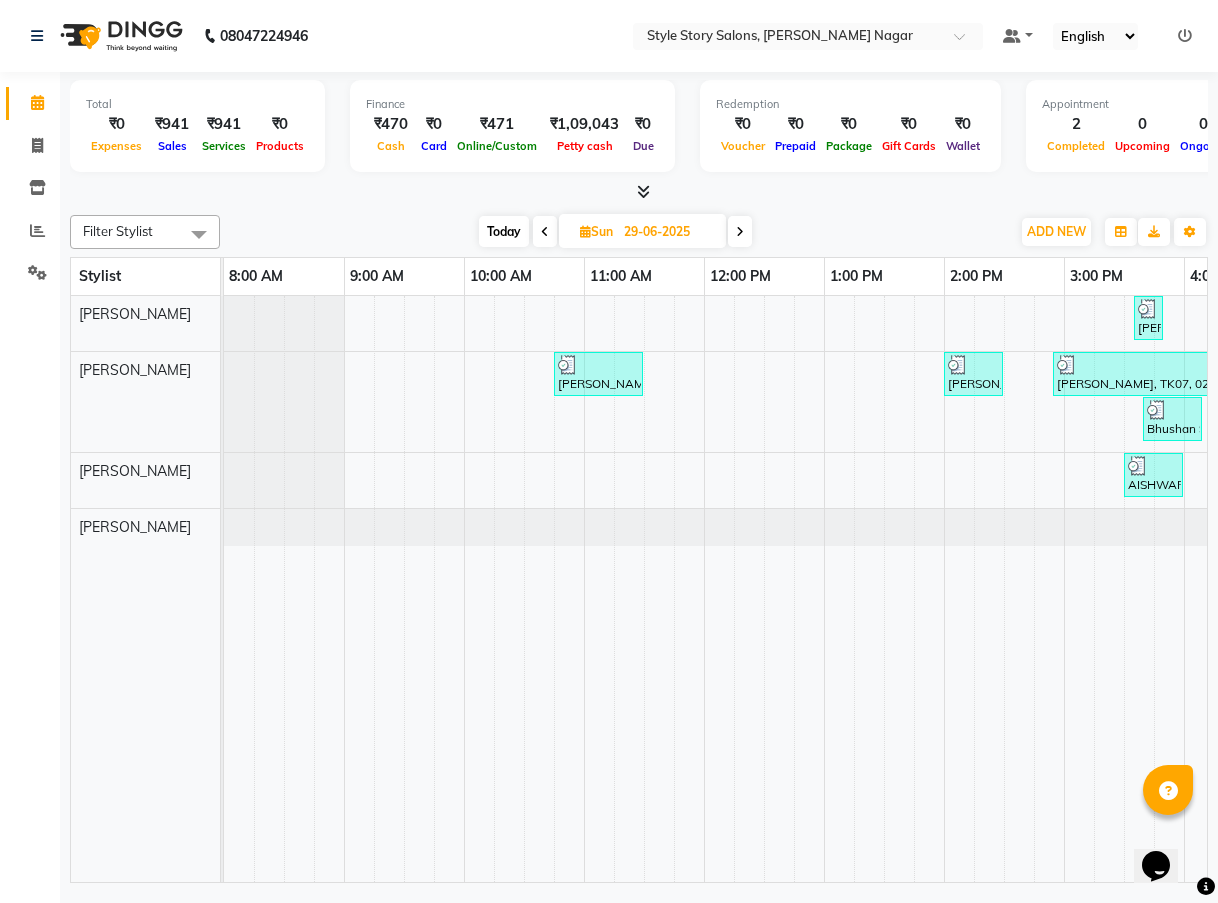 click on "Total  ₹0  Expenses ₹941  Sales ₹941  Services ₹0  Products Finance  ₹470  Cash ₹0  Card ₹471  Online/Custom ₹1,09,043 [PERSON_NAME] cash ₹0 Due  Redemption  ₹0 Voucher ₹0 Prepaid ₹0 Package ₹0  Gift Cards ₹0  Wallet  Appointment  2 Completed 0 Upcoming 0 Ongoing 0 No show  Other sales  ₹0  Packages ₹0  Memberships ₹0  Vouchers ₹0  Prepaids ₹0  Gift Cards Filter Stylist Select All [PERSON_NAME] Meshre [PERSON_NAME] [PERSON_NAME] [PERSON_NAME] [DATE]  [DATE] Toggle Dropdown Add Appointment Add Invoice Add Attendance Add Transaction Toggle Dropdown Add Appointment Add Invoice Add Attendance ADD NEW Toggle Dropdown Add Appointment Add Invoice Add Attendance Add Transaction Filter Stylist Select All [PERSON_NAME] Meshre [PERSON_NAME] [PERSON_NAME] [PERSON_NAME] Group By  Staff View   Room View  View as Vertical  Vertical - Week View  Horizontal  Horizontal - Week View  List  Toggle Dropdown Calendar Settings Manage Tags   Arrange Stylists   Reset Stylists  Full Screen" 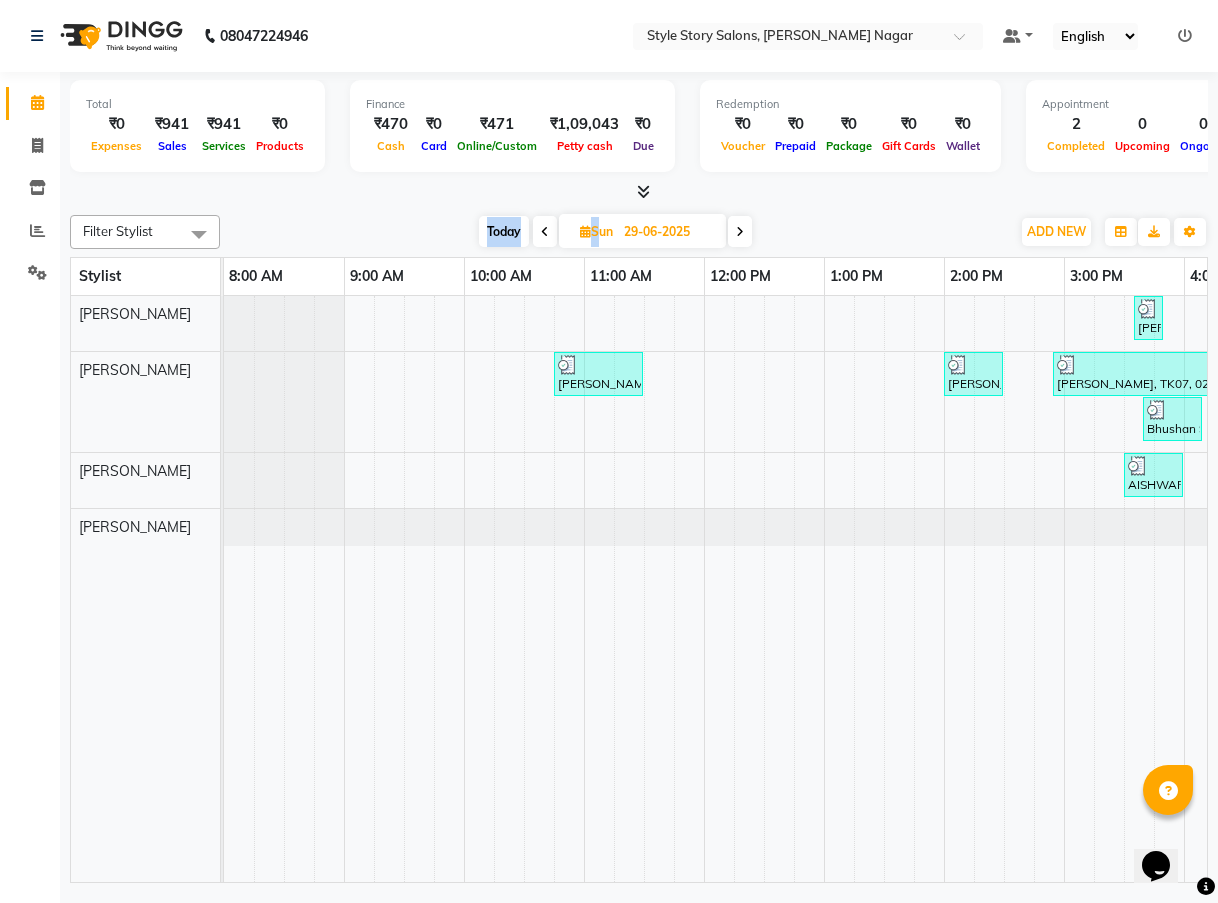 click on "Total  ₹0  Expenses ₹941  Sales ₹941  Services ₹0  Products Finance  ₹470  Cash ₹0  Card ₹471  Online/Custom ₹1,09,043 [PERSON_NAME] cash ₹0 Due  Redemption  ₹0 Voucher ₹0 Prepaid ₹0 Package ₹0  Gift Cards ₹0  Wallet  Appointment  2 Completed 0 Upcoming 0 Ongoing 0 No show  Other sales  ₹0  Packages ₹0  Memberships ₹0  Vouchers ₹0  Prepaids ₹0  Gift Cards Filter Stylist Select All [PERSON_NAME] Meshre [PERSON_NAME] [PERSON_NAME] [PERSON_NAME] [DATE]  [DATE] Toggle Dropdown Add Appointment Add Invoice Add Attendance Add Transaction Toggle Dropdown Add Appointment Add Invoice Add Attendance ADD NEW Toggle Dropdown Add Appointment Add Invoice Add Attendance Add Transaction Filter Stylist Select All [PERSON_NAME] Meshre [PERSON_NAME] [PERSON_NAME] [PERSON_NAME] Group By  Staff View   Room View  View as Vertical  Vertical - Week View  Horizontal  Horizontal - Week View  List  Toggle Dropdown Calendar Settings Manage Tags   Arrange Stylists   Reset Stylists  Full Screen" 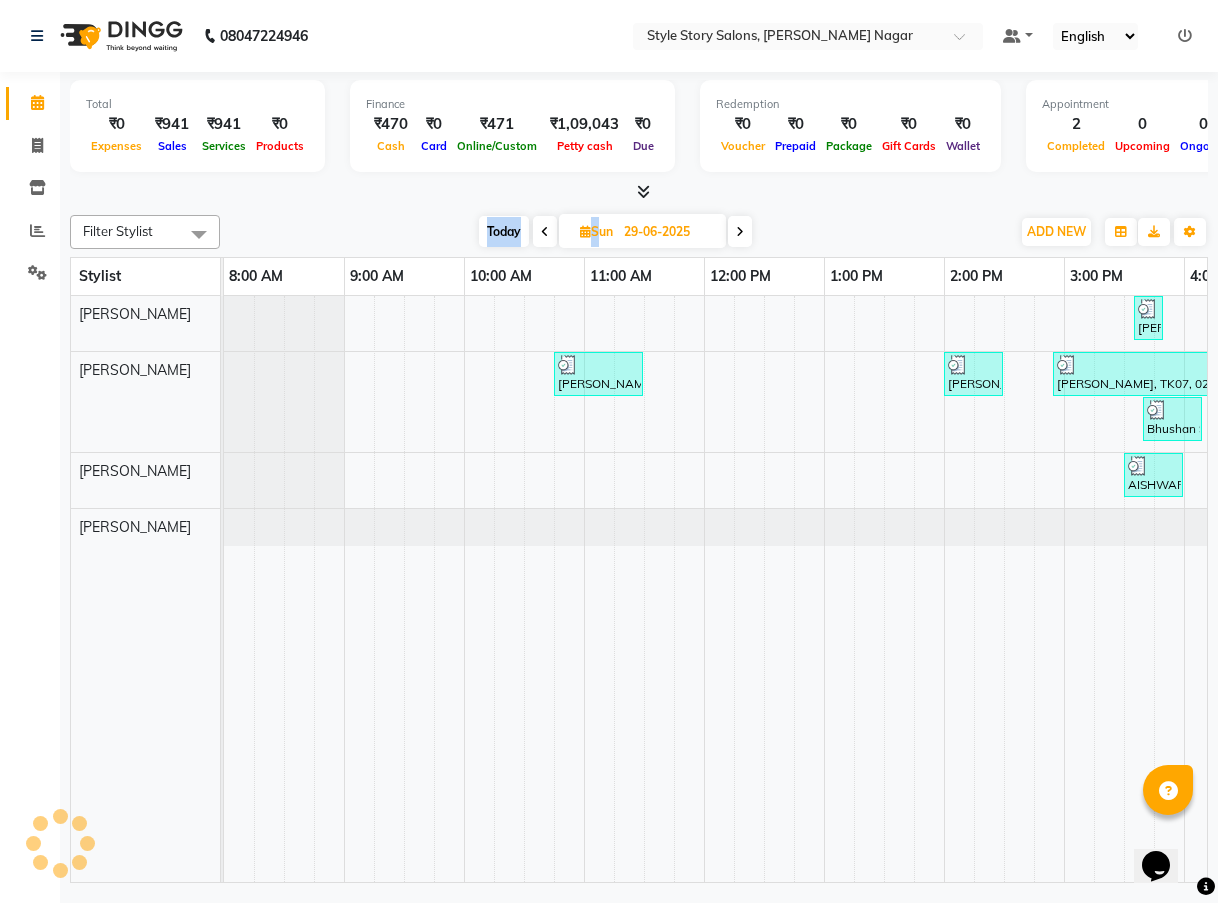 scroll, scrollTop: 0, scrollLeft: 150, axis: horizontal 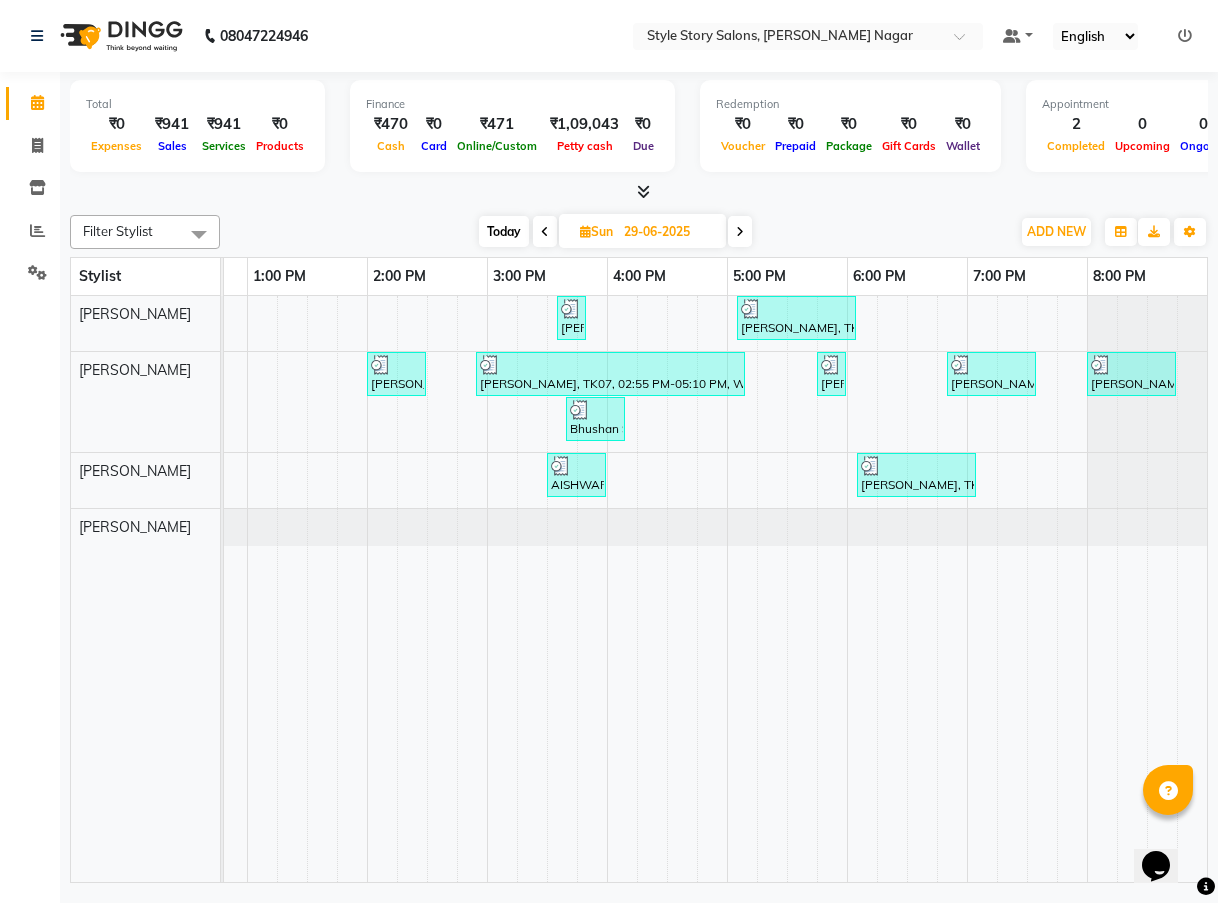 click on "Total  ₹0  Expenses ₹941  Sales ₹941  Services ₹0  Products Finance  ₹470  Cash ₹0  Card ₹471  Online/Custom ₹1,09,043 [PERSON_NAME] cash ₹0 Due  Redemption  ₹0 Voucher ₹0 Prepaid ₹0 Package ₹0  Gift Cards ₹0  Wallet  Appointment  2 Completed 0 Upcoming 0 Ongoing 0 No show  Other sales  ₹0  Packages ₹0  Memberships ₹0  Vouchers ₹0  Prepaids ₹0  Gift Cards" at bounding box center [639, 129] 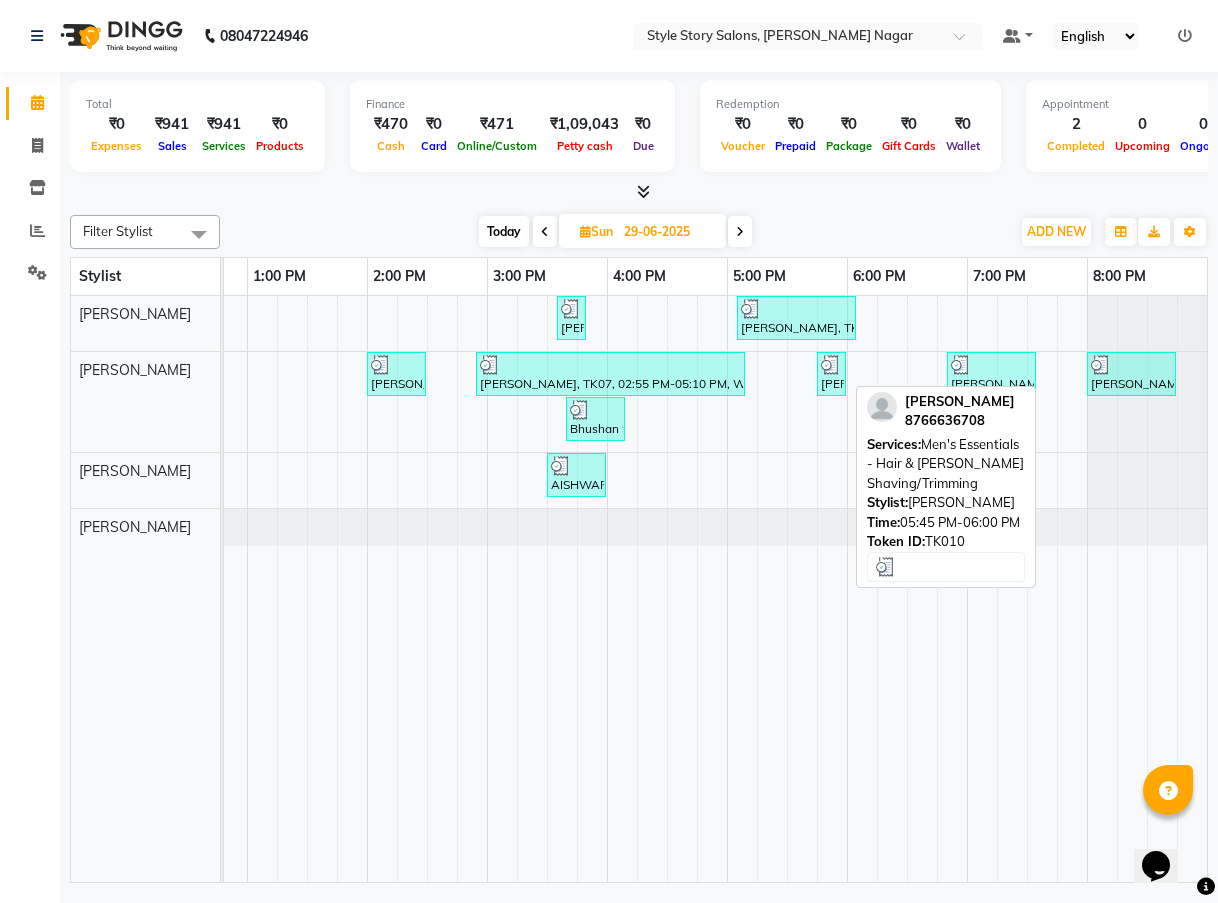 click on "[PERSON_NAME], TK10, 05:45 PM-06:00 PM, Men's Essentials - Hair & [PERSON_NAME] Shaving/Trimming" at bounding box center (831, 374) 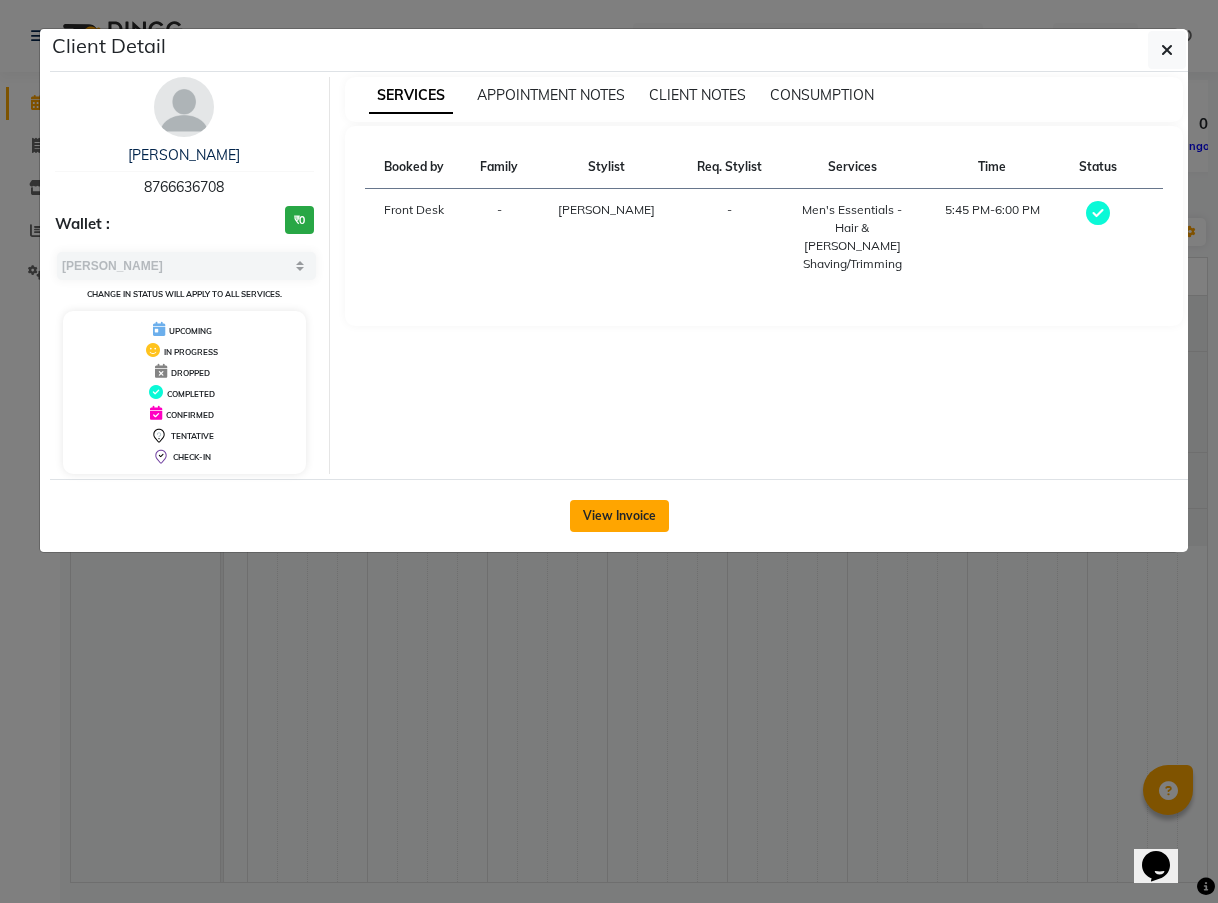 click on "View Invoice" 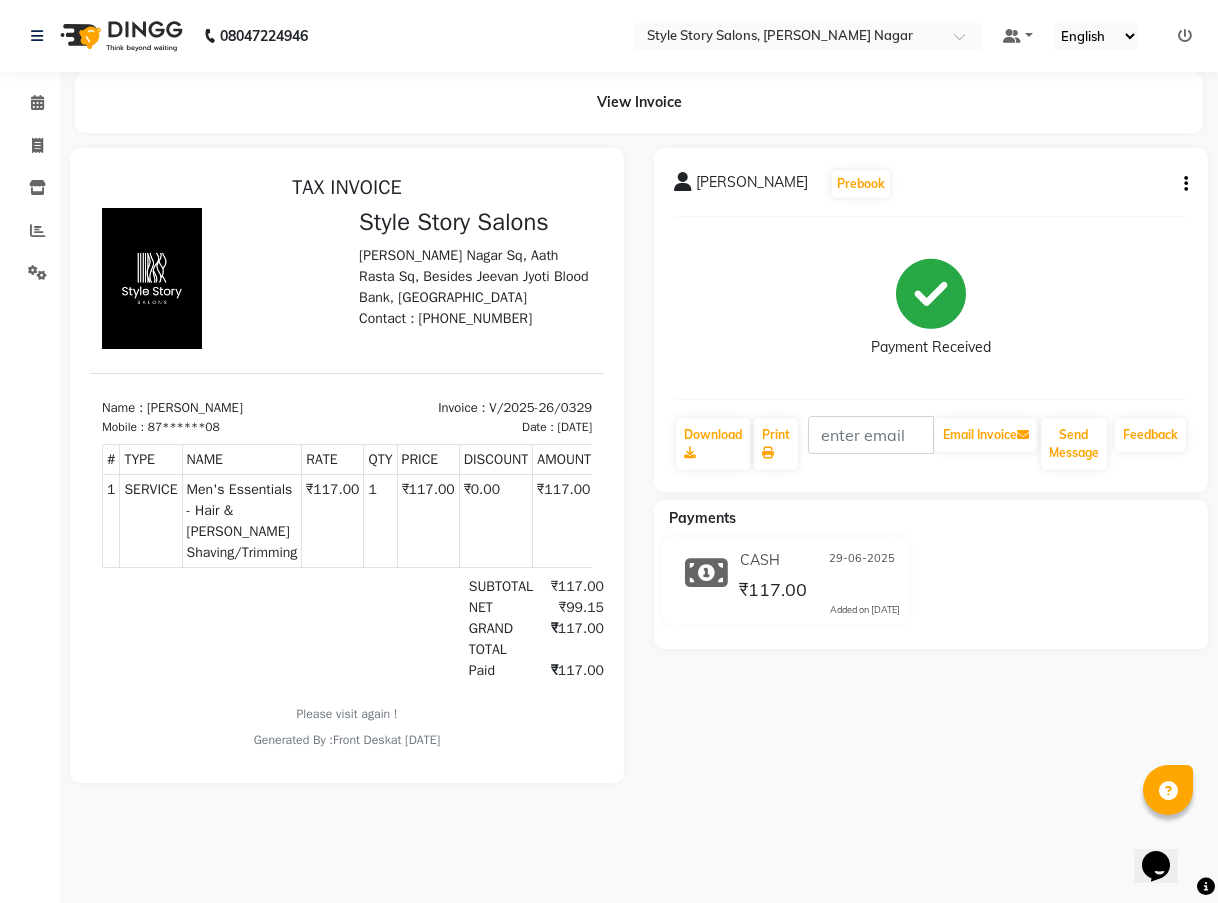 scroll, scrollTop: 0, scrollLeft: 0, axis: both 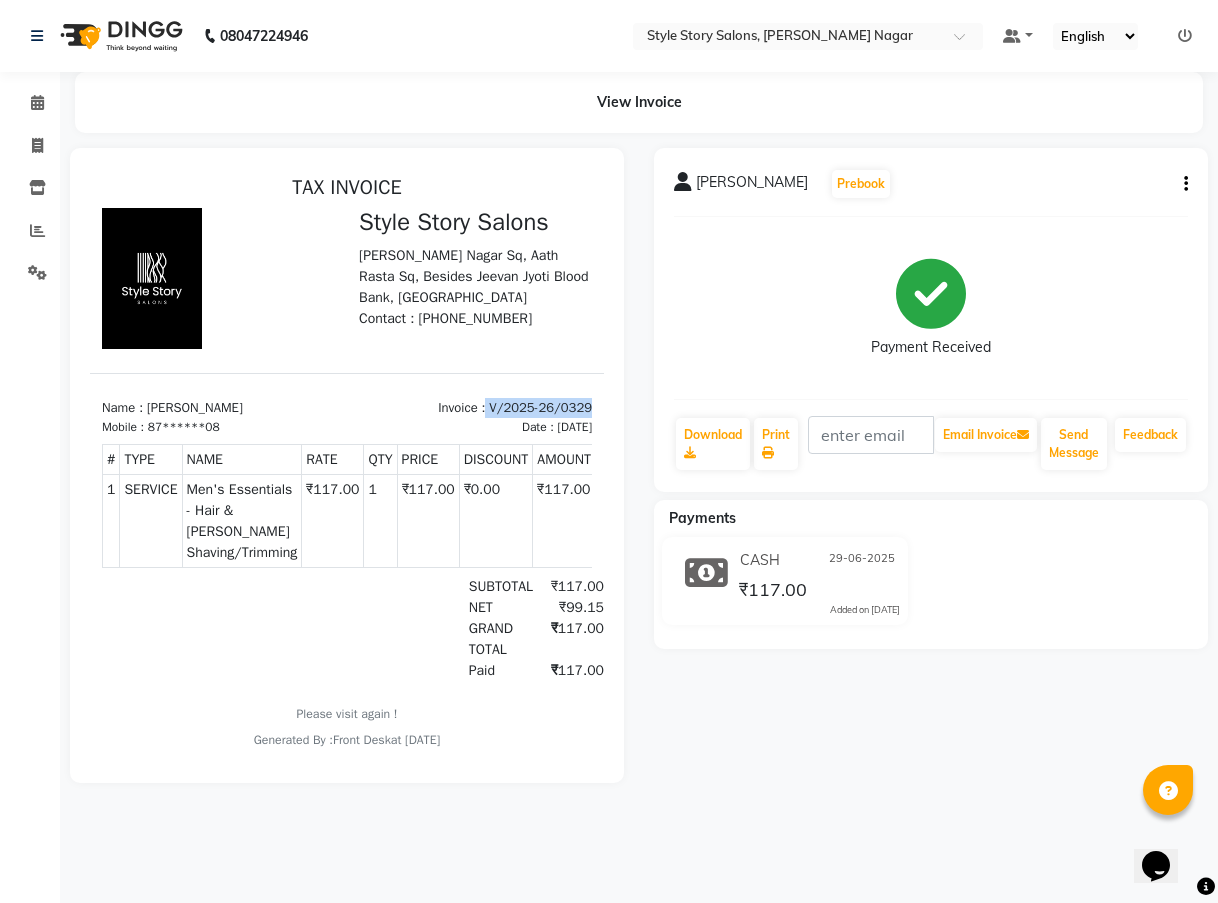 drag, startPoint x: 457, startPoint y: 403, endPoint x: 566, endPoint y: 415, distance: 109.65856 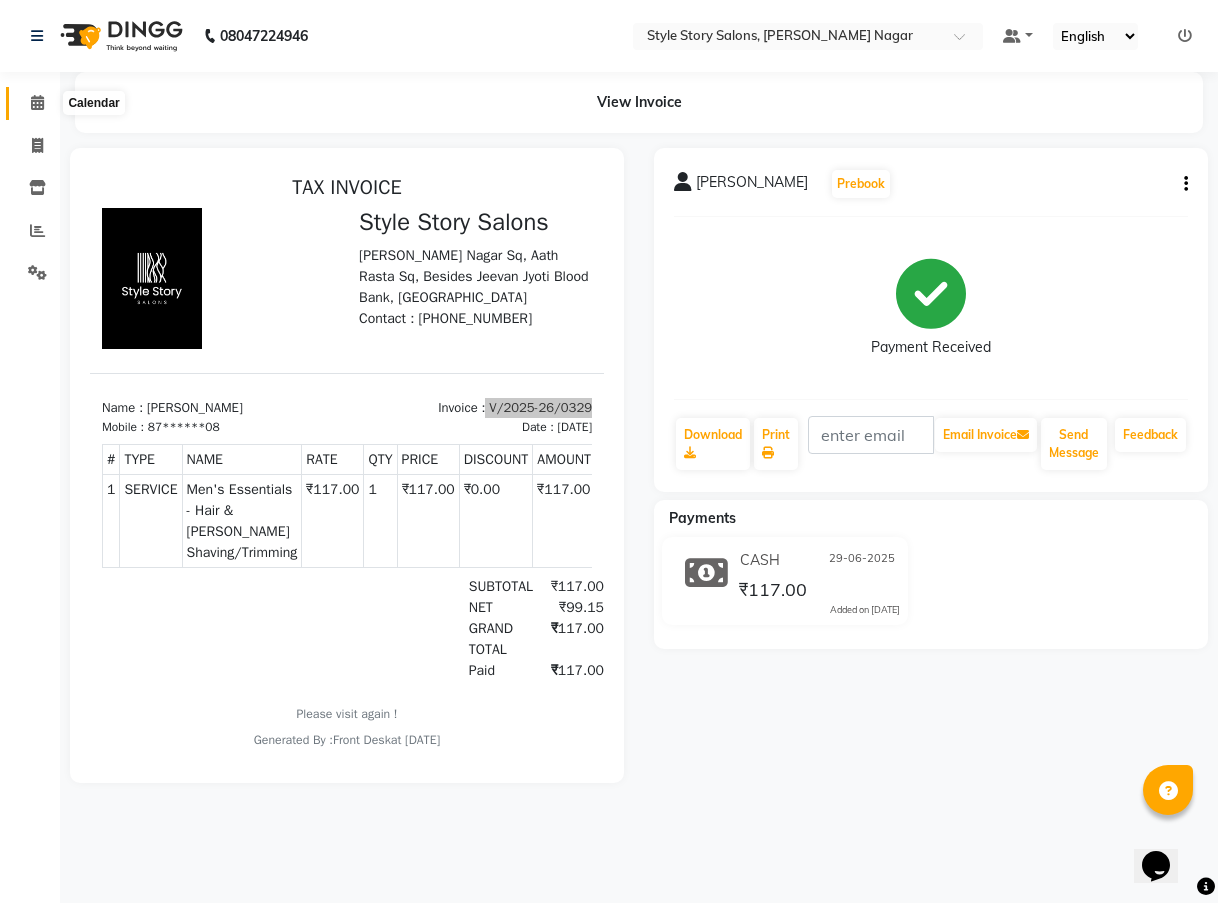click 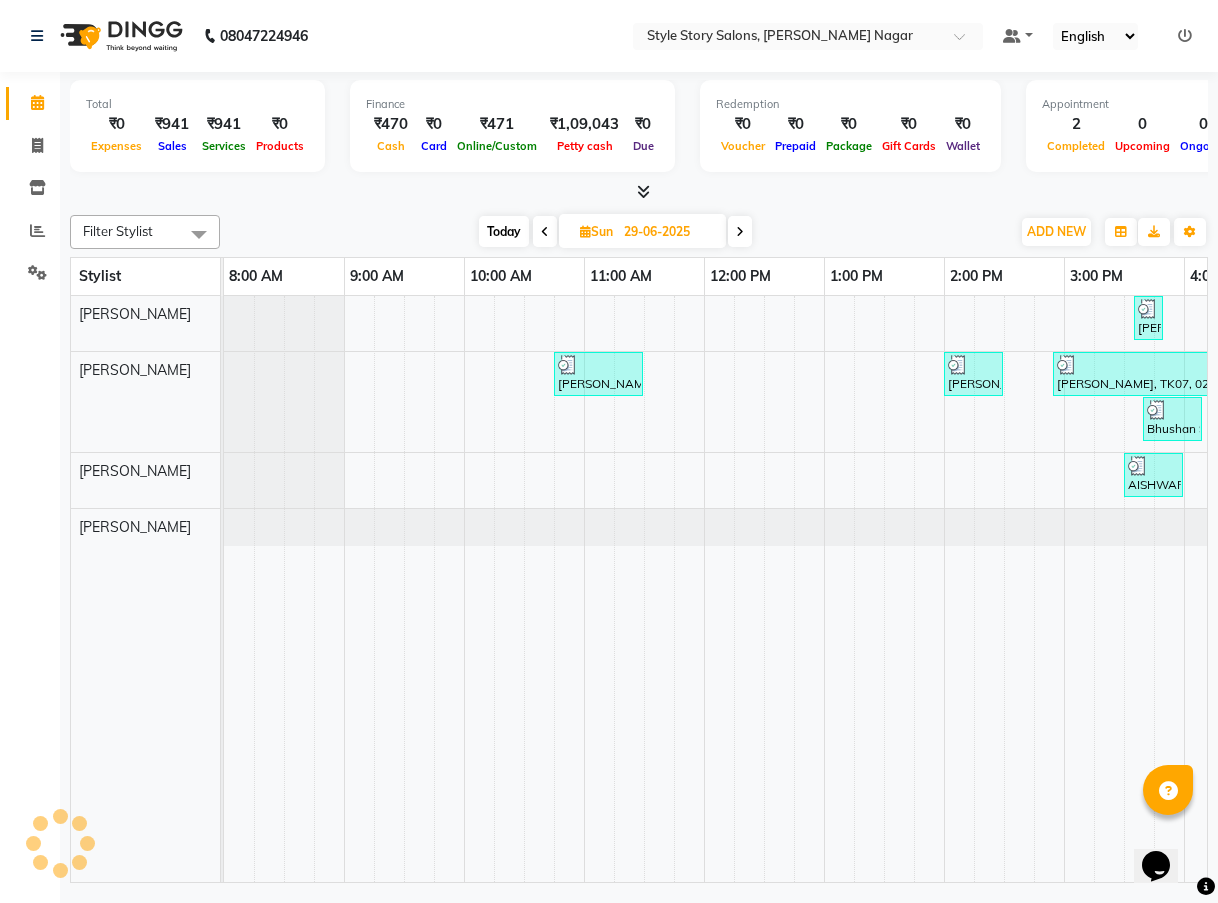 scroll, scrollTop: 0, scrollLeft: 577, axis: horizontal 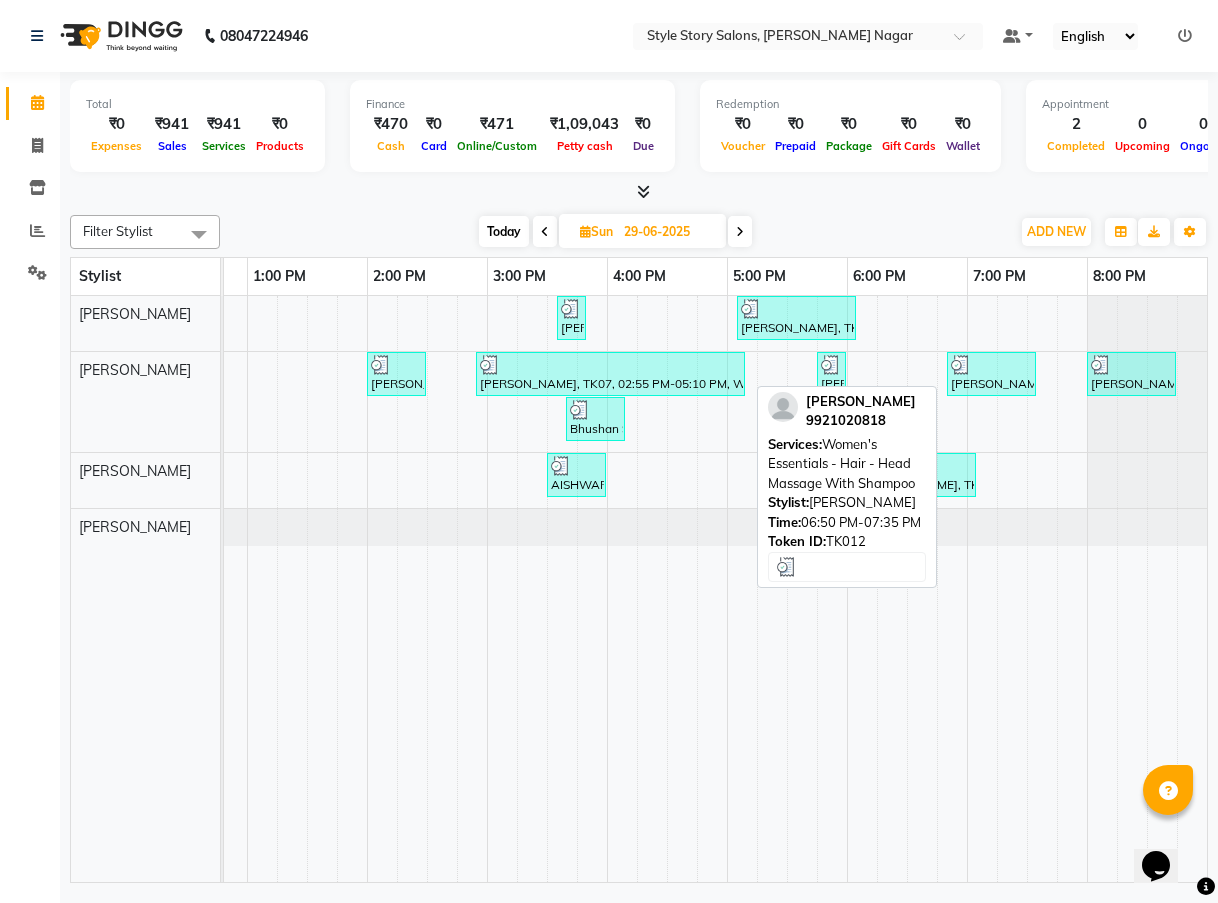click on "[PERSON_NAME], TK12, 06:50 PM-07:35 PM, Women's Essentials - Hair - Head Massage With Shampoo" at bounding box center [991, 374] 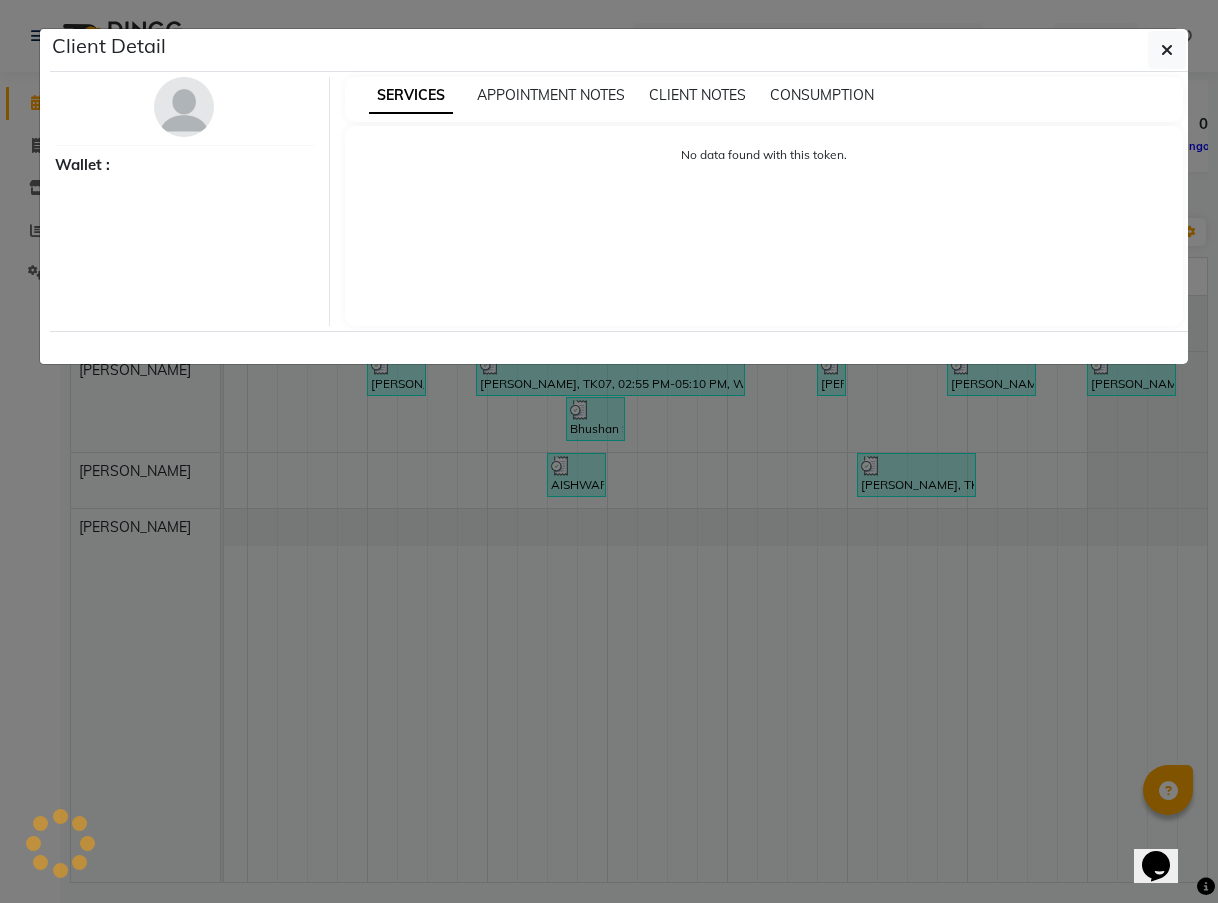 select on "3" 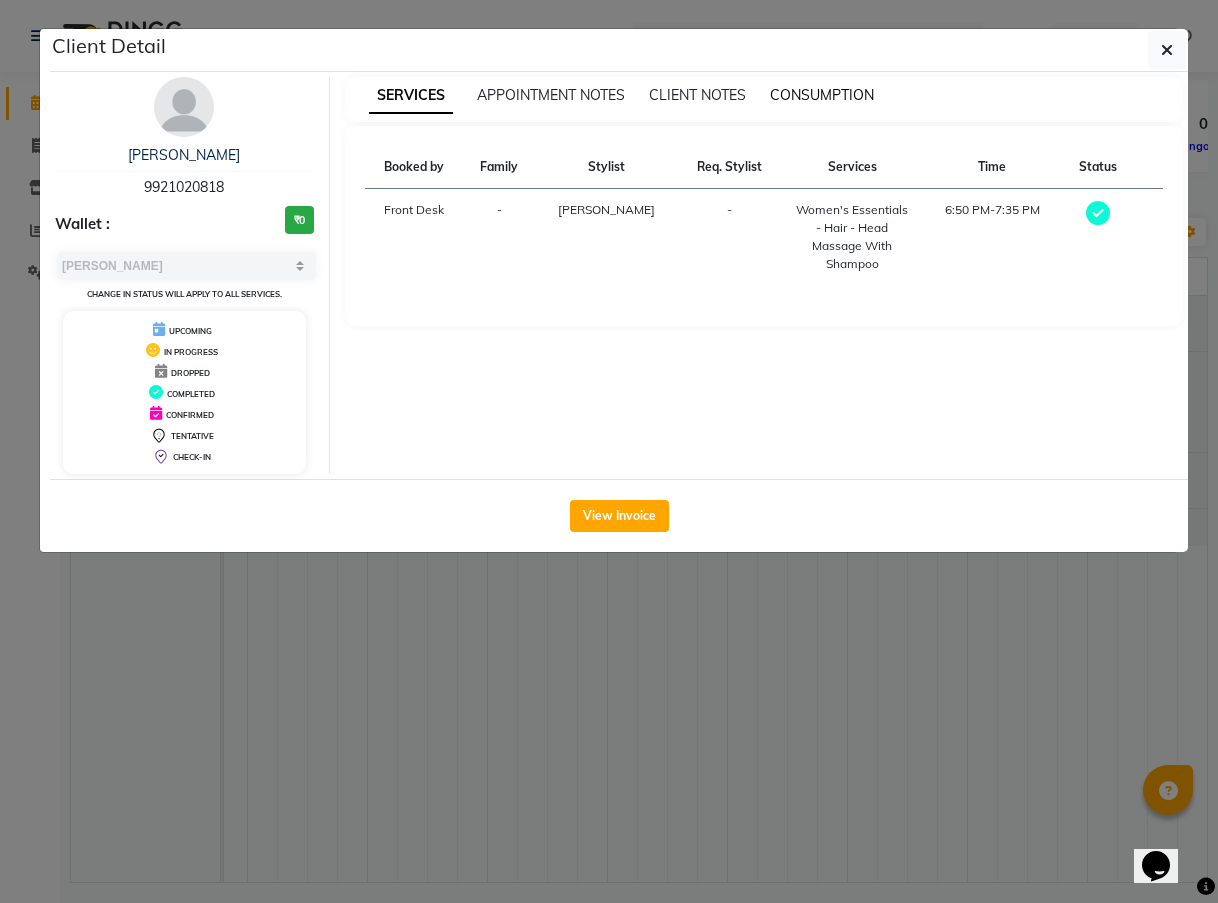 click on "CONSUMPTION" at bounding box center (822, 95) 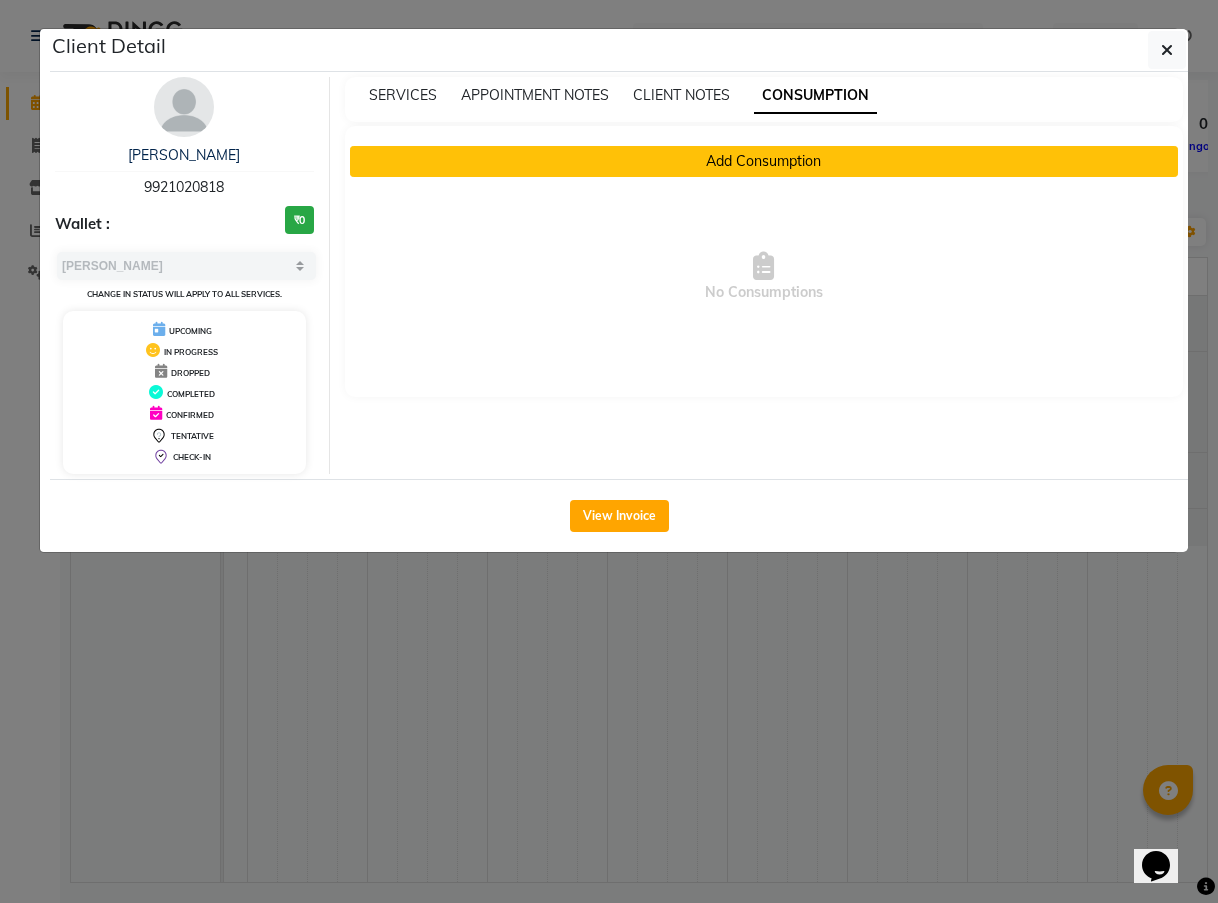 click on "Add Consumption" at bounding box center (764, 161) 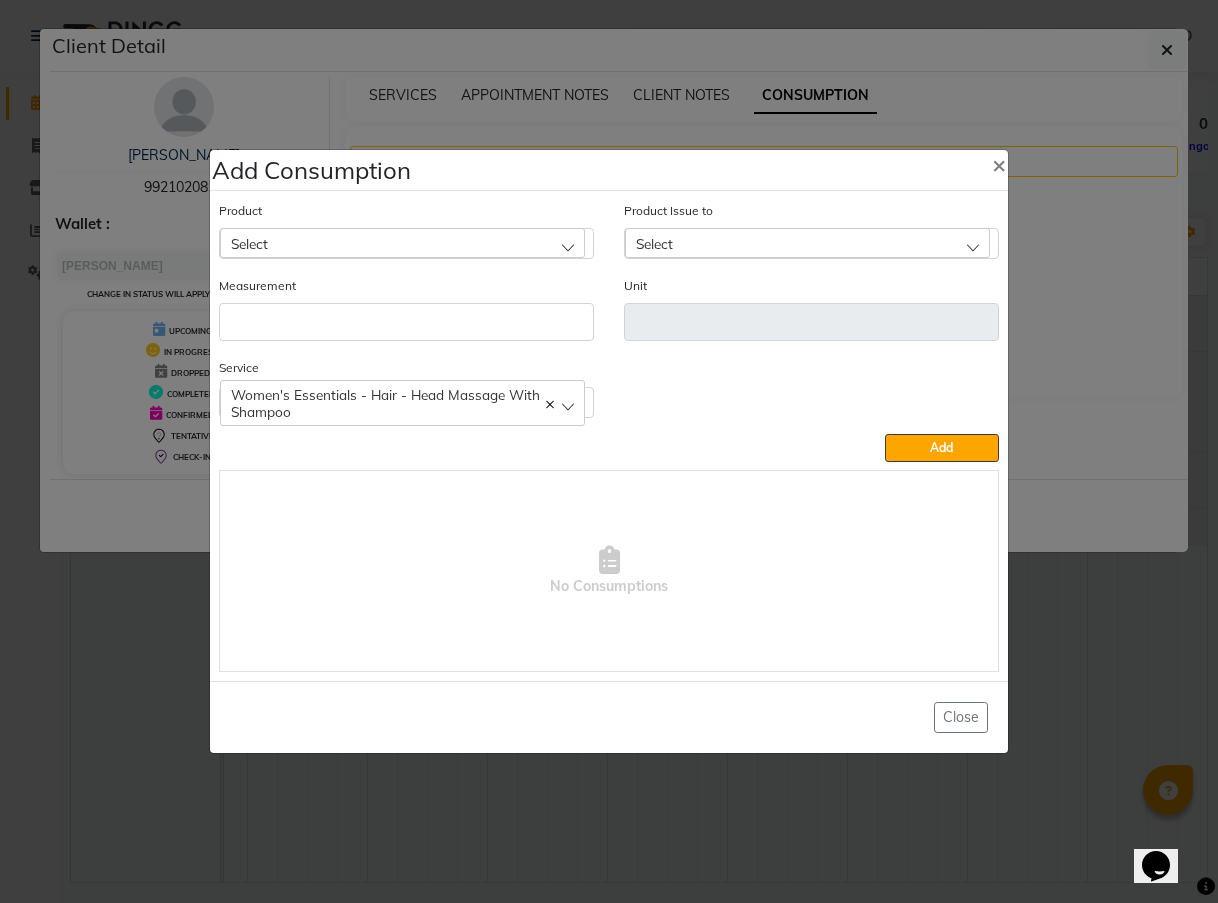 click on "Select" 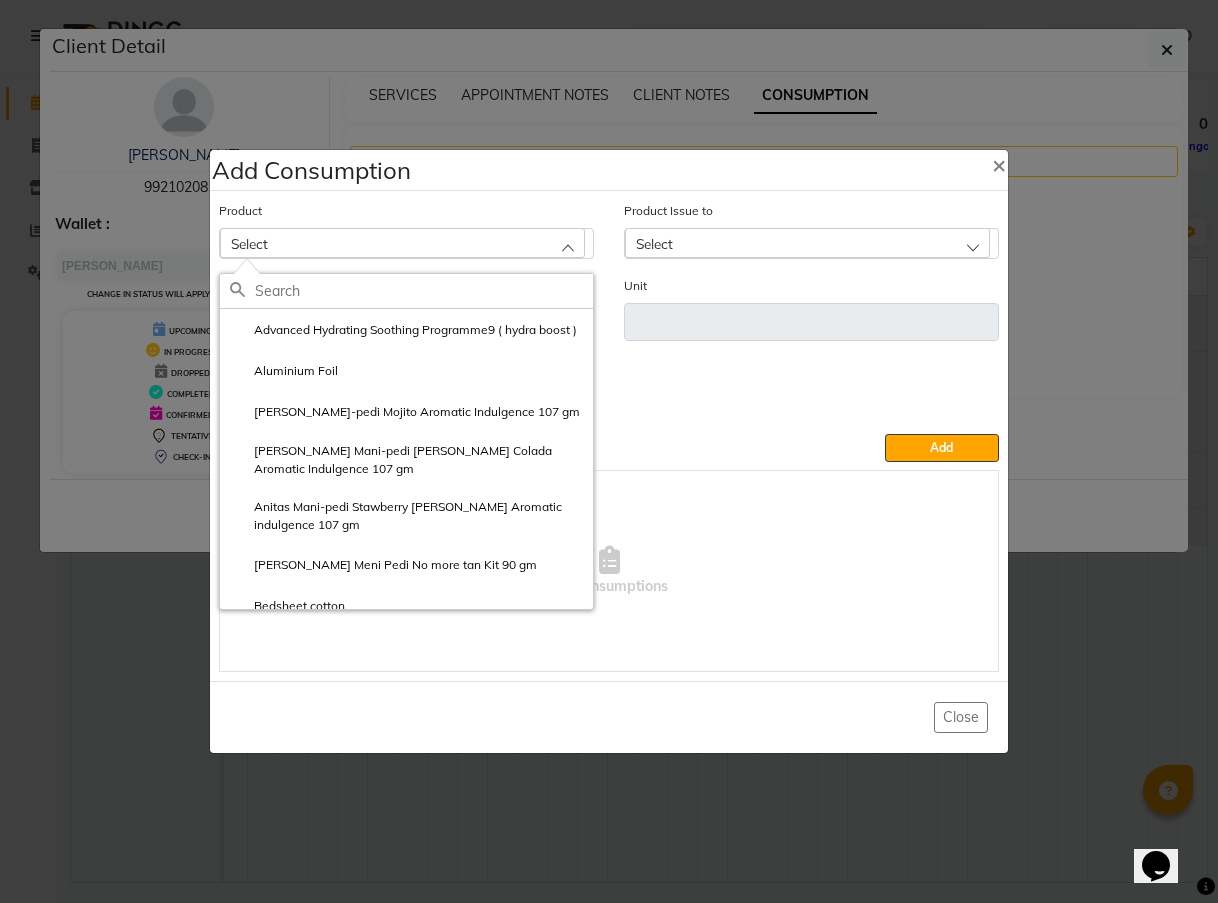 click 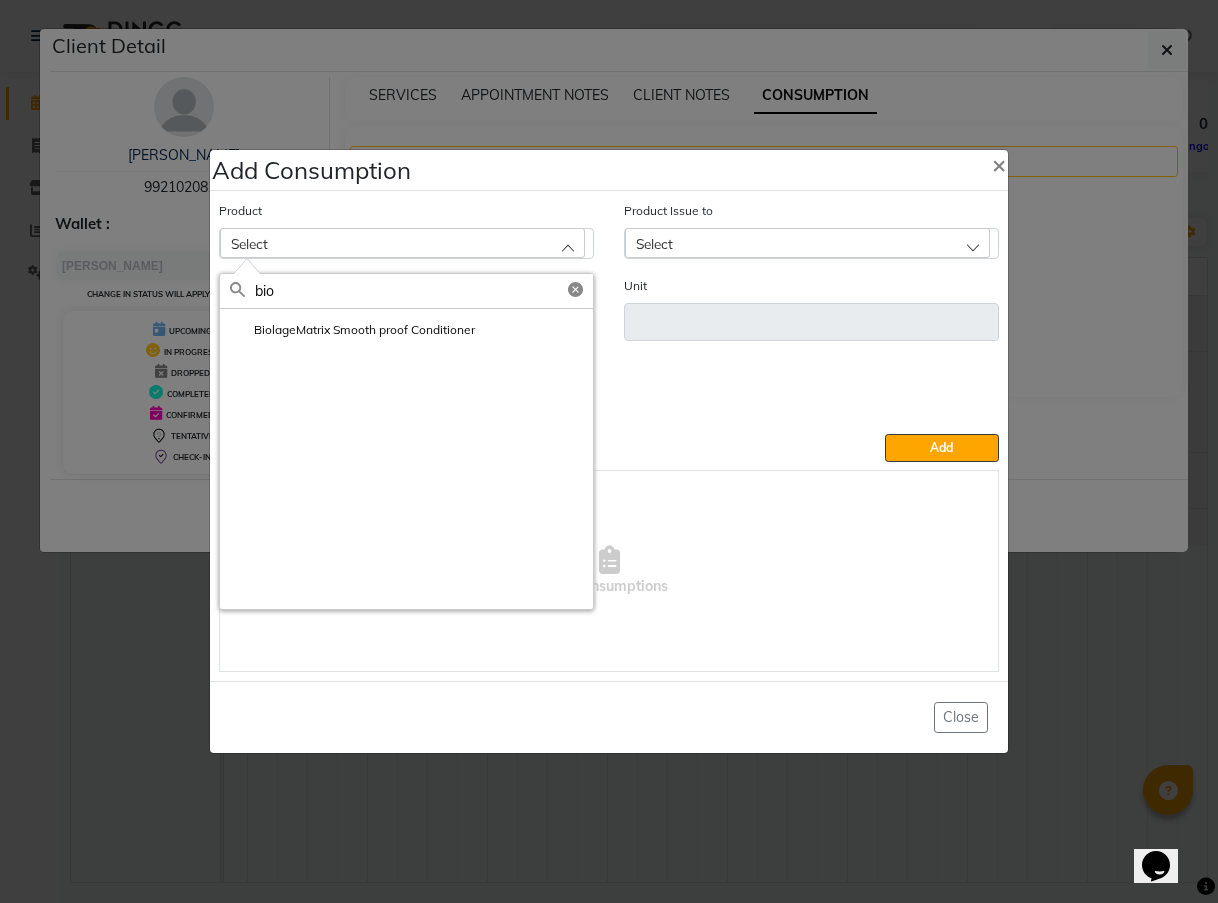 type on "bio" 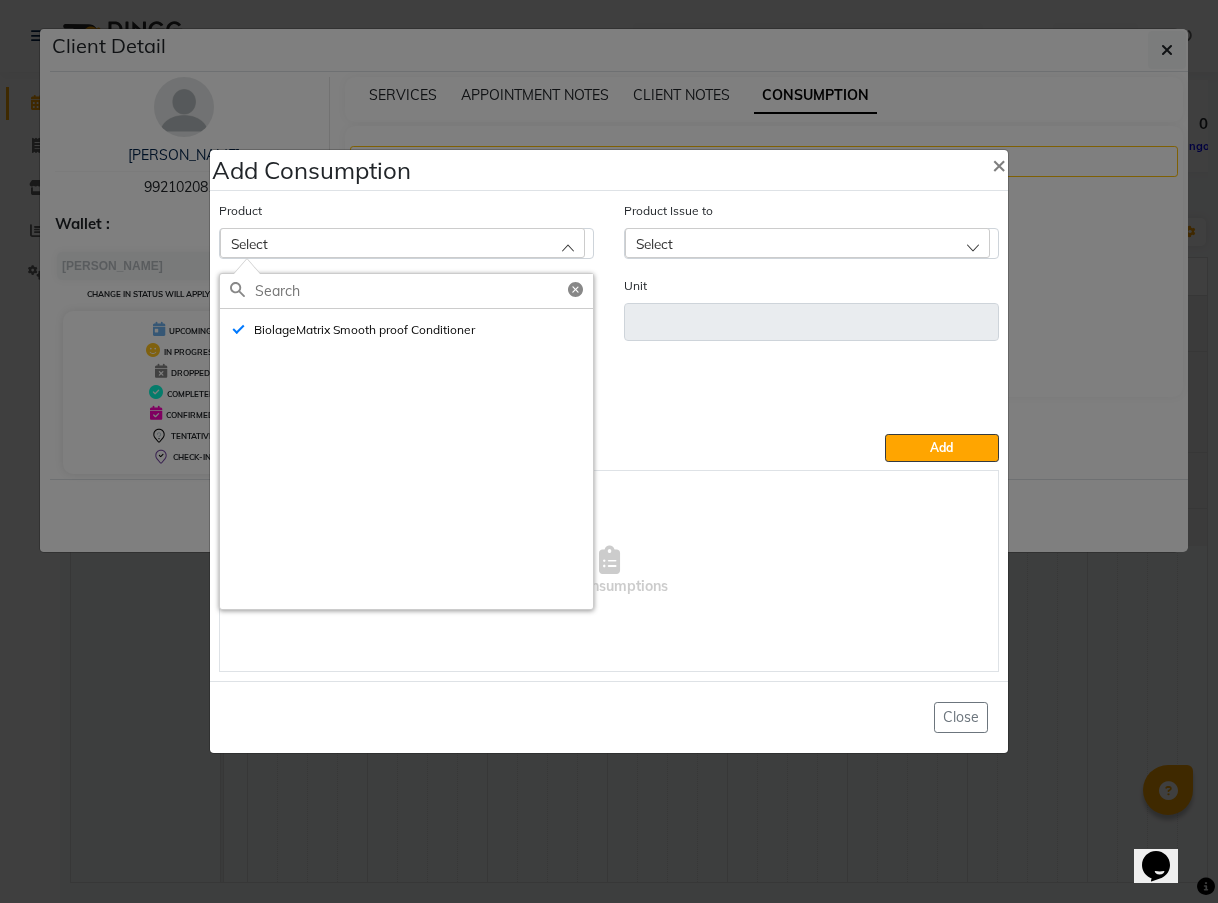 type on "ml" 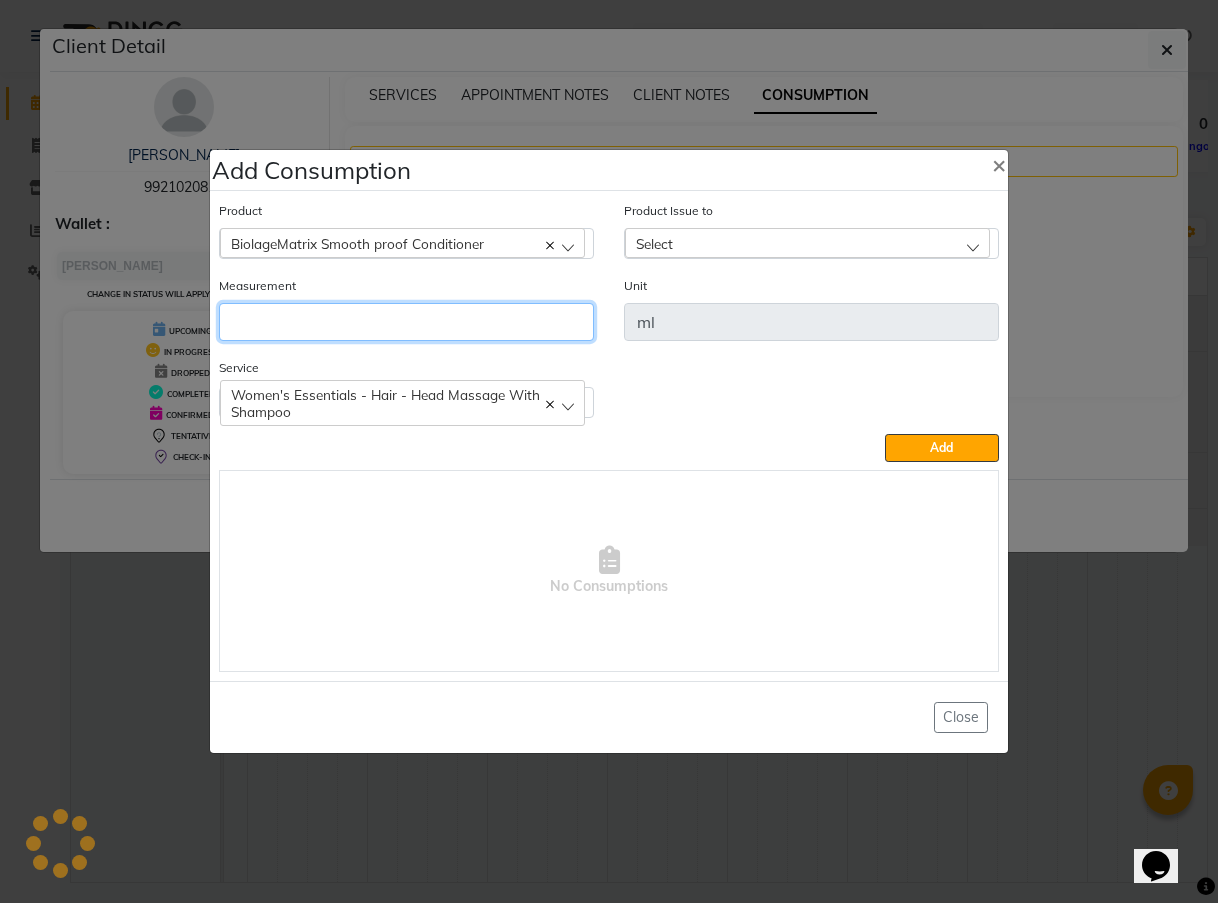 click 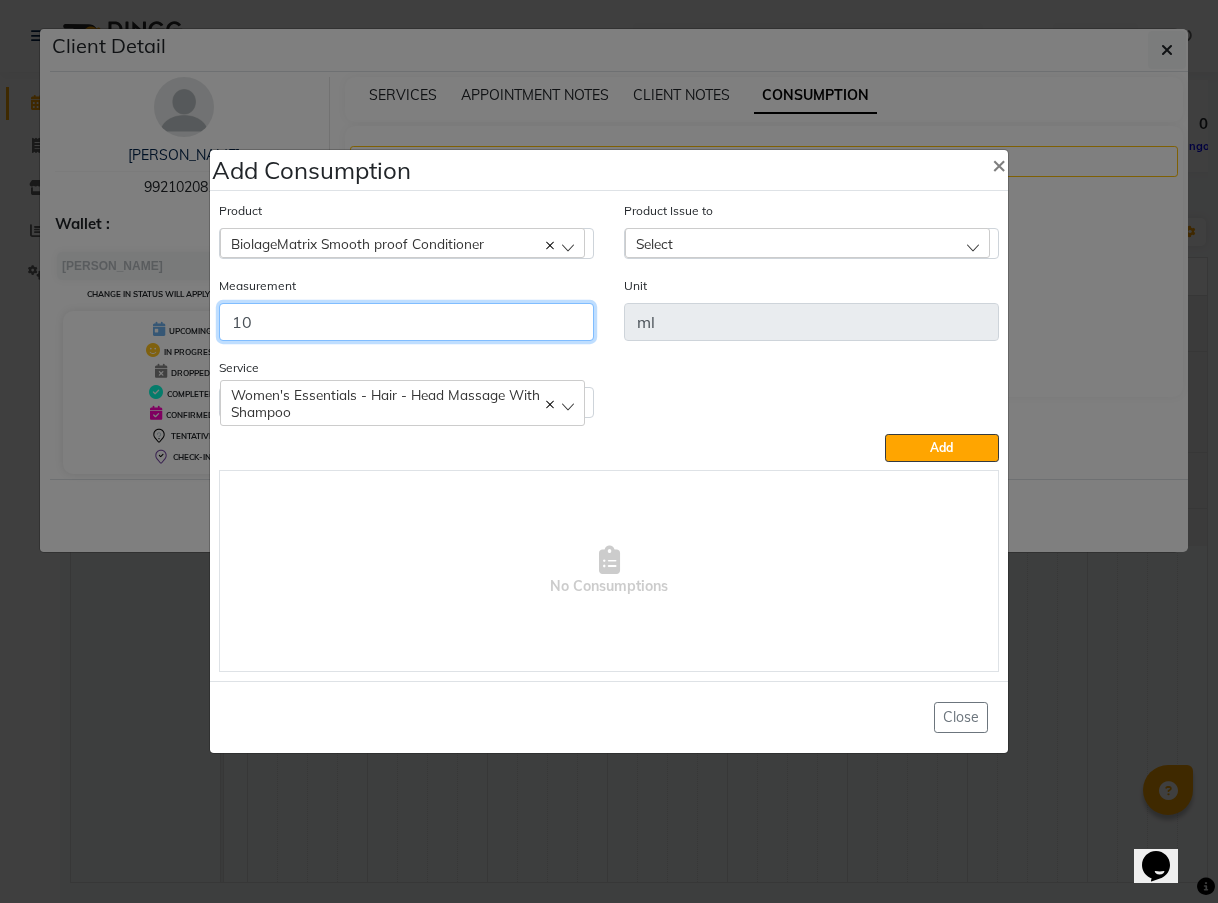 type on "10" 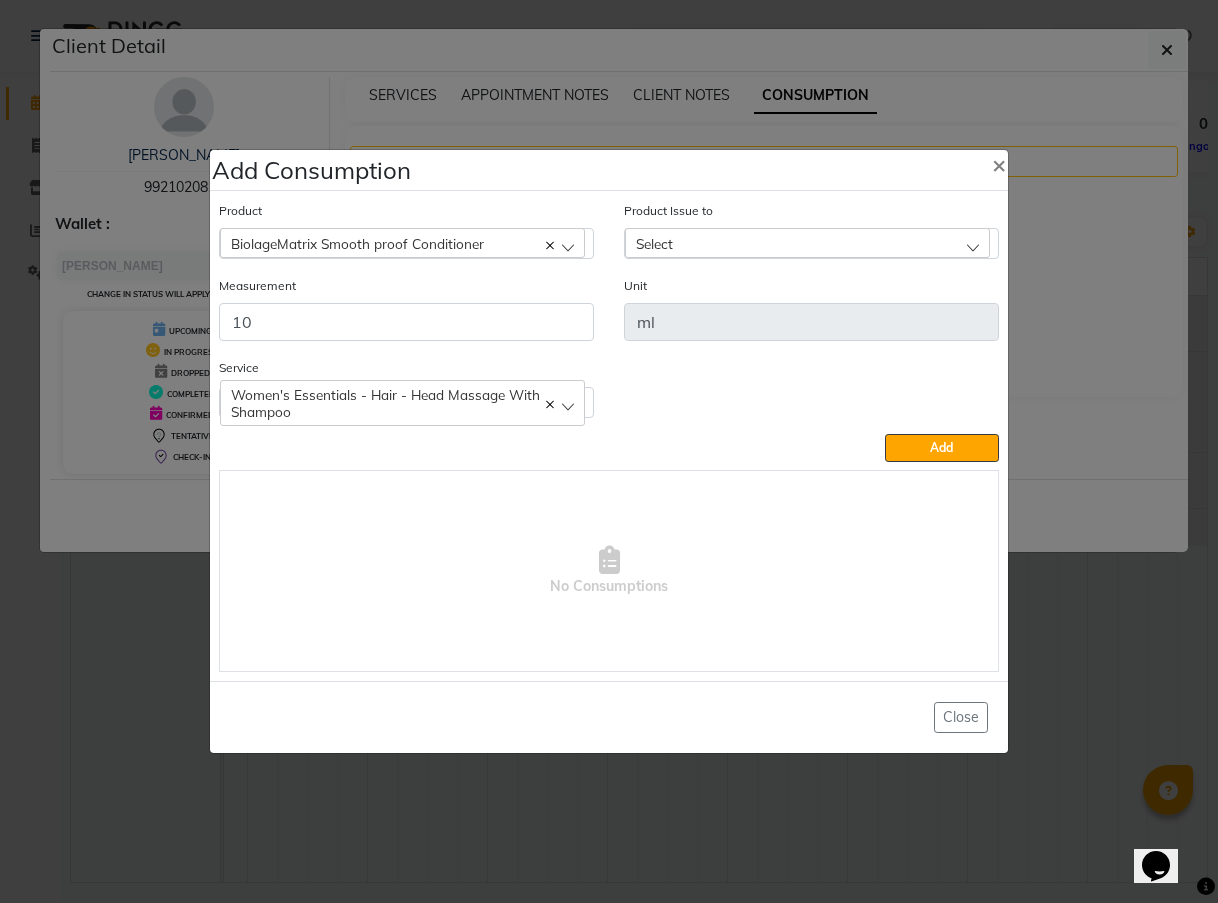 click on "Select" 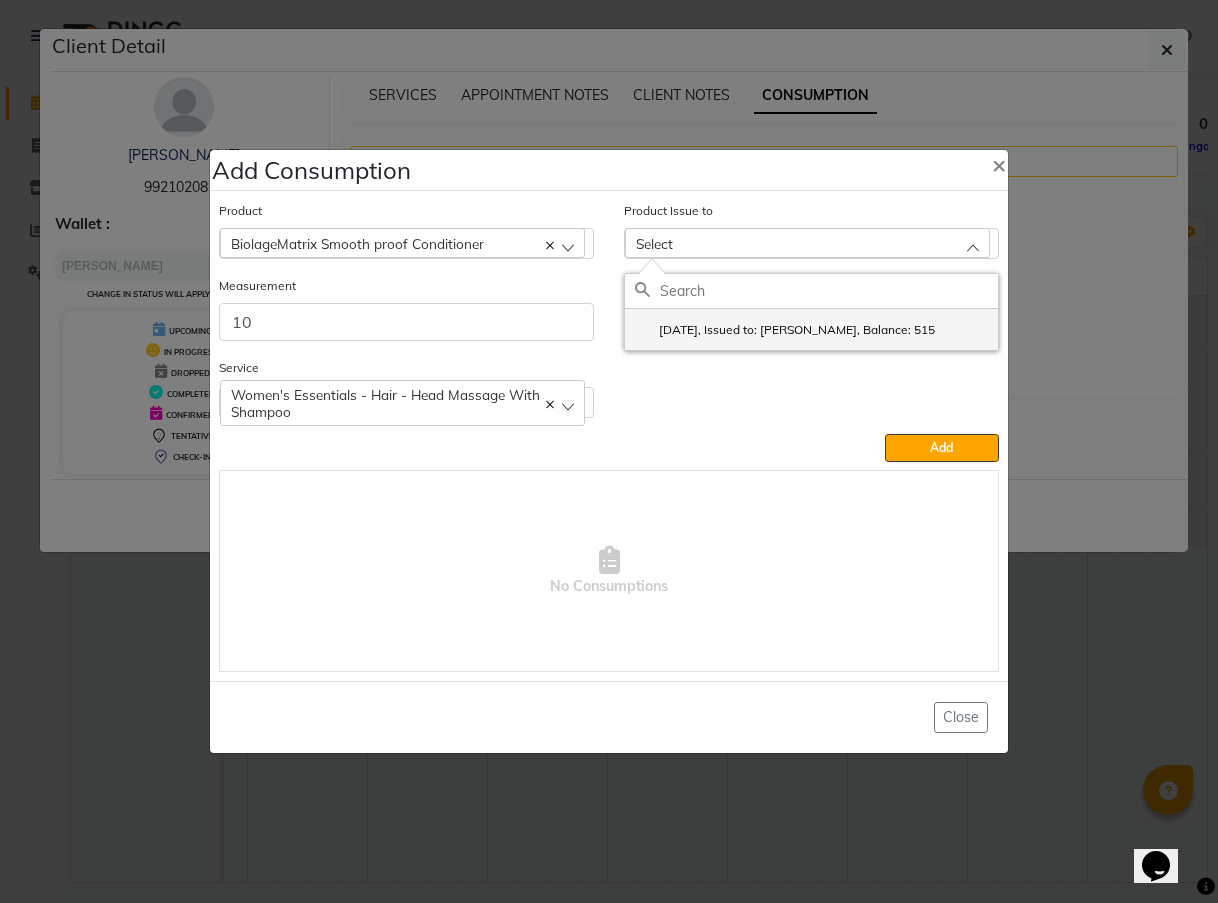 click on "[DATE], Issued to: [PERSON_NAME], Balance: 515" 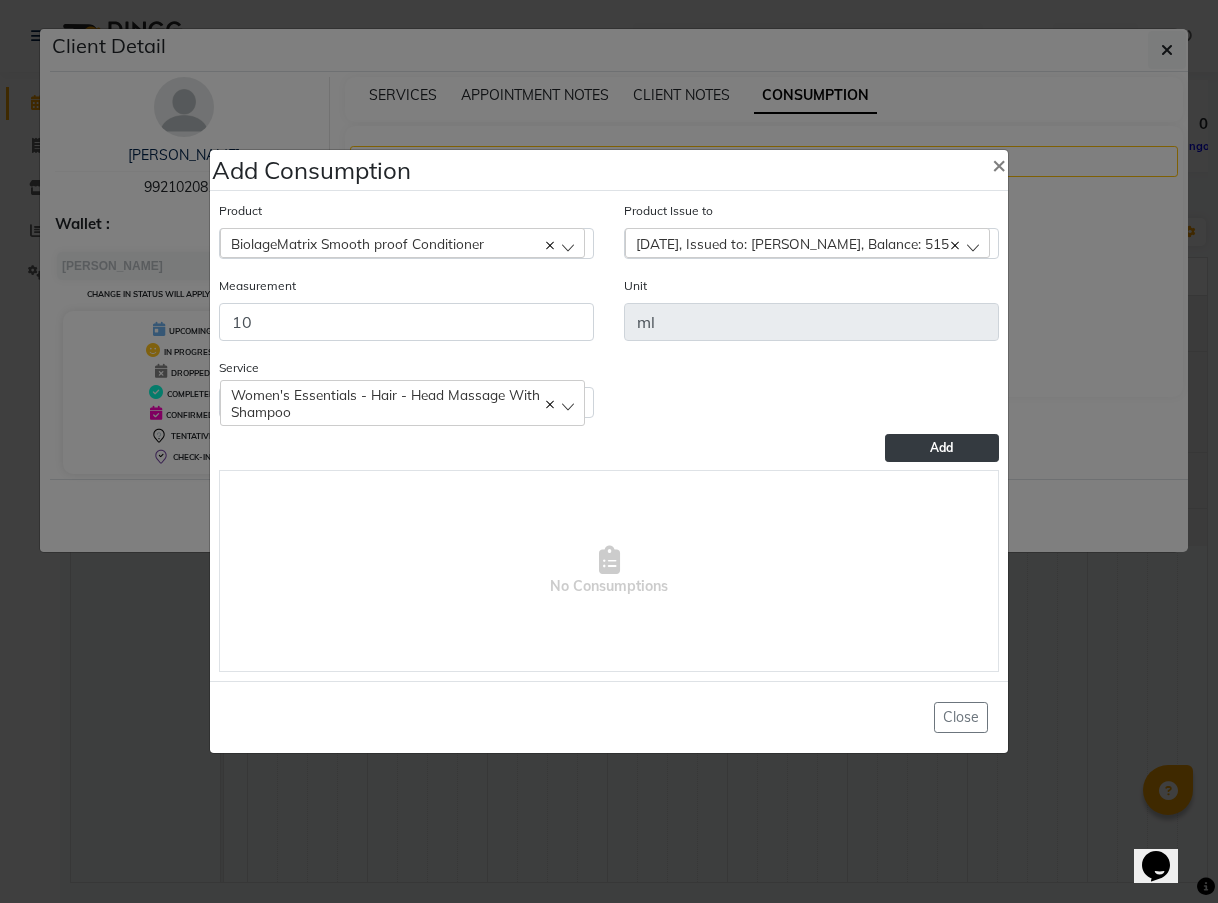 click on "Add" 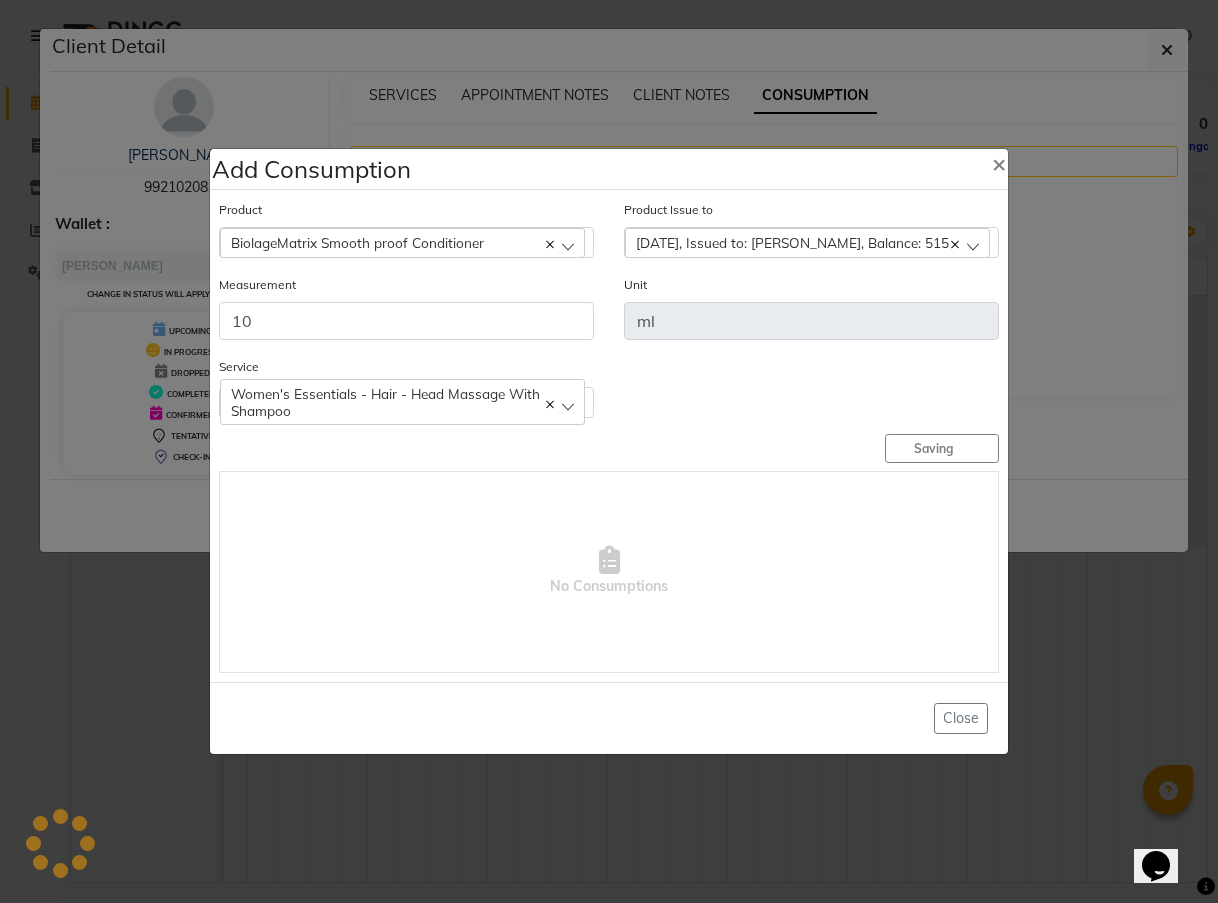 type 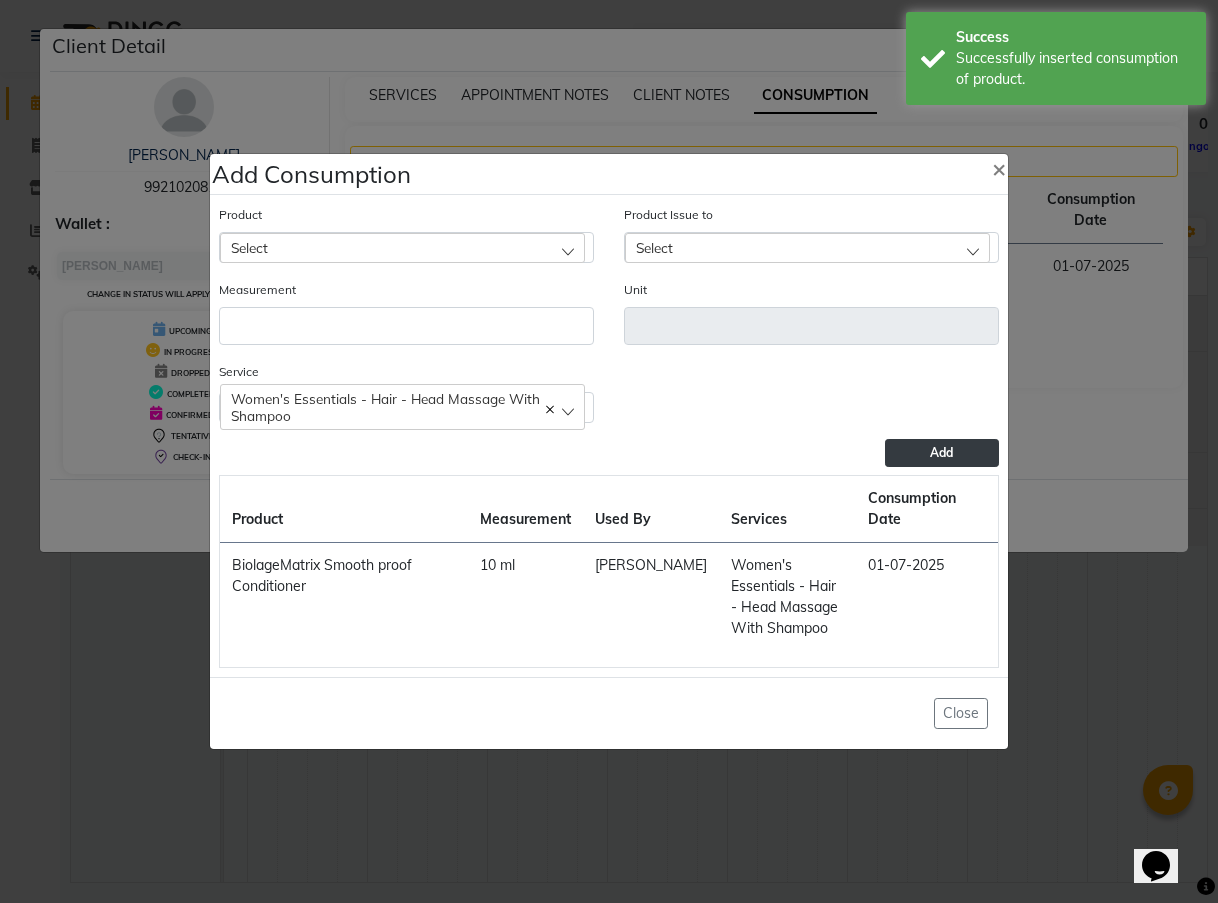 drag, startPoint x: 233, startPoint y: 560, endPoint x: 347, endPoint y: 616, distance: 127.01181 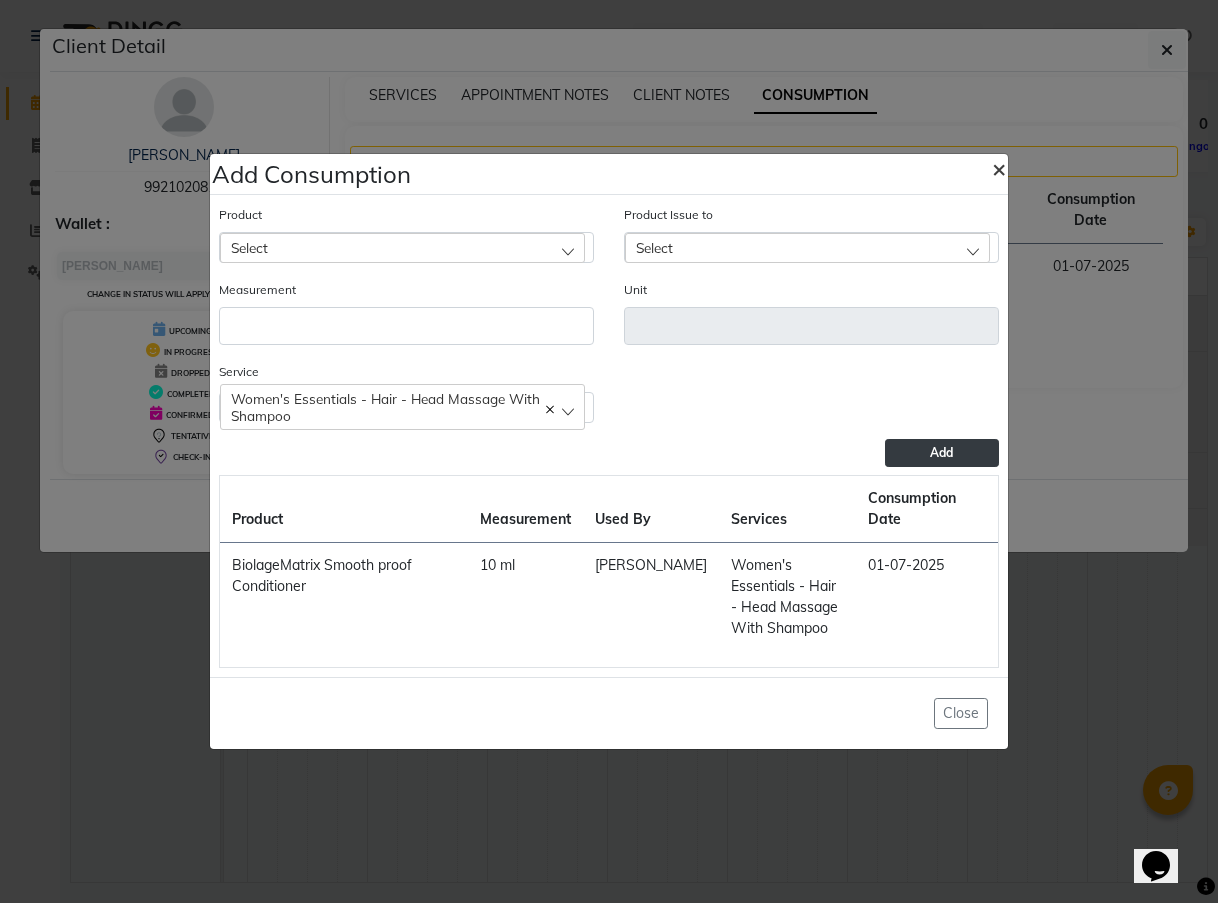 click on "×" 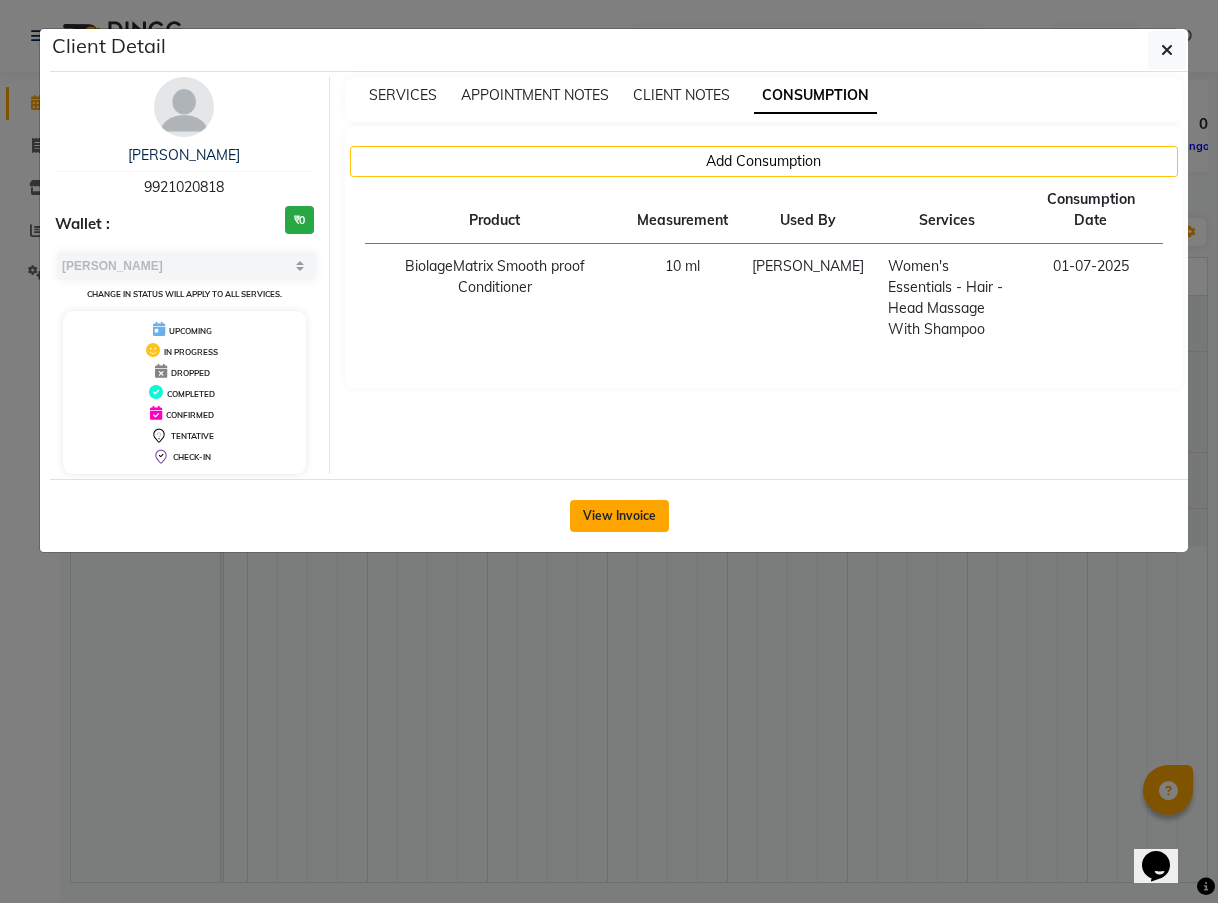 click on "View Invoice" 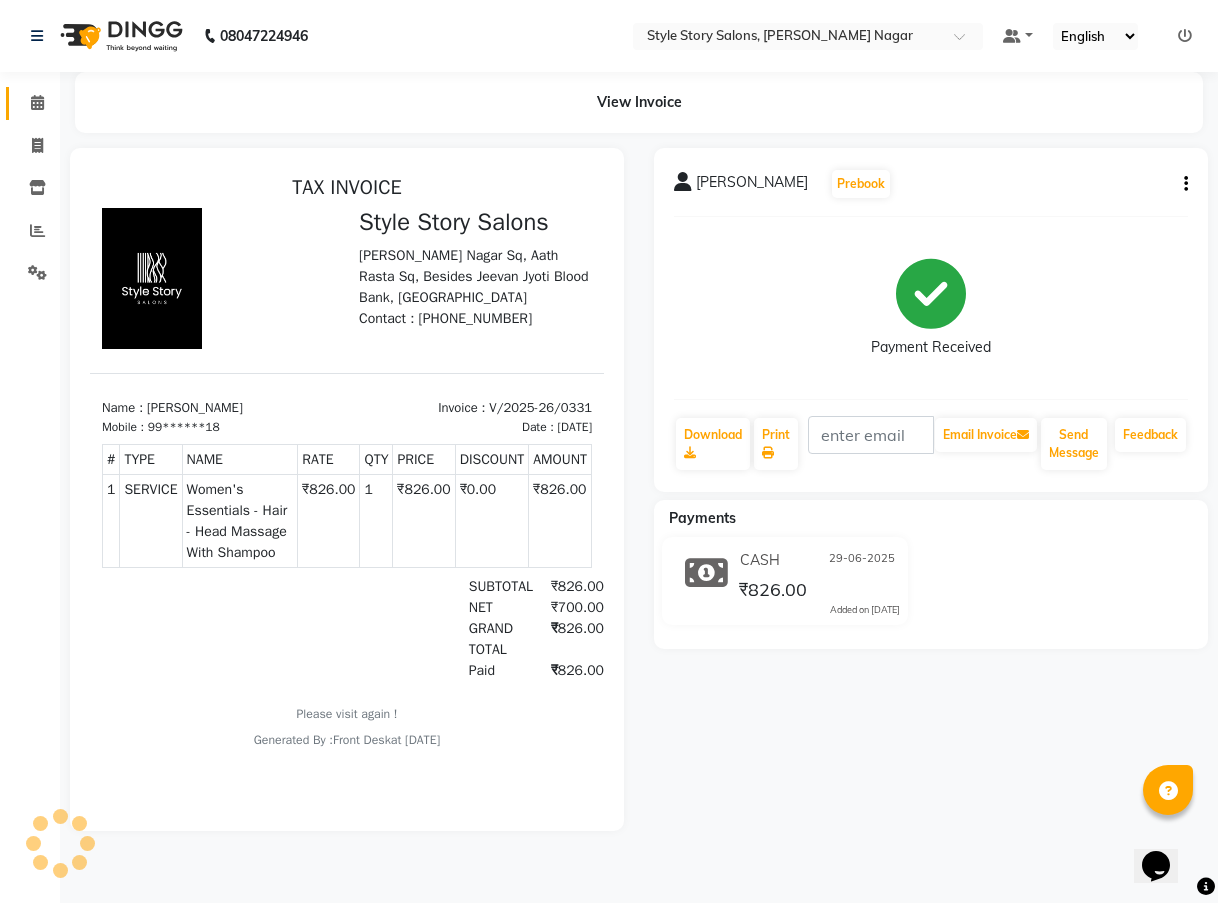 scroll, scrollTop: 0, scrollLeft: 0, axis: both 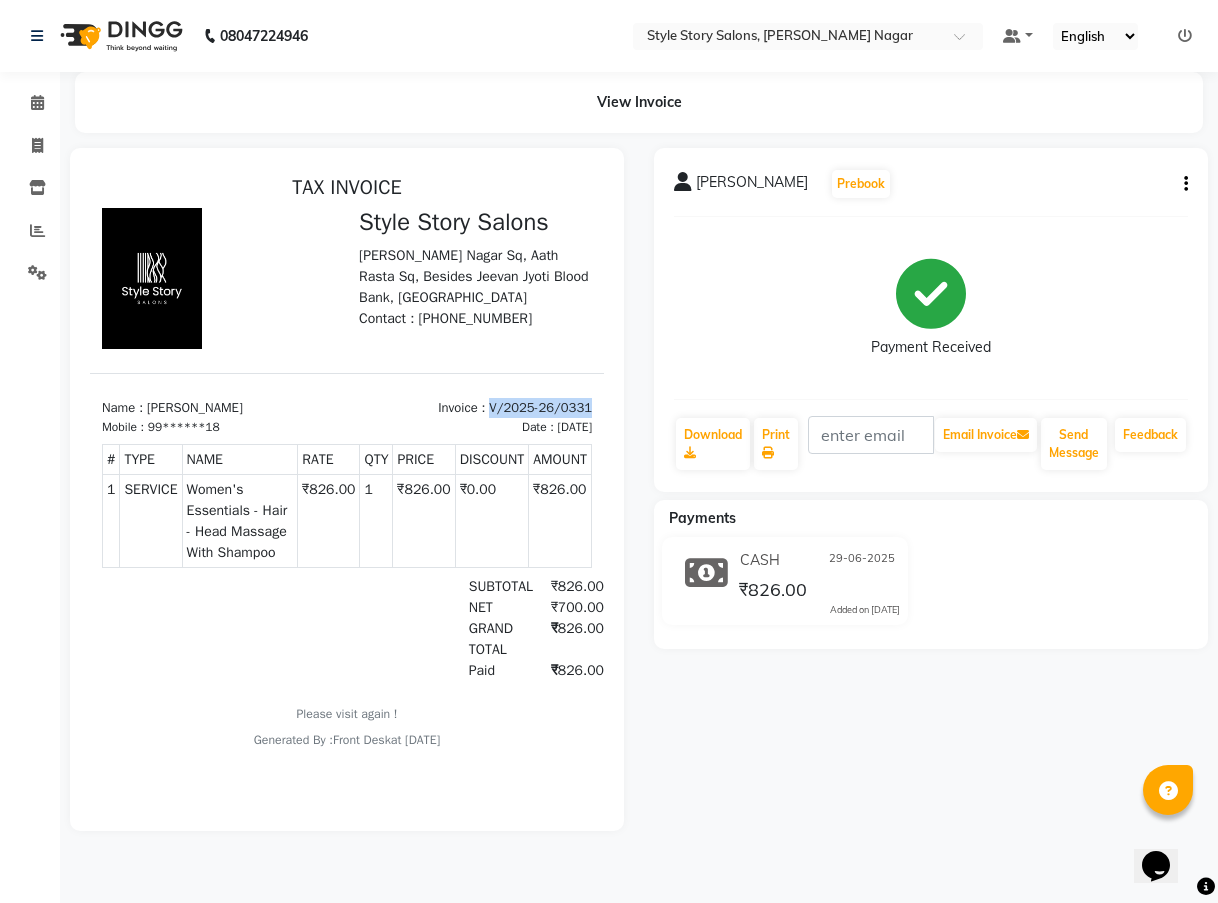drag, startPoint x: 462, startPoint y: 400, endPoint x: 582, endPoint y: 427, distance: 123 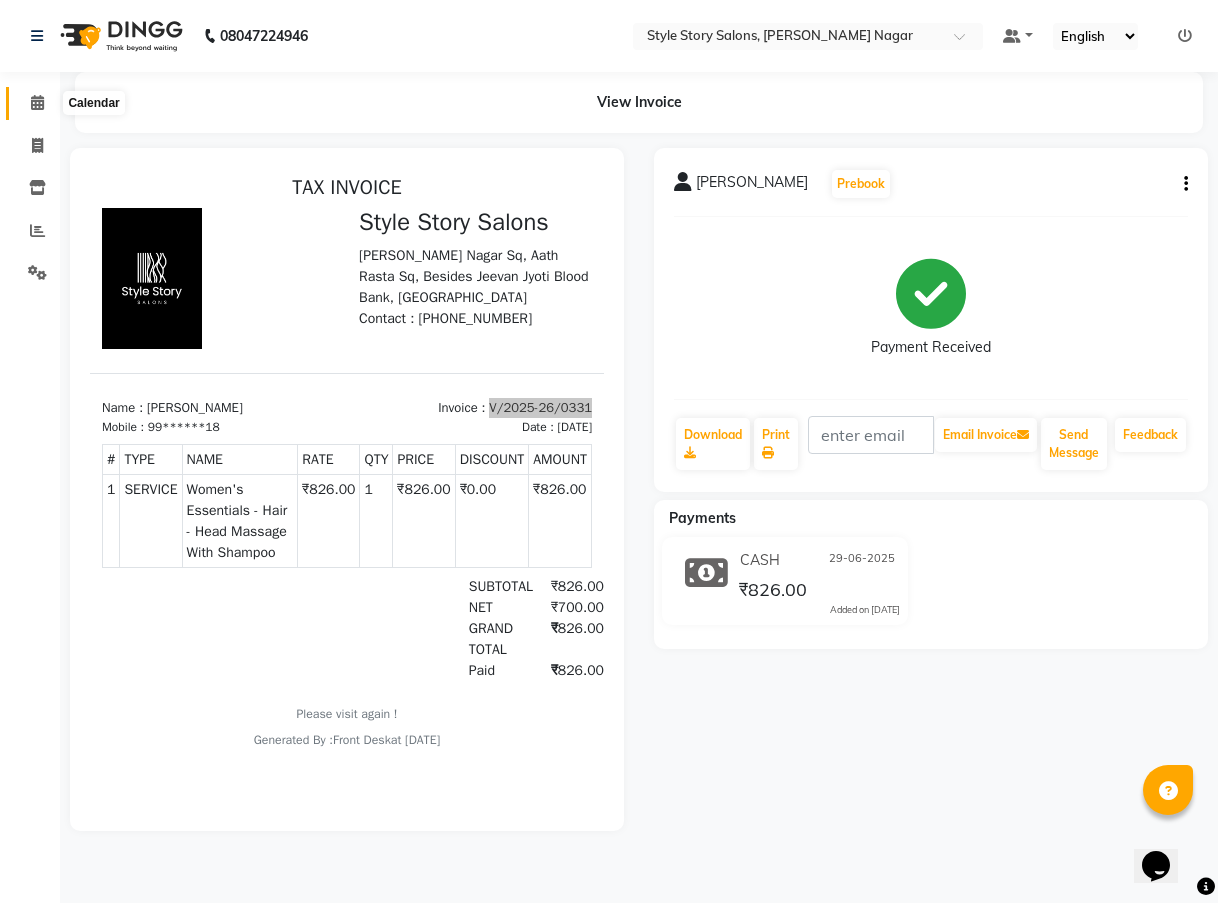 click 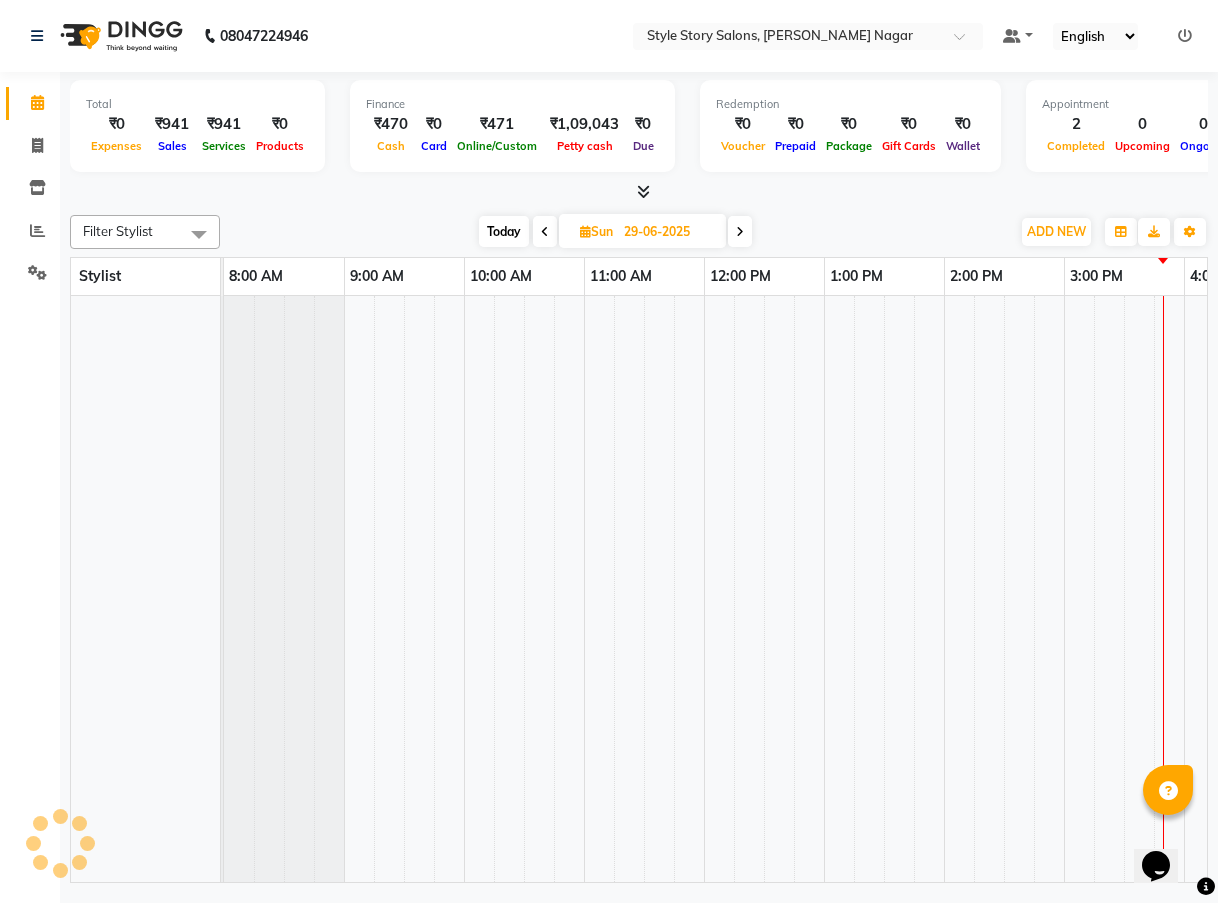 scroll, scrollTop: 0, scrollLeft: 577, axis: horizontal 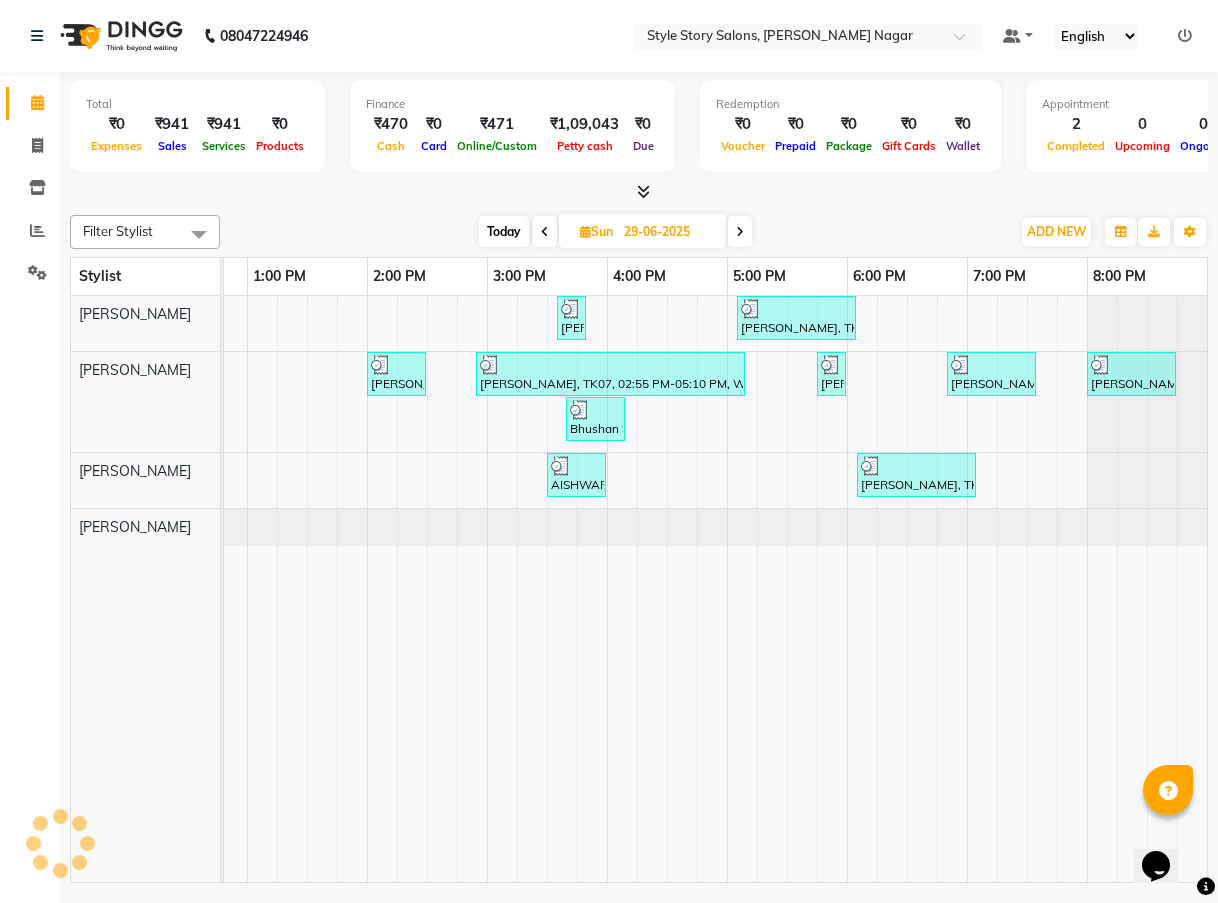 drag, startPoint x: 684, startPoint y: 865, endPoint x: 804, endPoint y: 876, distance: 120.50311 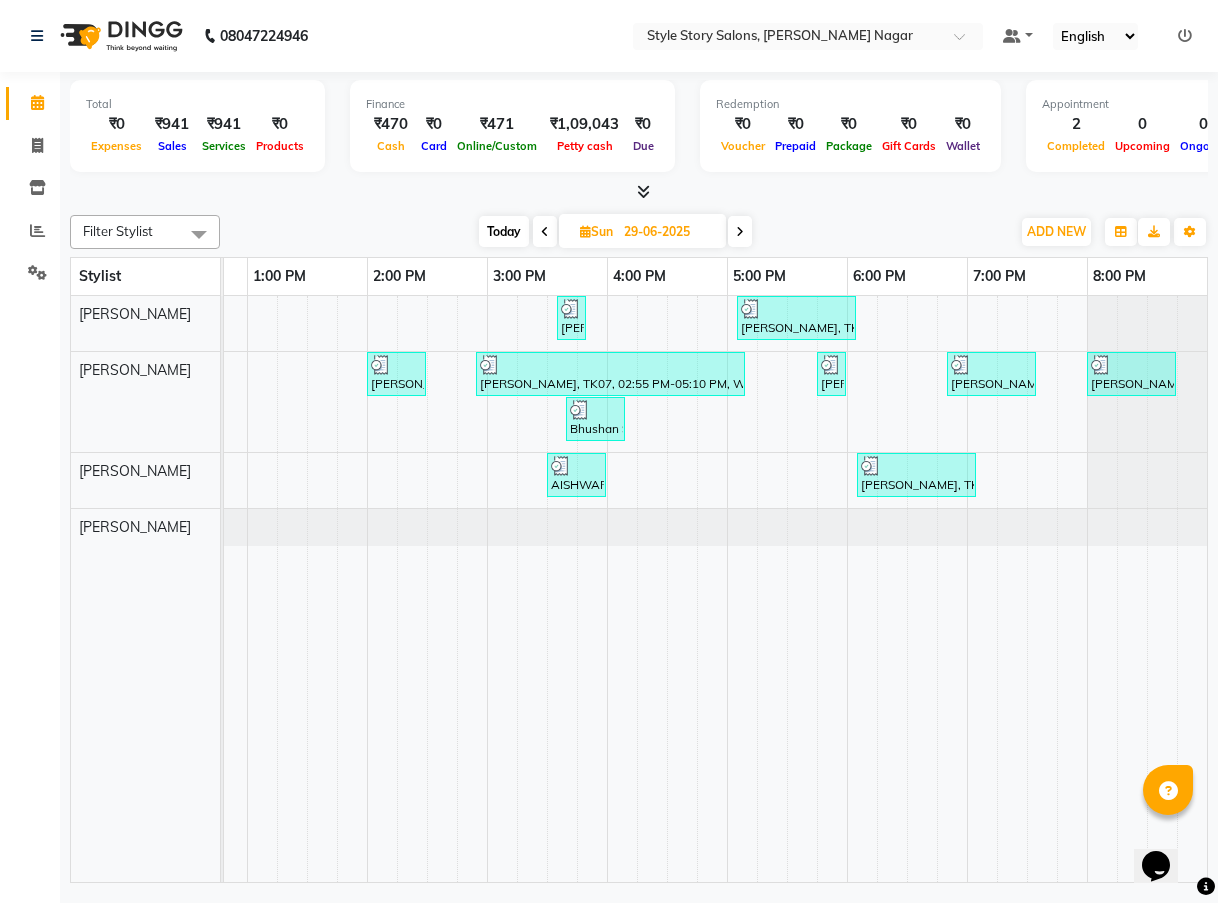 scroll, scrollTop: 0, scrollLeft: 368, axis: horizontal 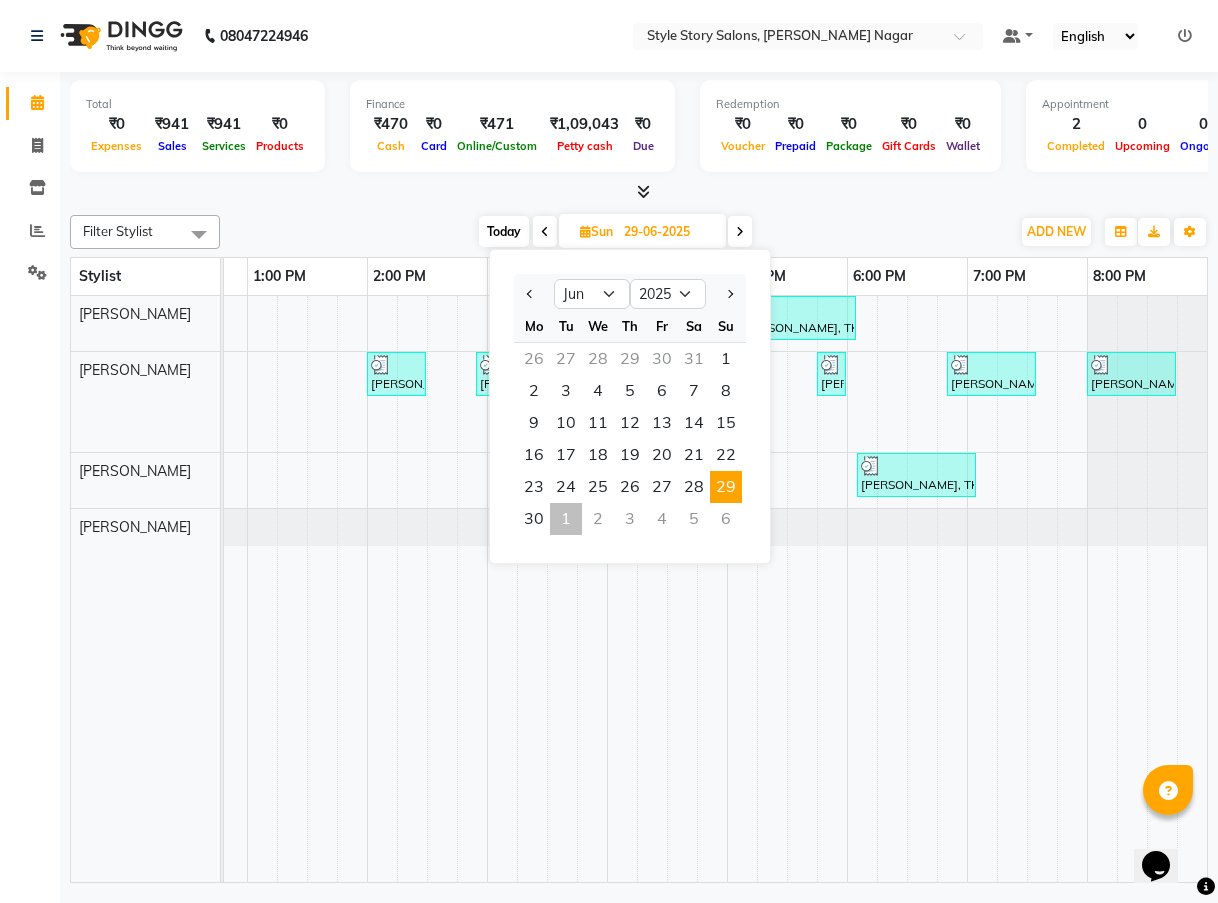 click at bounding box center [862, 589] 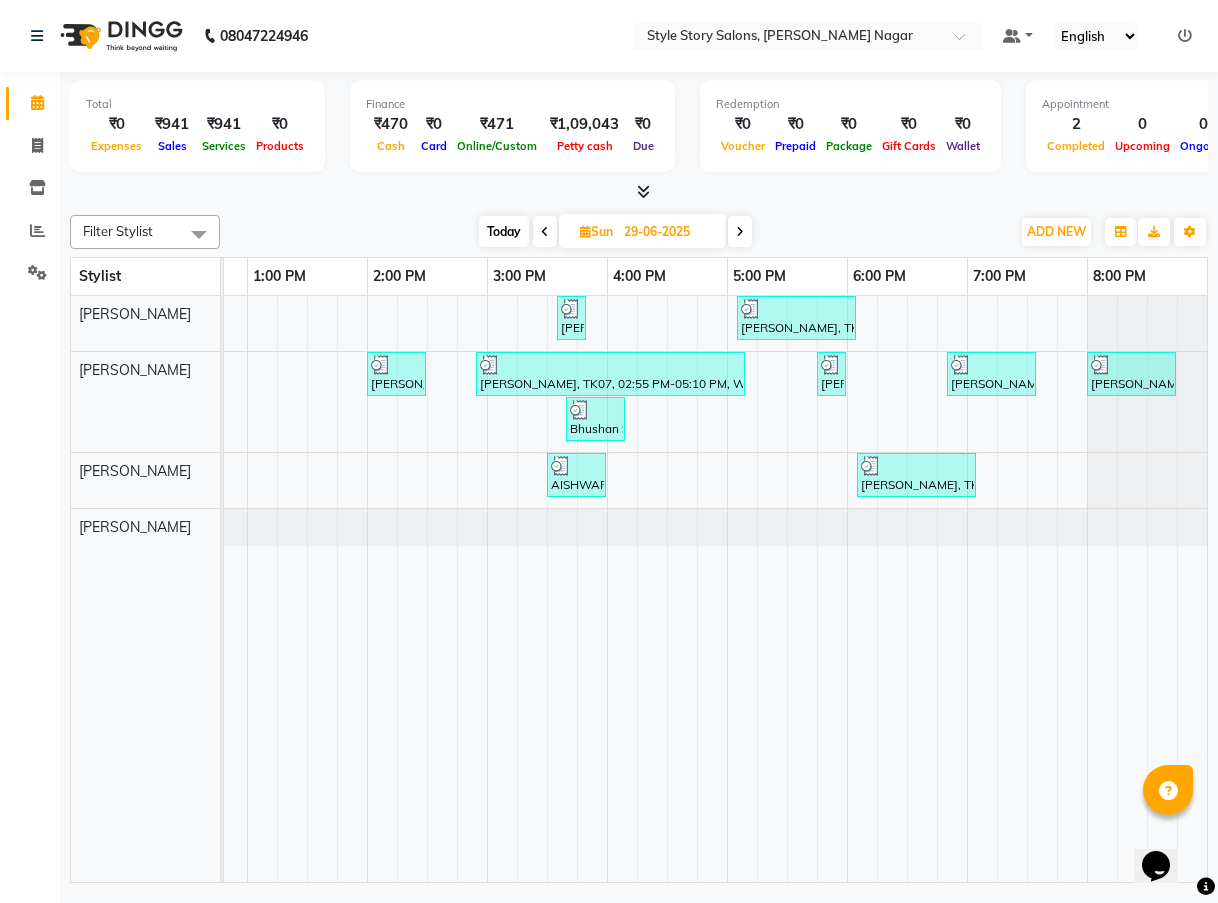 click at bounding box center (639, 192) 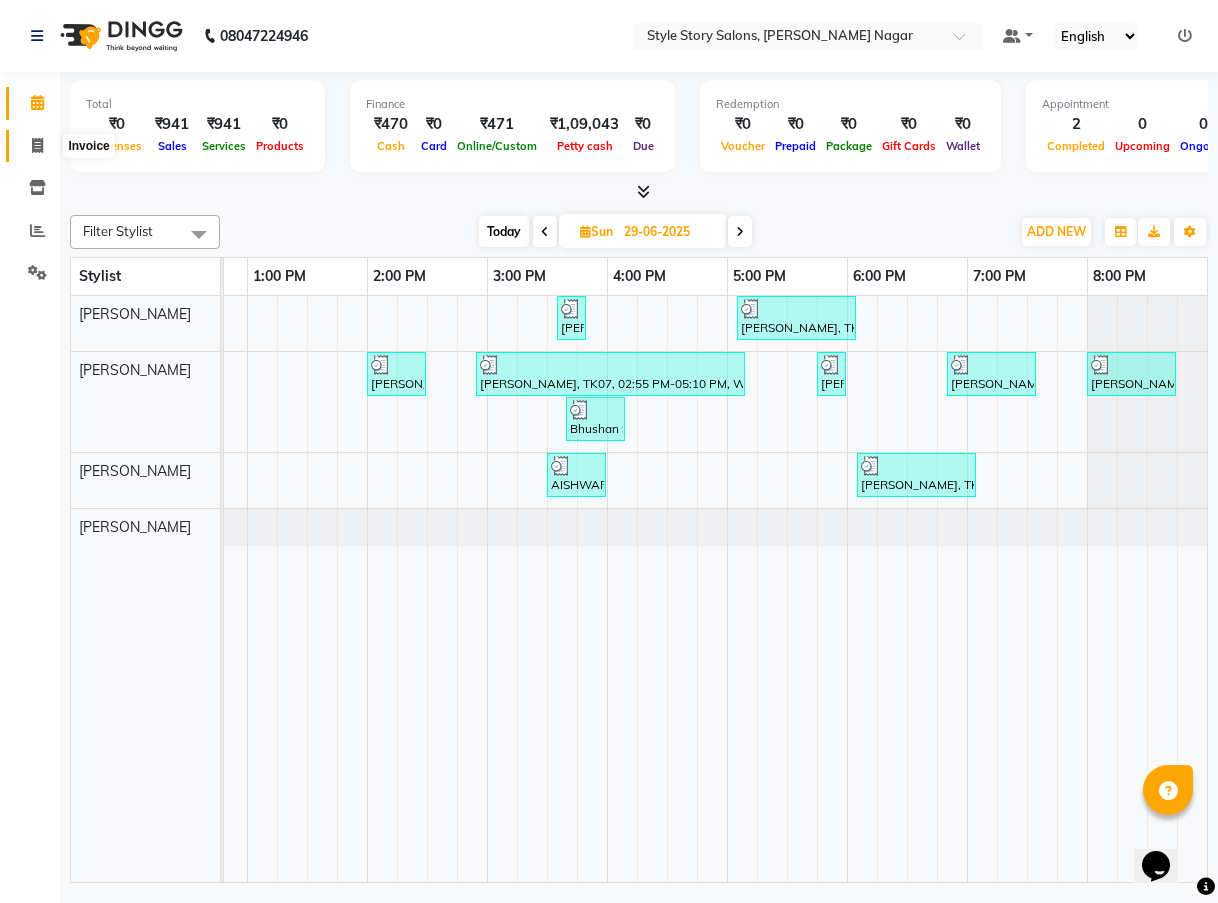 click 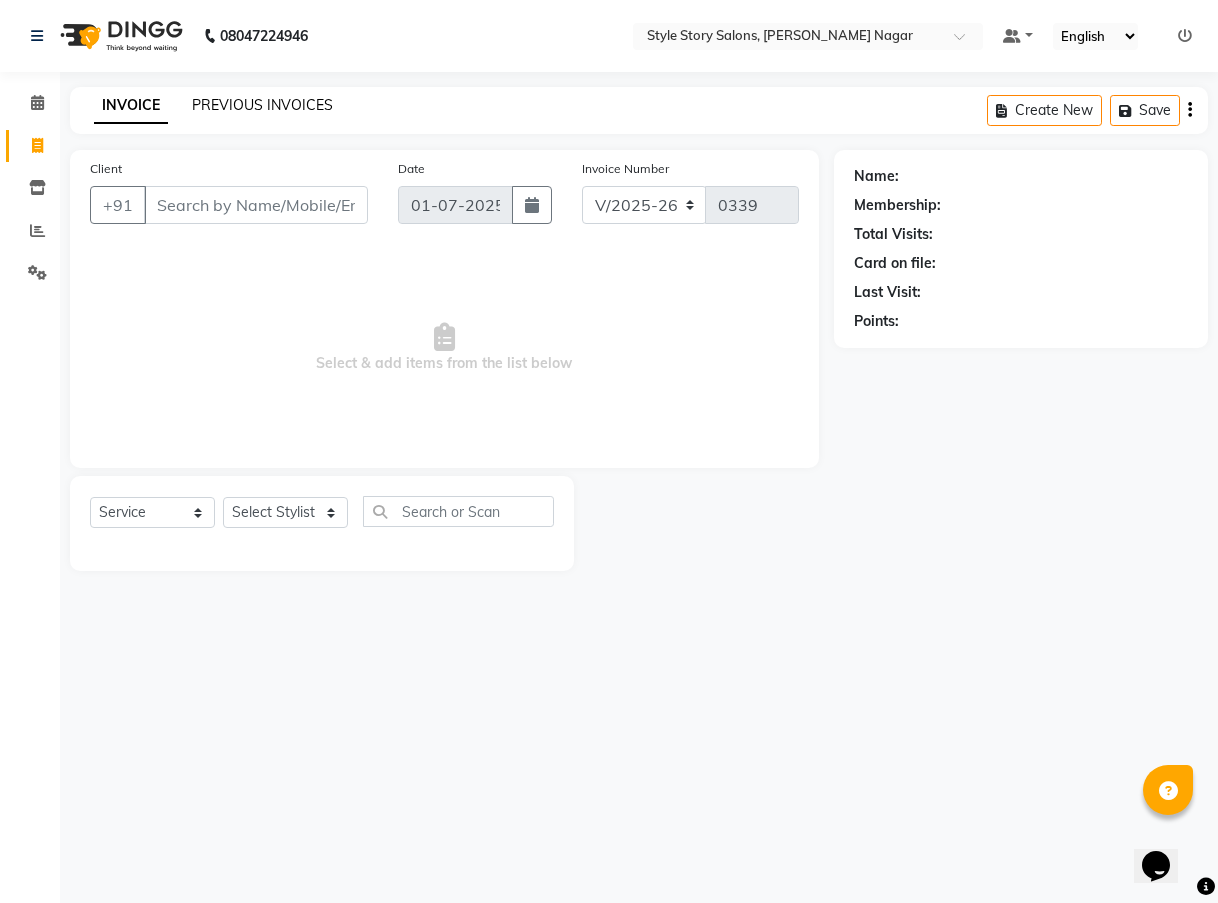 click on "PREVIOUS INVOICES" 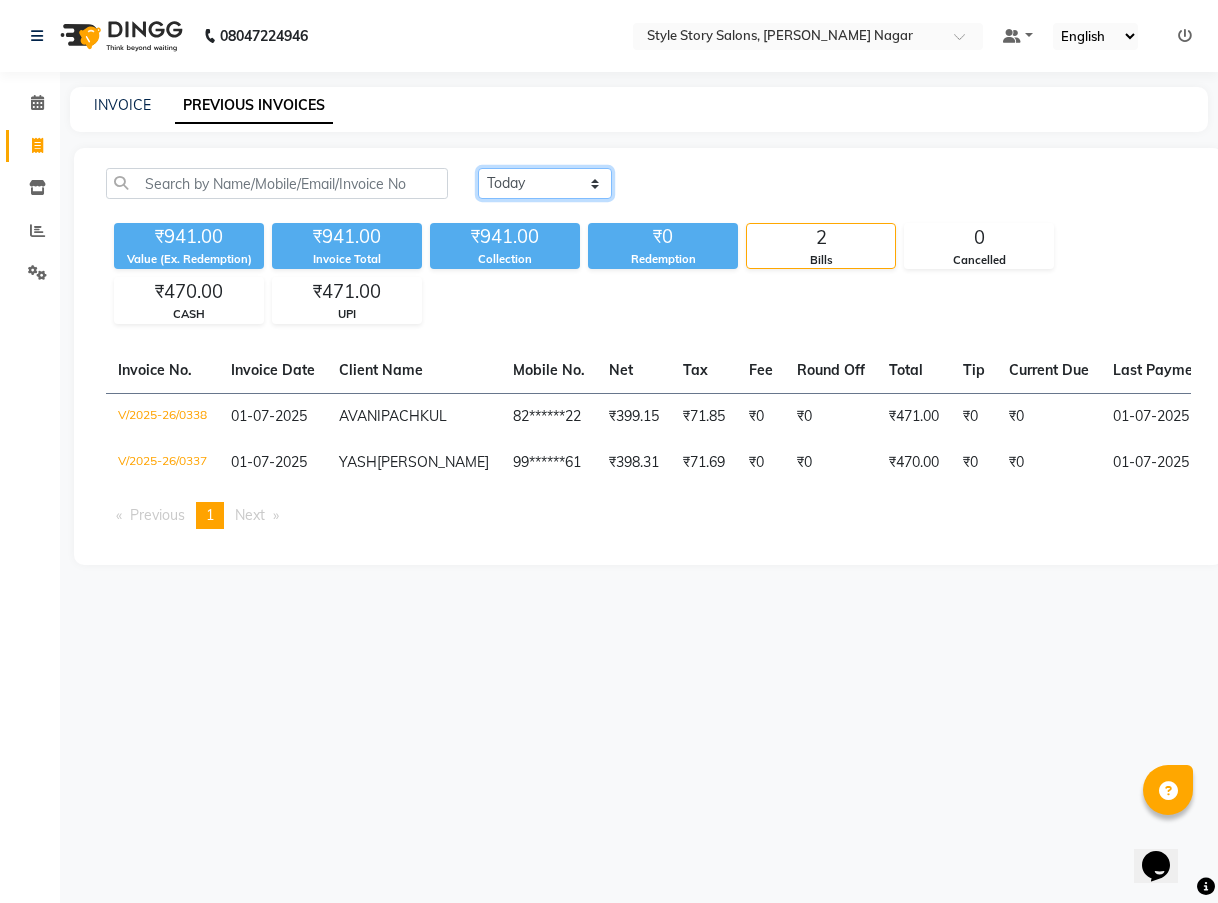 click on "[DATE] [DATE] Custom Range" 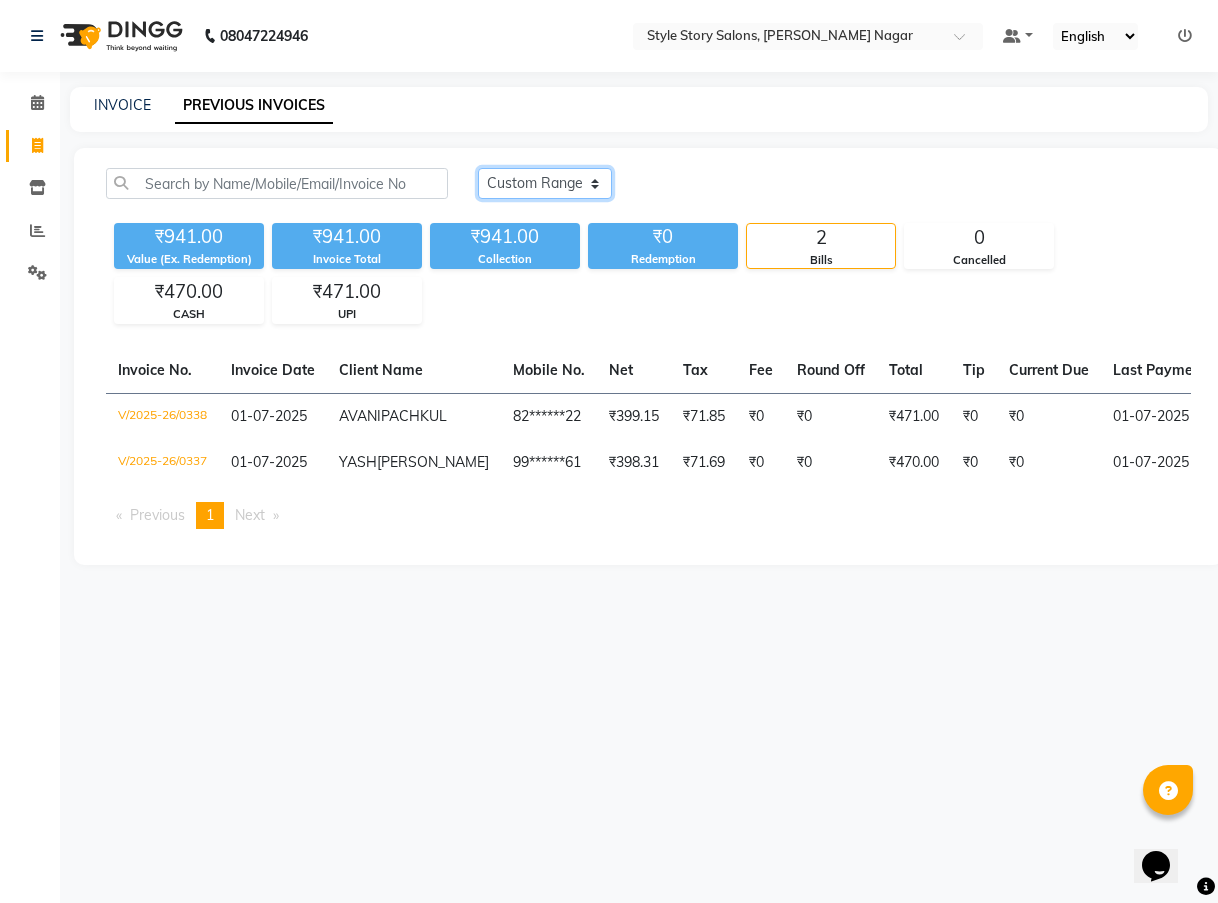 click on "[DATE] [DATE] Custom Range" 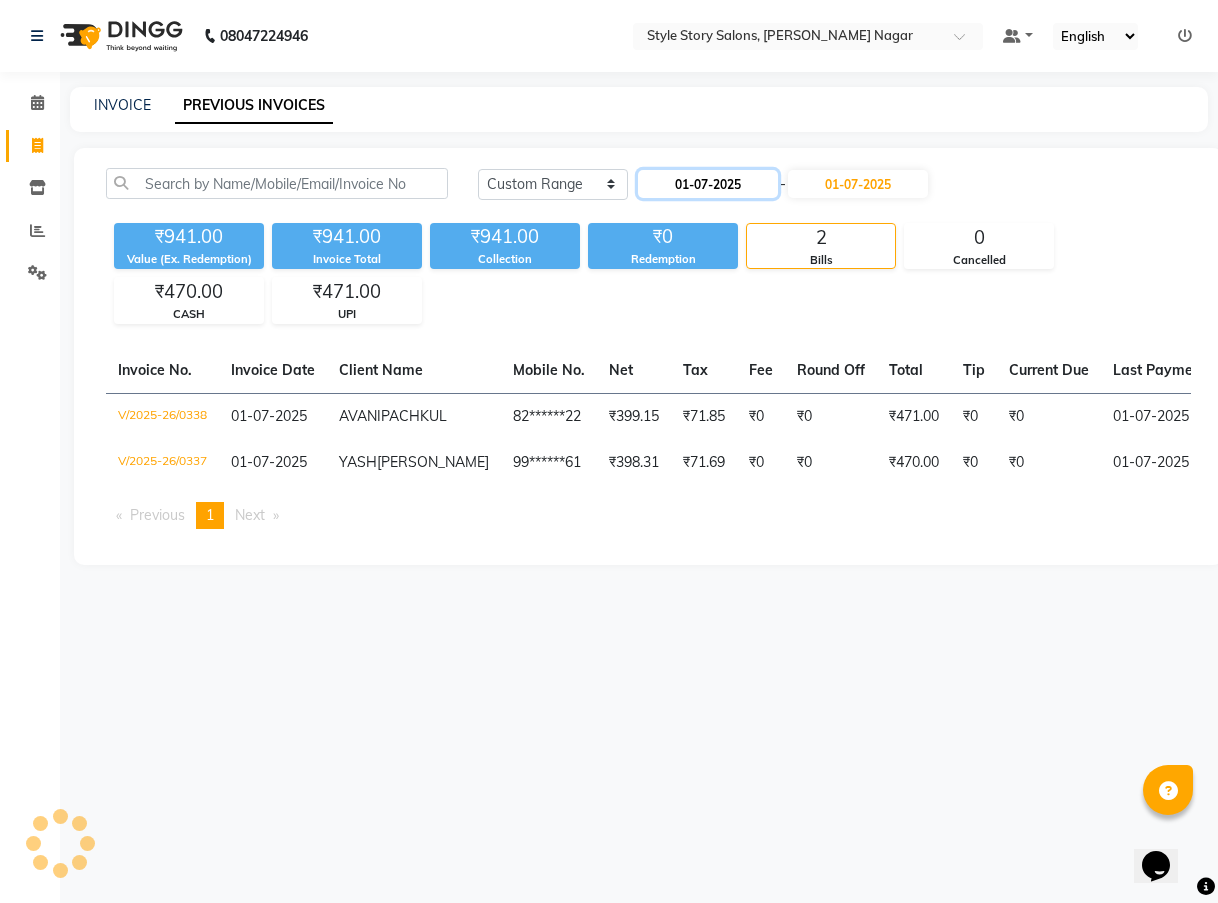 click on "01-07-2025" 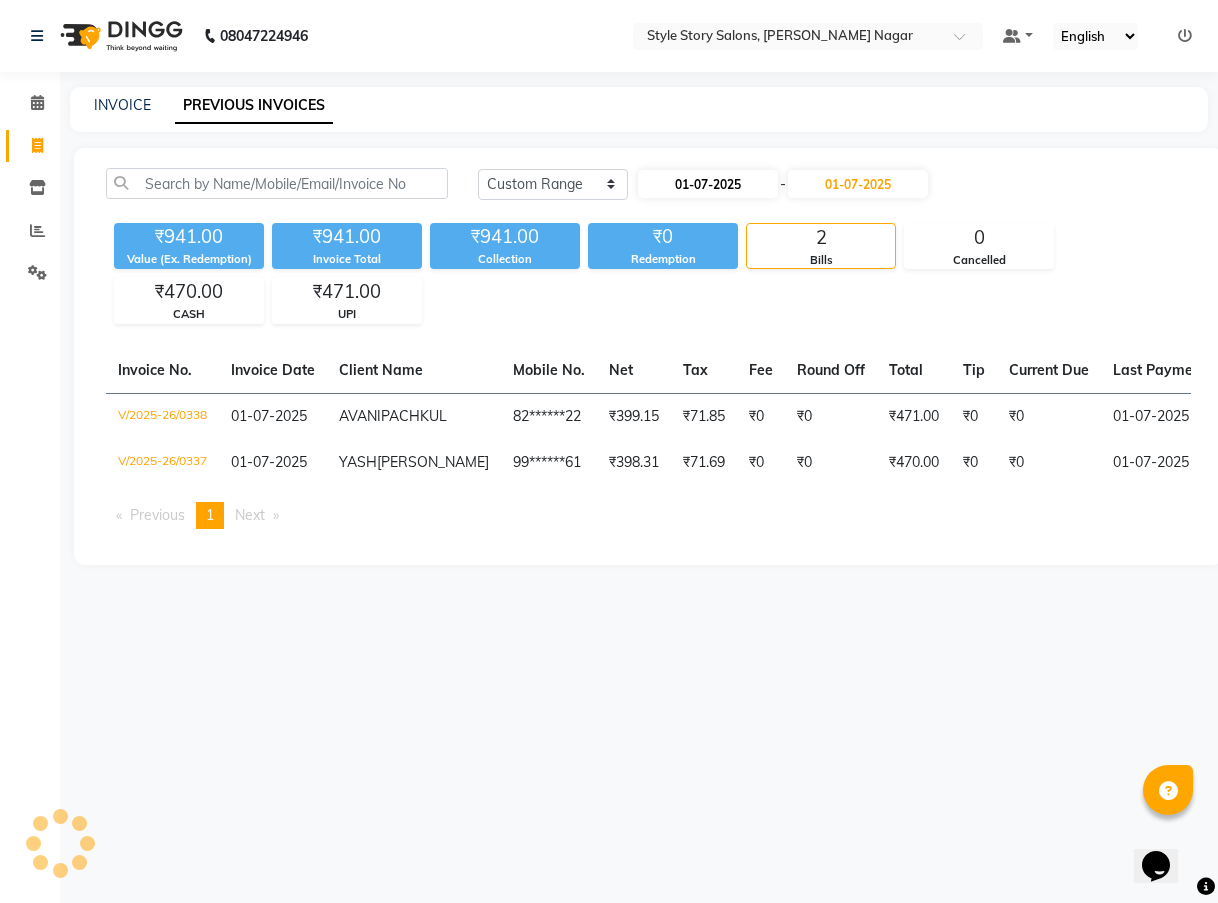 select on "7" 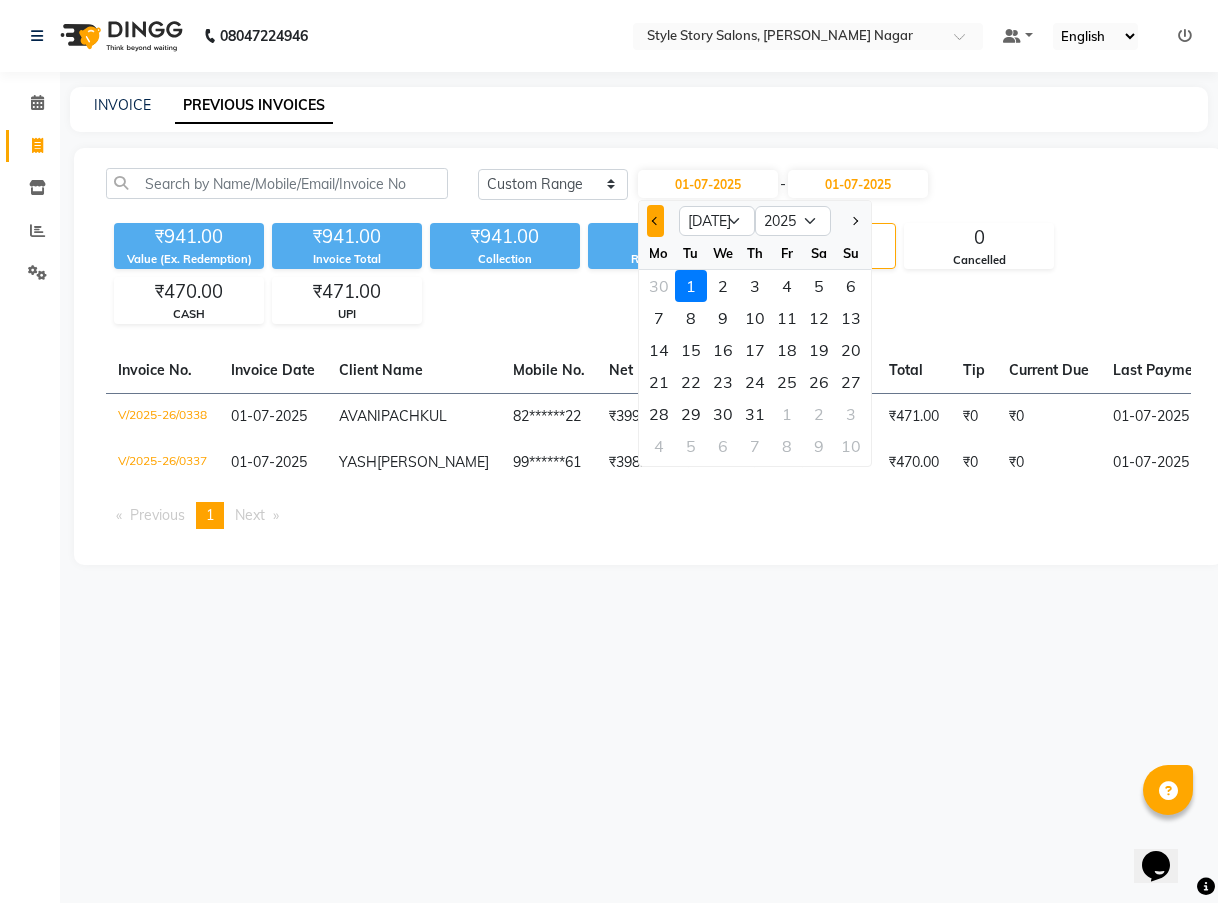 click 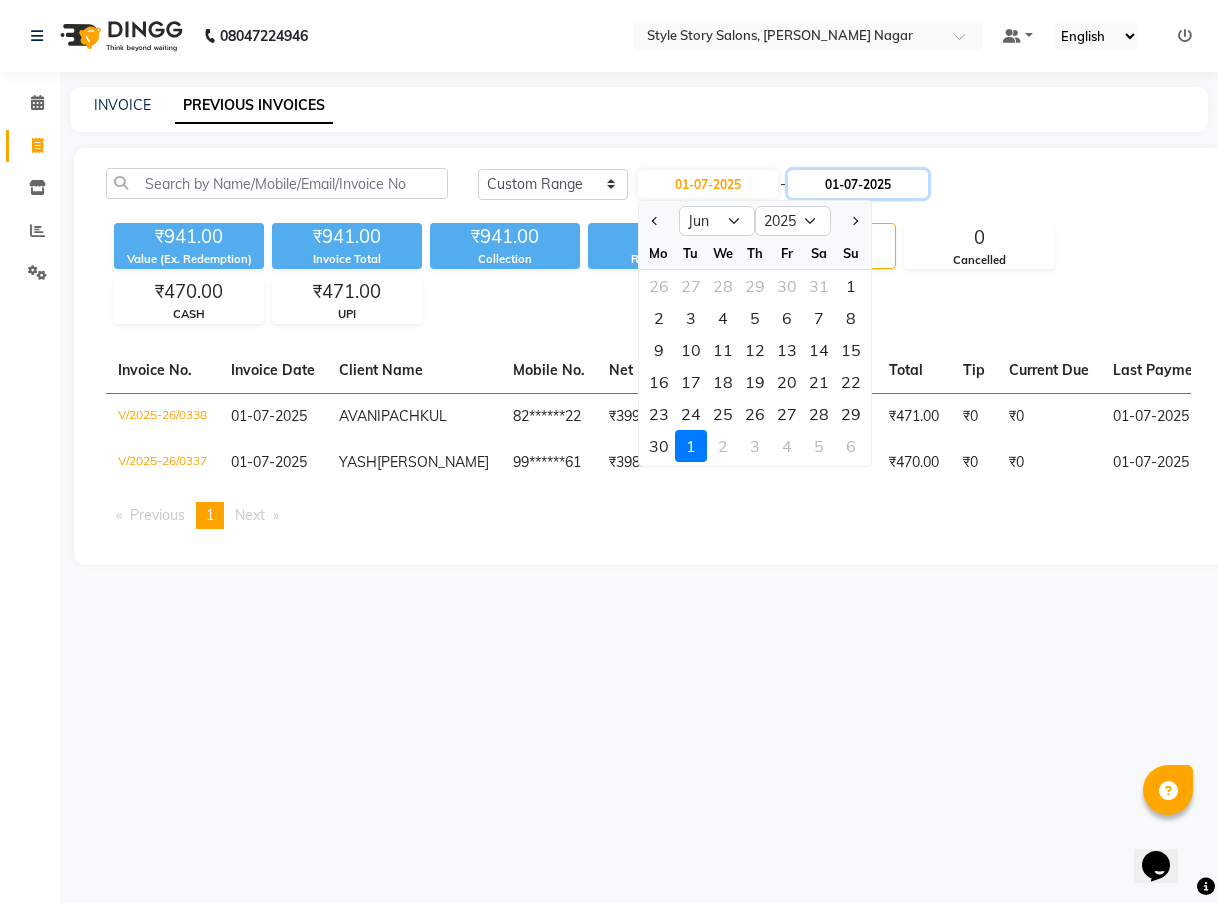 click on "01-07-2025" 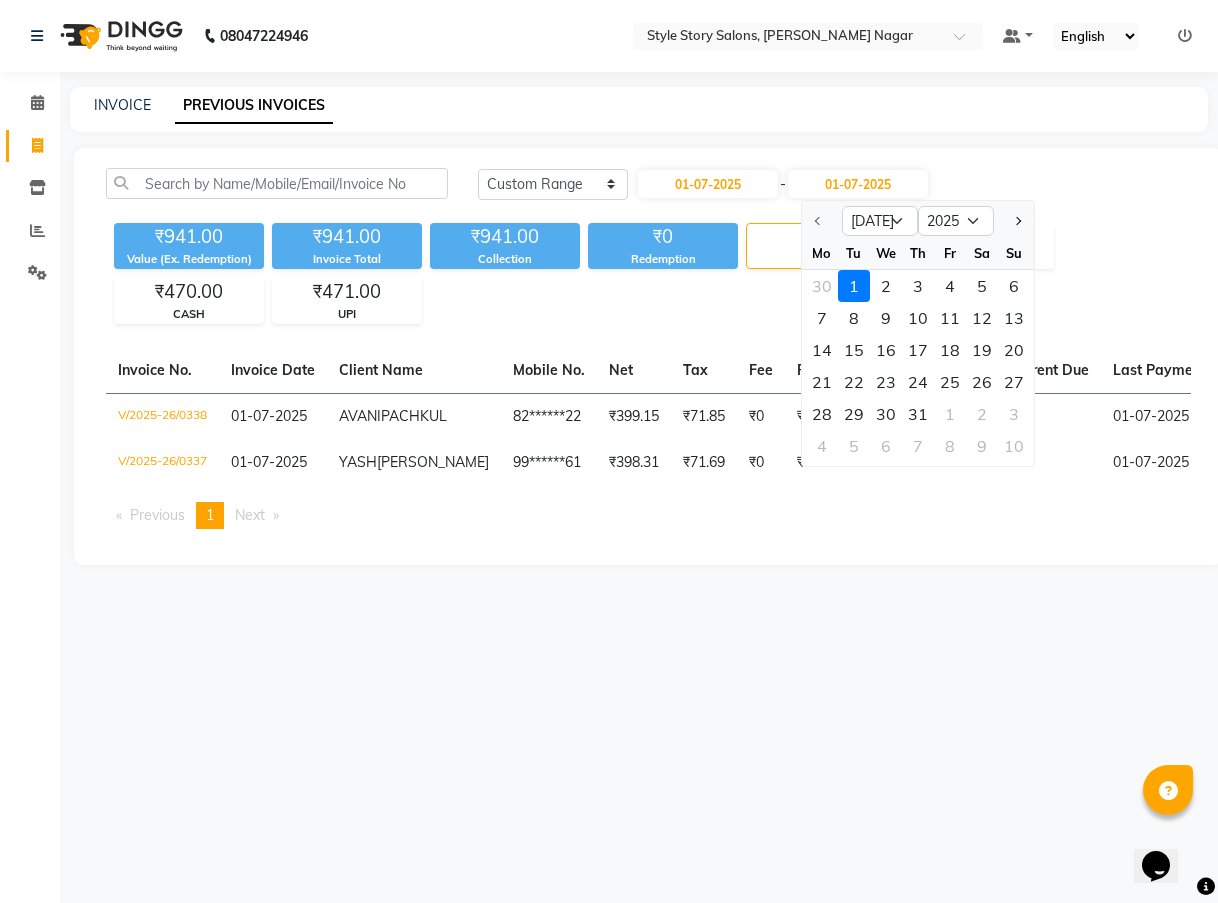 click 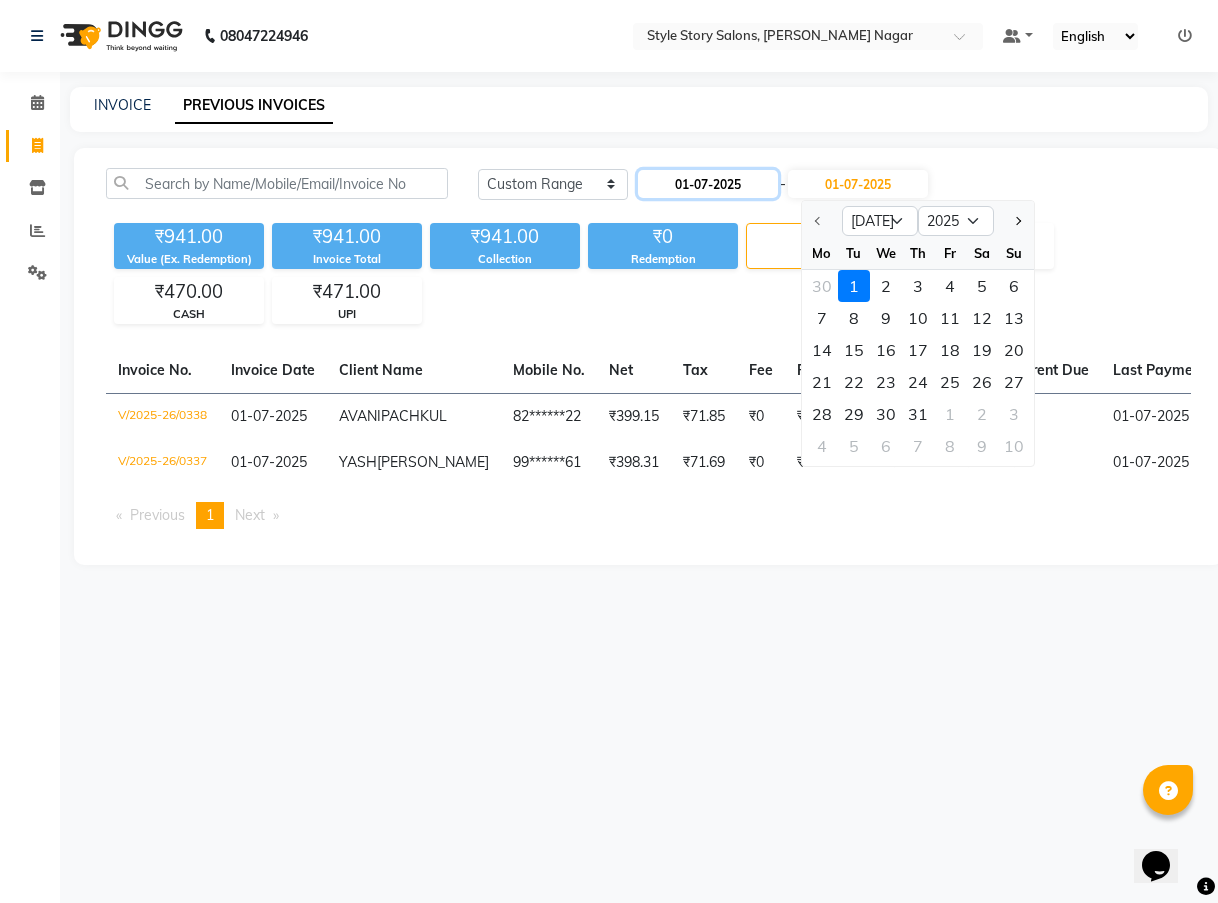 click on "01-07-2025" 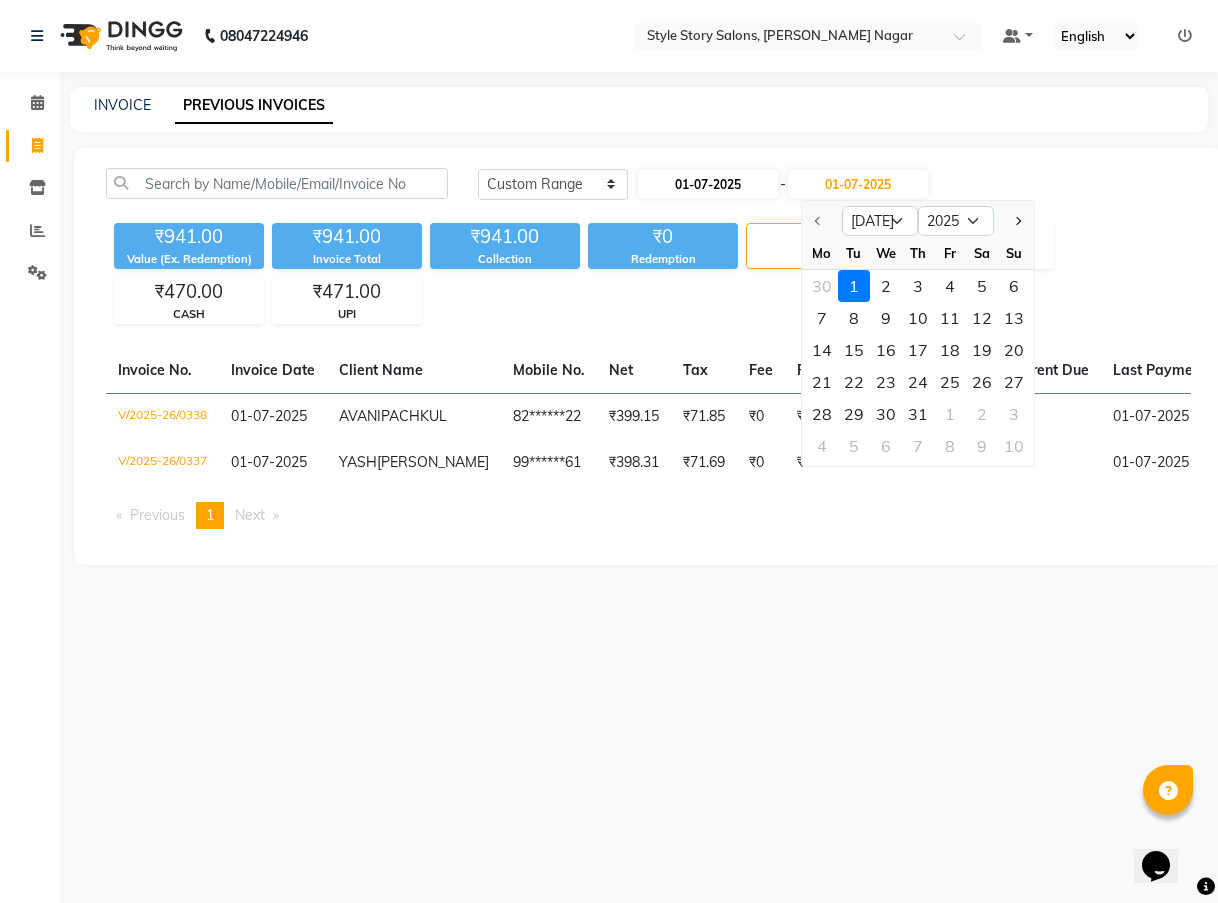 select on "7" 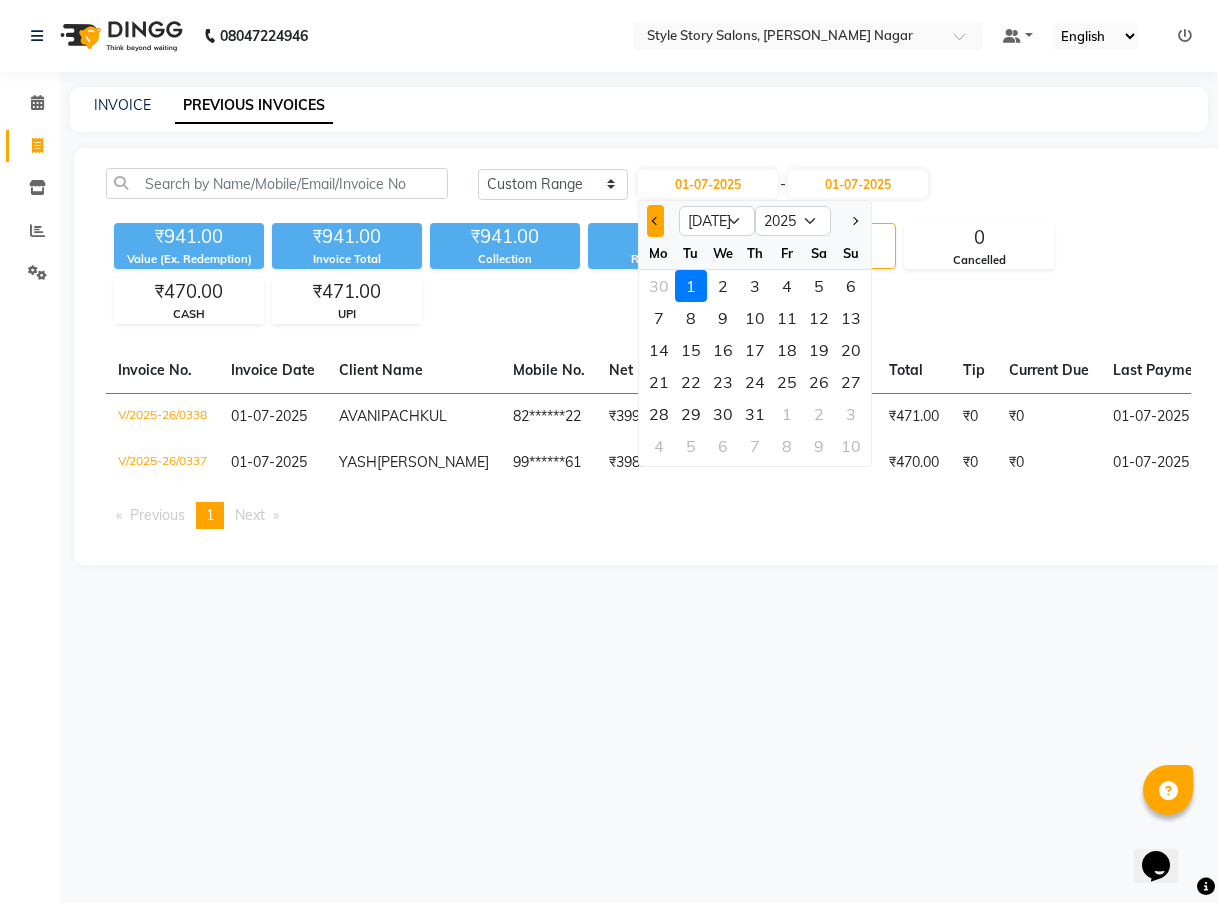 click 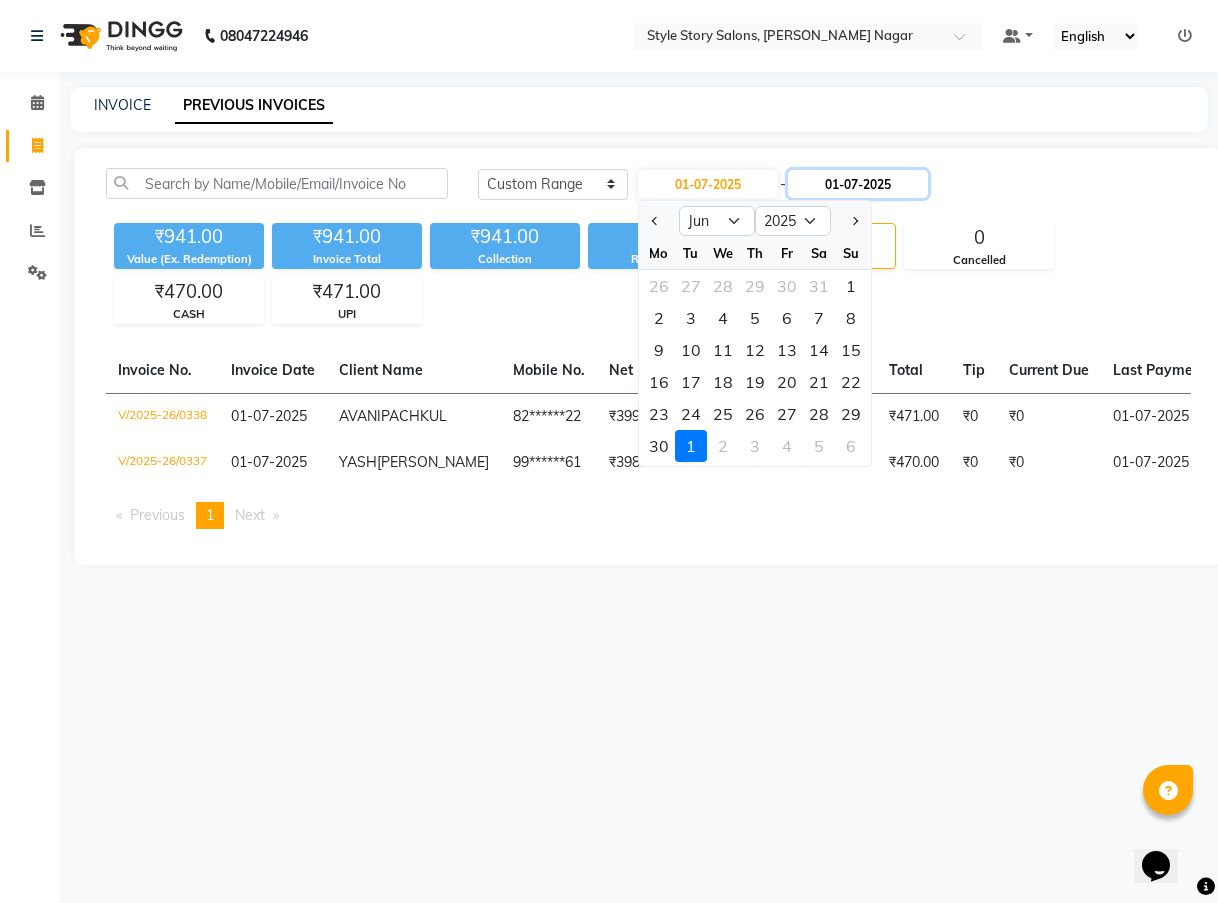 click on "01-07-2025" 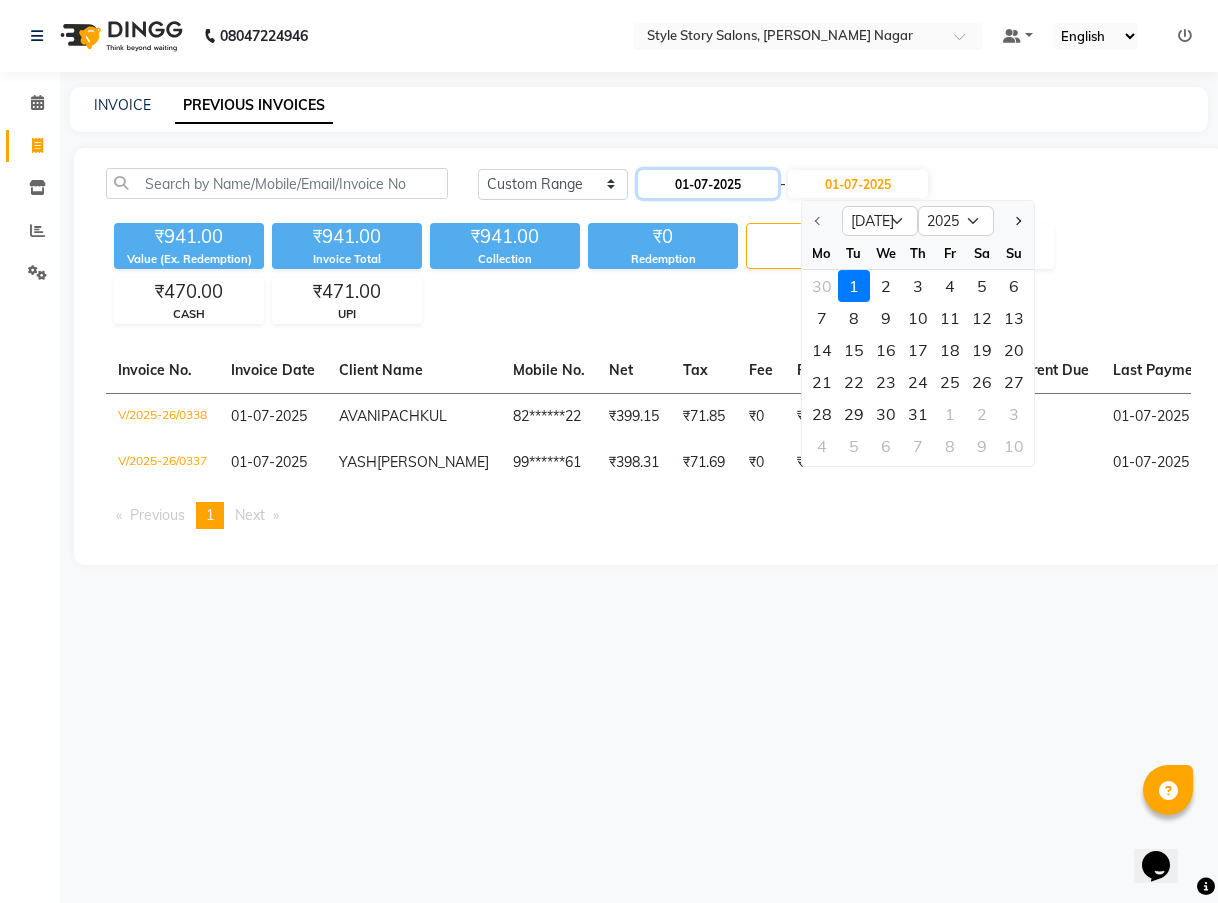 click on "01-07-2025" 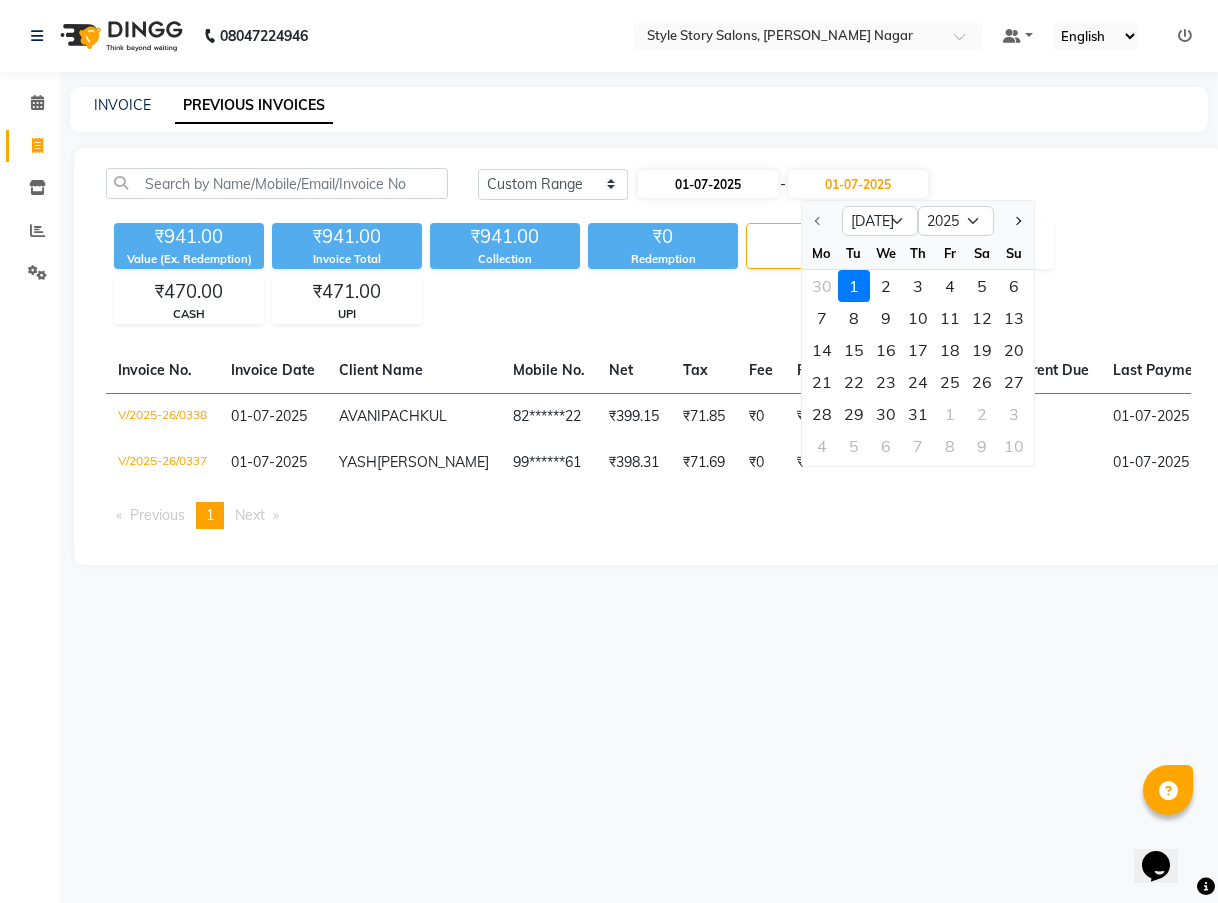 select on "7" 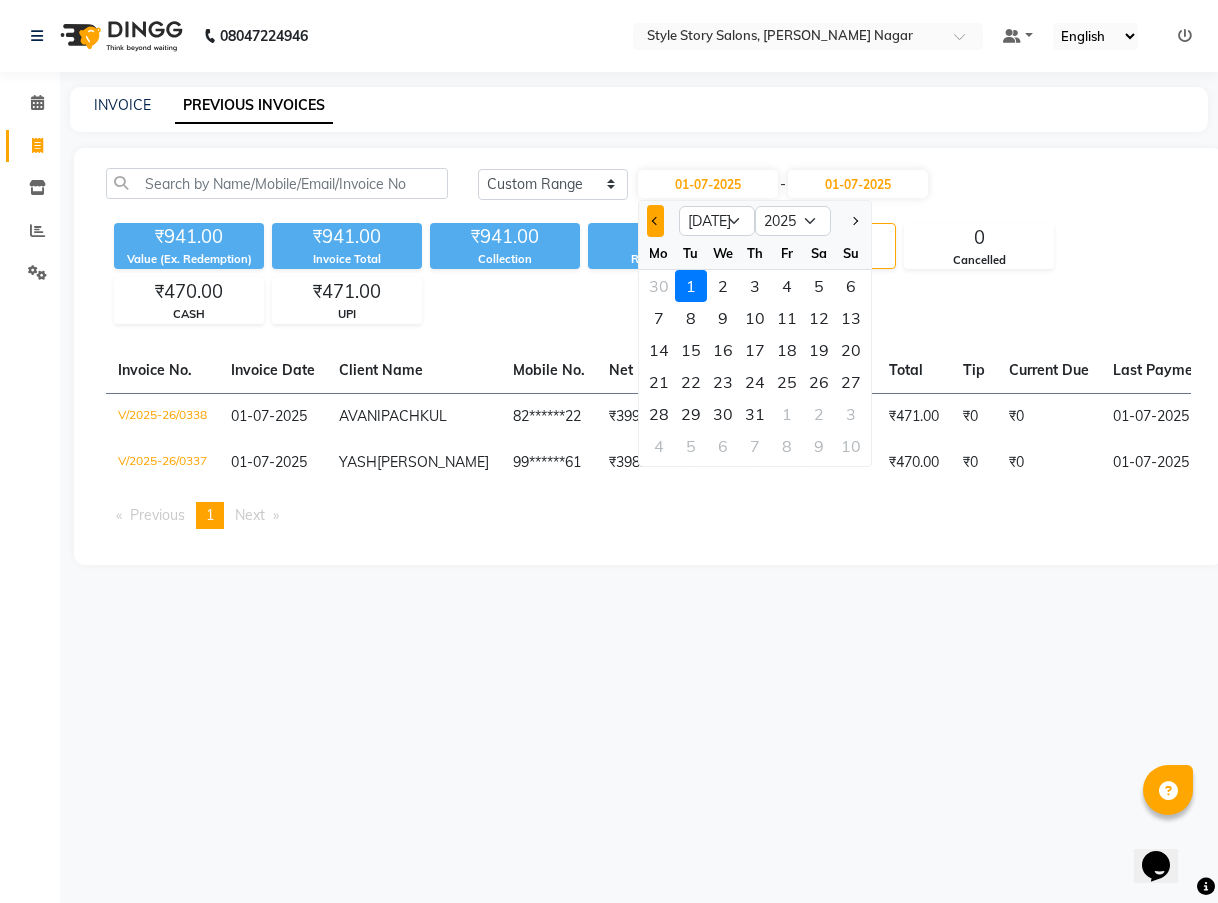 click 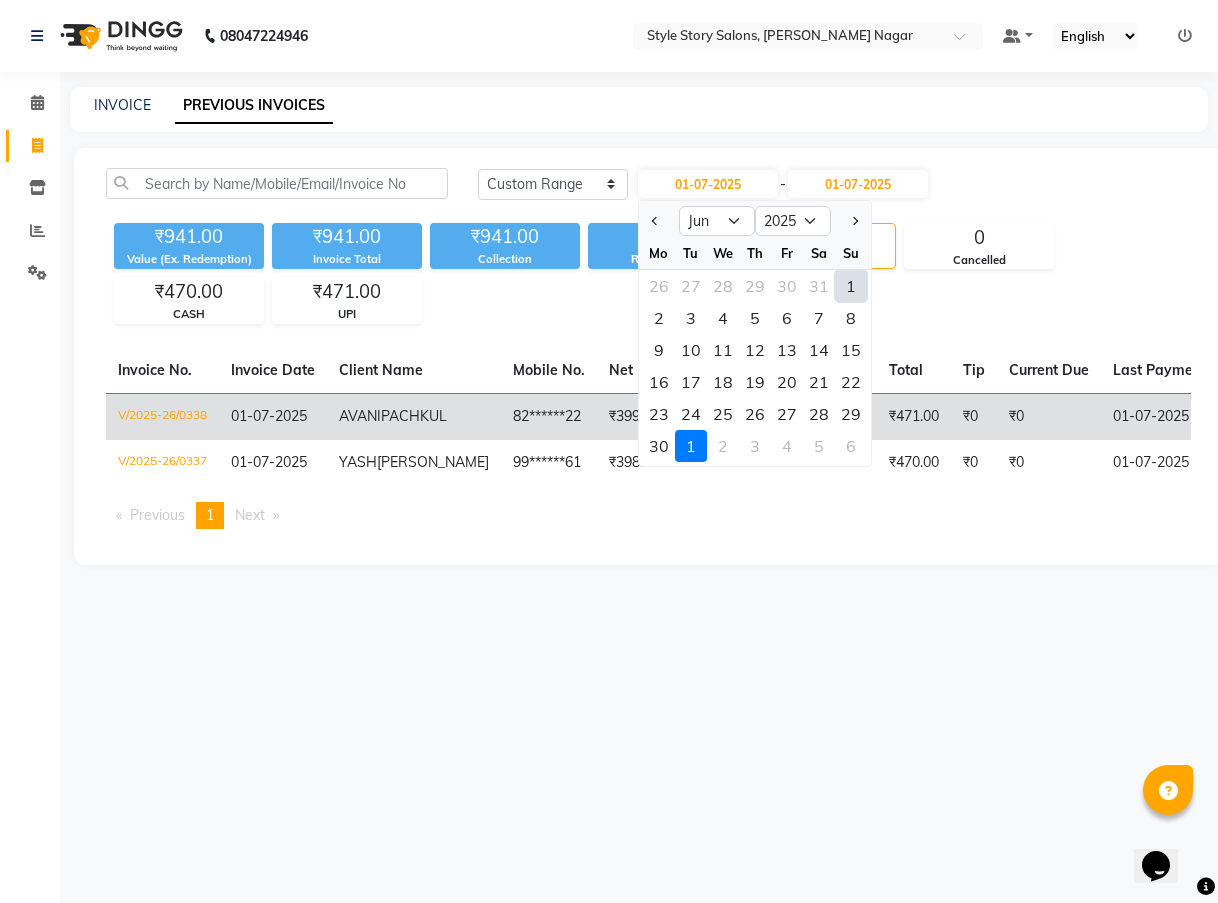 click on "29" 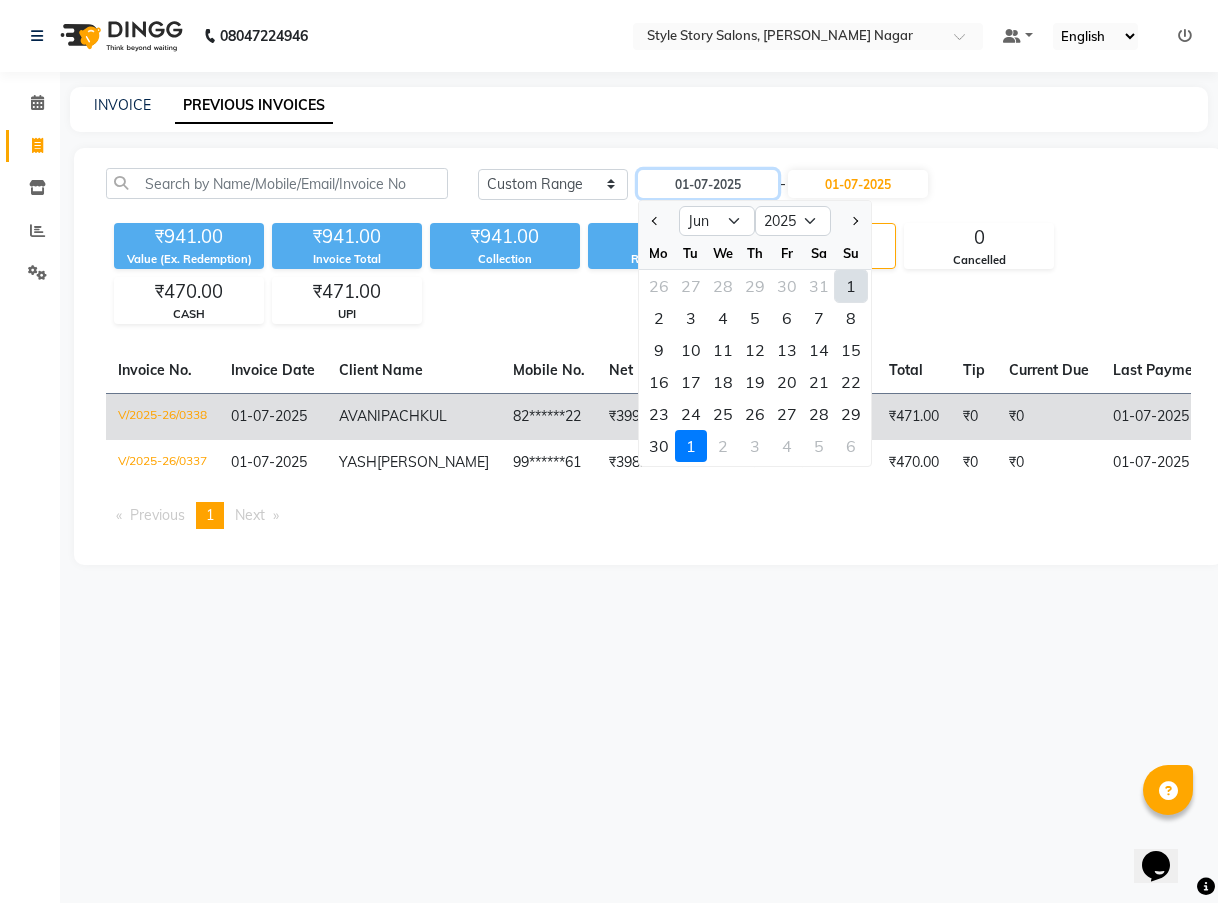 type on "29-06-2025" 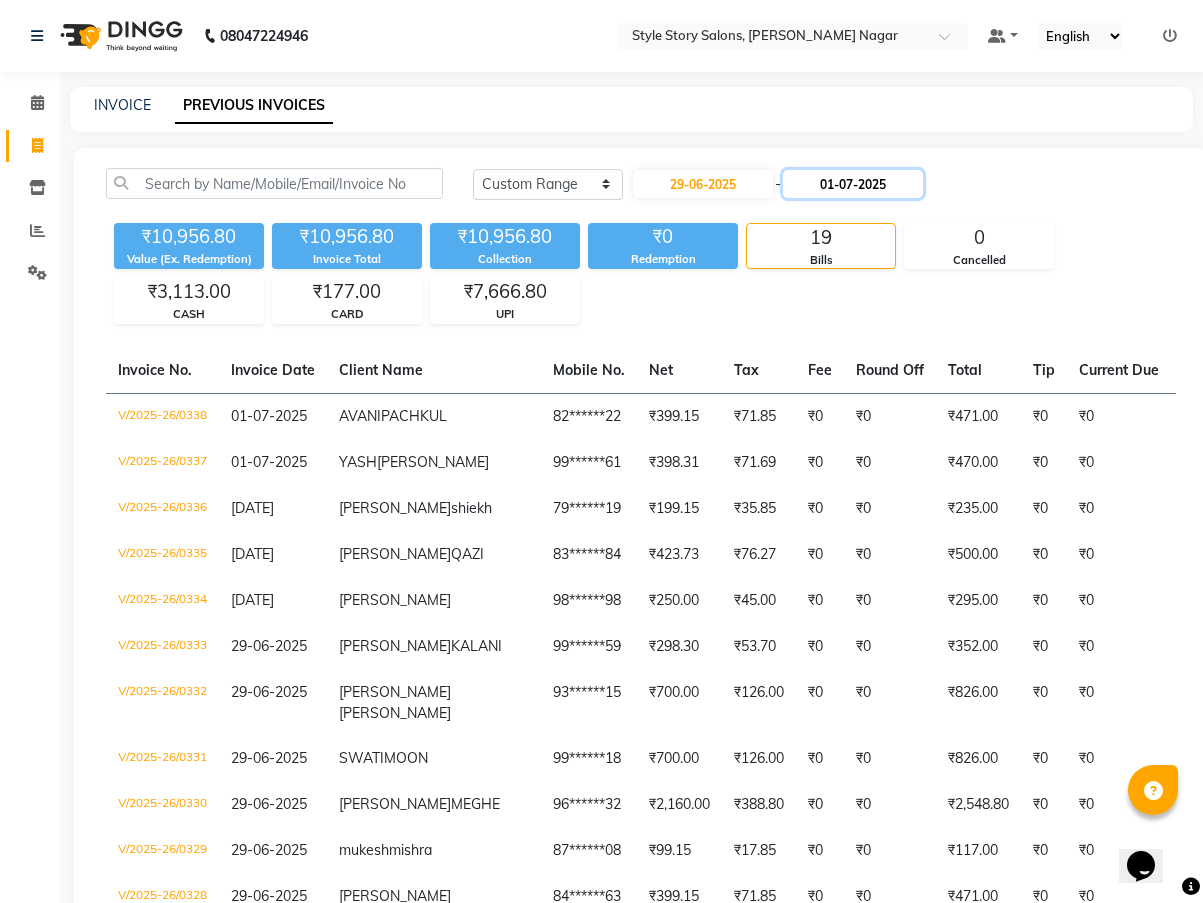click on "01-07-2025" 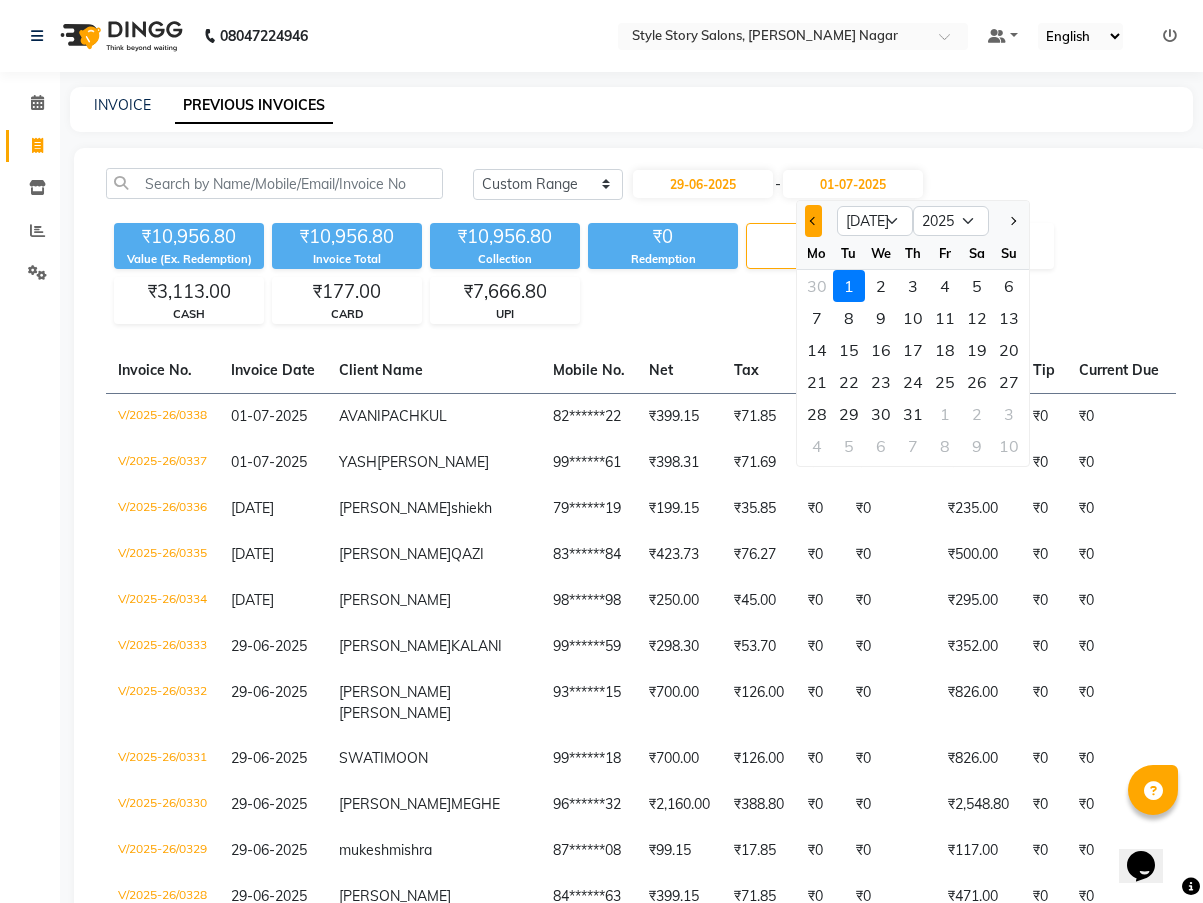click 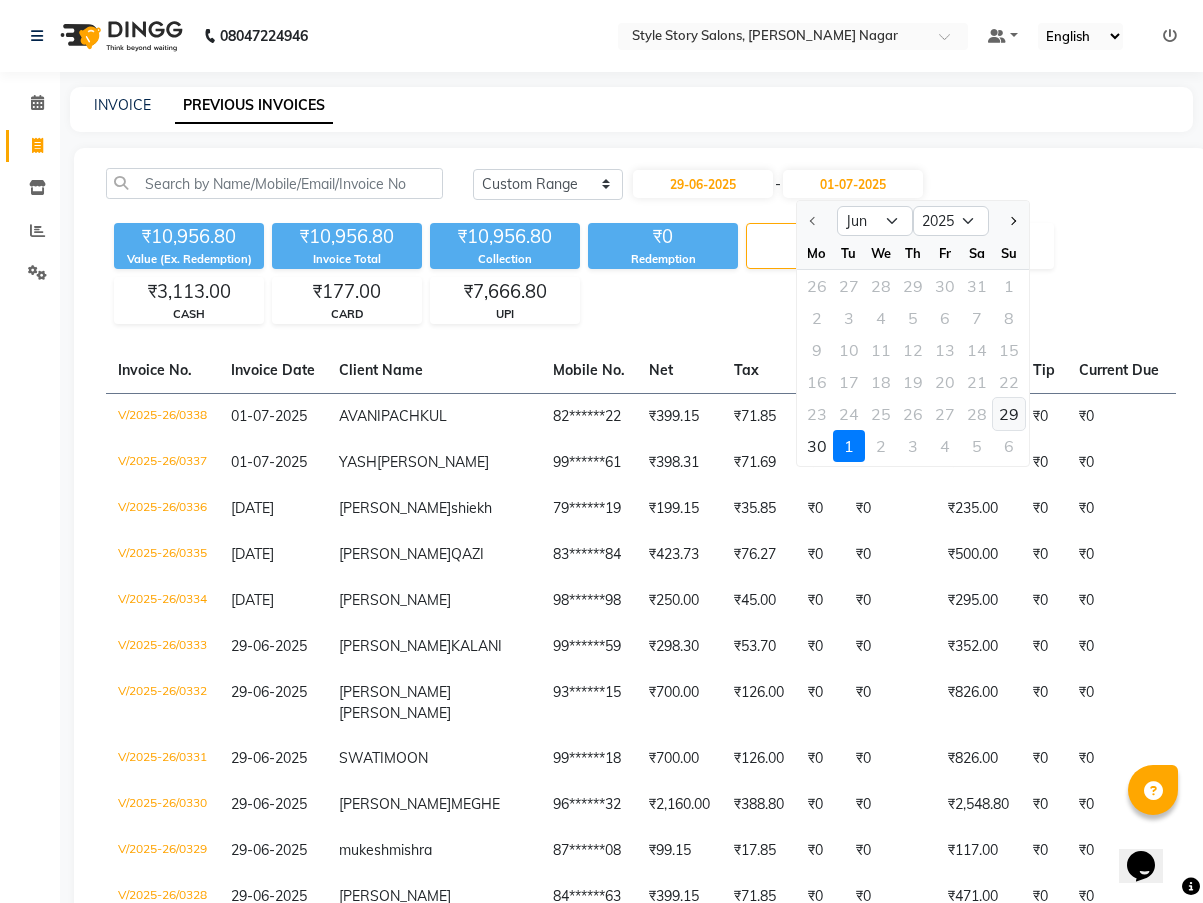 click on "29" 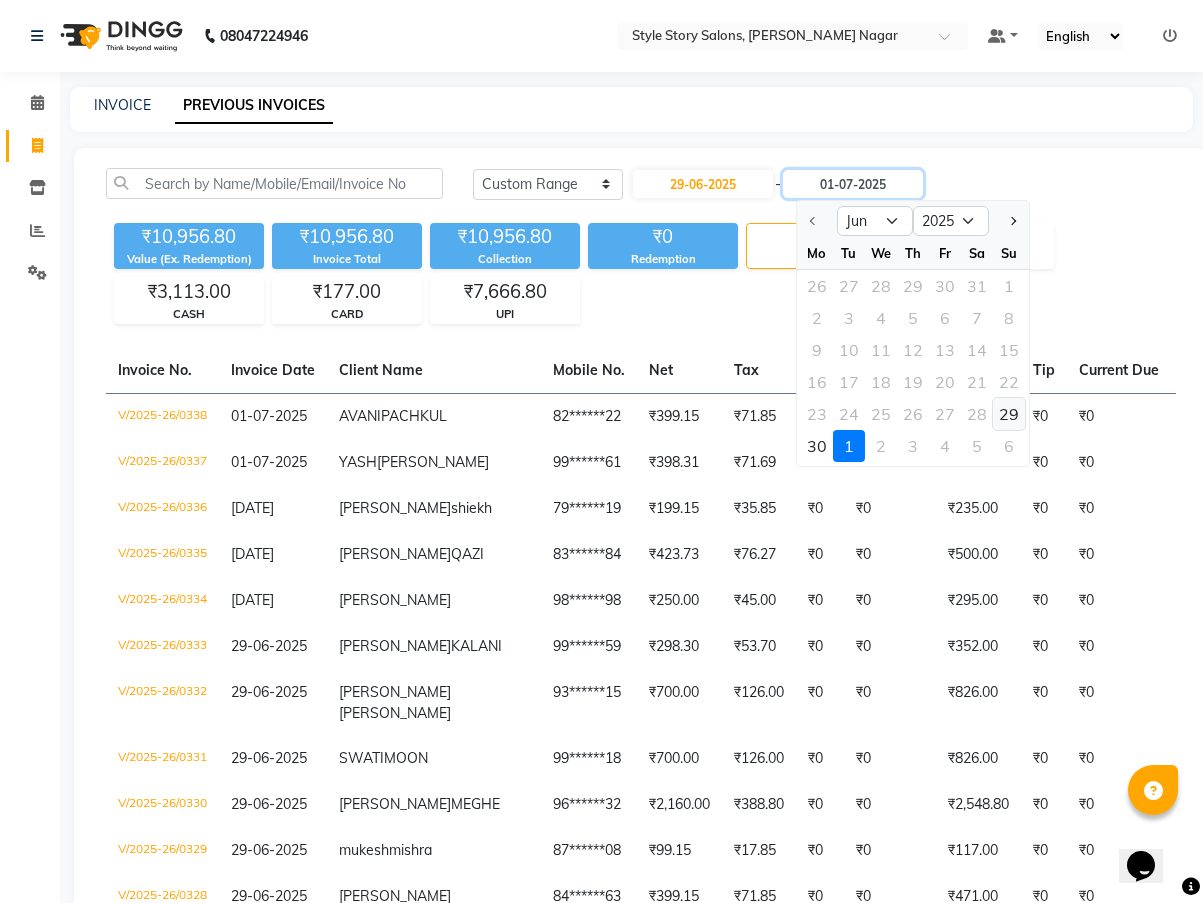 type on "29-06-2025" 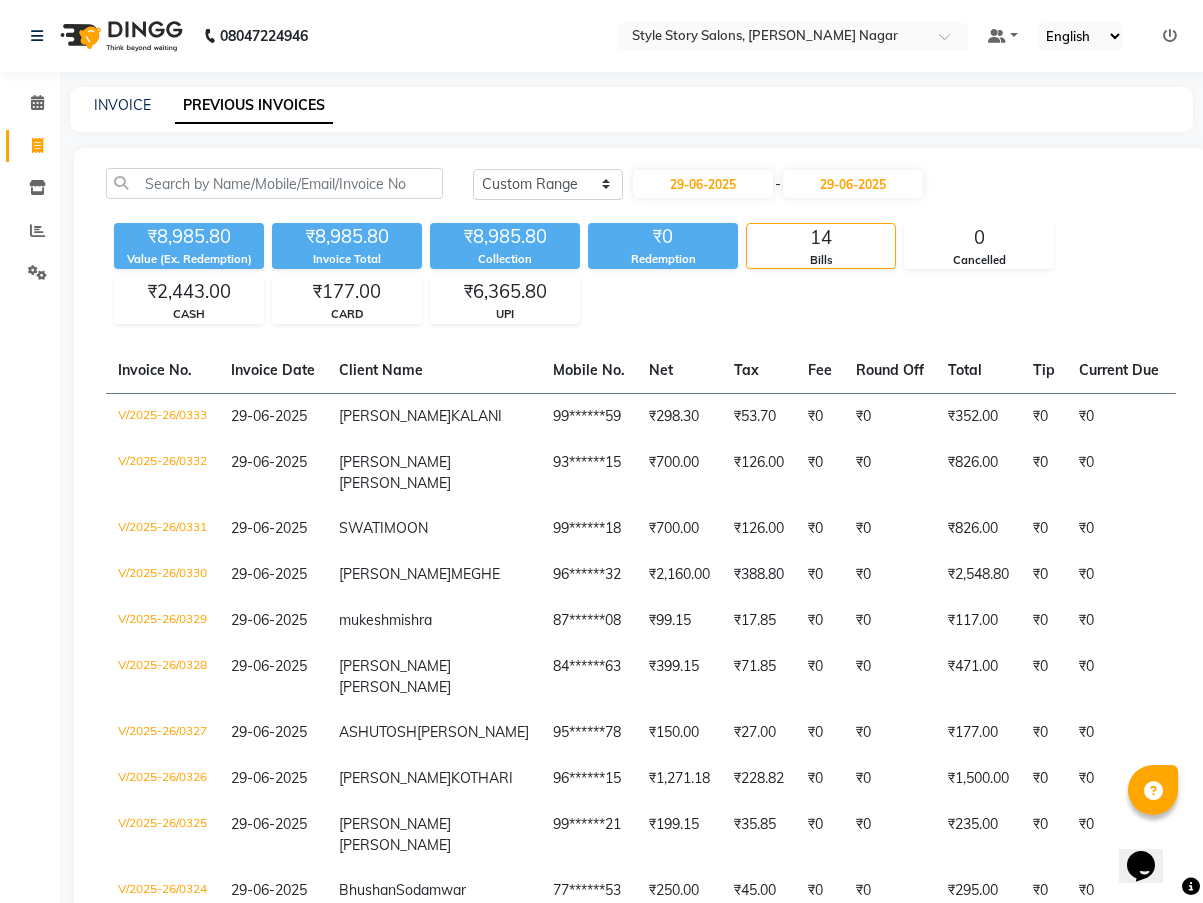 click on "₹8,985.80 Value (Ex. Redemption) ₹8,985.80 Invoice Total  ₹8,985.80 Collection ₹0 Redemption 14 Bills 0 Cancelled ₹2,443.00 CASH ₹177.00 CARD ₹6,365.80 UPI" 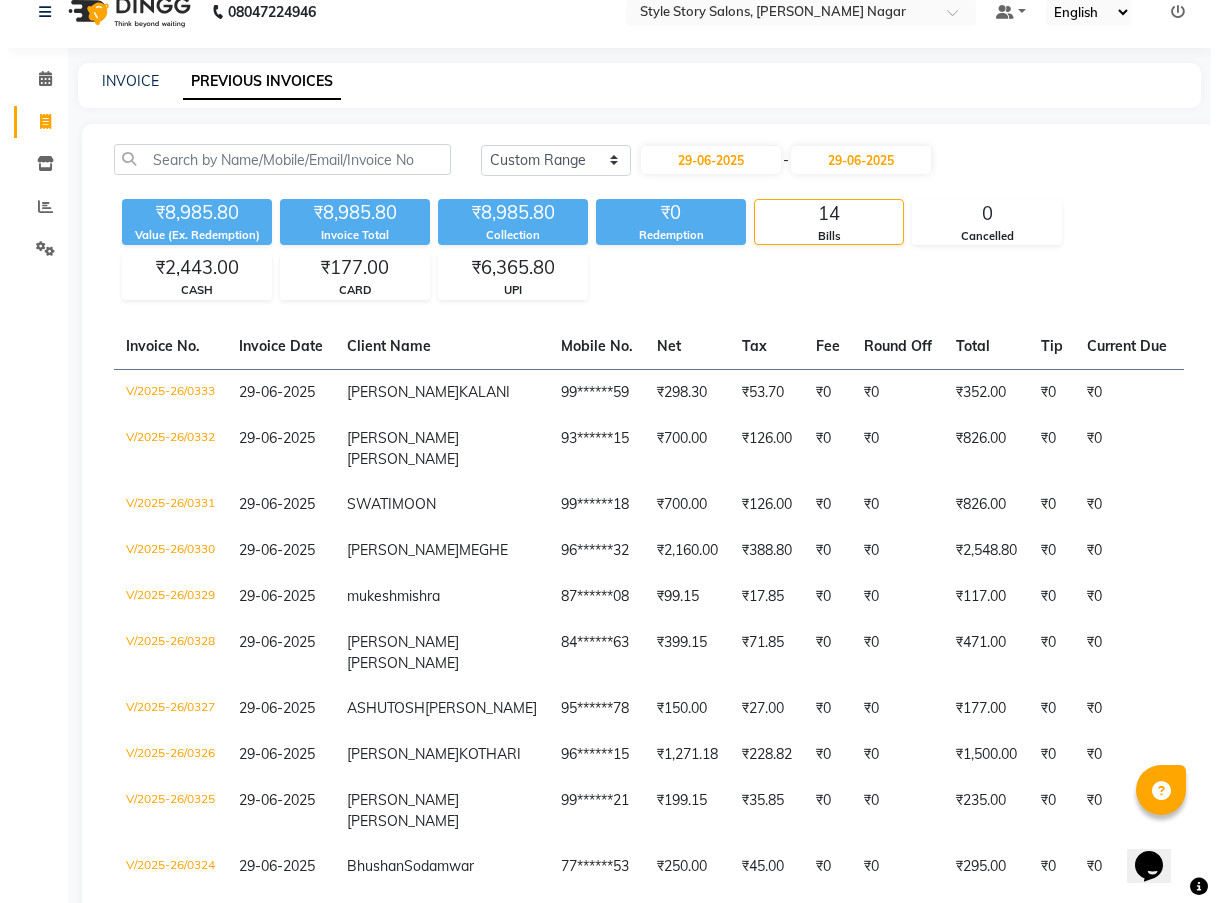 scroll, scrollTop: 0, scrollLeft: 0, axis: both 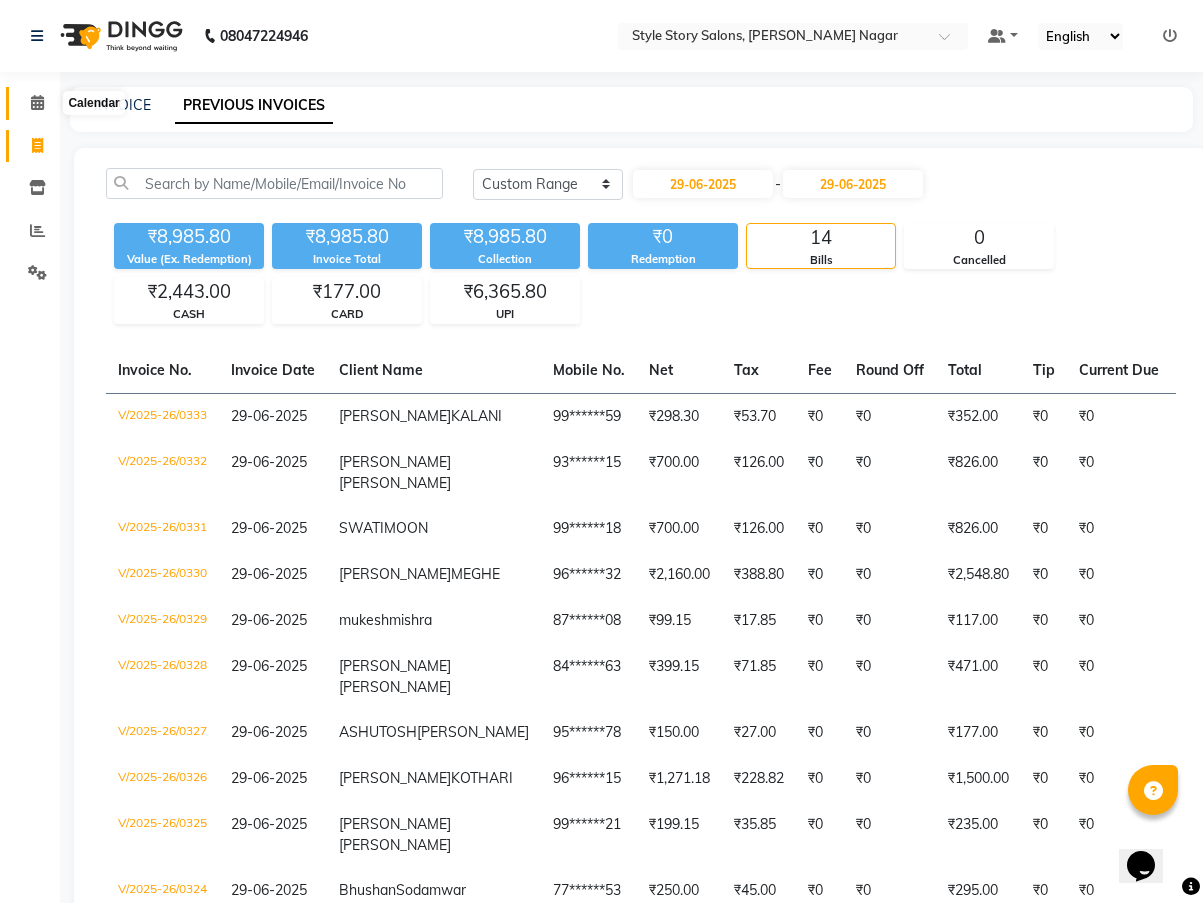 click 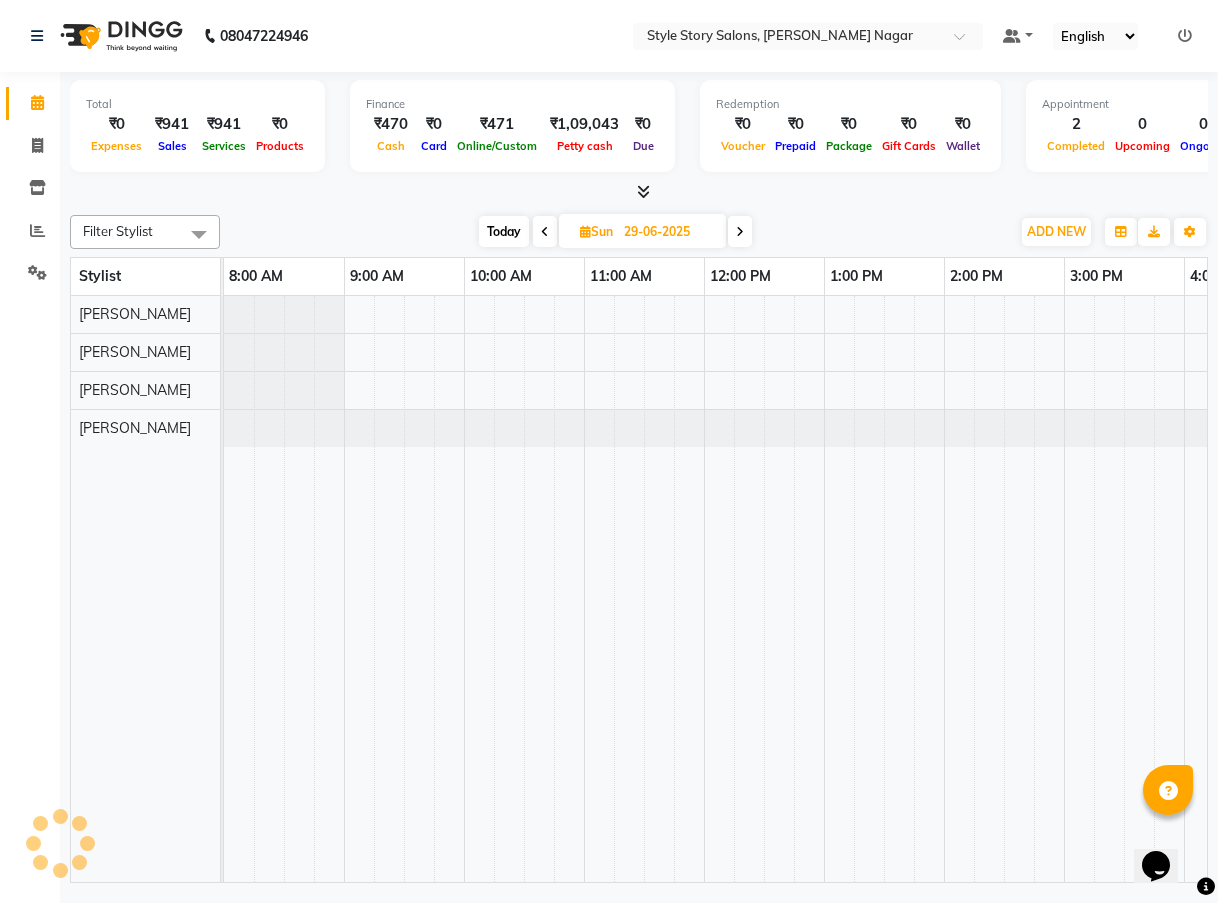 scroll, scrollTop: 0, scrollLeft: 0, axis: both 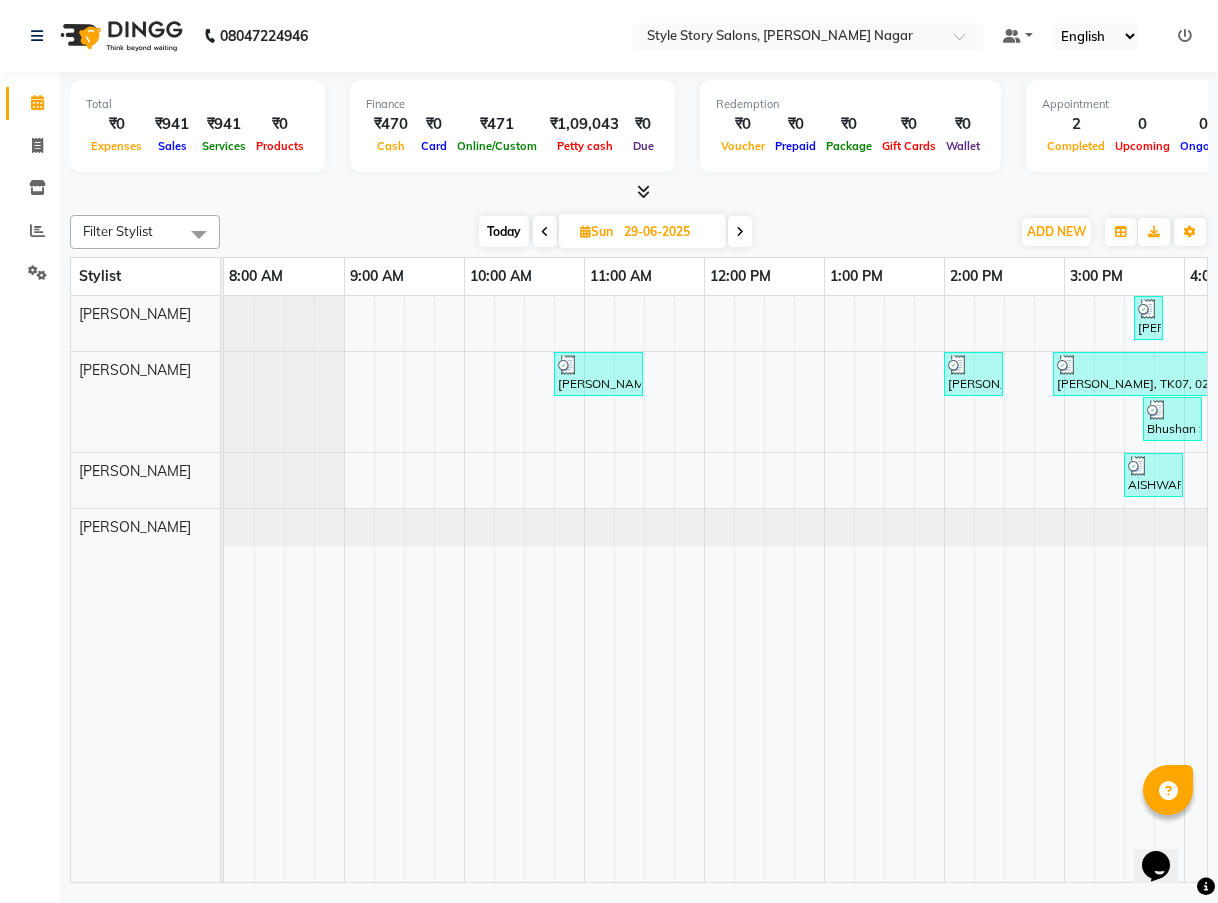 click on "Filter Stylist Select All [PERSON_NAME] Meshre [PERSON_NAME] [PERSON_NAME] [PERSON_NAME] [DATE]  [DATE] Toggle Dropdown Add Appointment Add Invoice Add Attendance Add Transaction Toggle Dropdown Add Appointment Add Invoice Add Attendance ADD NEW Toggle Dropdown Add Appointment Add Invoice Add Attendance Add Transaction Filter Stylist Select All [PERSON_NAME] Meshre [PERSON_NAME] [PERSON_NAME] [PERSON_NAME] Group By  Staff View   Room View  View as Vertical  Vertical - Week View  Horizontal  Horizontal - Week View  List  Toggle Dropdown Calendar Settings Manage Tags   Arrange Stylists   Reset Stylists  Full Screen Appointment Form Zoom 100% Stylist 8:00 AM 9:00 AM 10:00 AM 11:00 AM 12:00 PM 1:00 PM 2:00 PM 3:00 PM 4:00 PM 5:00 PM 6:00 PM 7:00 PM 8:00 PM [PERSON_NAME] [PERSON_NAME] Nandini [PERSON_NAME] Meshre     arya [PERSON_NAME], TK03, 03:35 PM-03:50 PM, Body Rituals - Threading - Eyebrows     [PERSON_NAME], TK11, 05:05 PM-06:05 PM, Hand & Foot Services - Manicure Pedicure - Fruity Pedicure" 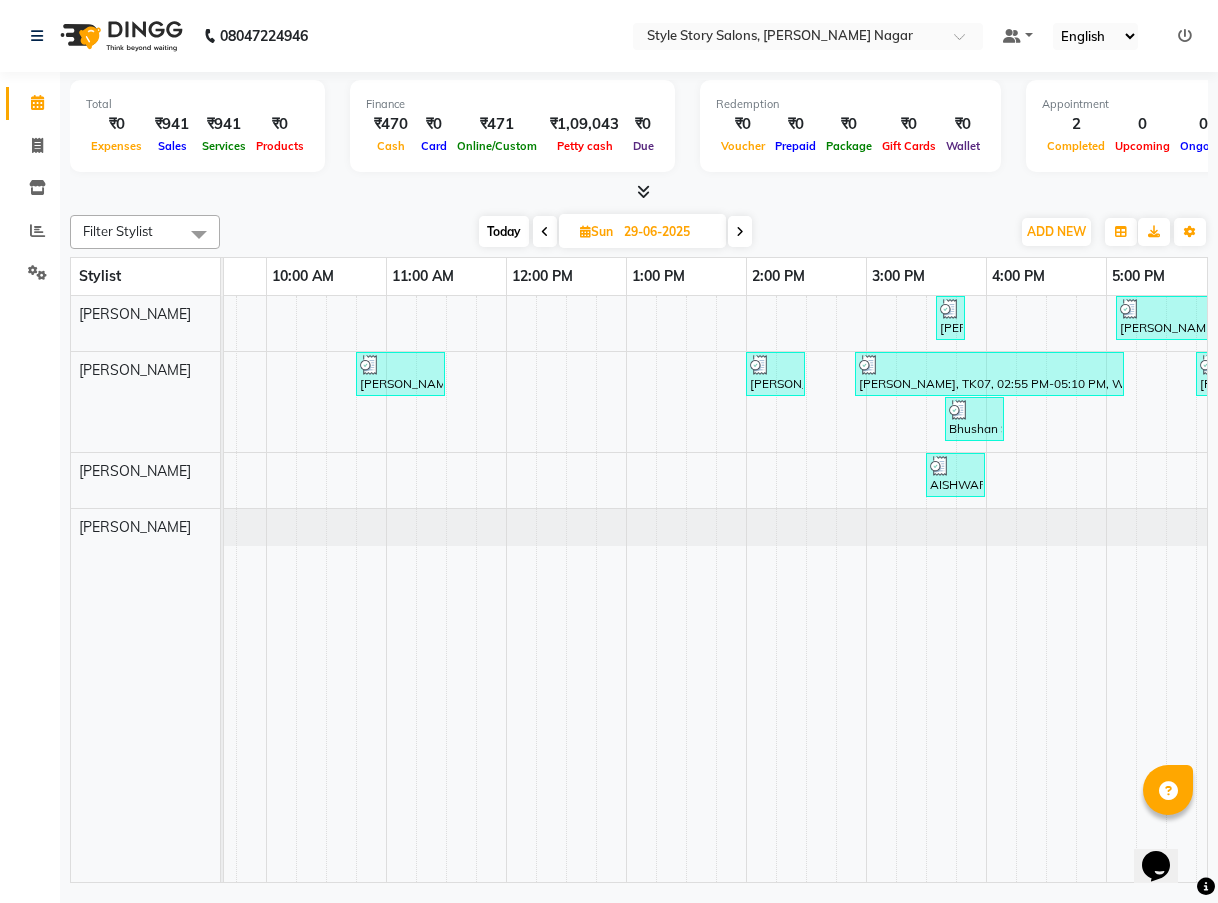 scroll, scrollTop: 0, scrollLeft: 364, axis: horizontal 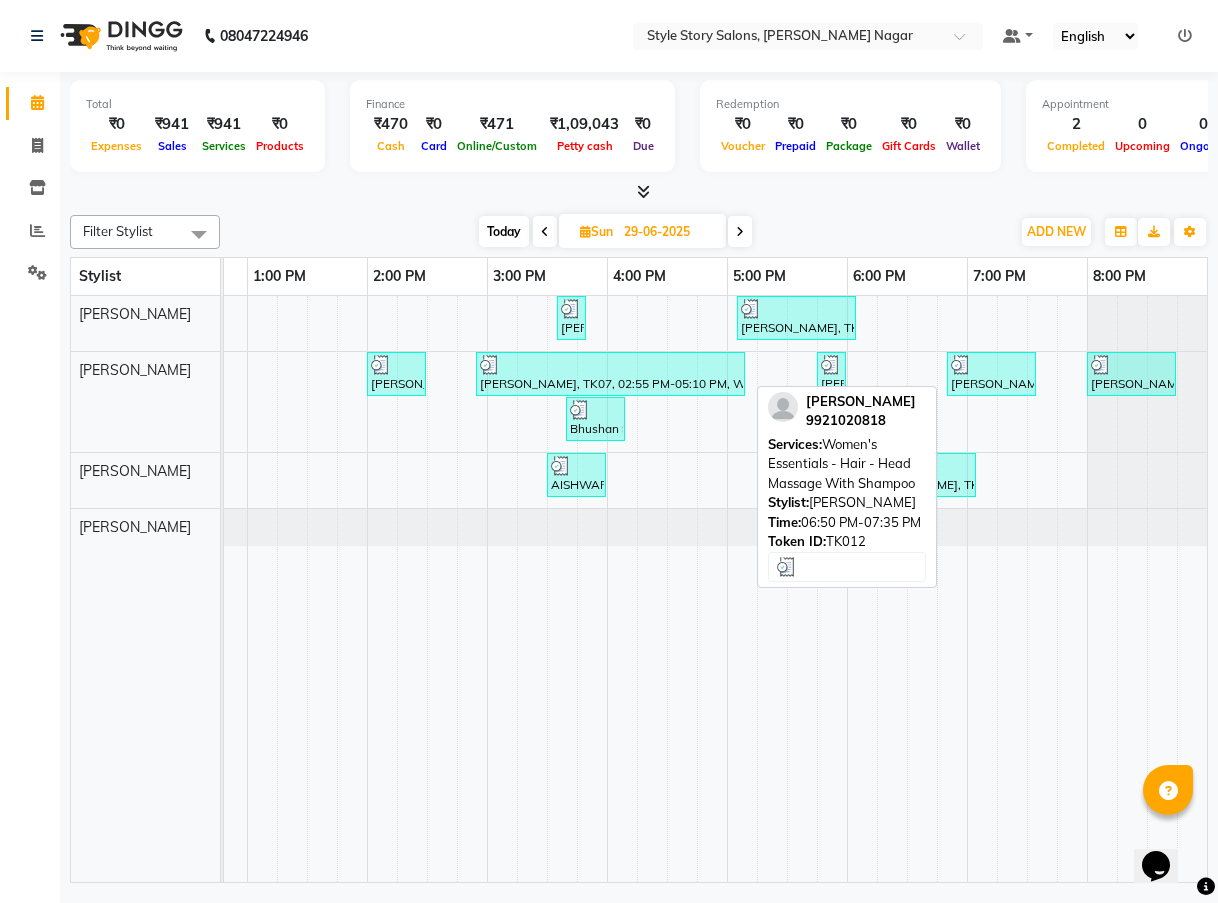 click on "[PERSON_NAME], TK12, 06:50 PM-07:35 PM, Women's Essentials - Hair - Head Massage With Shampoo" at bounding box center [991, 374] 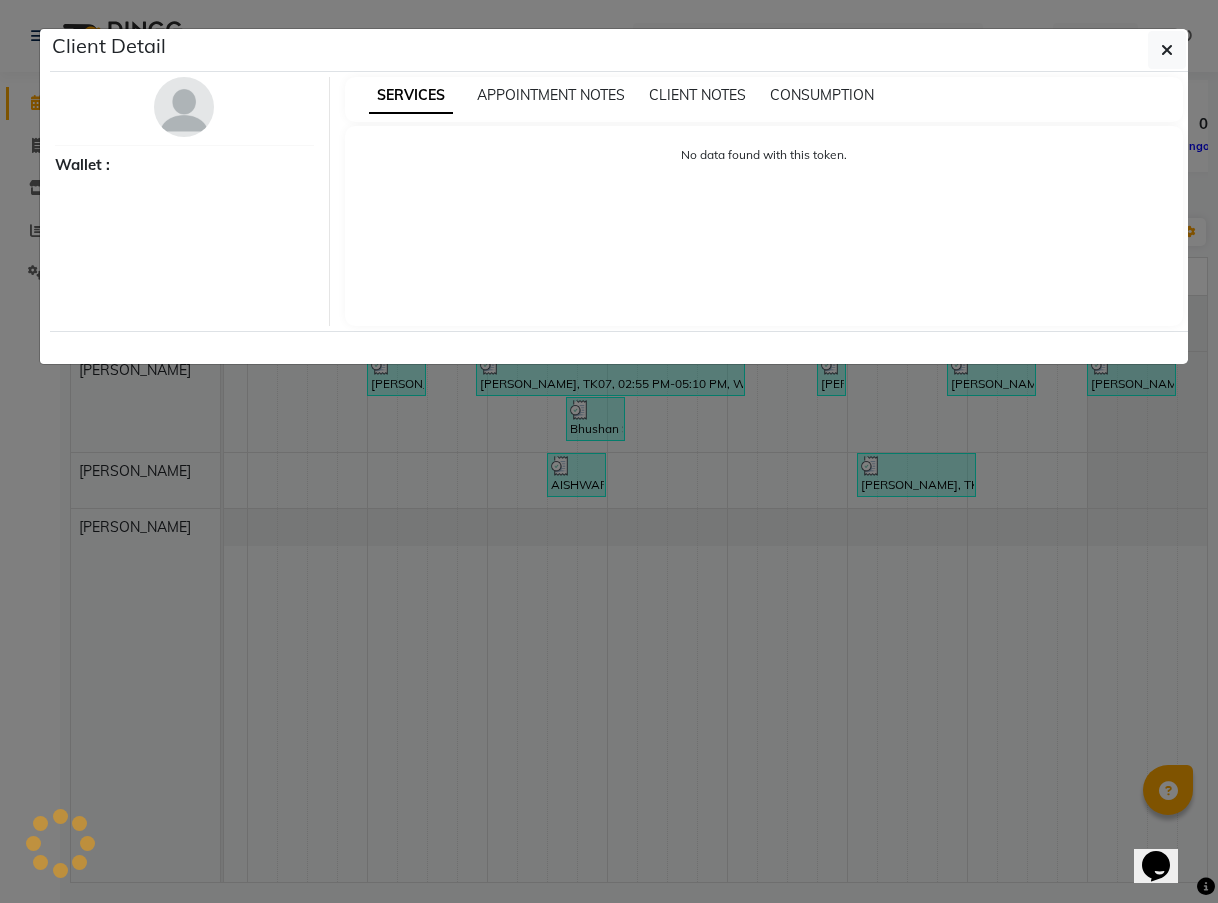 select on "3" 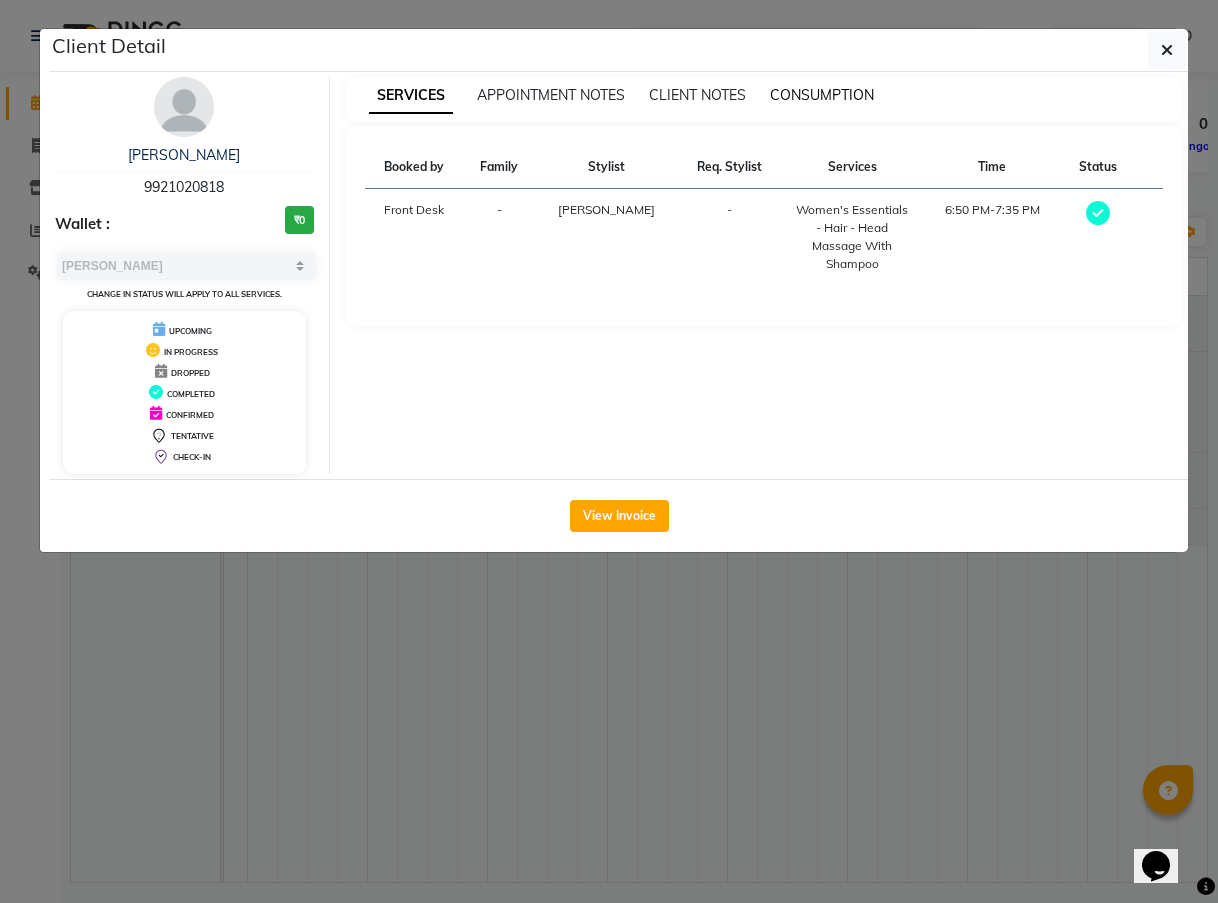 click on "CONSUMPTION" at bounding box center [822, 95] 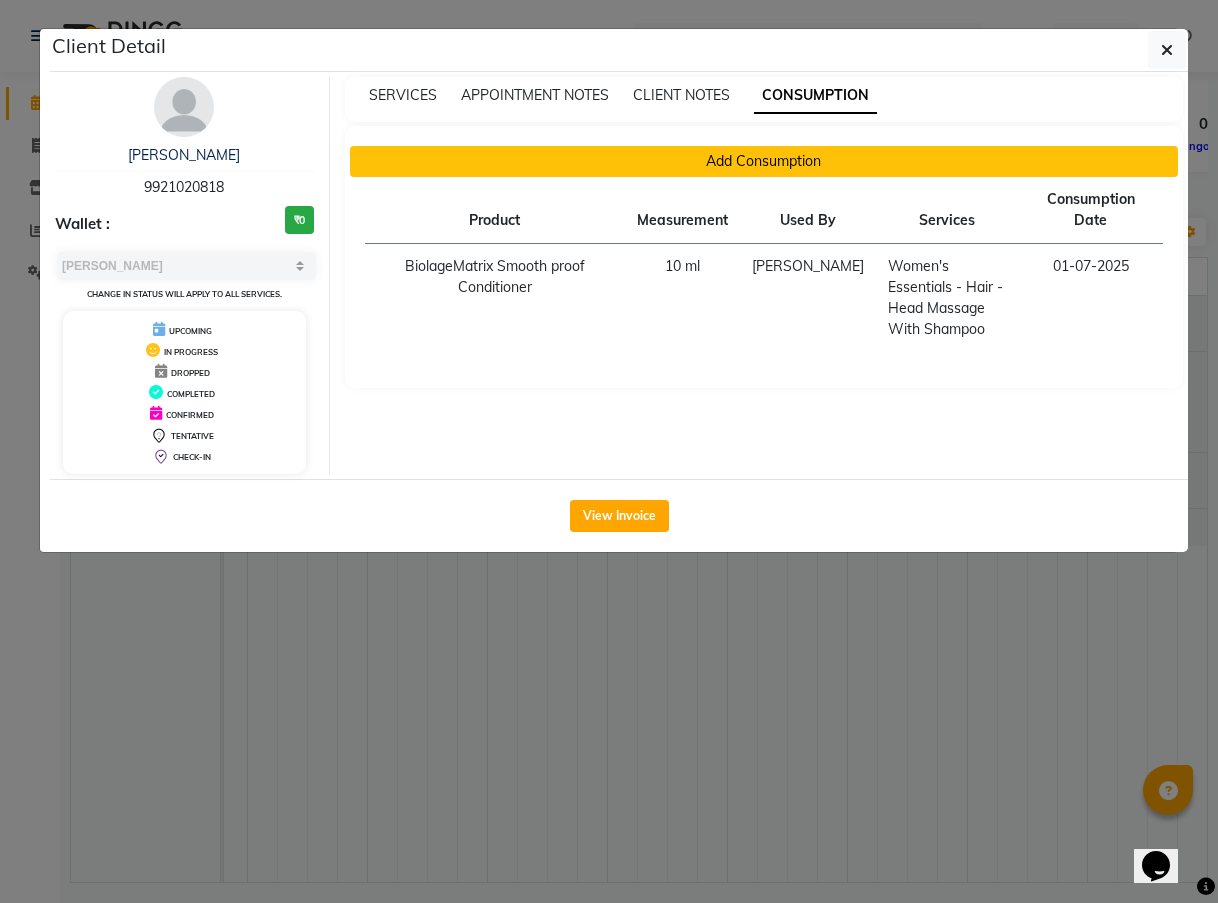 click on "Add Consumption" at bounding box center [764, 161] 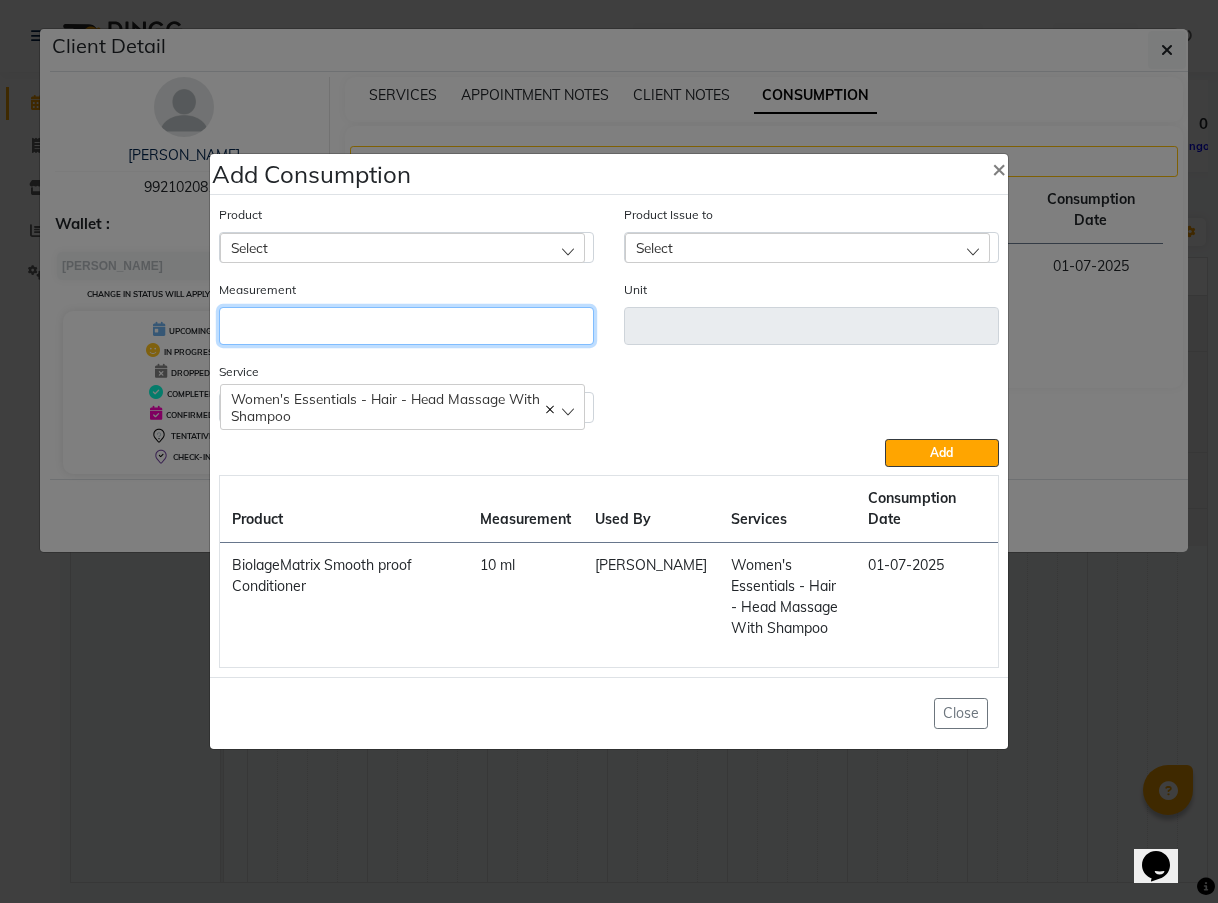 click 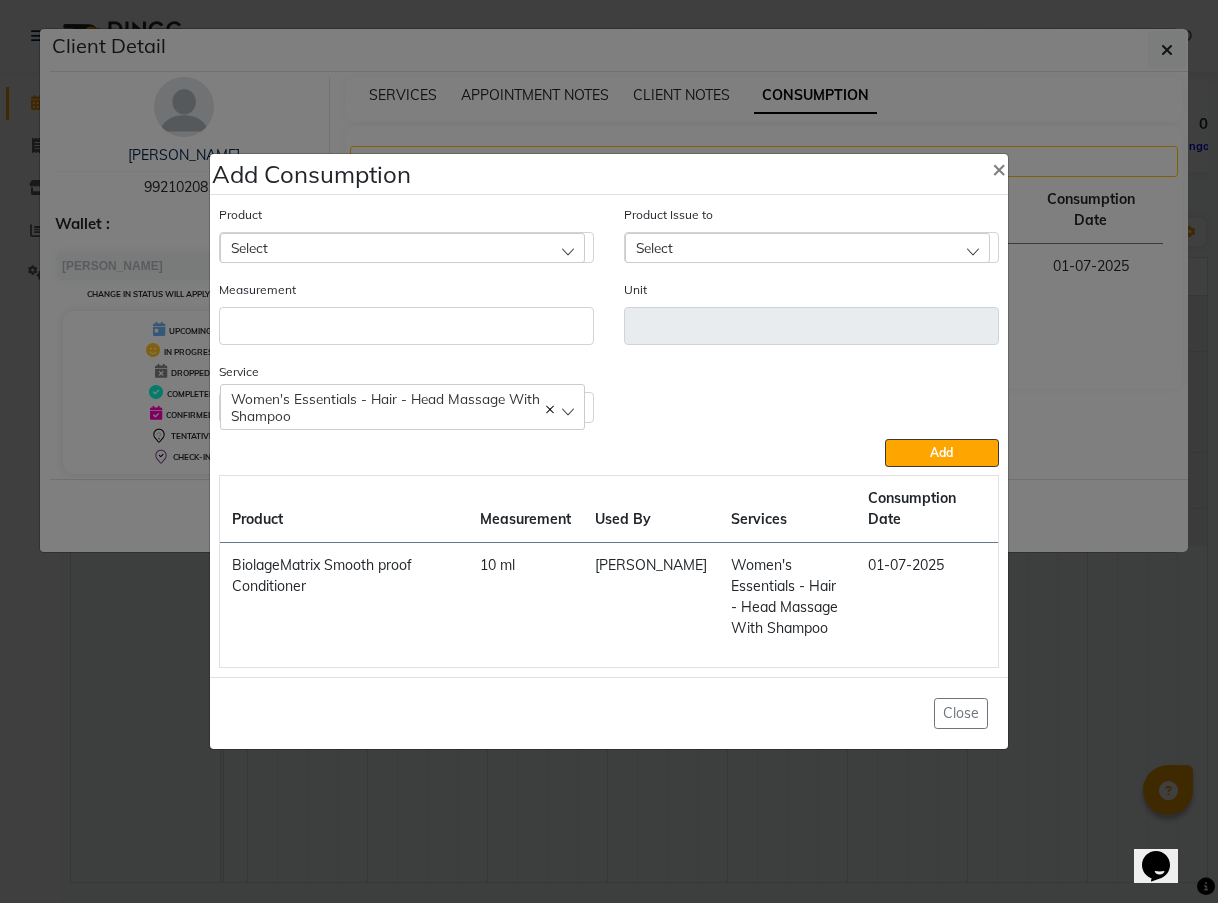 click on "Select" 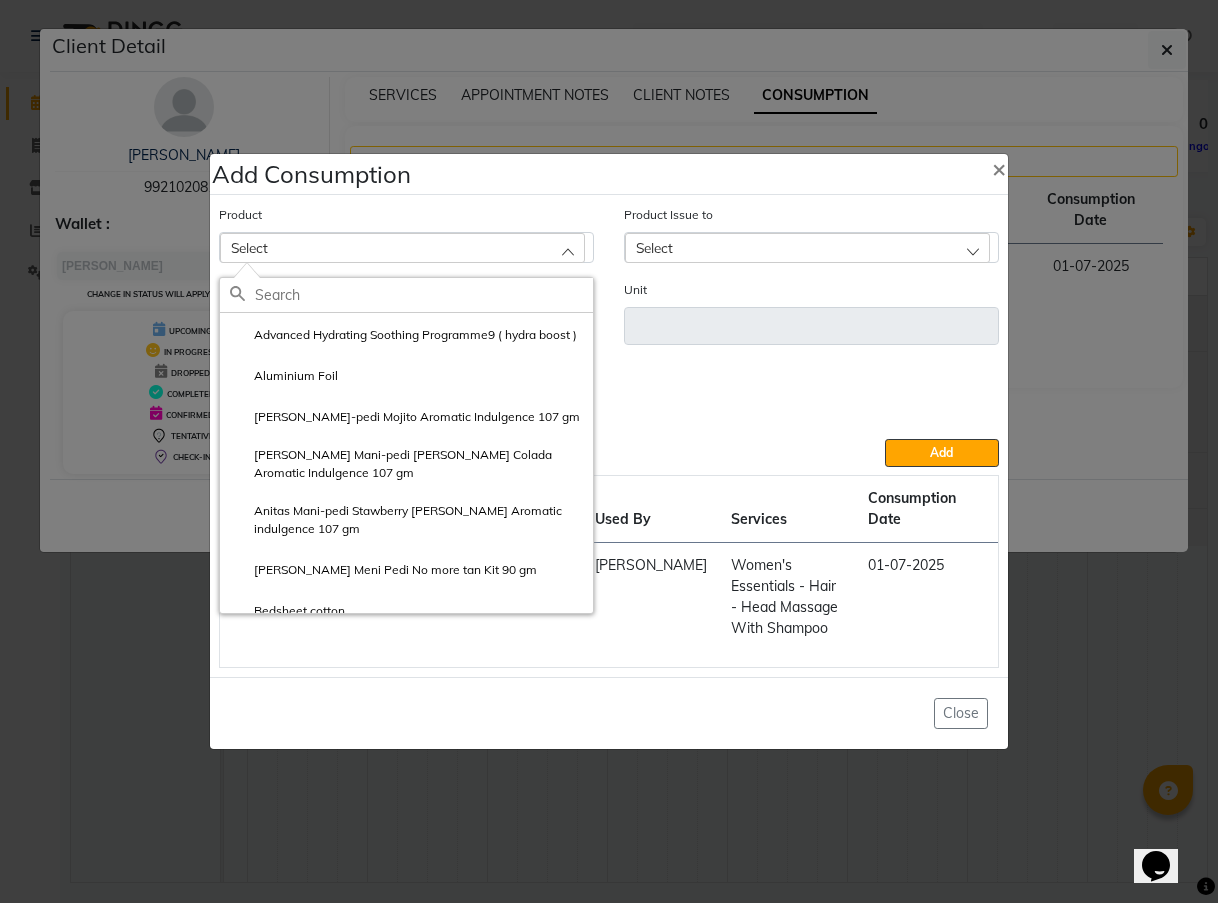 click 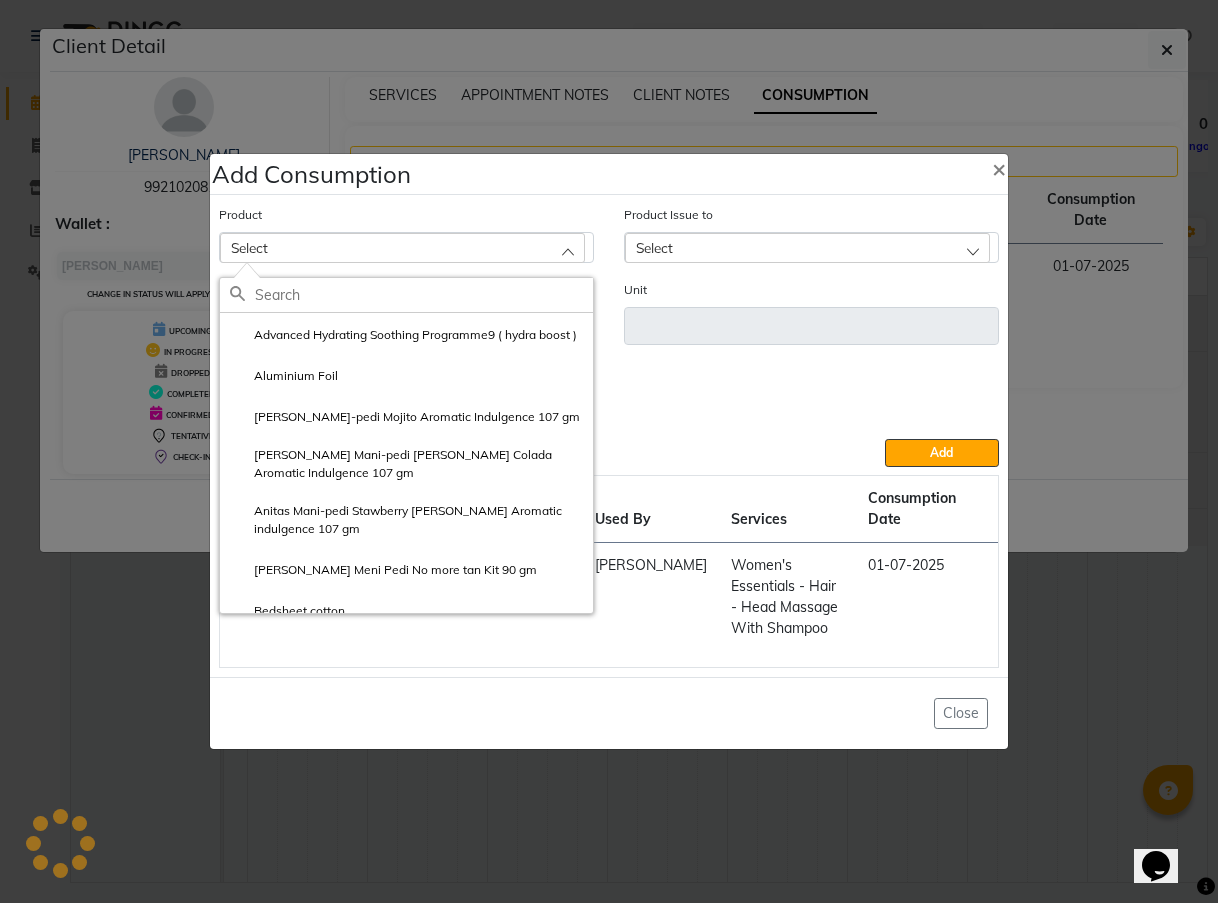 click 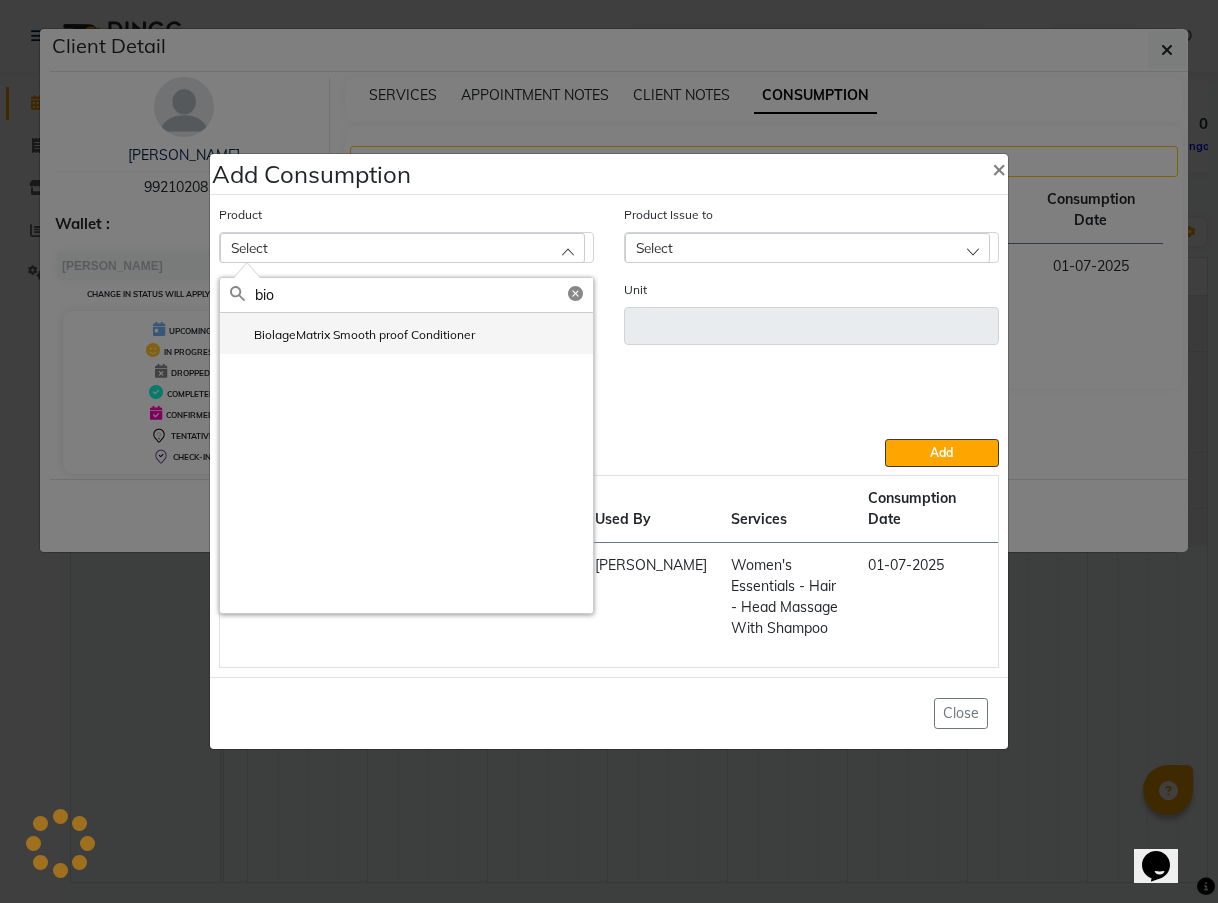 type on "bio" 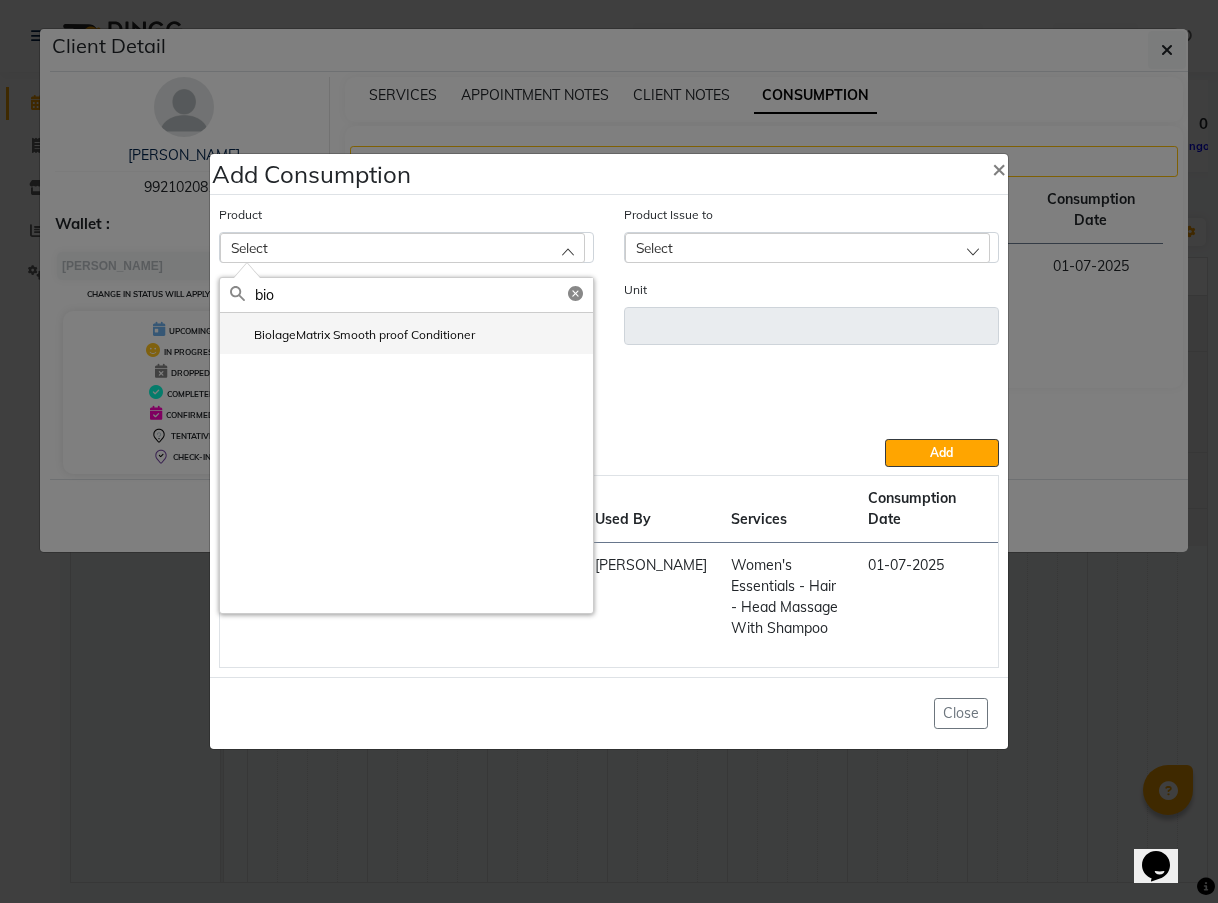 click on "BiolageMatrix Smooth proof Conditioner" 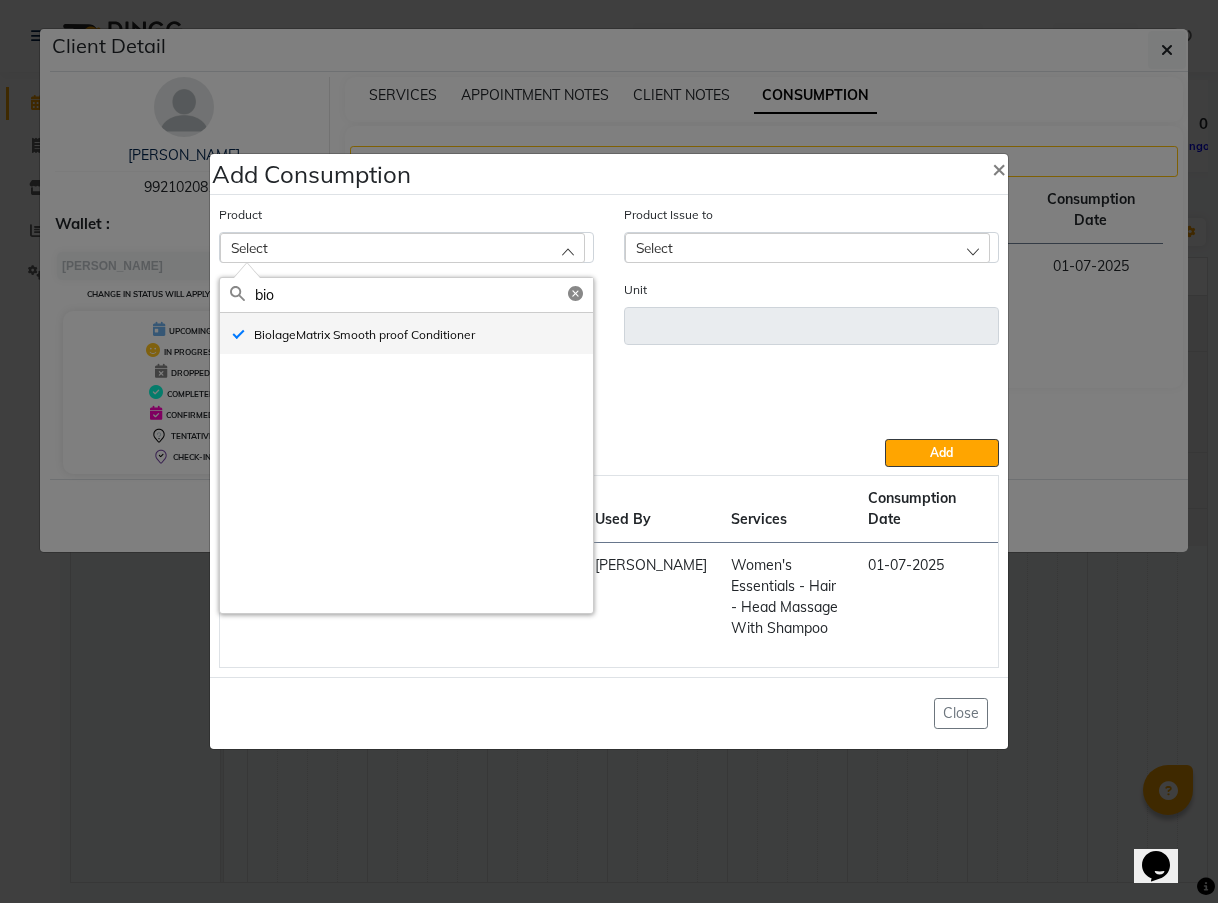 type on "ml" 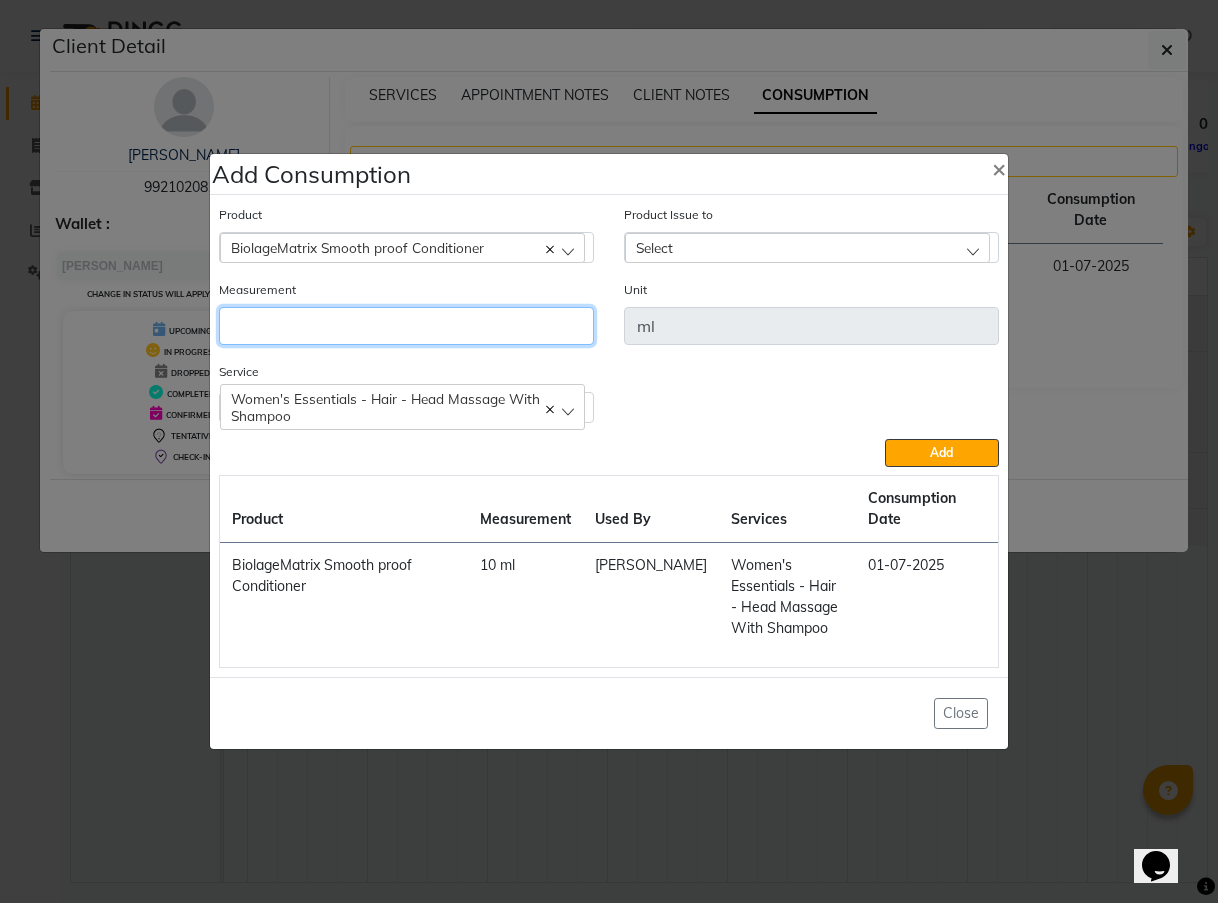 click 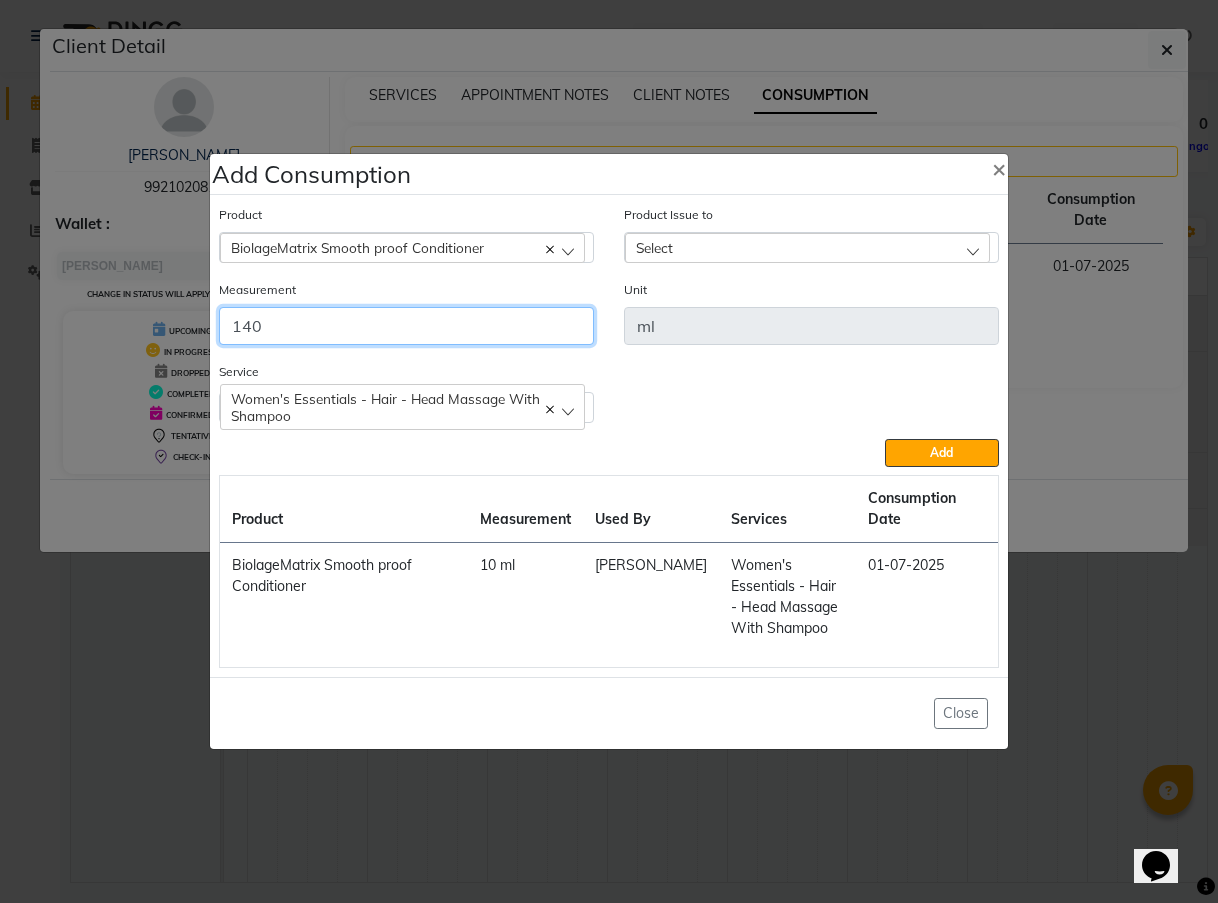 drag, startPoint x: 265, startPoint y: 322, endPoint x: 213, endPoint y: 339, distance: 54.708317 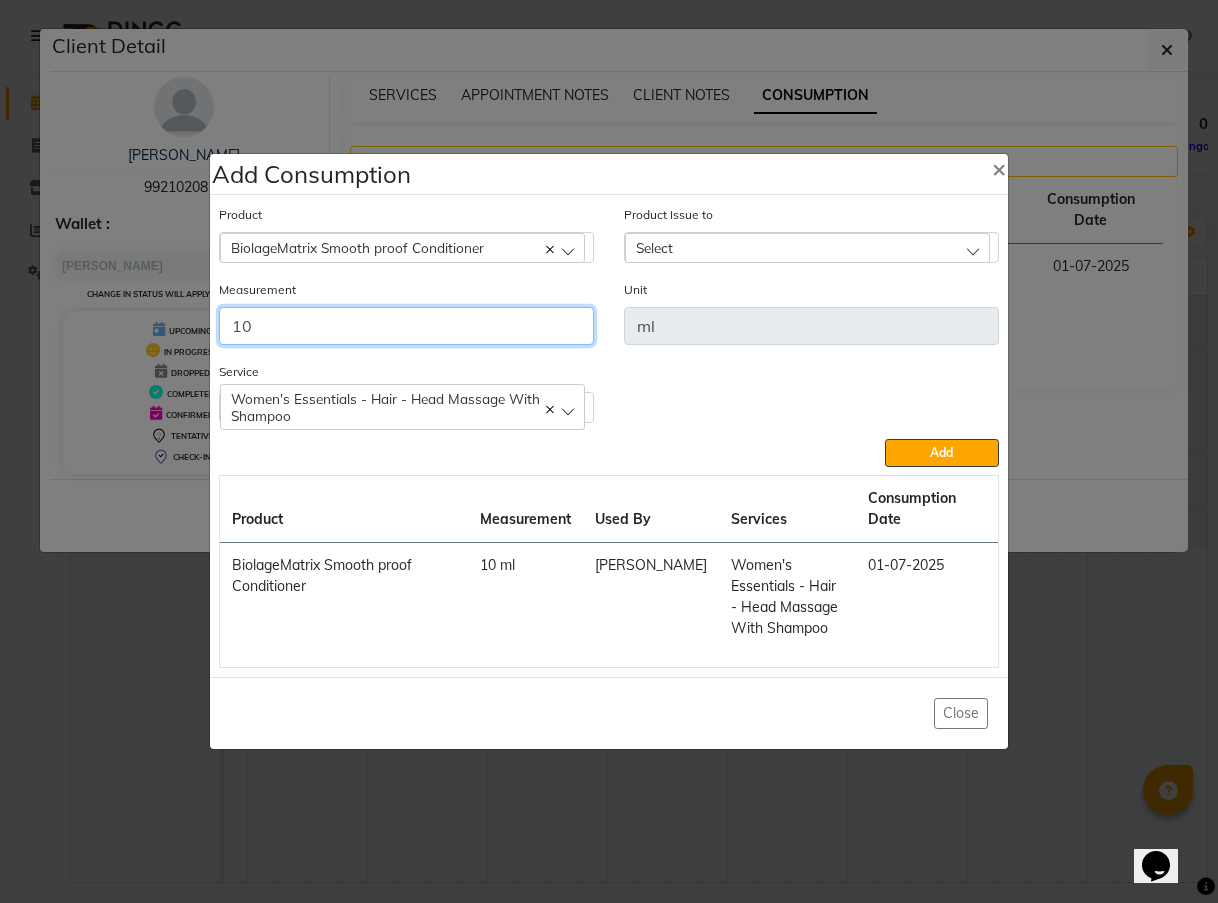type on "10" 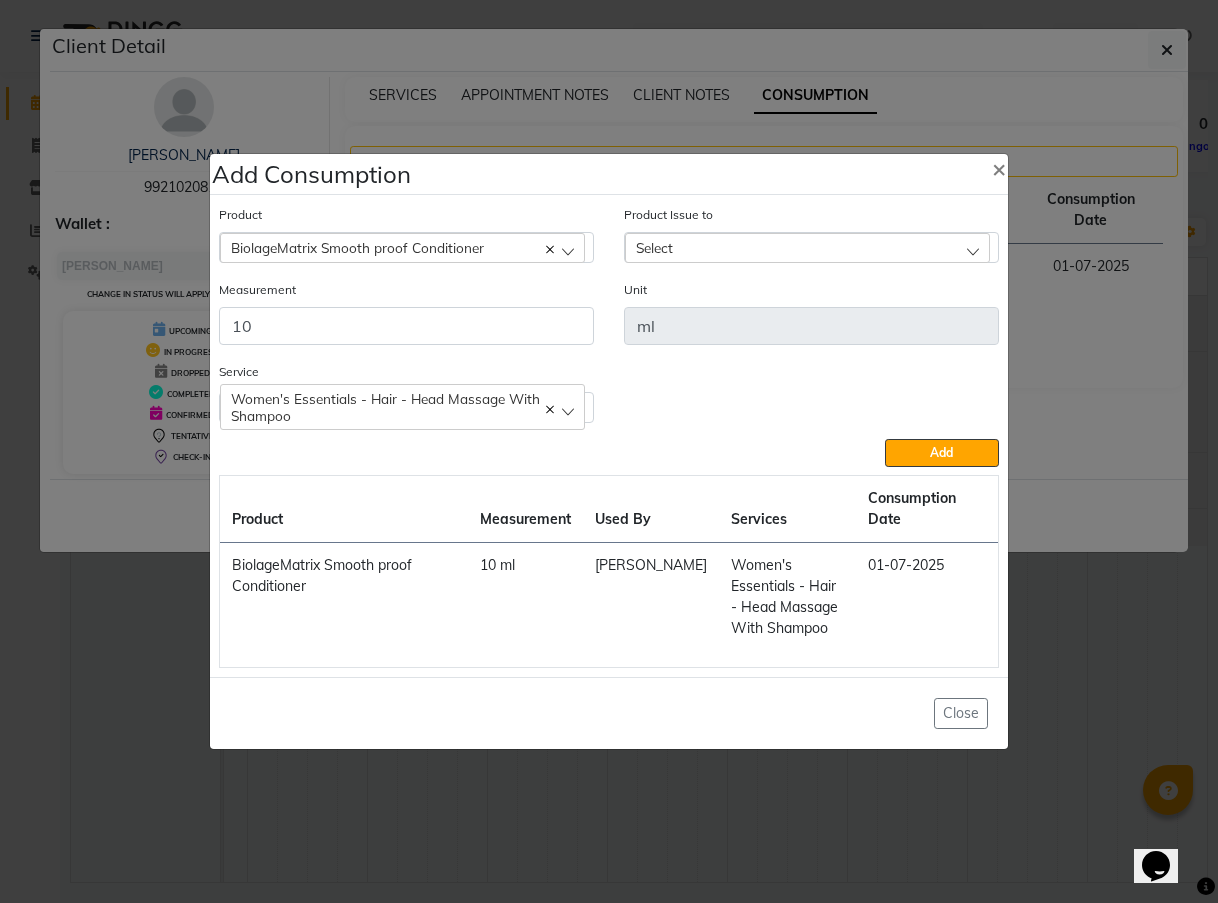click on "Select" 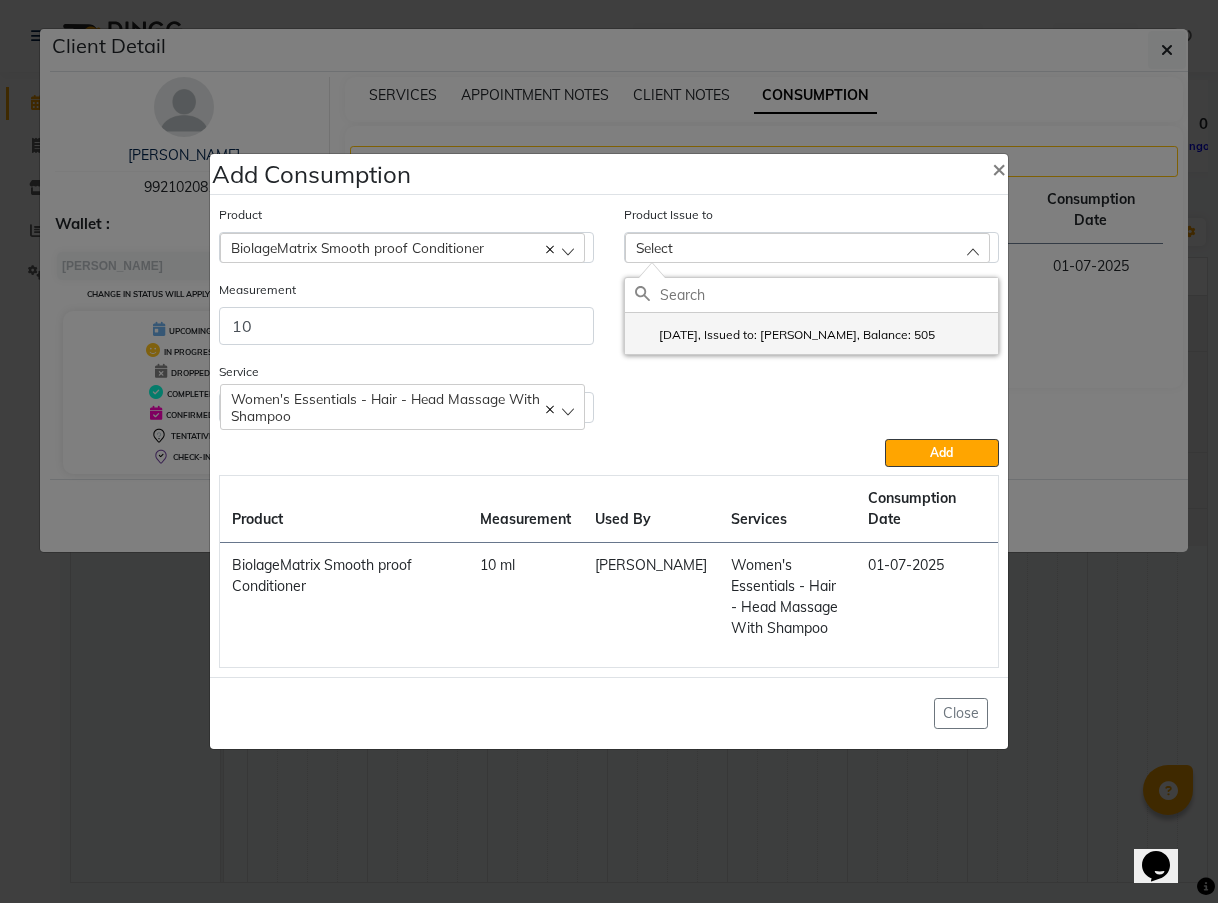 click on "[DATE], Issued to: [PERSON_NAME], Balance: 505" 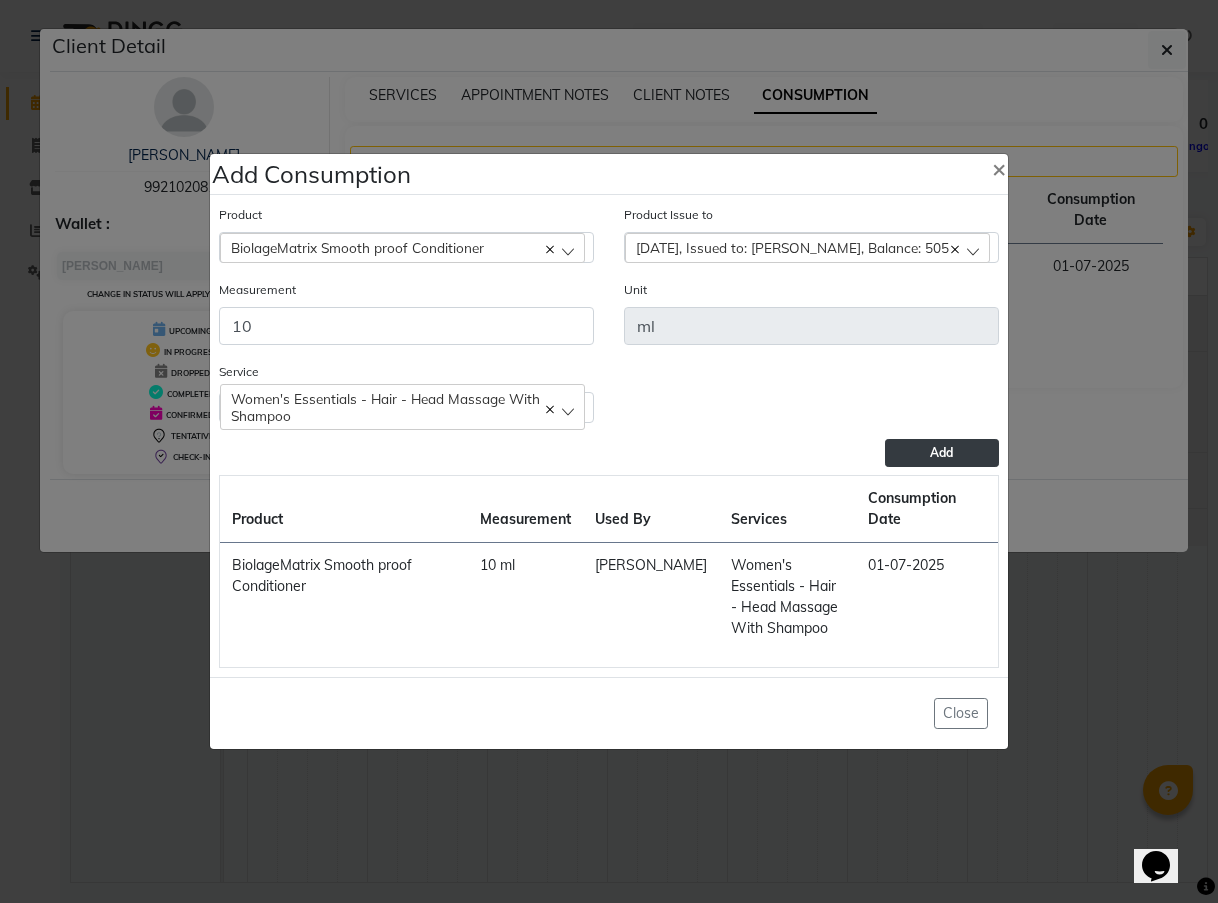 click on "Add" 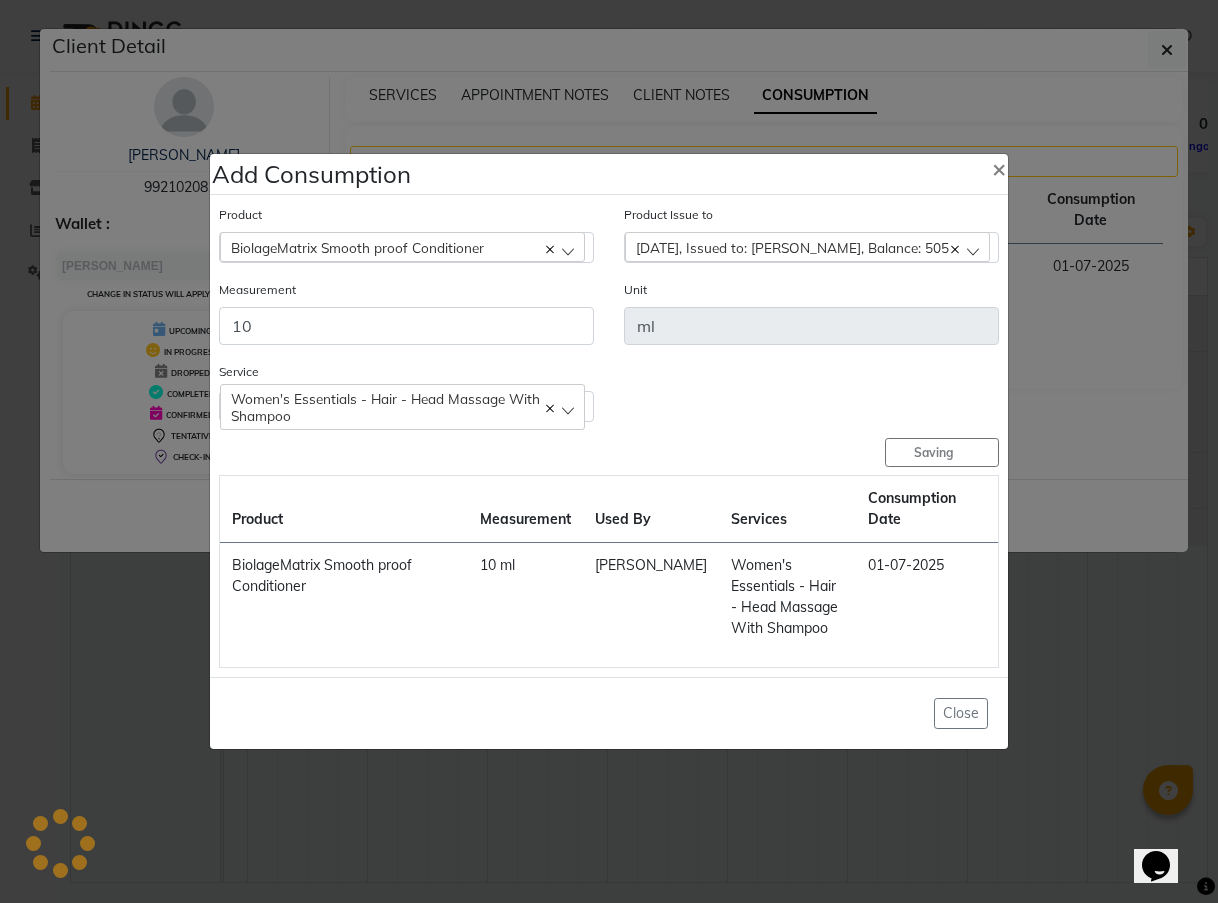 type 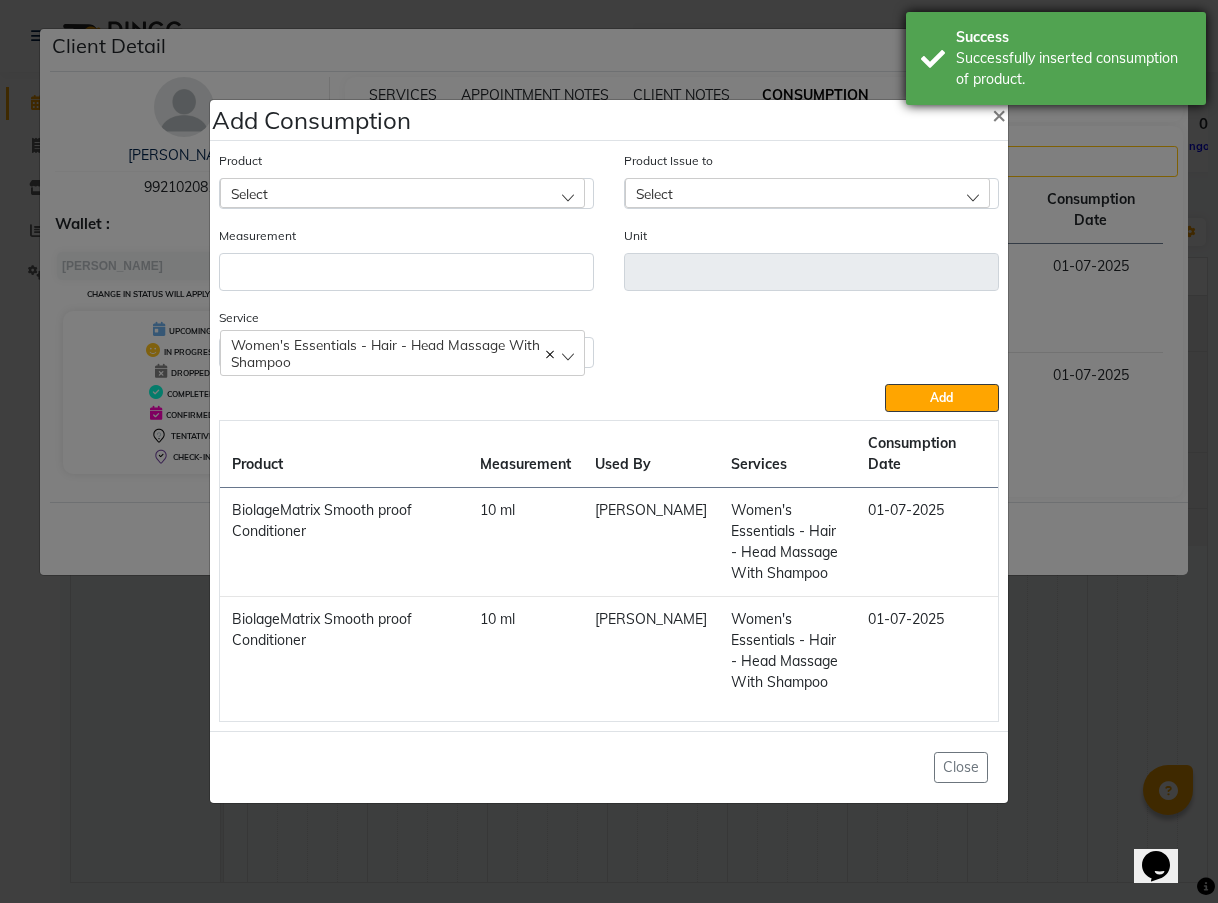 click on "Successfully inserted consumption of product." at bounding box center [1073, 69] 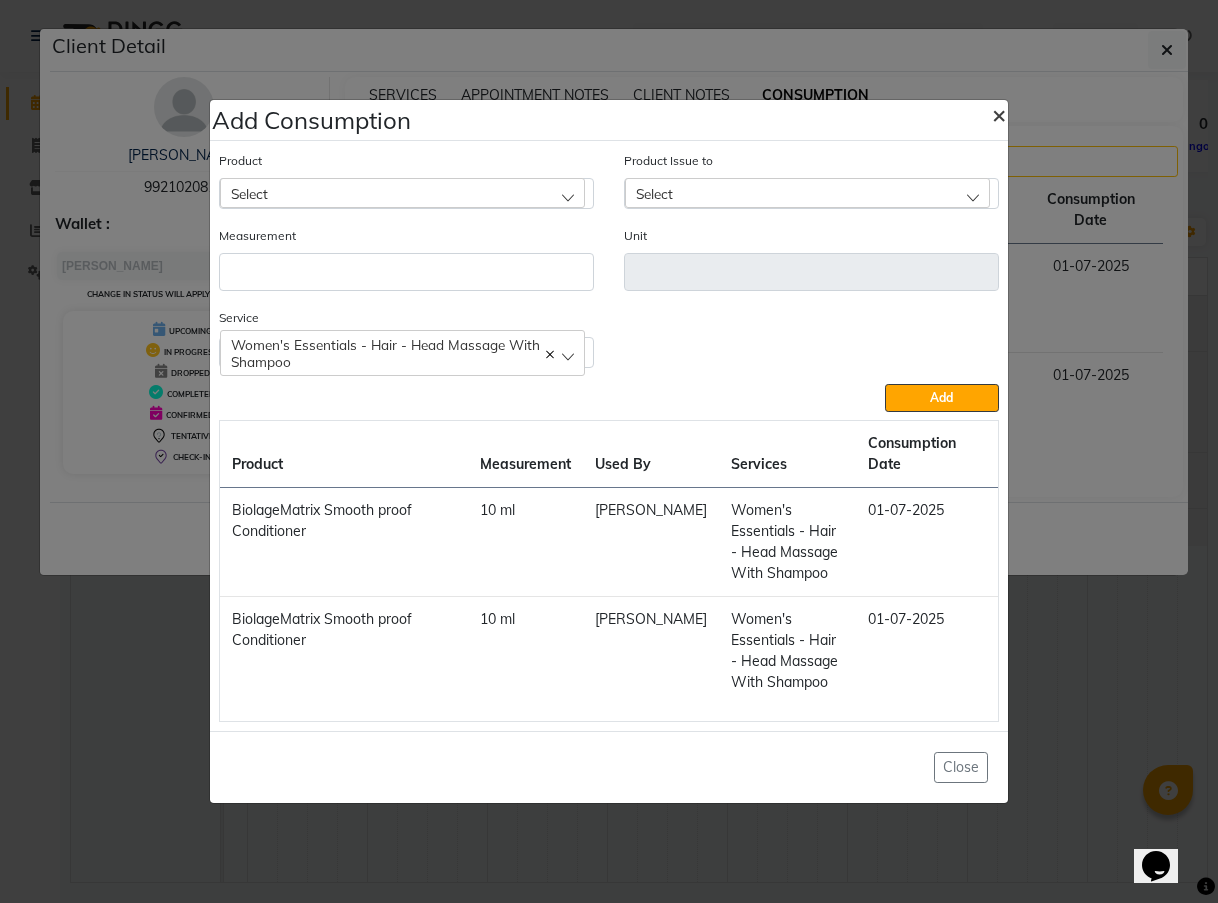 click on "×" 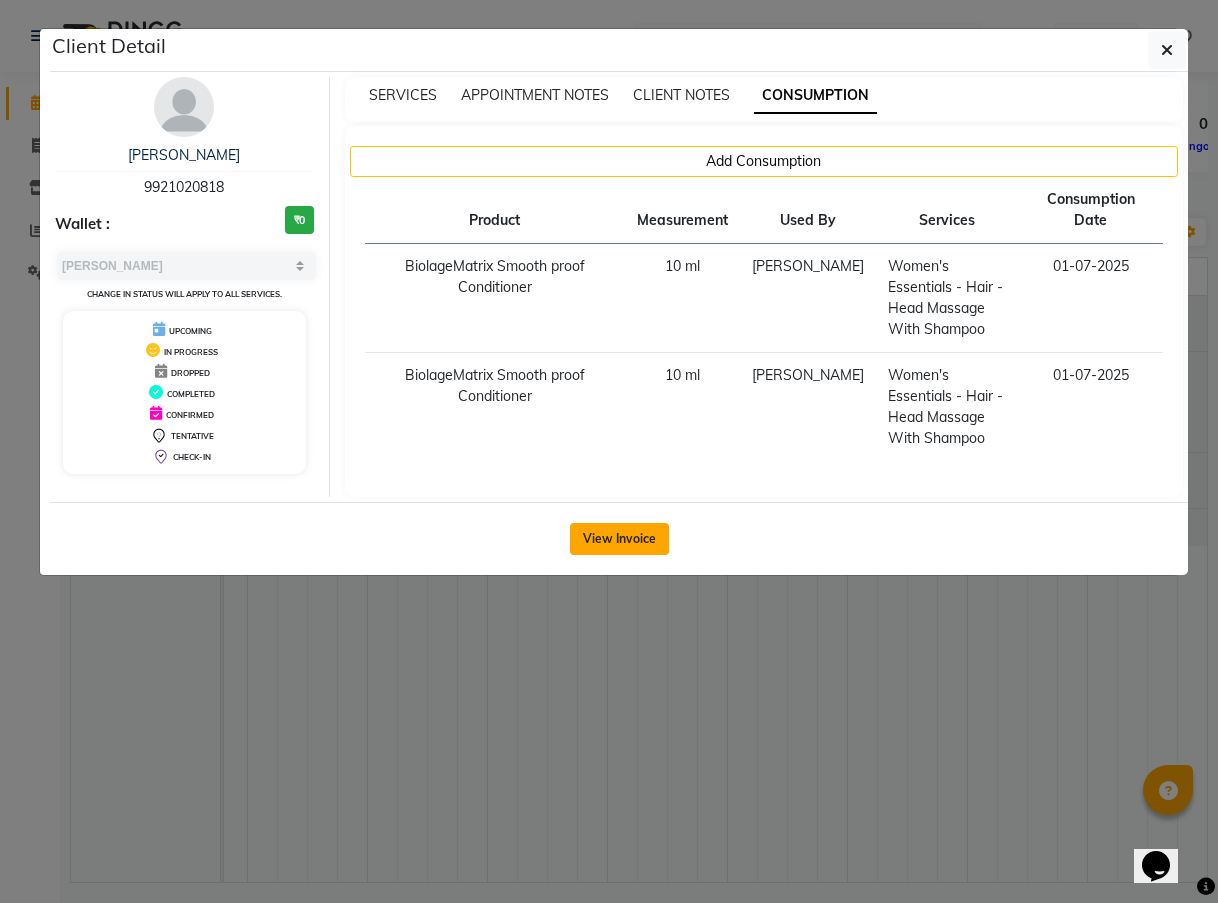 click on "View Invoice" 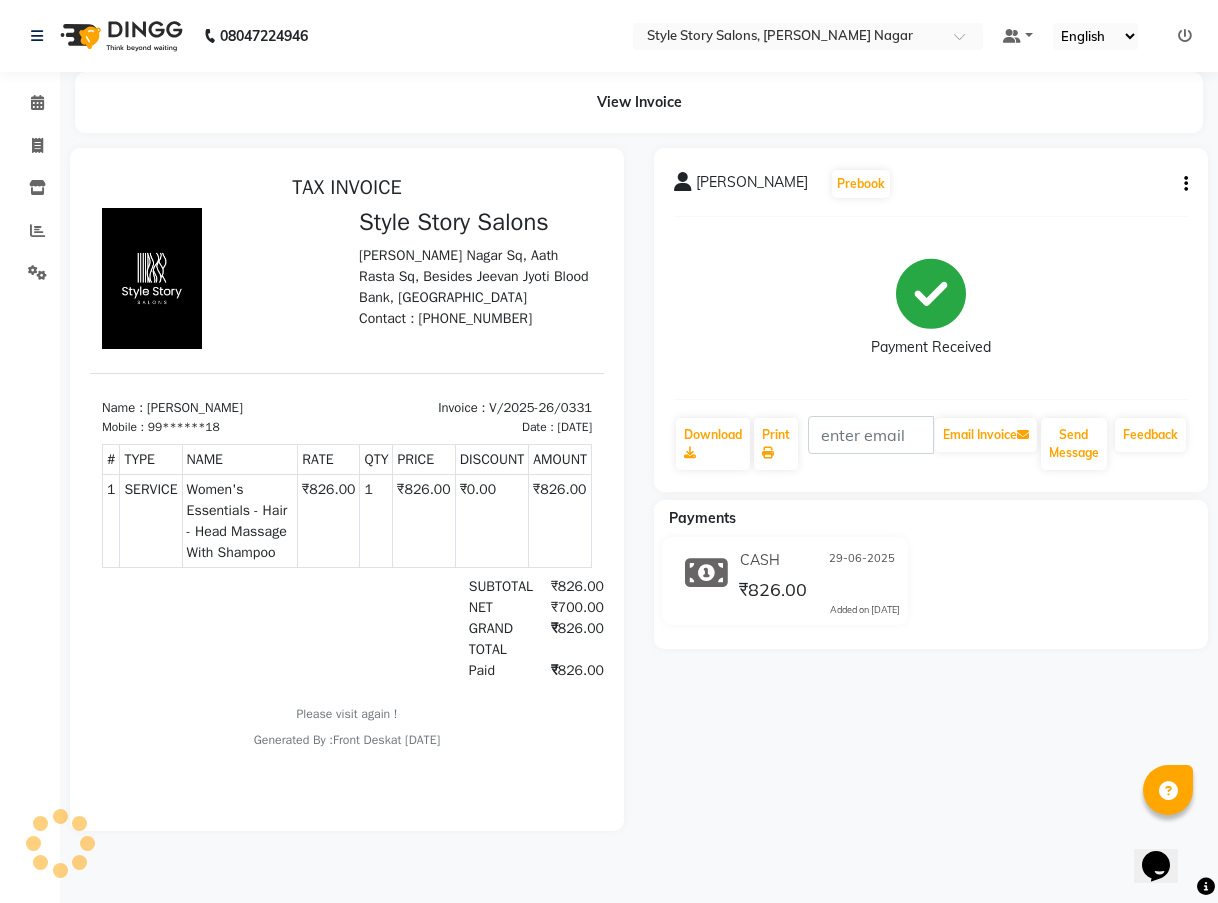 scroll, scrollTop: 0, scrollLeft: 0, axis: both 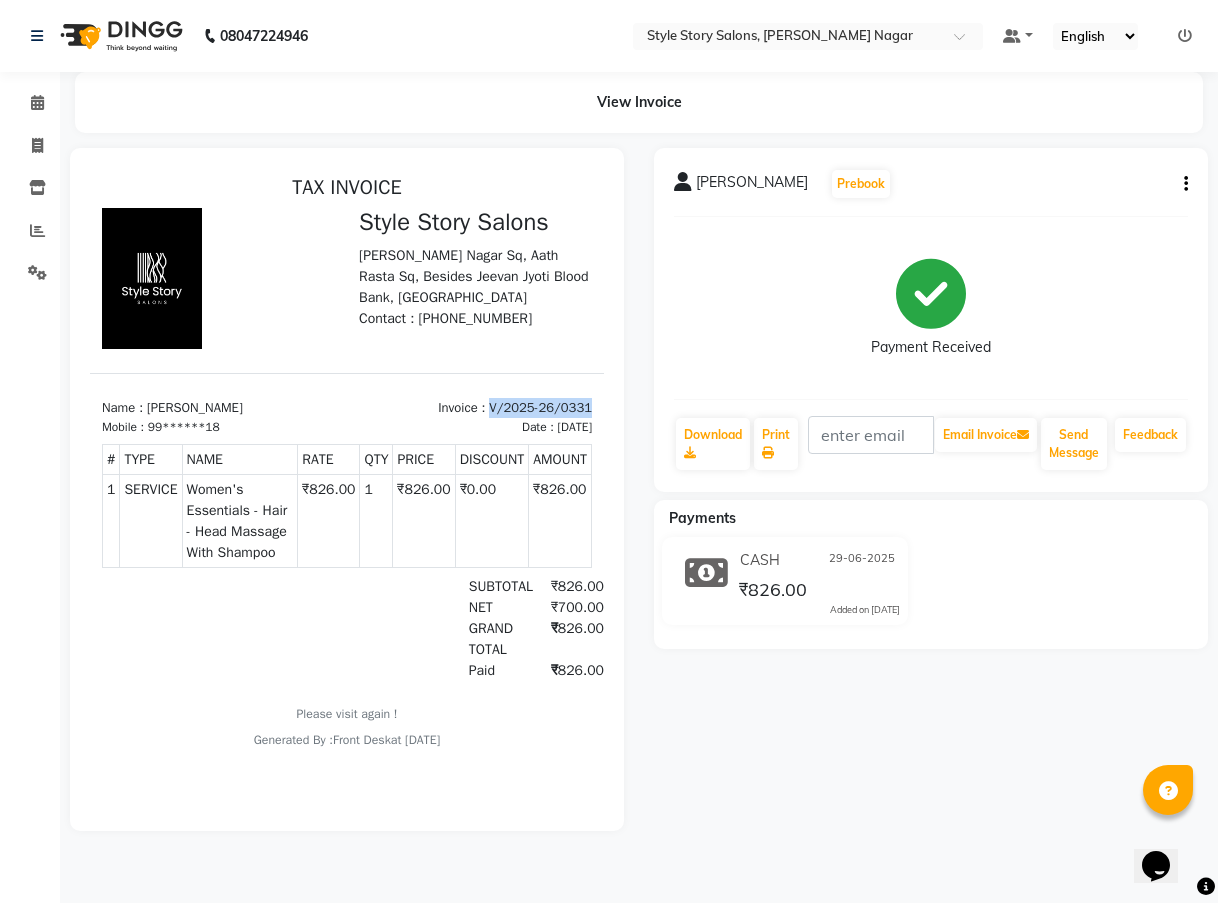 drag, startPoint x: 460, startPoint y: 405, endPoint x: 610, endPoint y: 404, distance: 150.00333 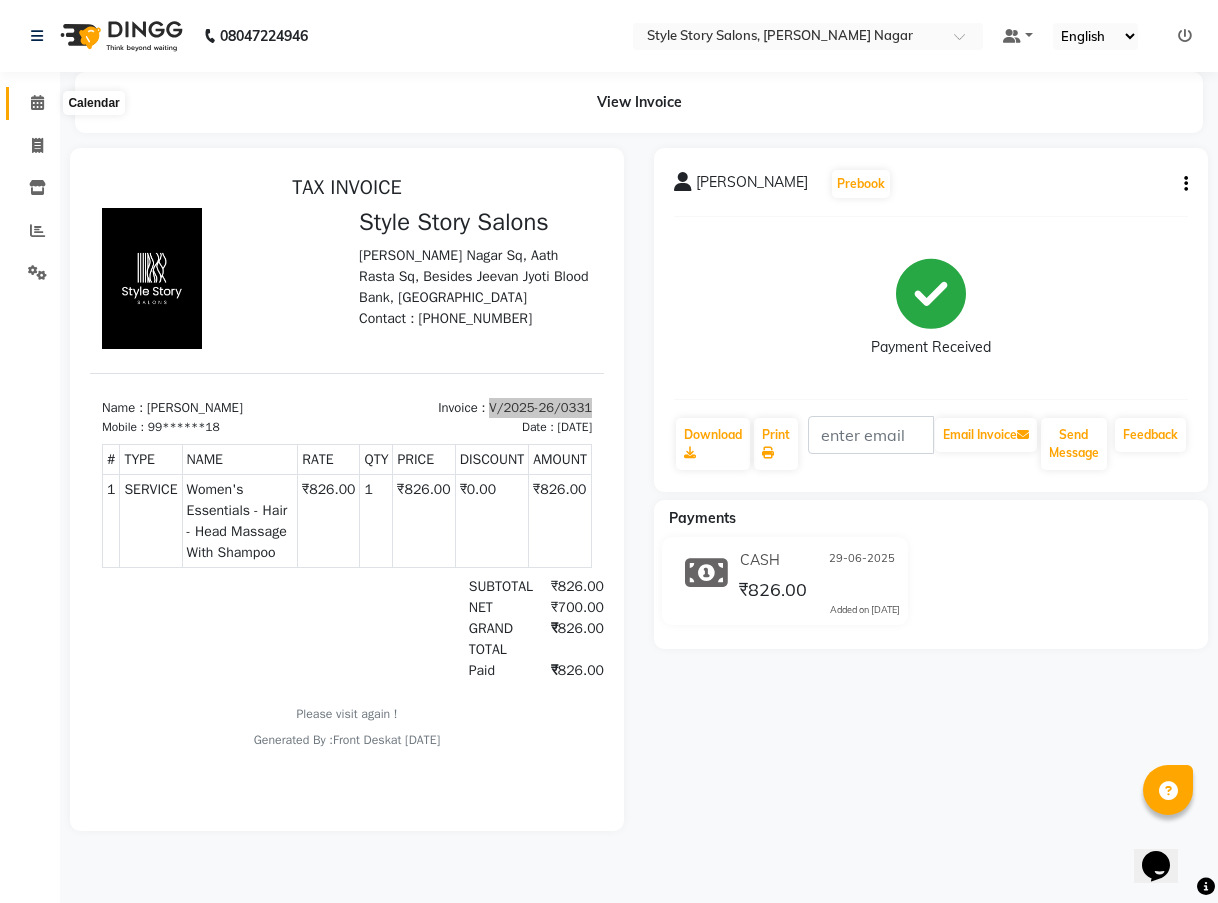 click 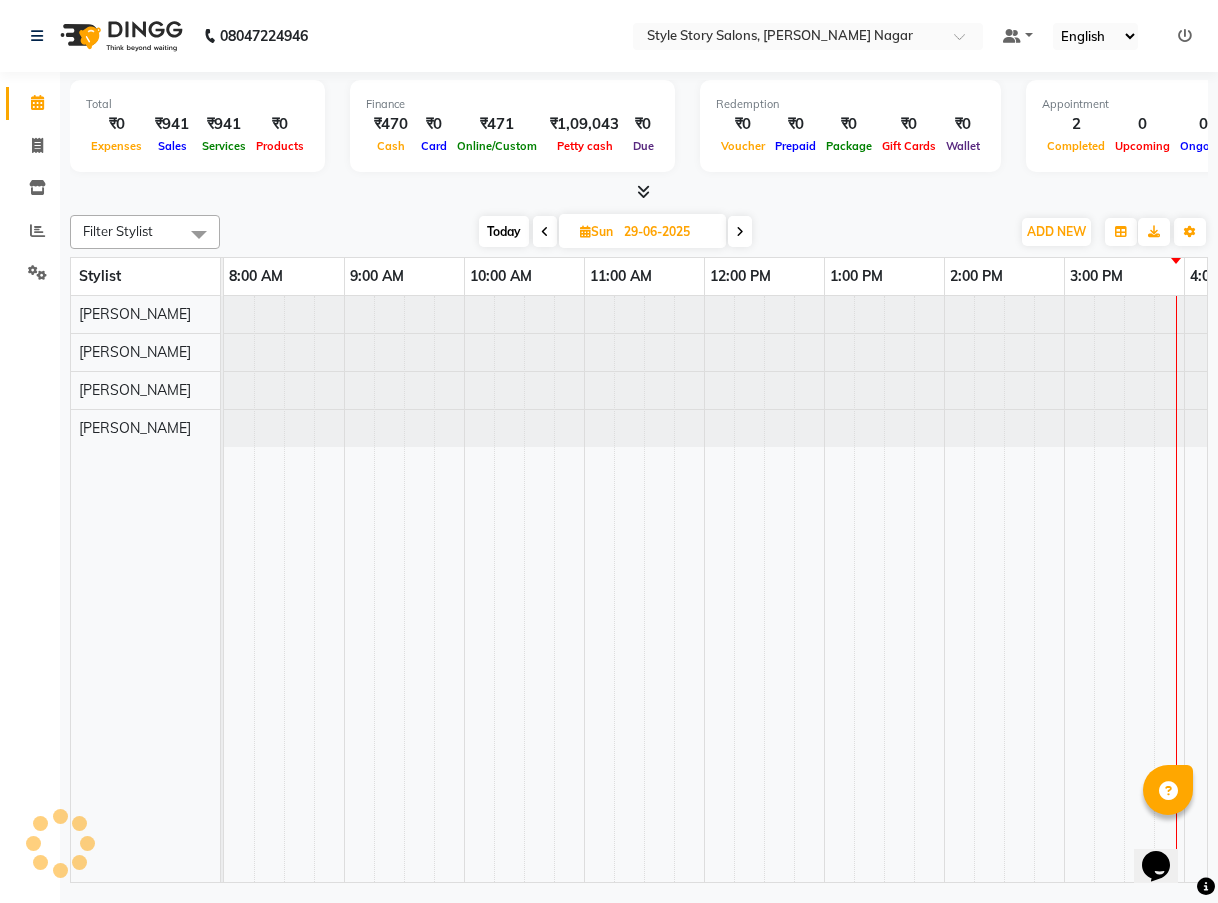 scroll, scrollTop: 0, scrollLeft: 0, axis: both 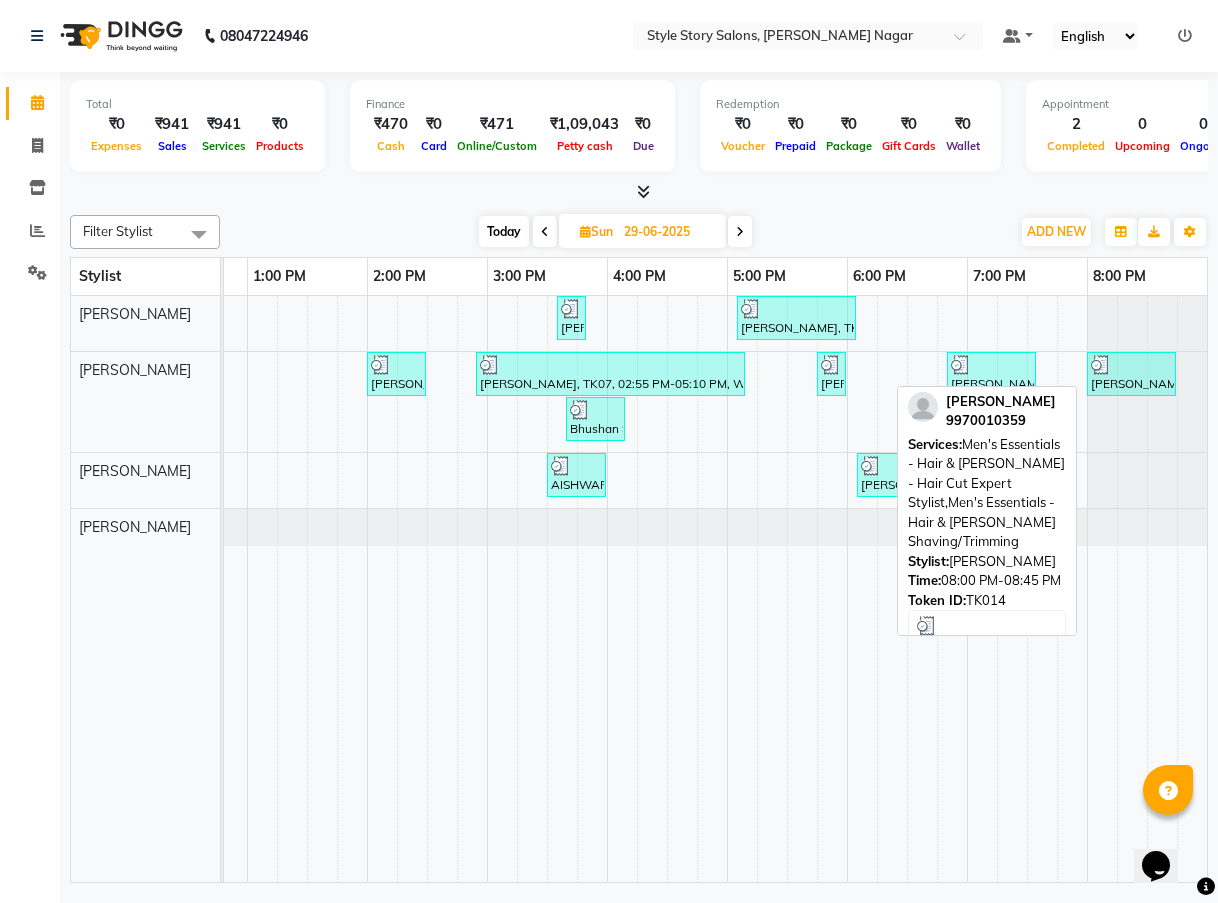 click at bounding box center (1101, 365) 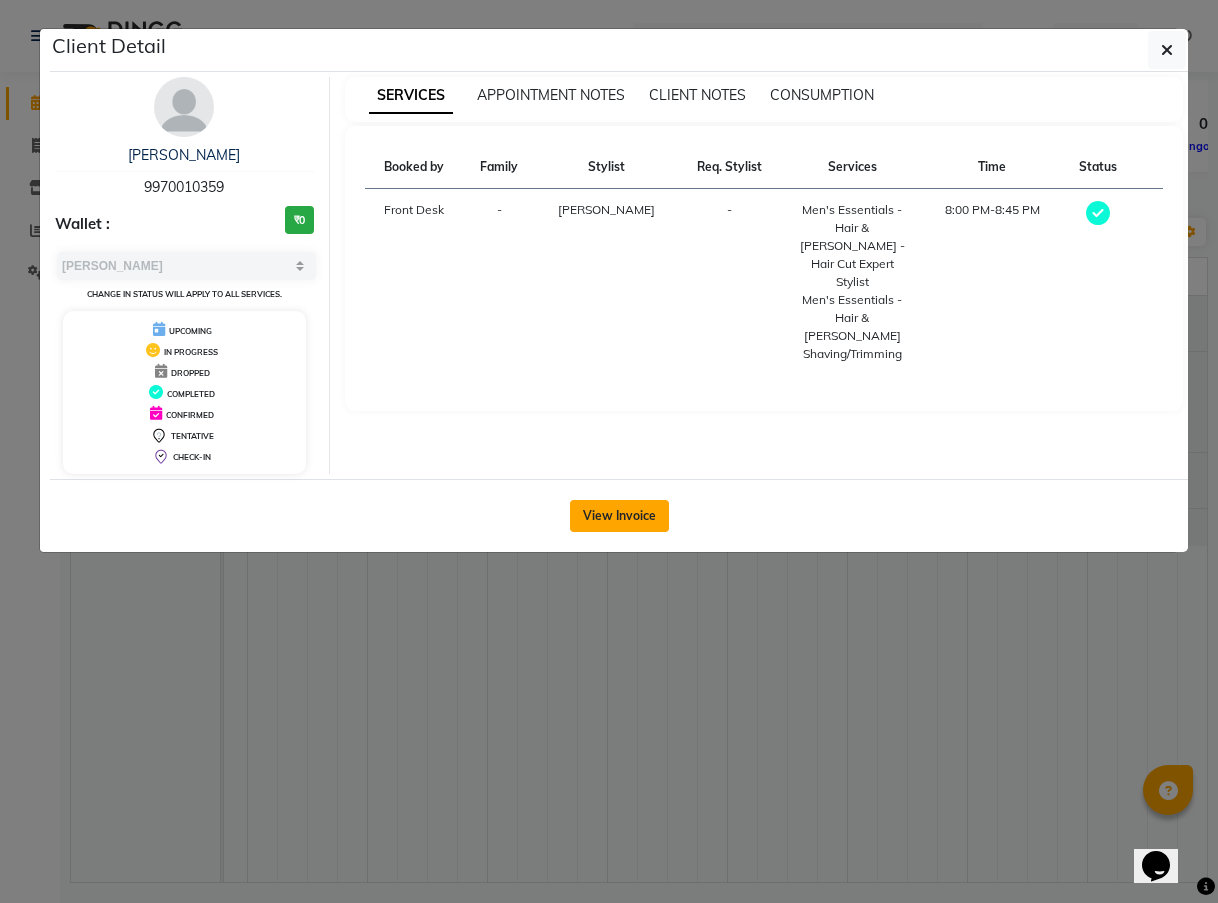 click on "View Invoice" 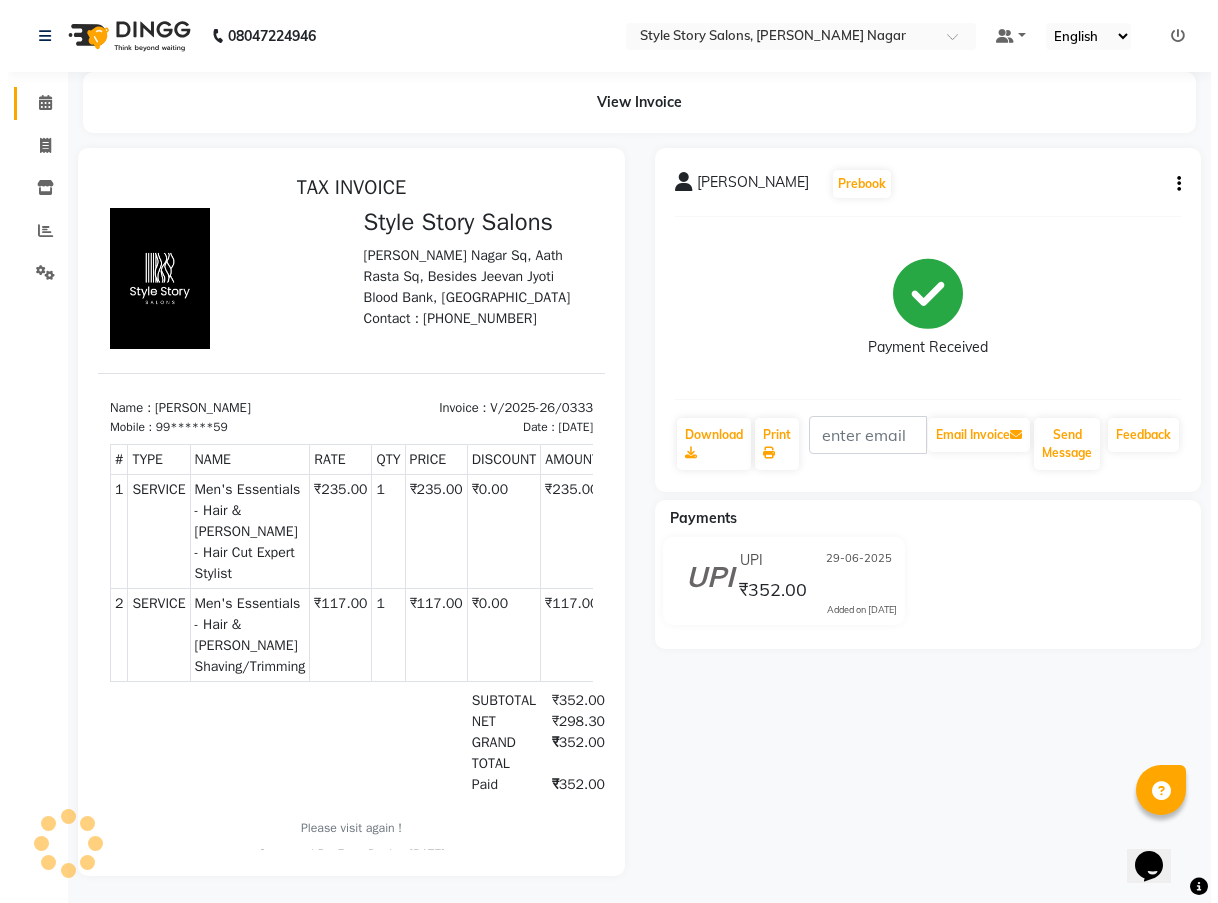 scroll, scrollTop: 0, scrollLeft: 0, axis: both 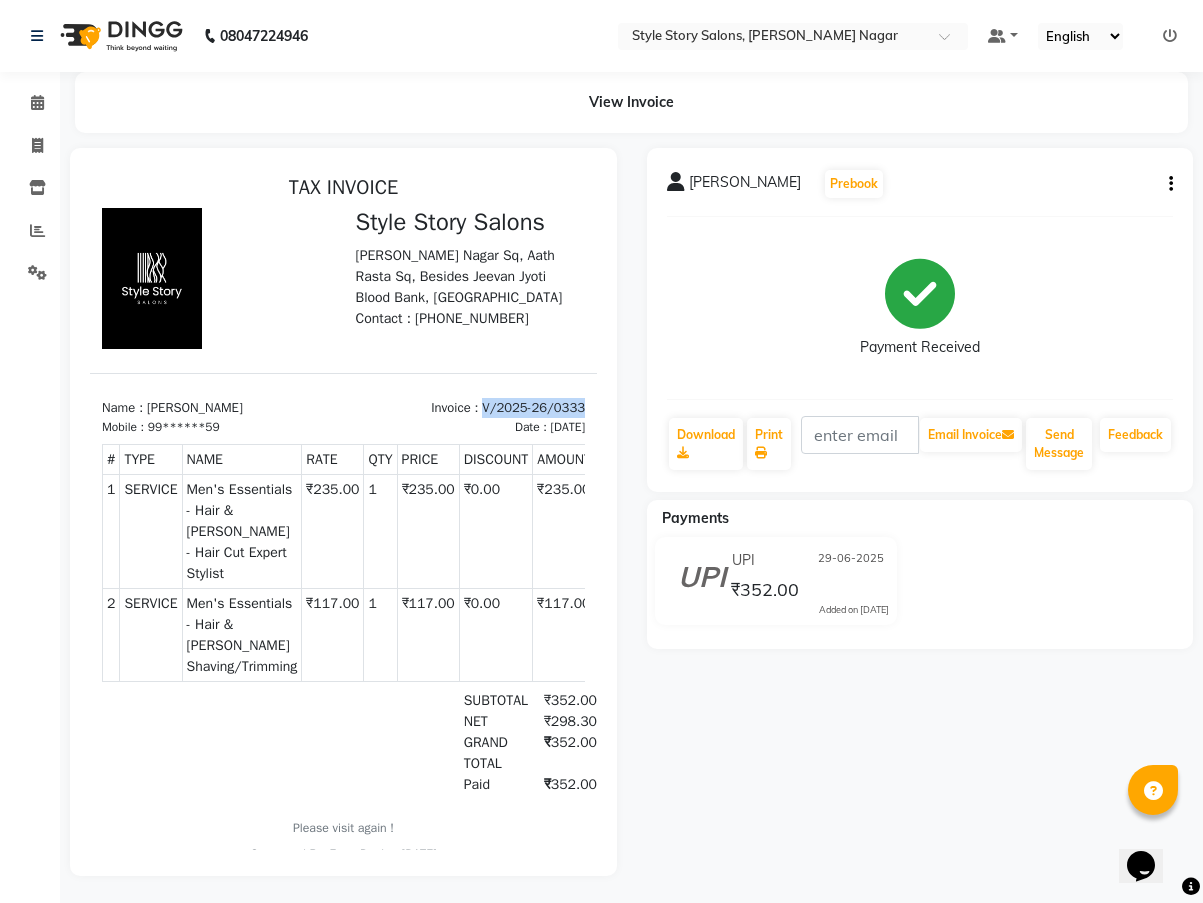 drag, startPoint x: 453, startPoint y: 404, endPoint x: 556, endPoint y: 394, distance: 103.4843 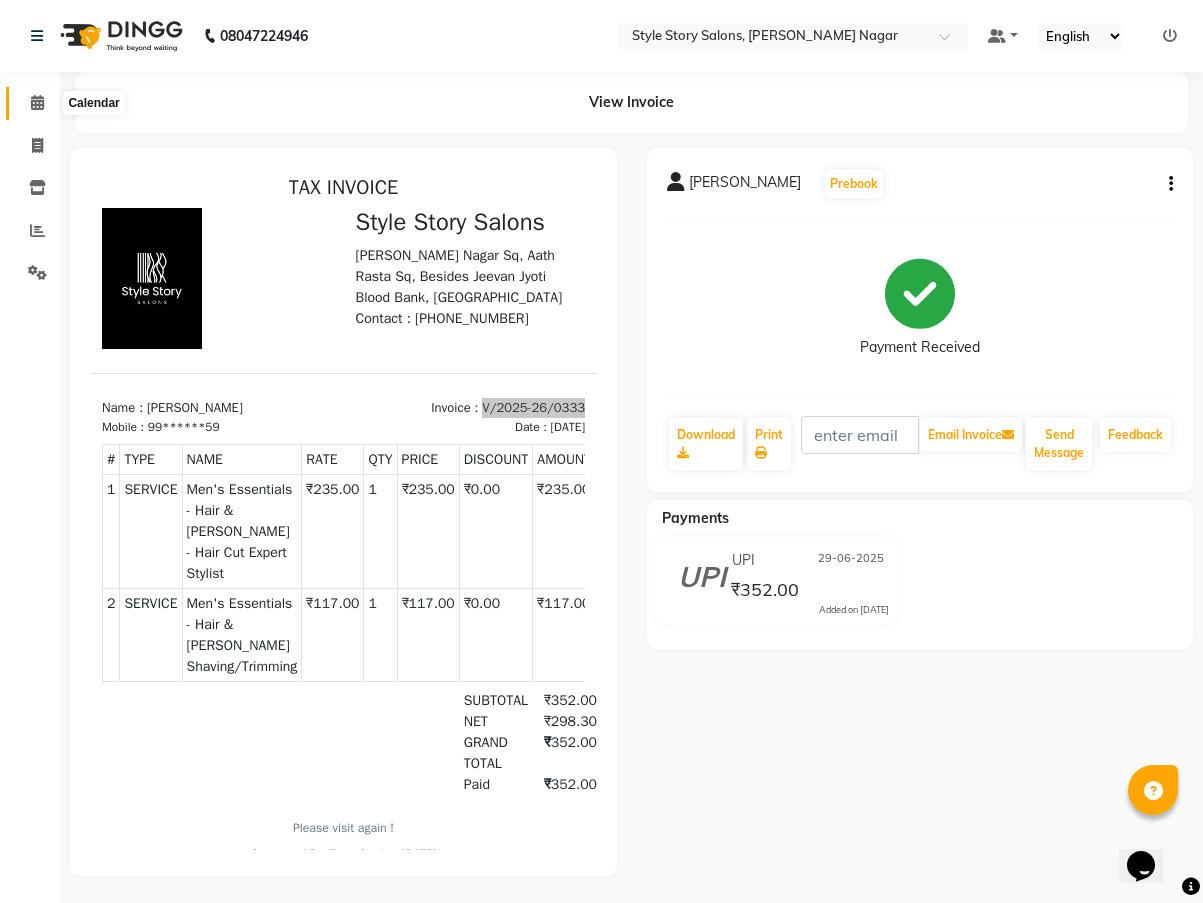 click 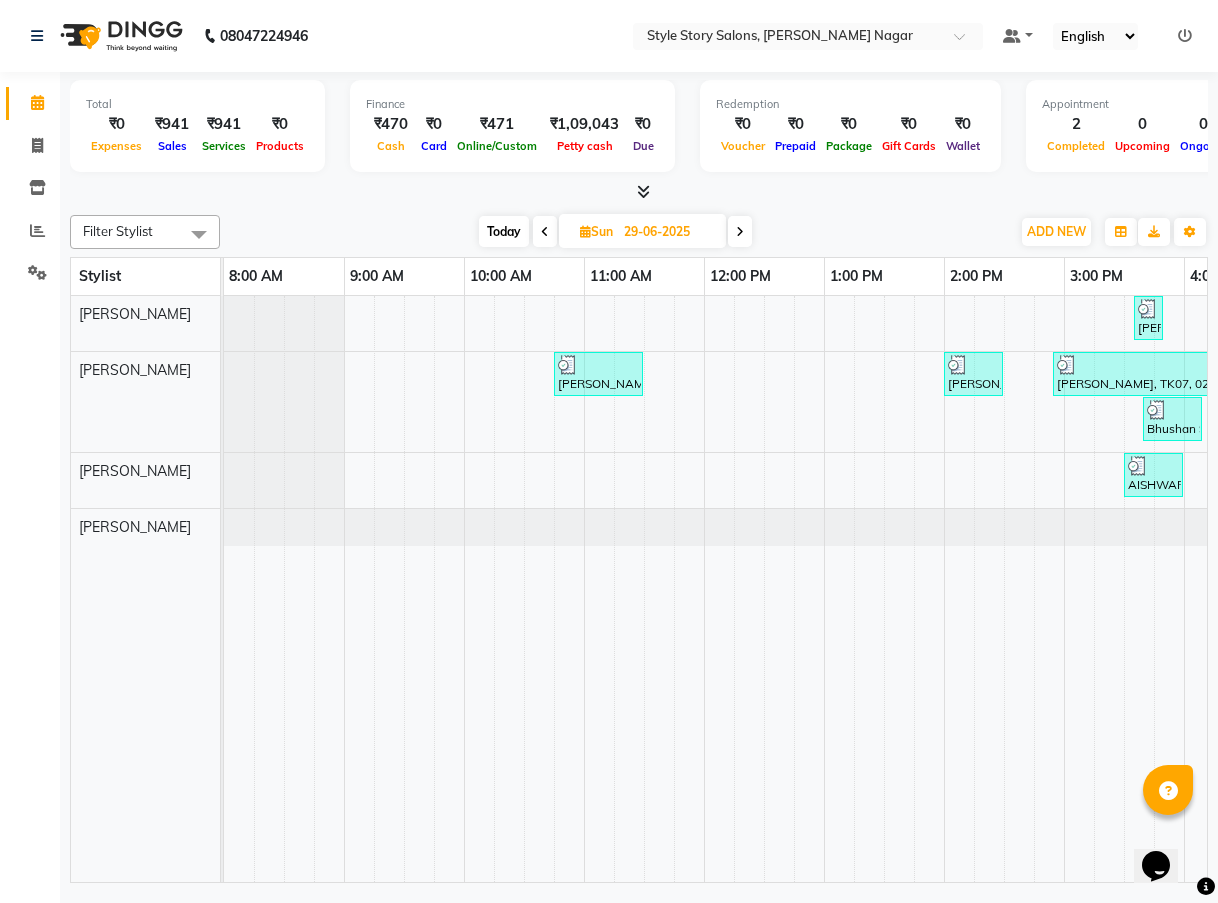 click on "29-06-2025" at bounding box center (668, 232) 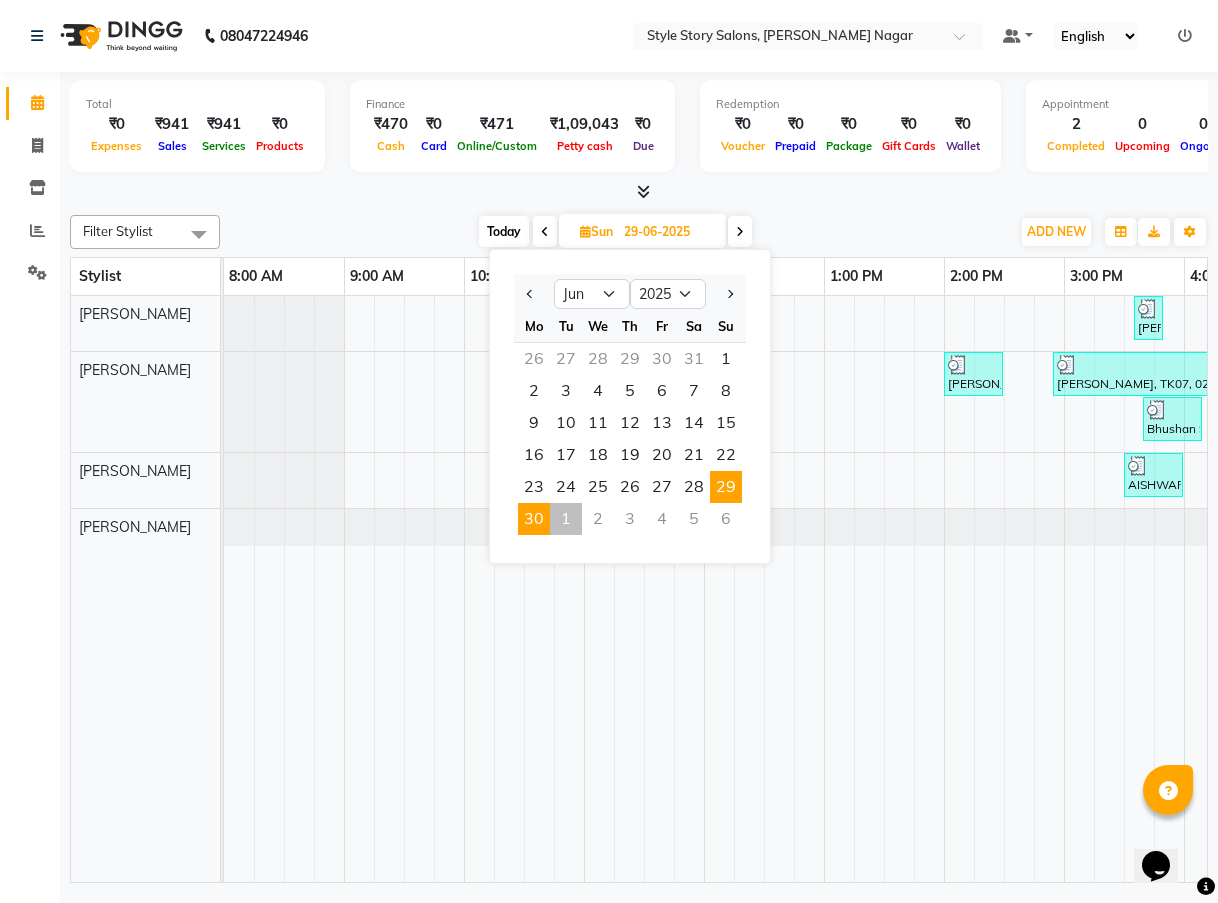 click on "30" at bounding box center (534, 519) 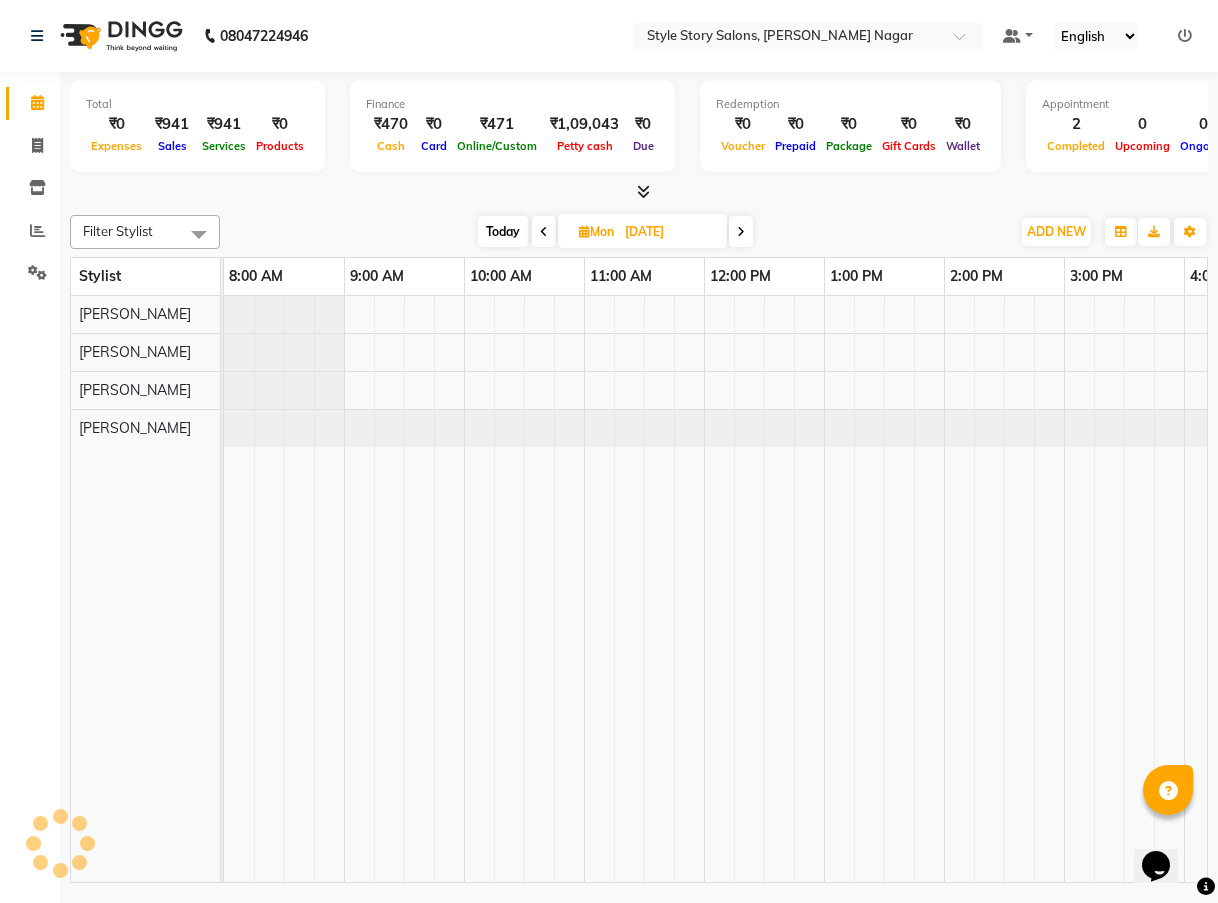 scroll, scrollTop: 0, scrollLeft: 577, axis: horizontal 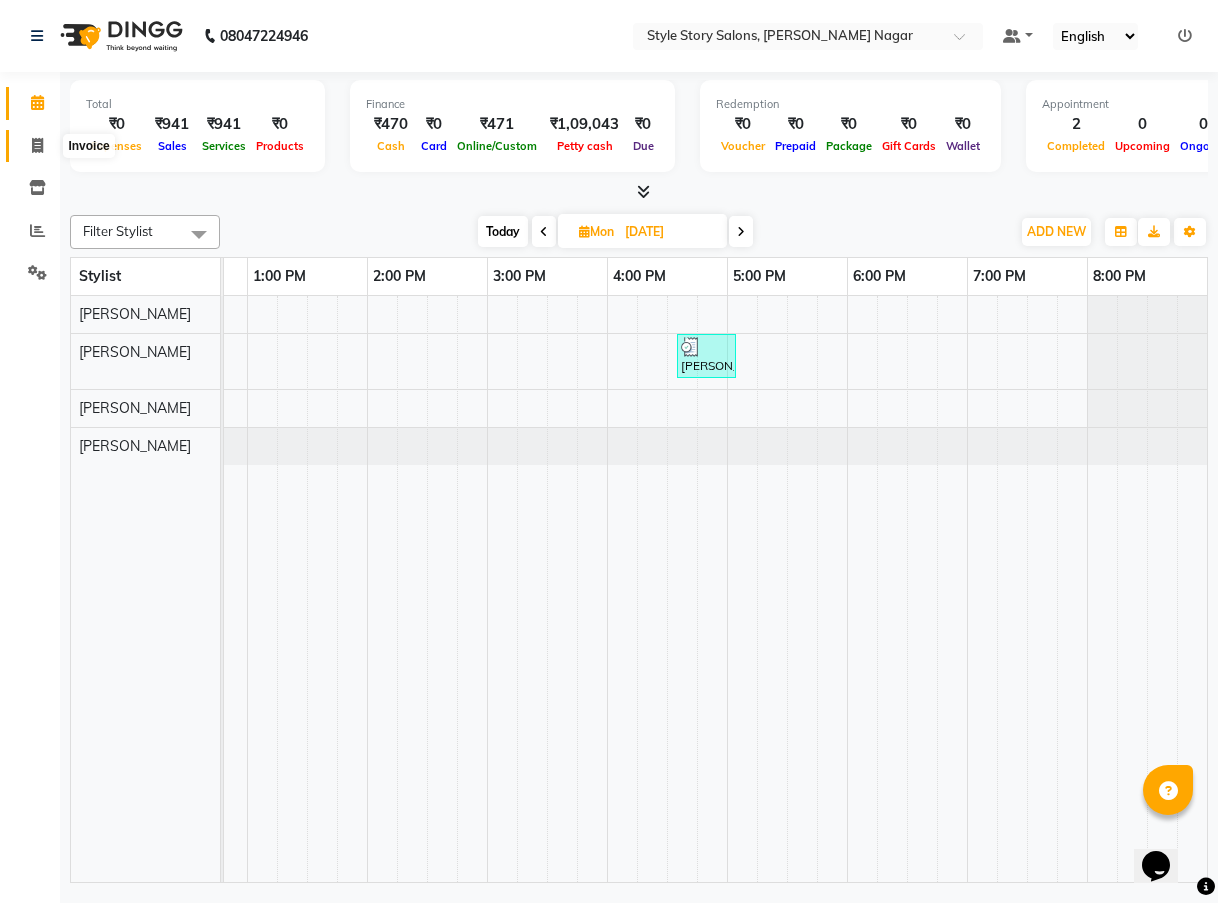 click 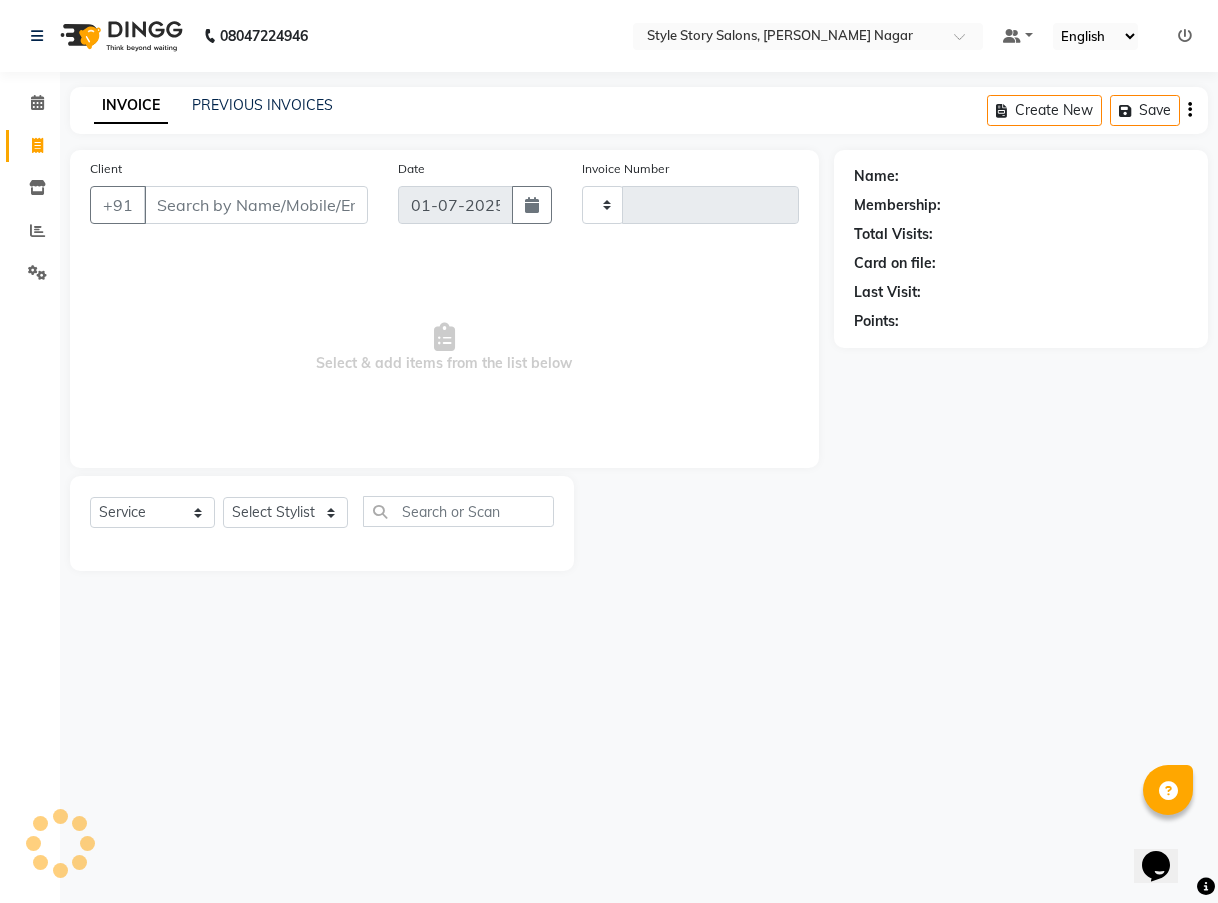 type on "0339" 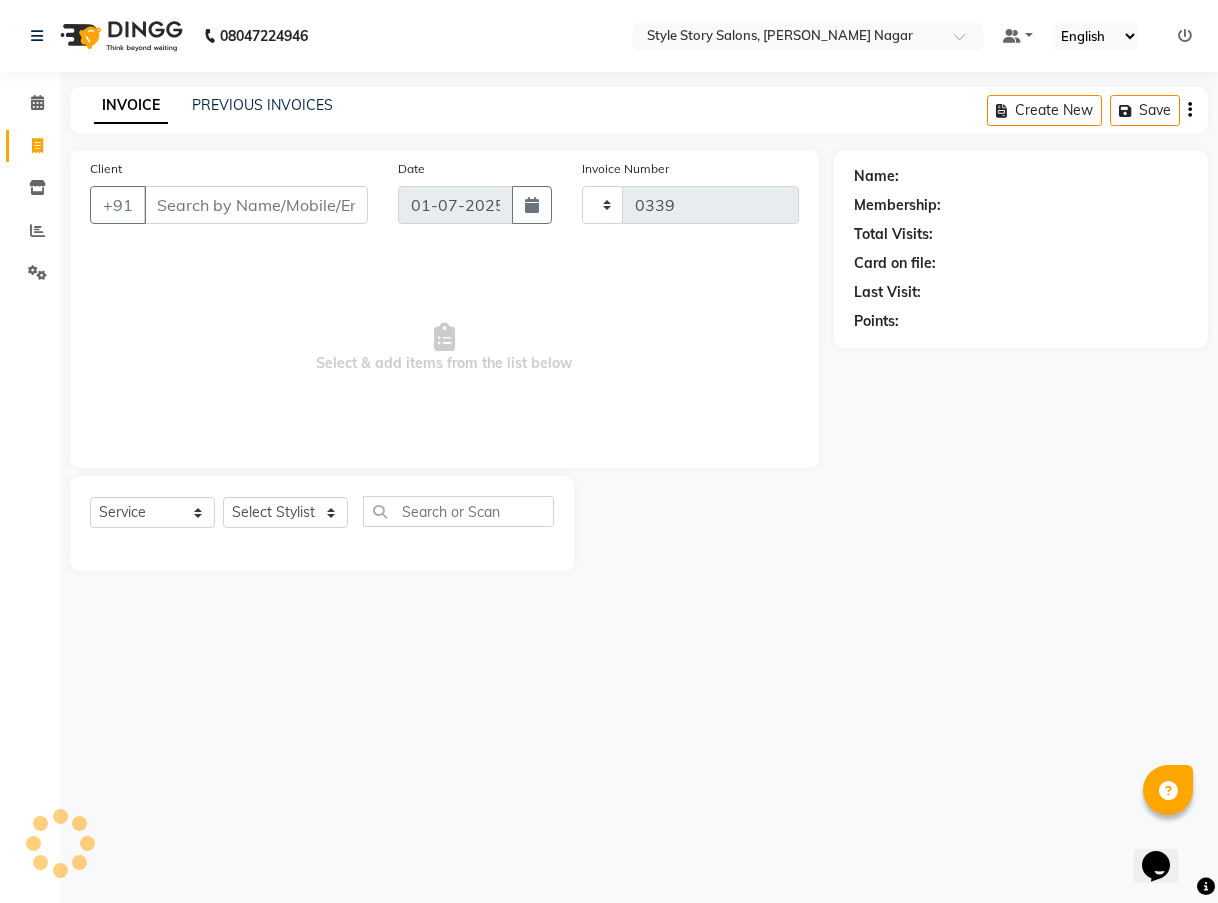 select on "8255" 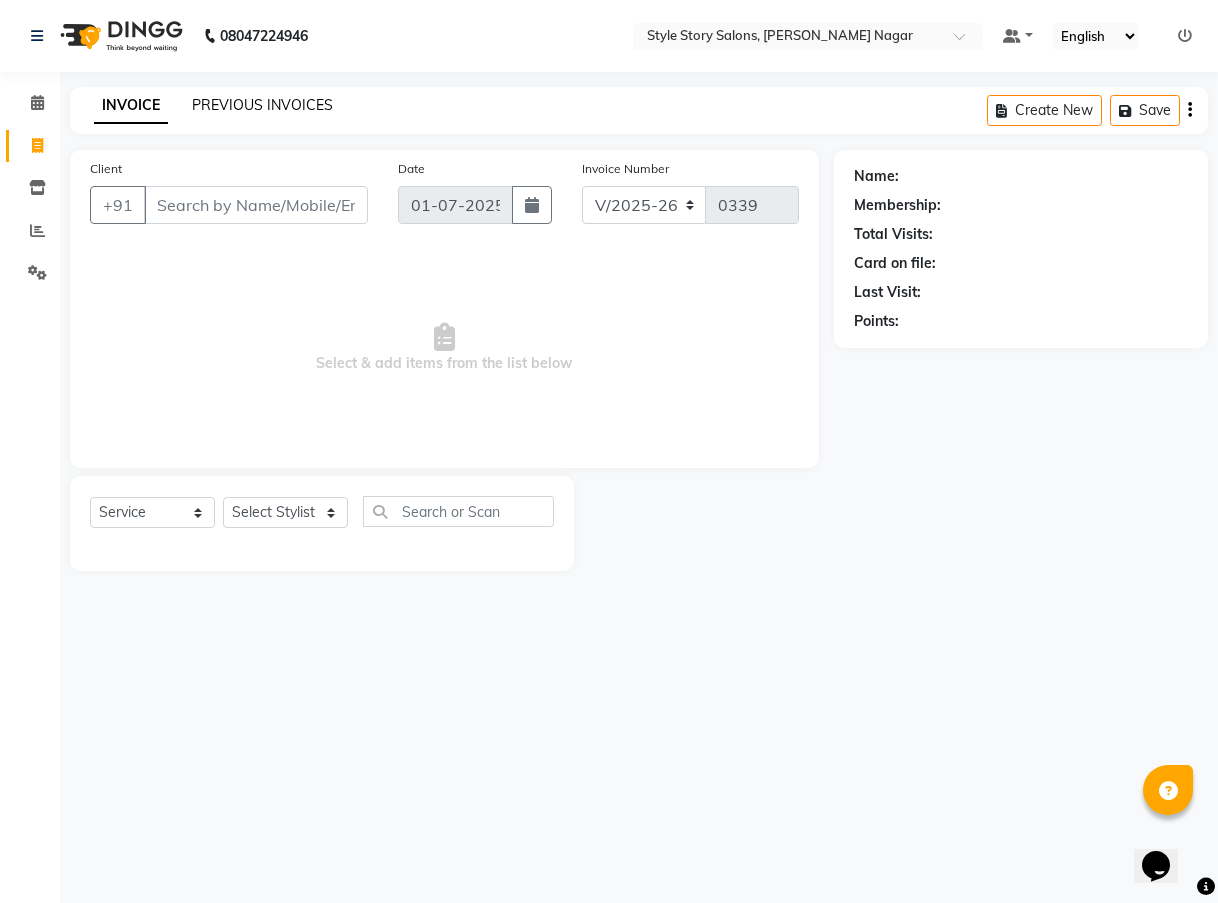 click on "PREVIOUS INVOICES" 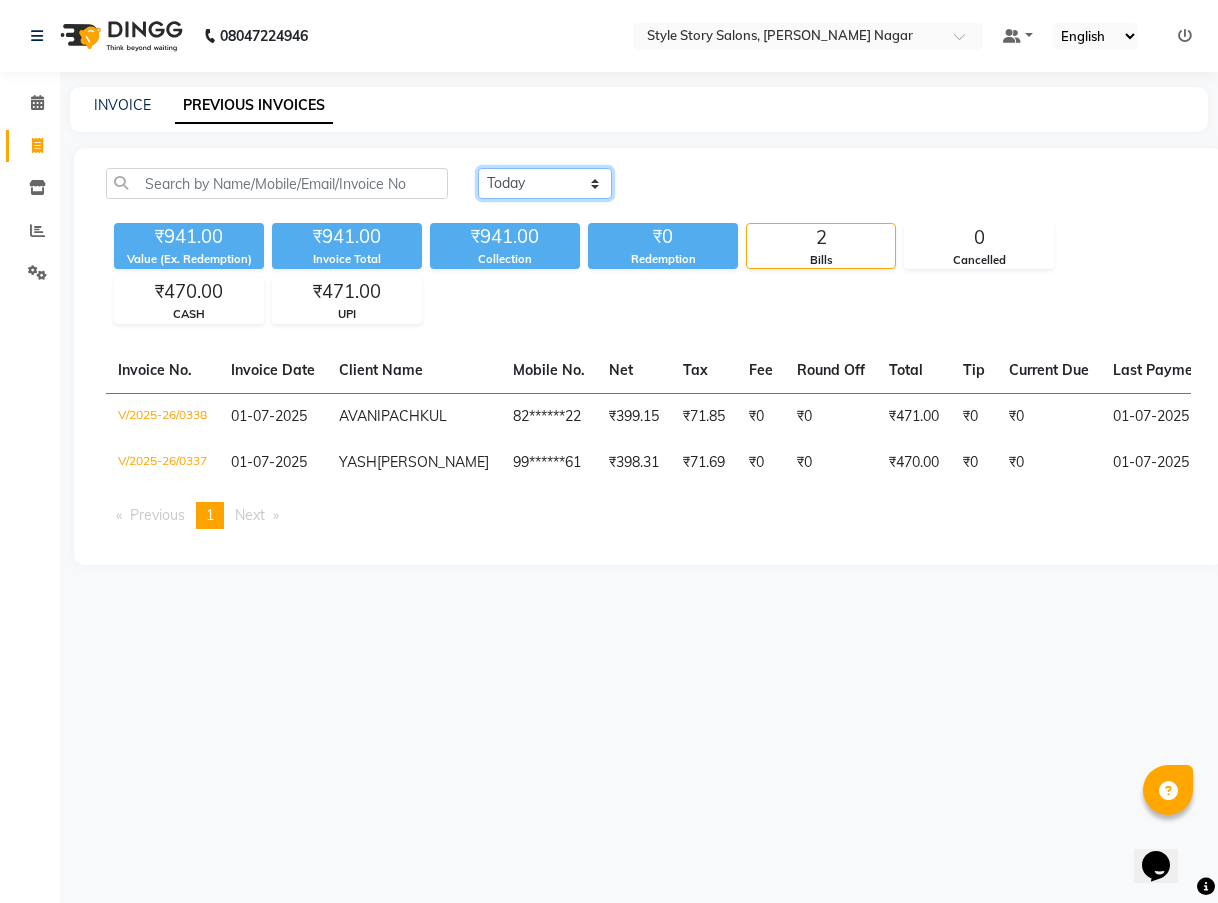 click on "[DATE] [DATE] Custom Range" 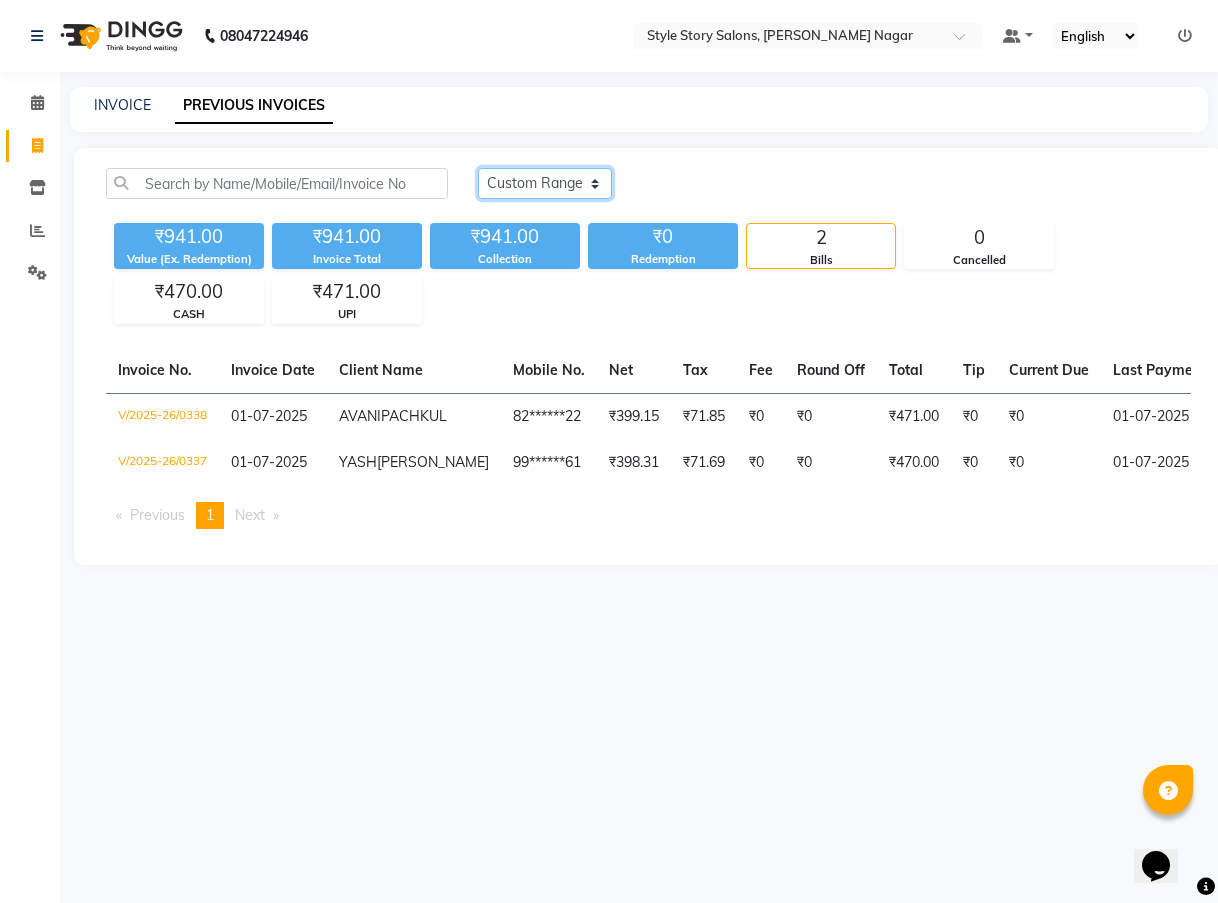 click on "[DATE] [DATE] Custom Range" 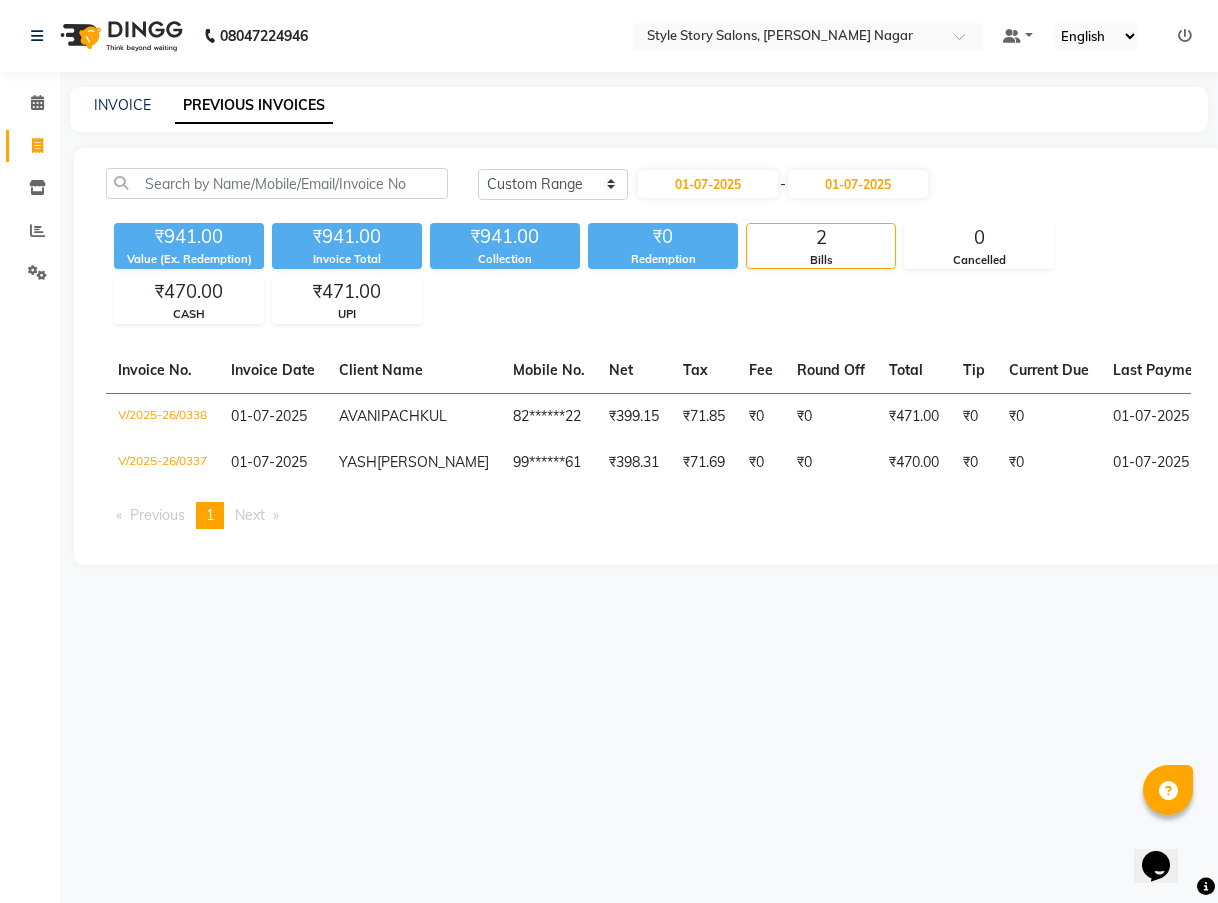click on "[DATE] - [DATE]" 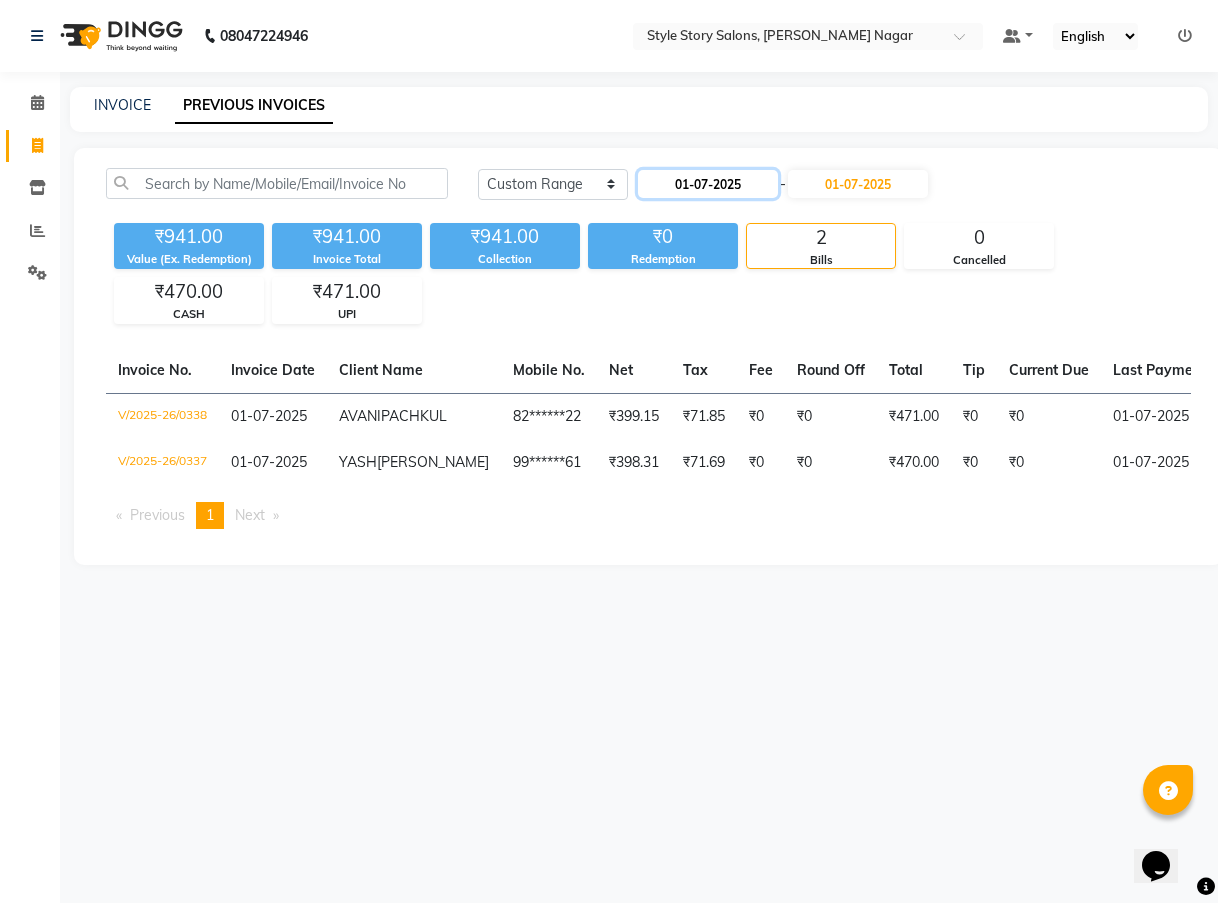click on "01-07-2025" 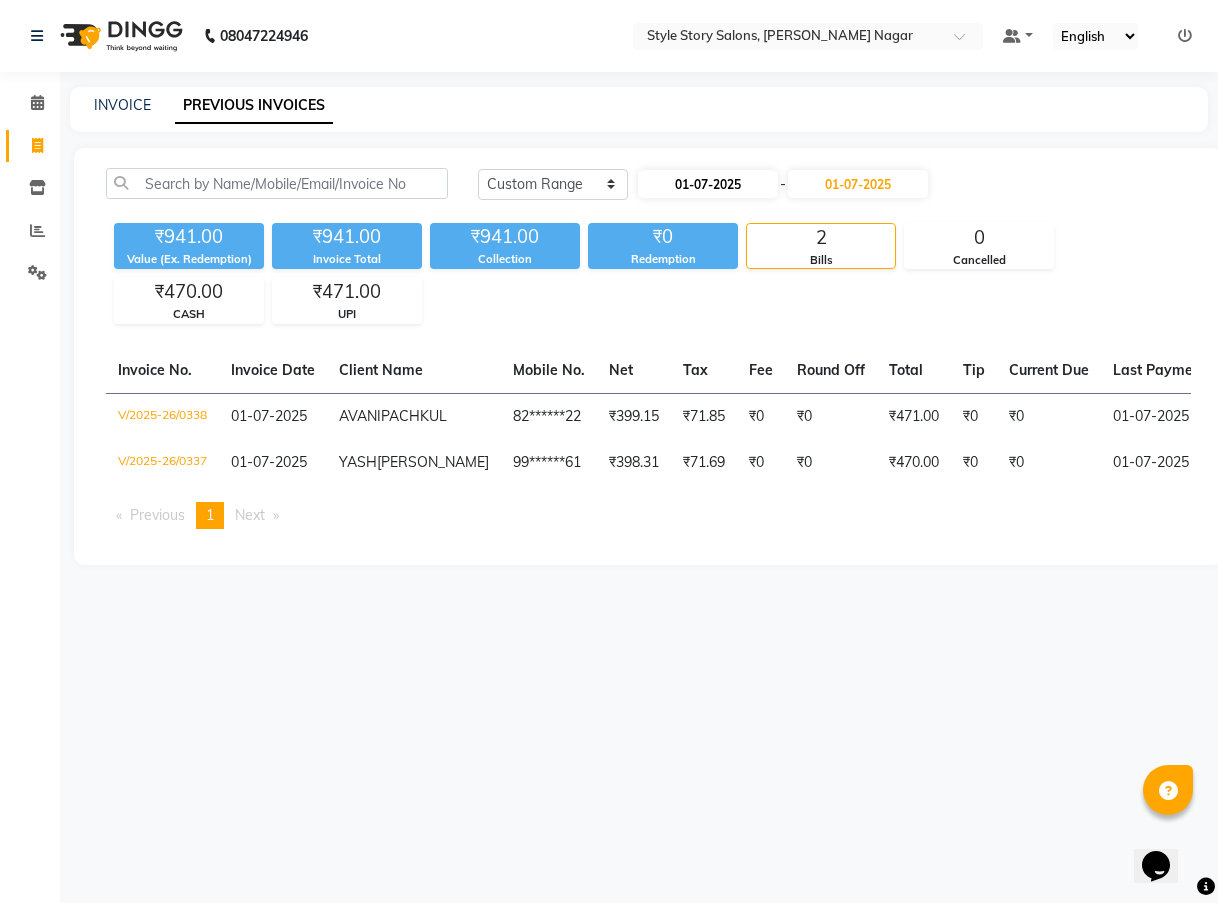 select on "7" 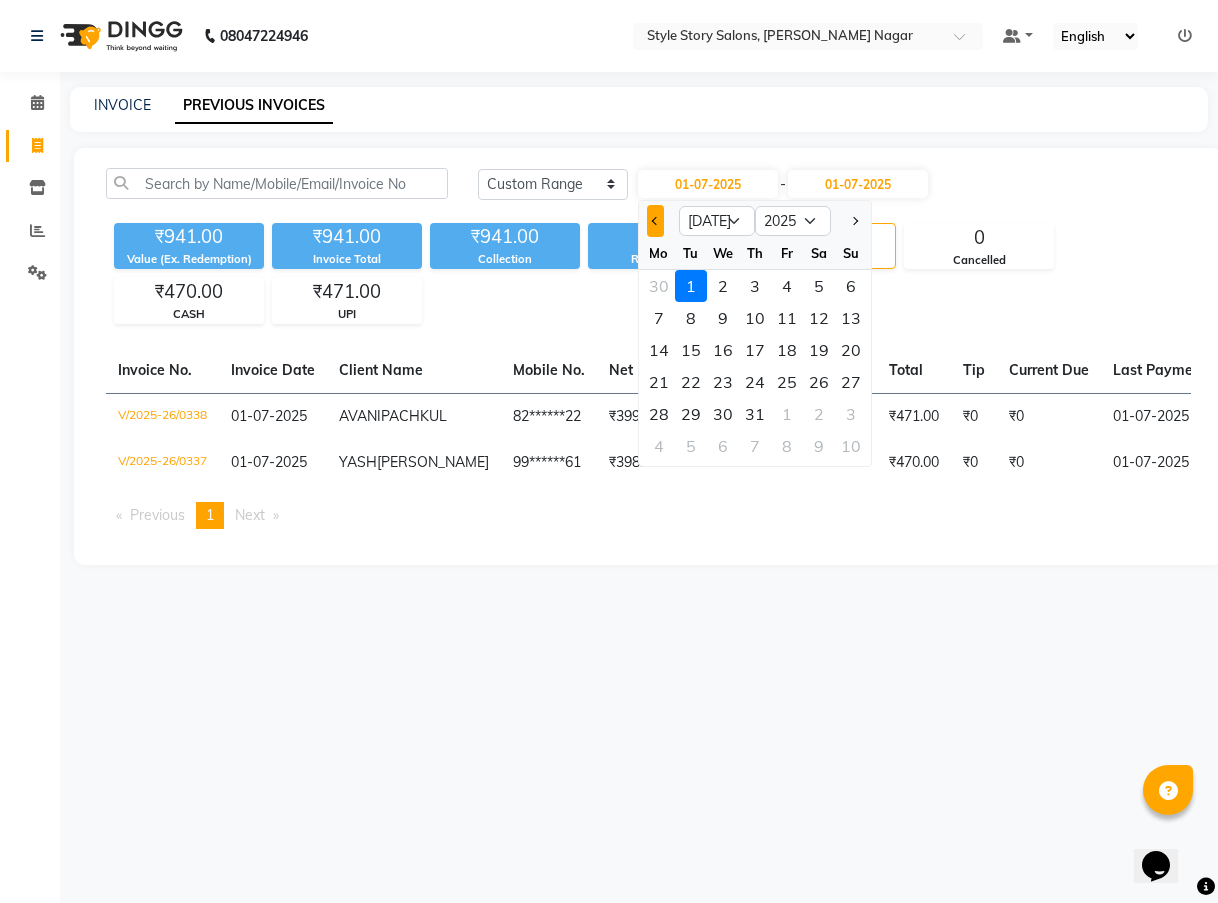 click 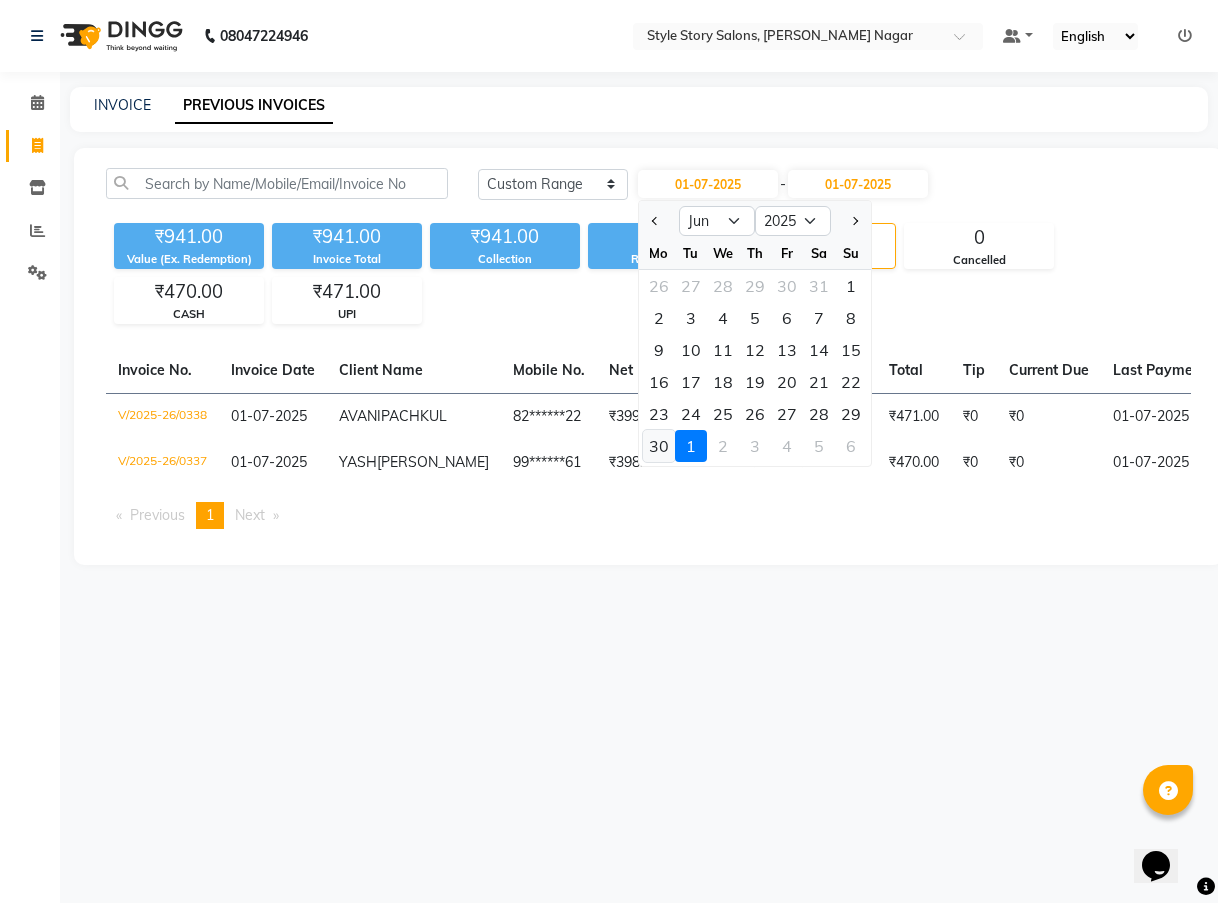 click on "30" 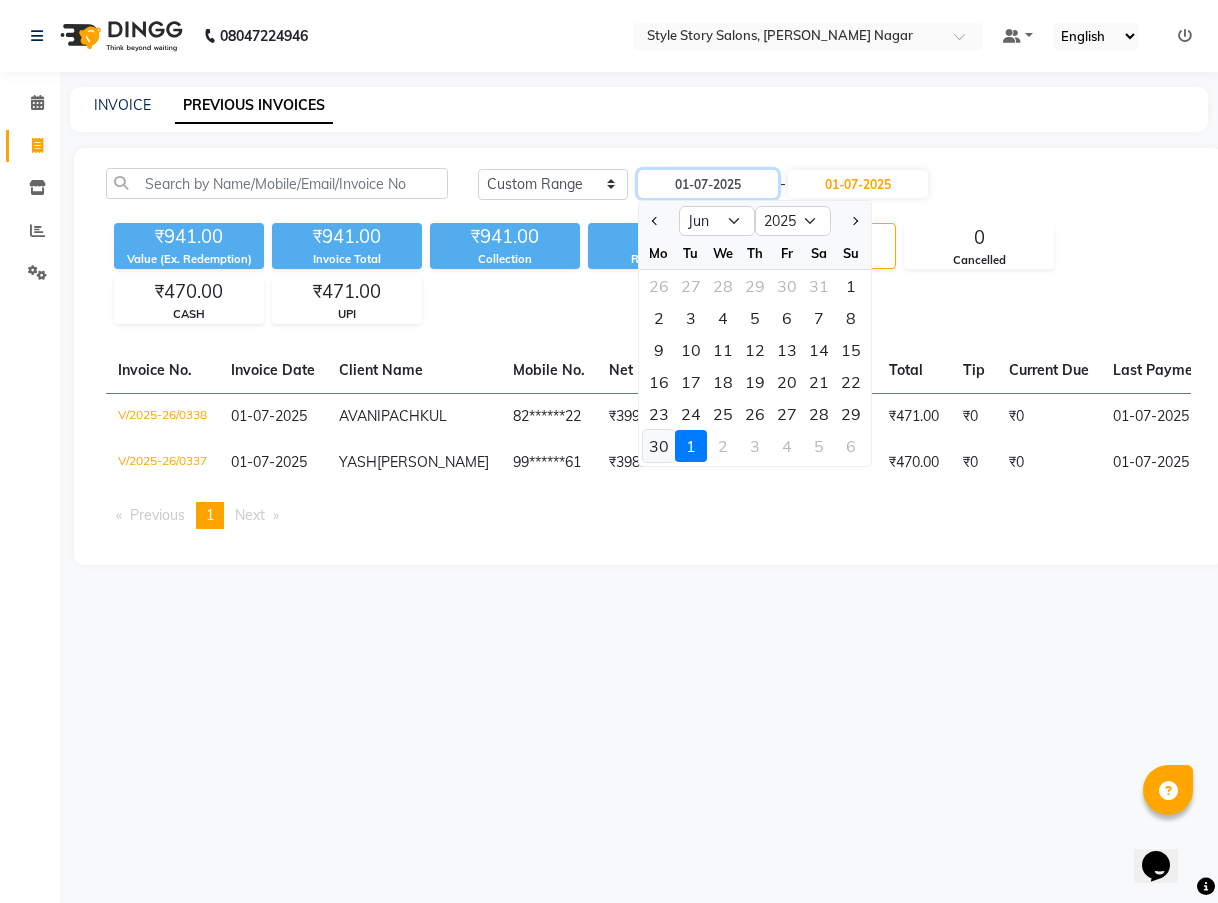 type on "[DATE]" 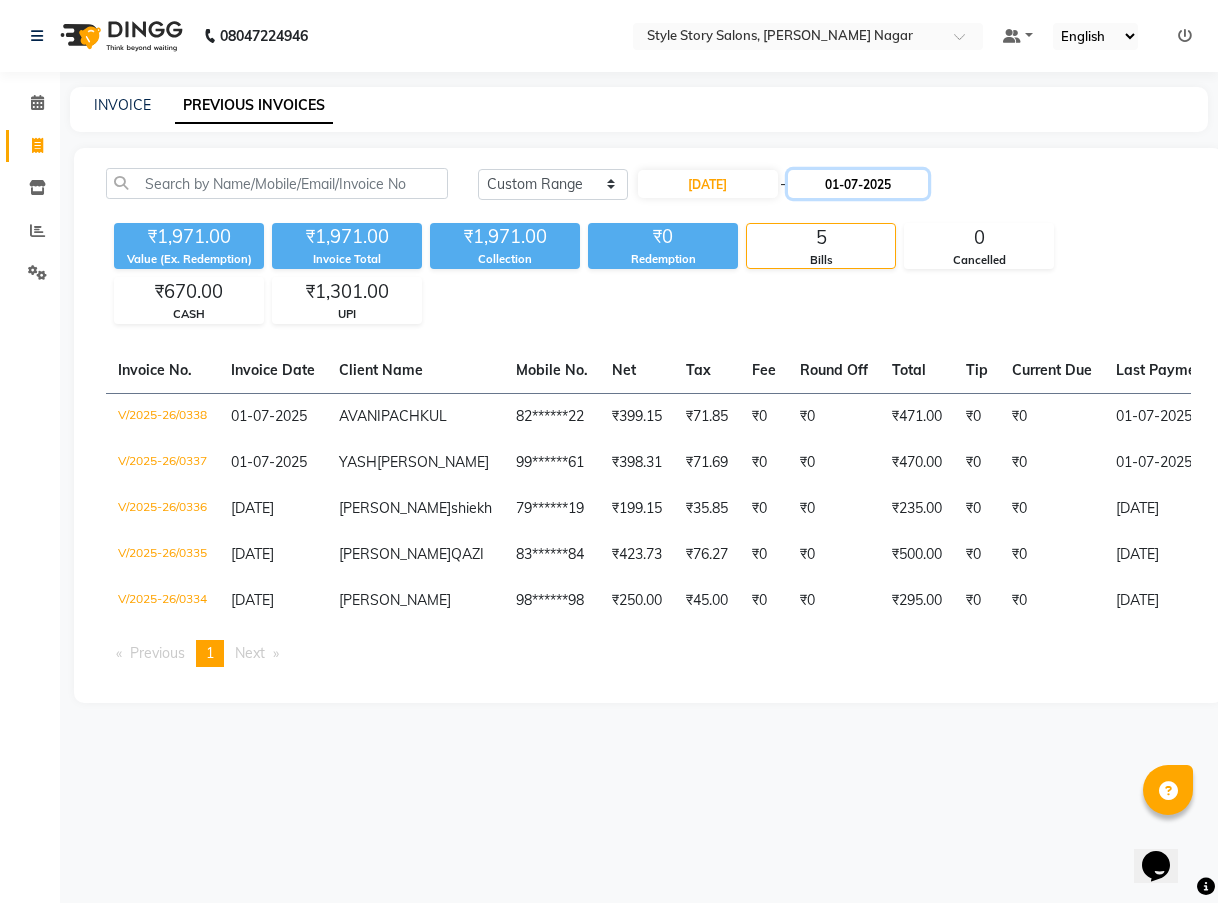 click on "01-07-2025" 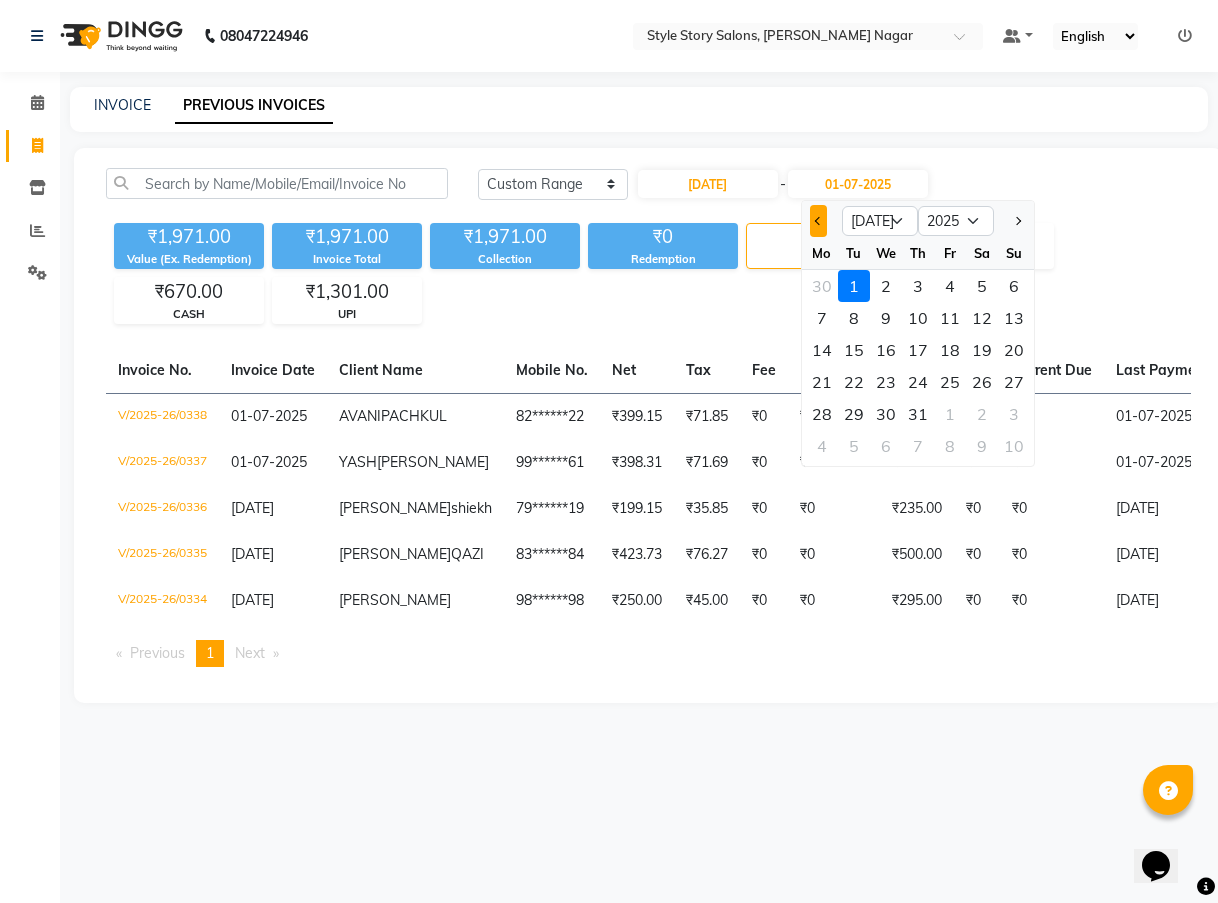 click 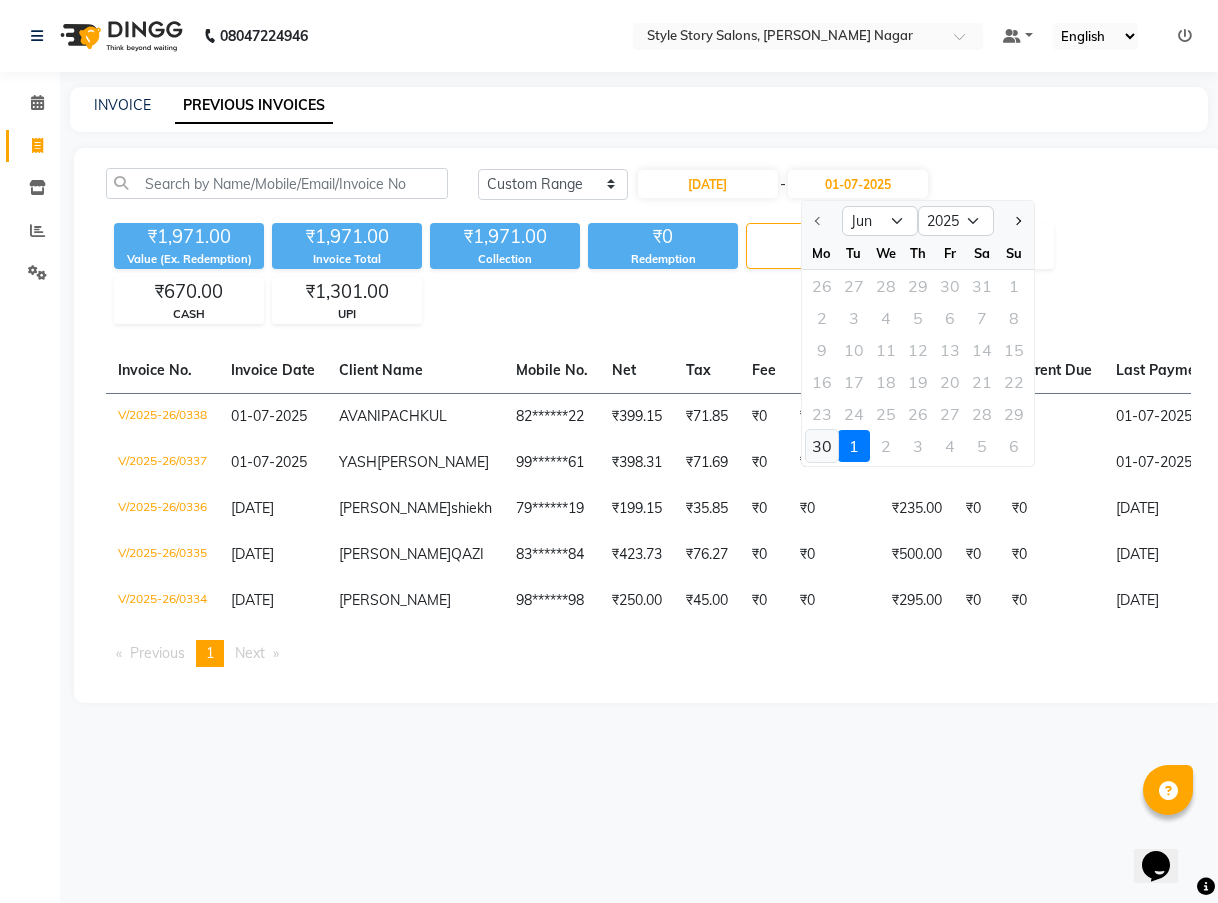 click on "30" 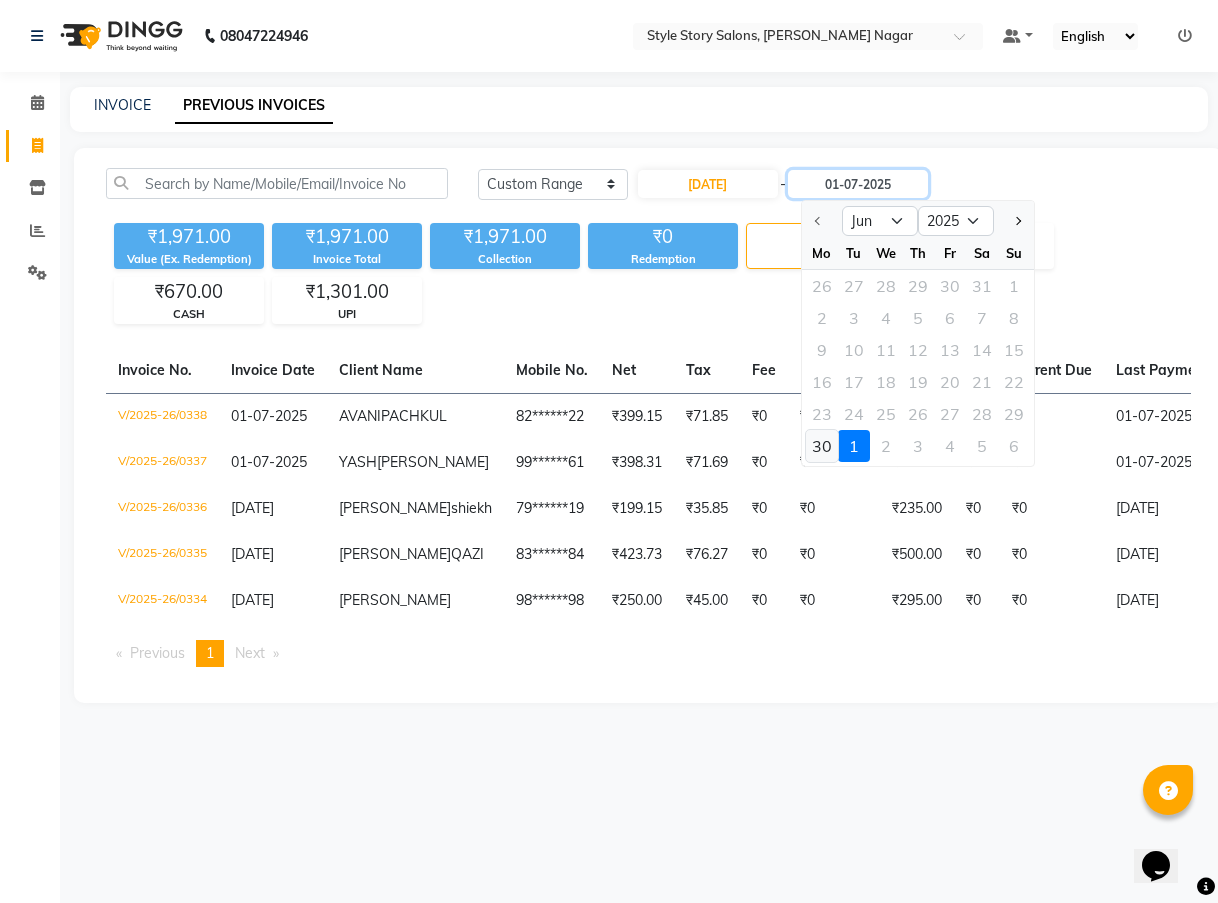 type on "[DATE]" 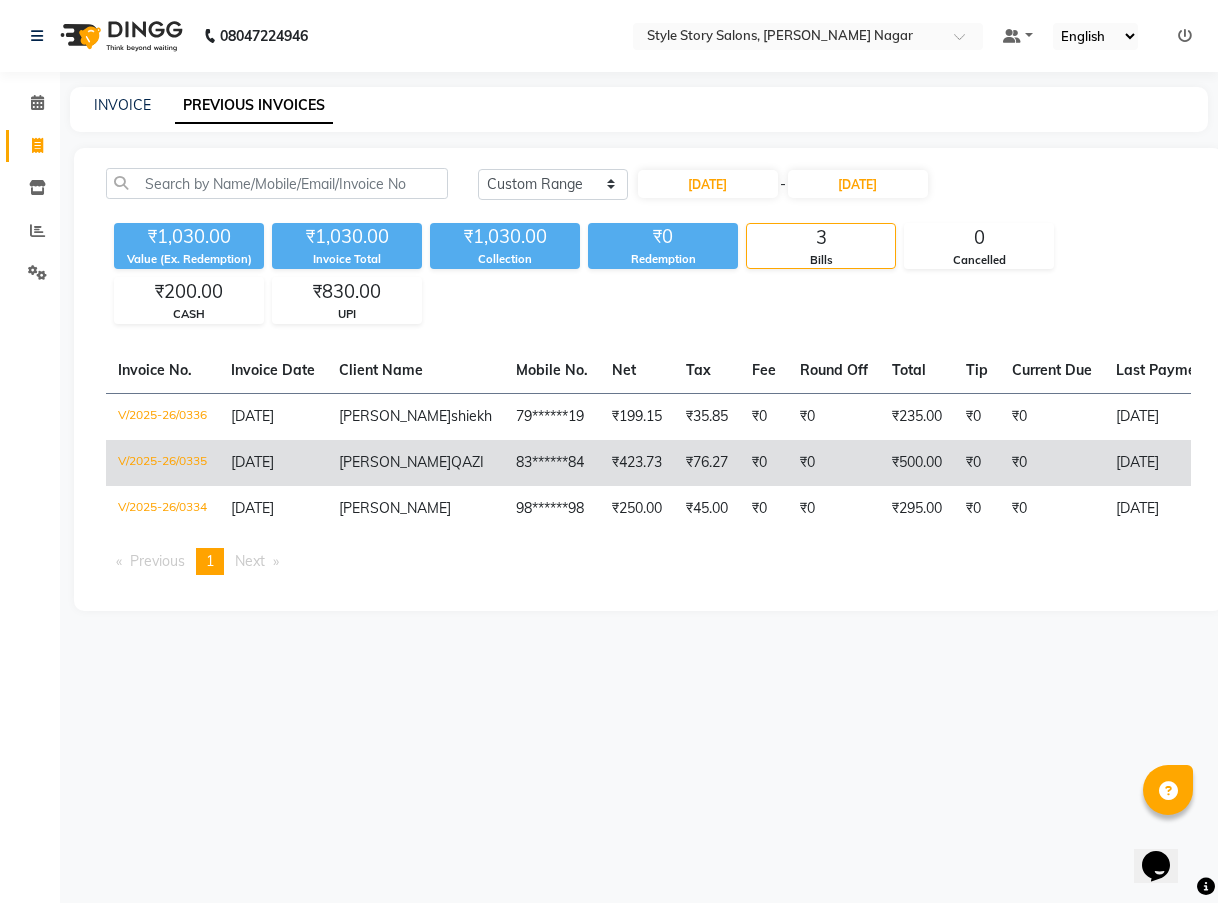 click on "V/2025-26/0335" 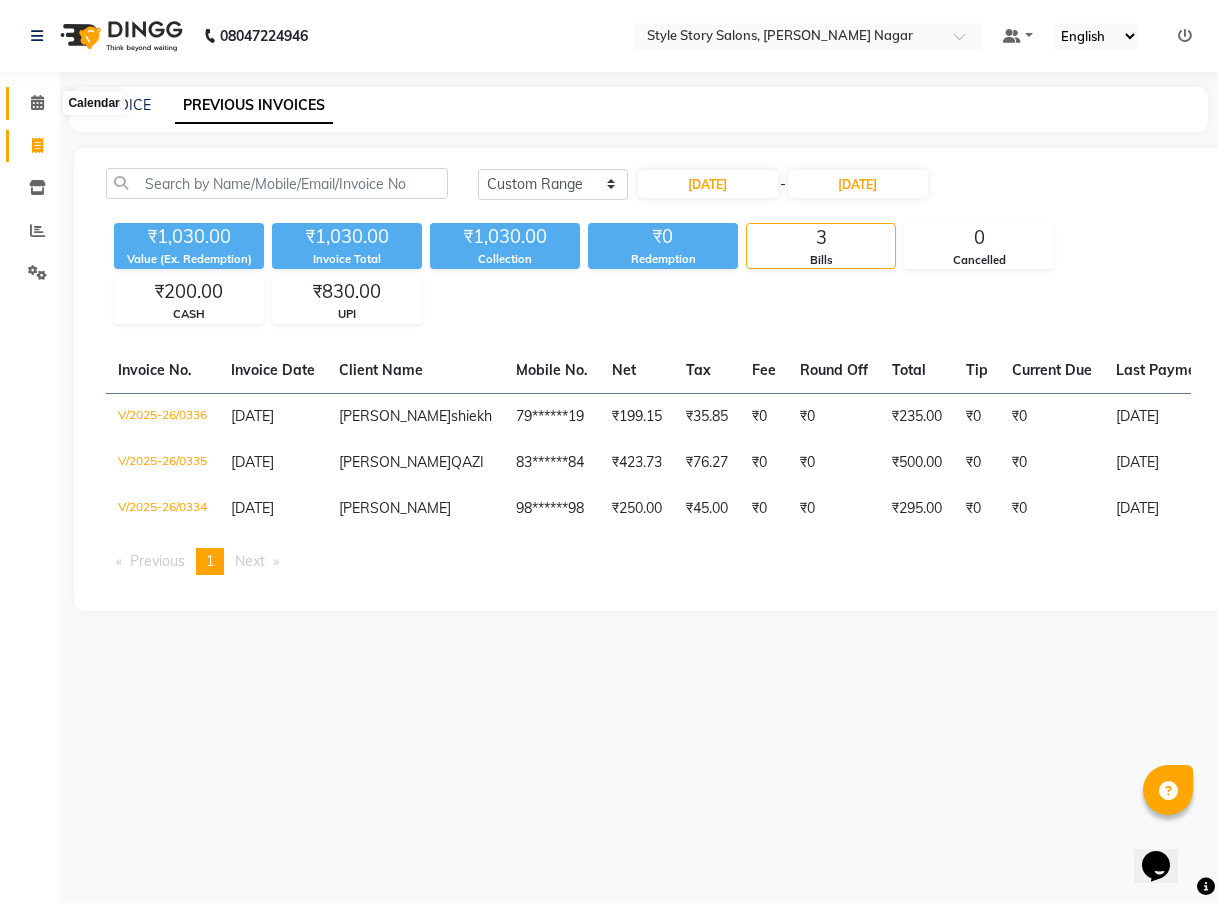 click 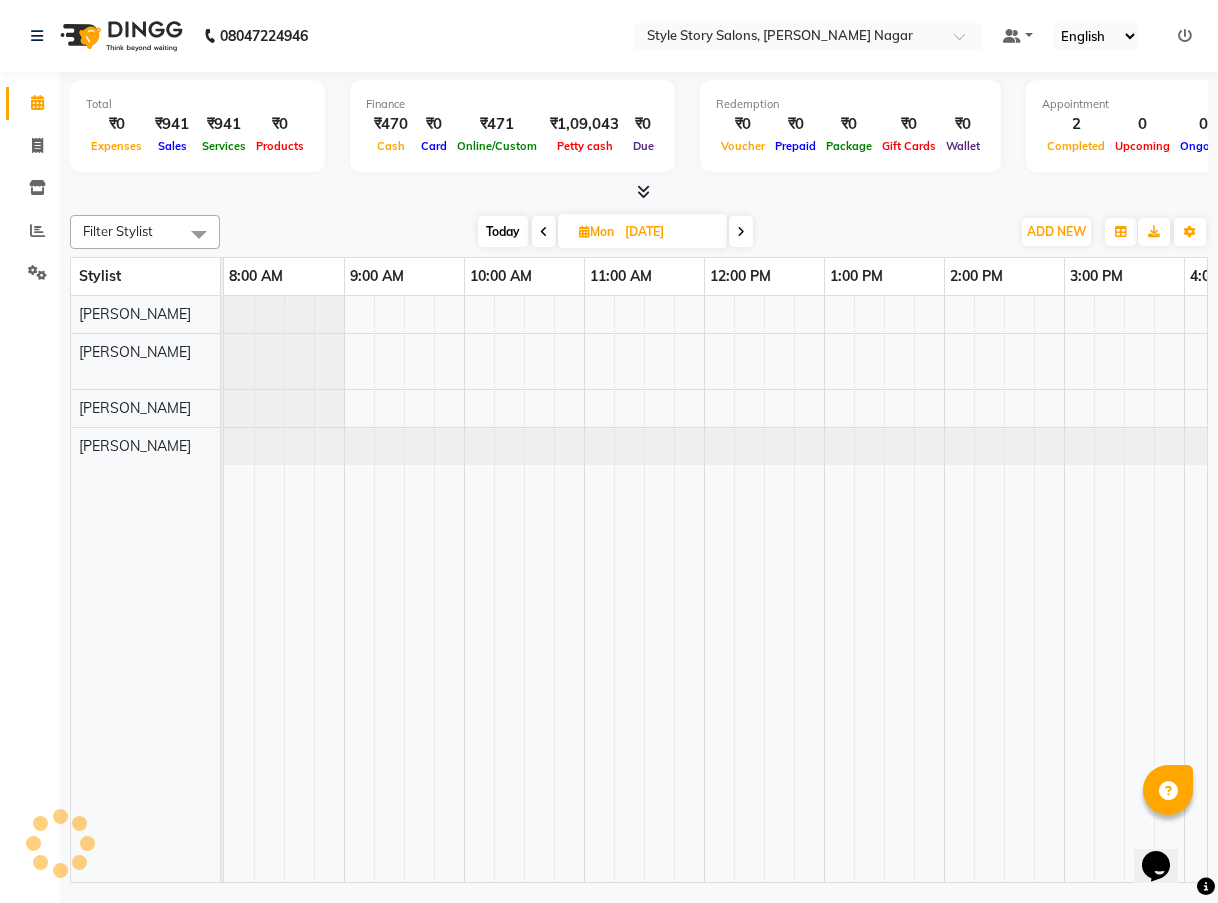 scroll, scrollTop: 0, scrollLeft: 0, axis: both 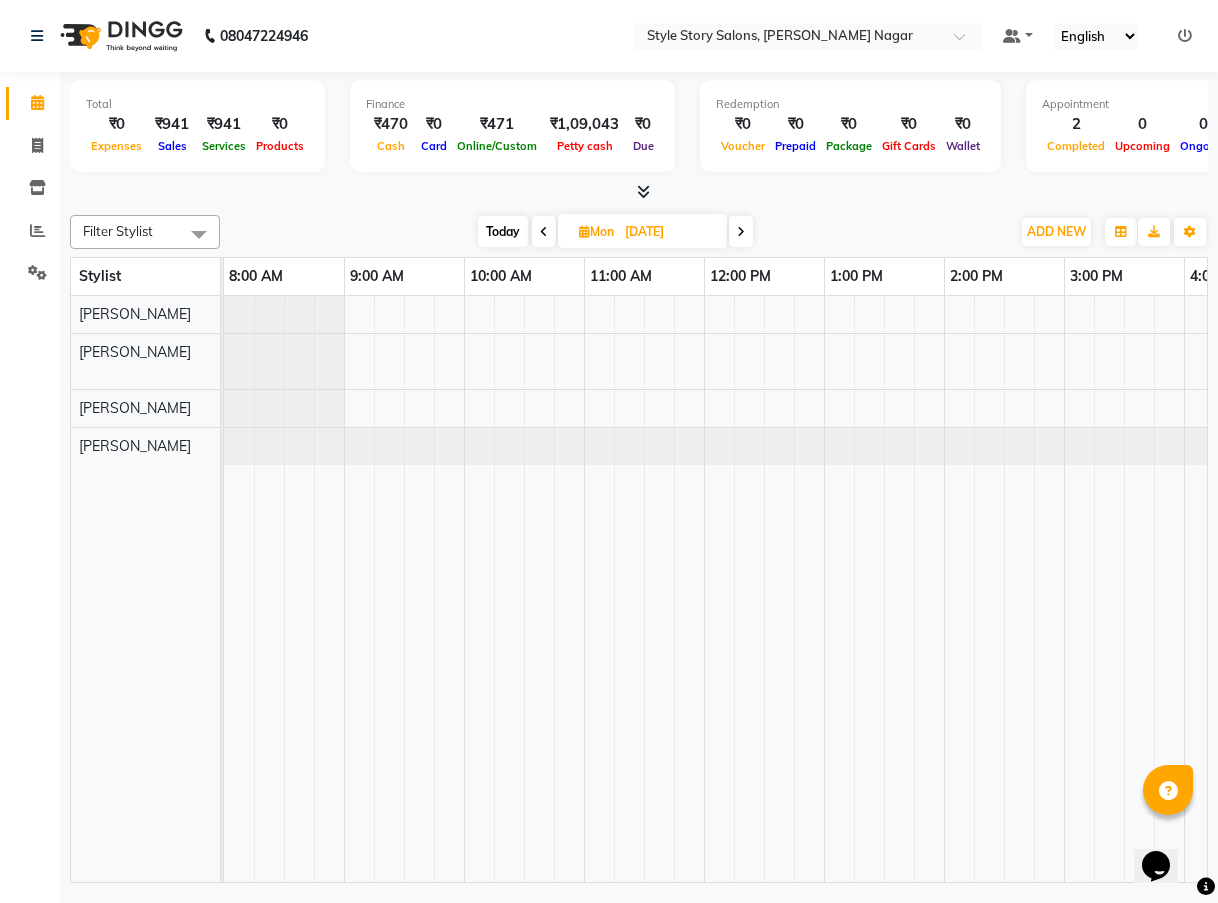 click on "[DATE]" at bounding box center [669, 232] 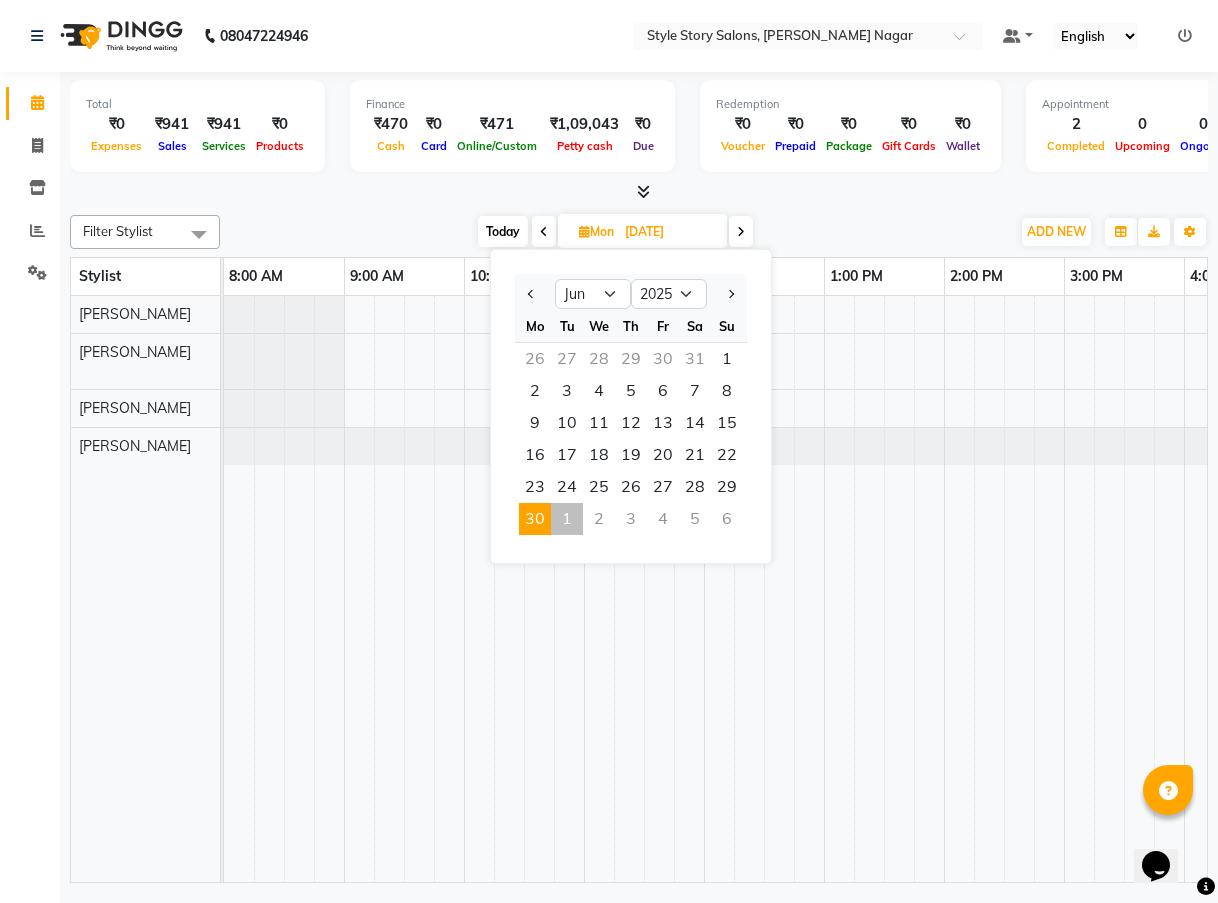 click on "30" at bounding box center (535, 519) 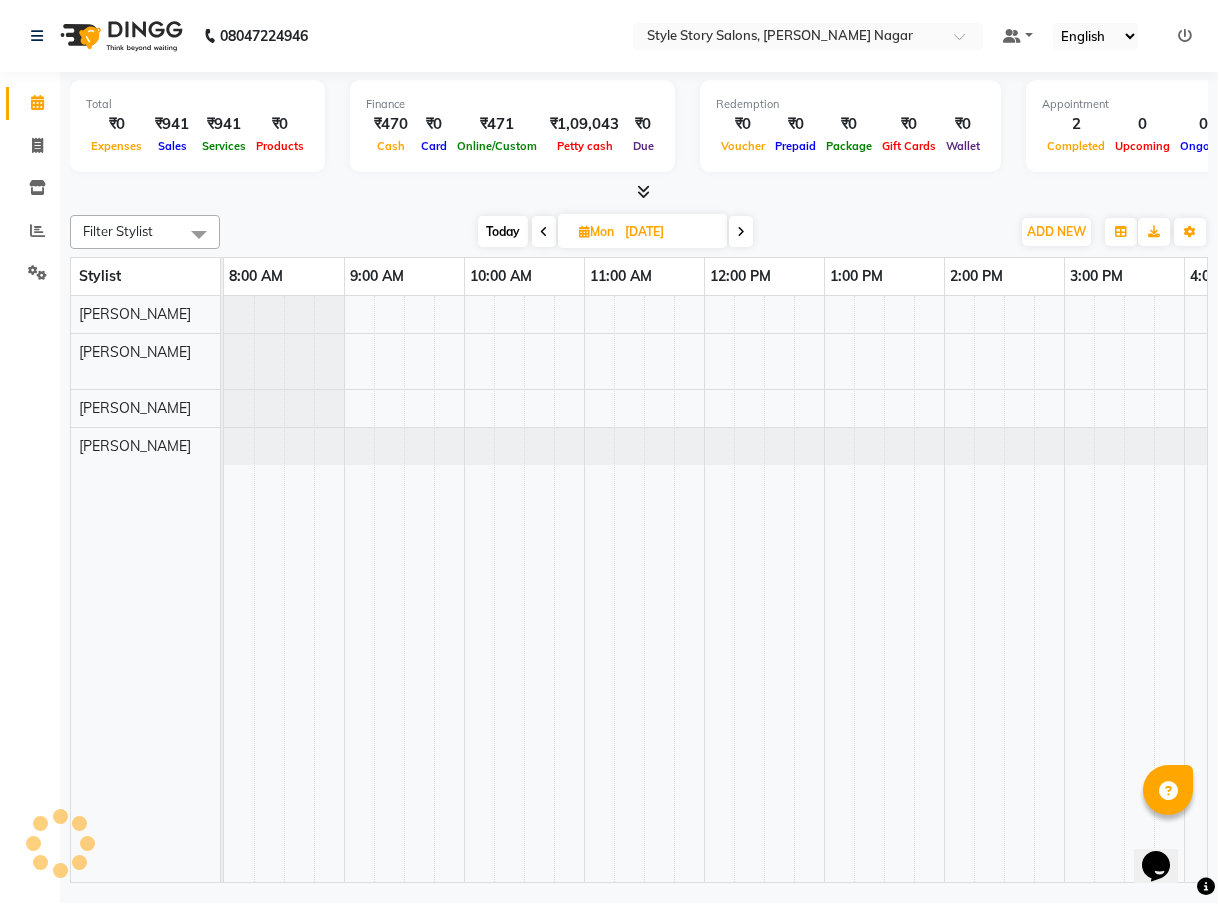 scroll, scrollTop: 0, scrollLeft: 274, axis: horizontal 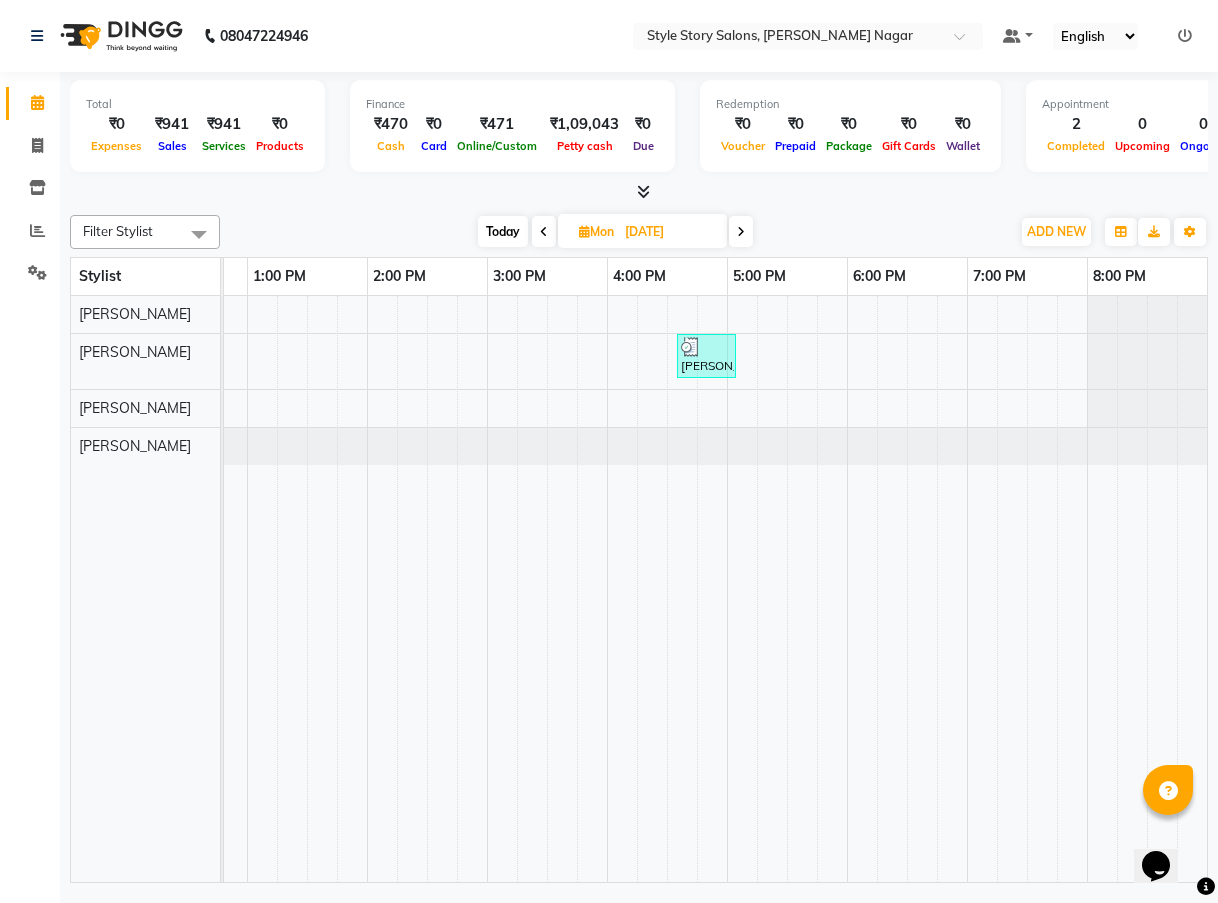 drag, startPoint x: 512, startPoint y: 869, endPoint x: 16, endPoint y: 10, distance: 991.91583 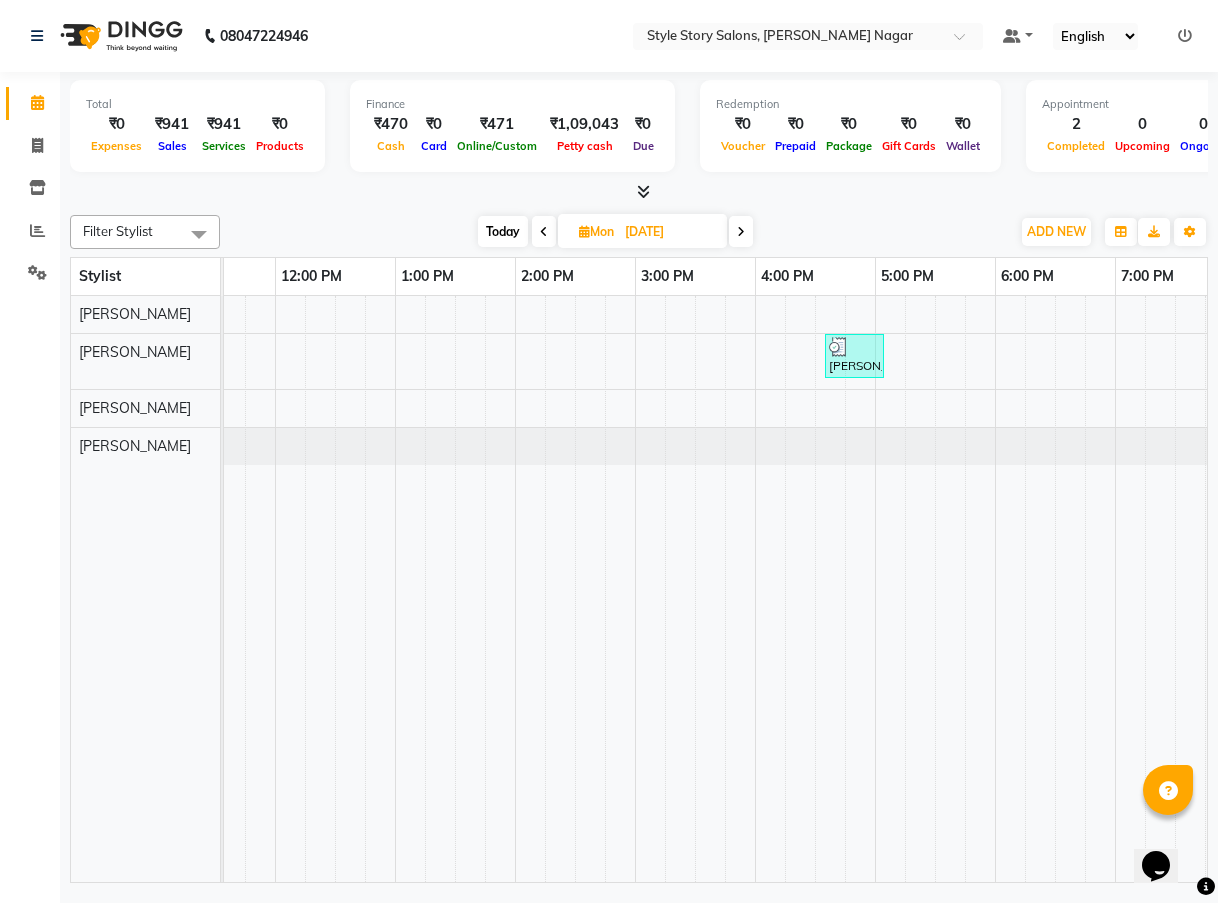 click on "[DATE]  [DATE]" at bounding box center [615, 232] 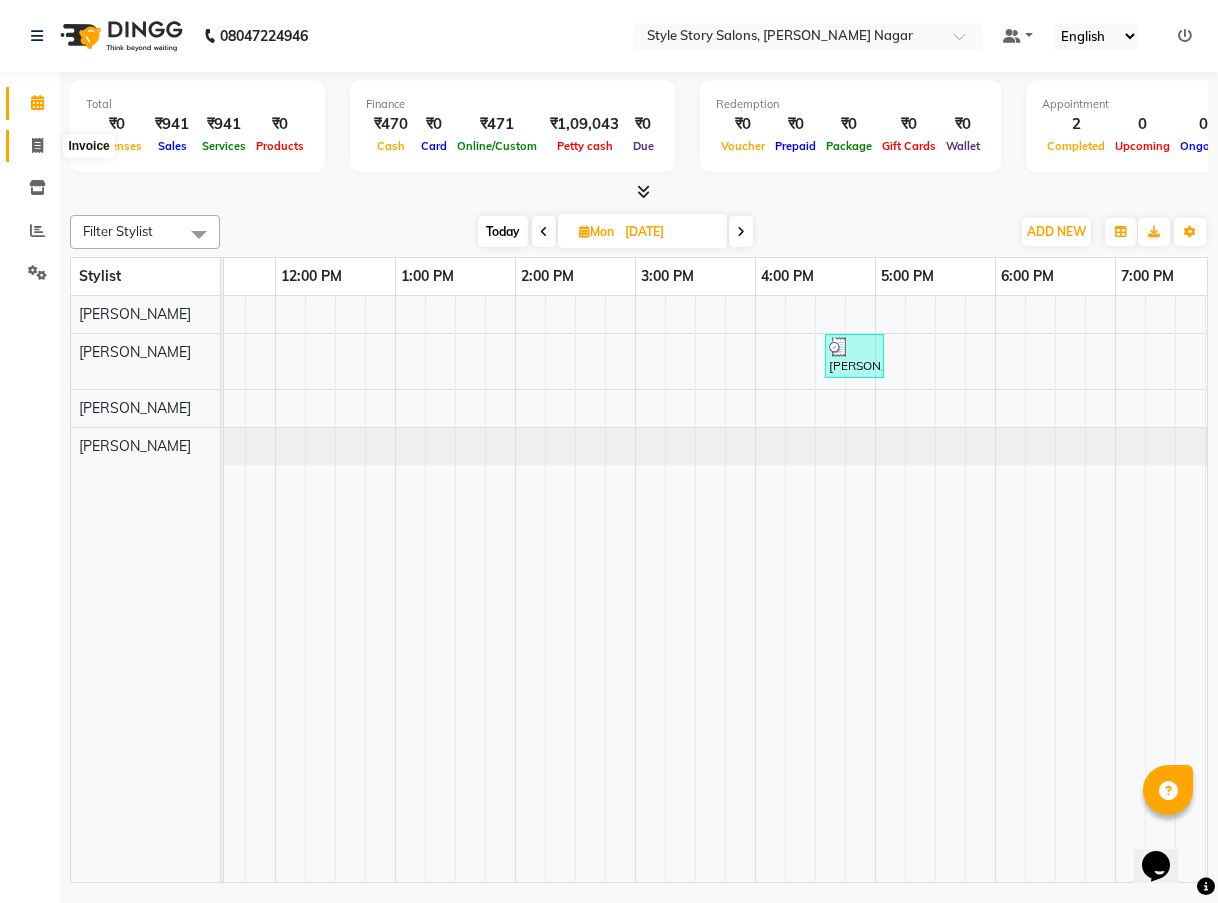 click 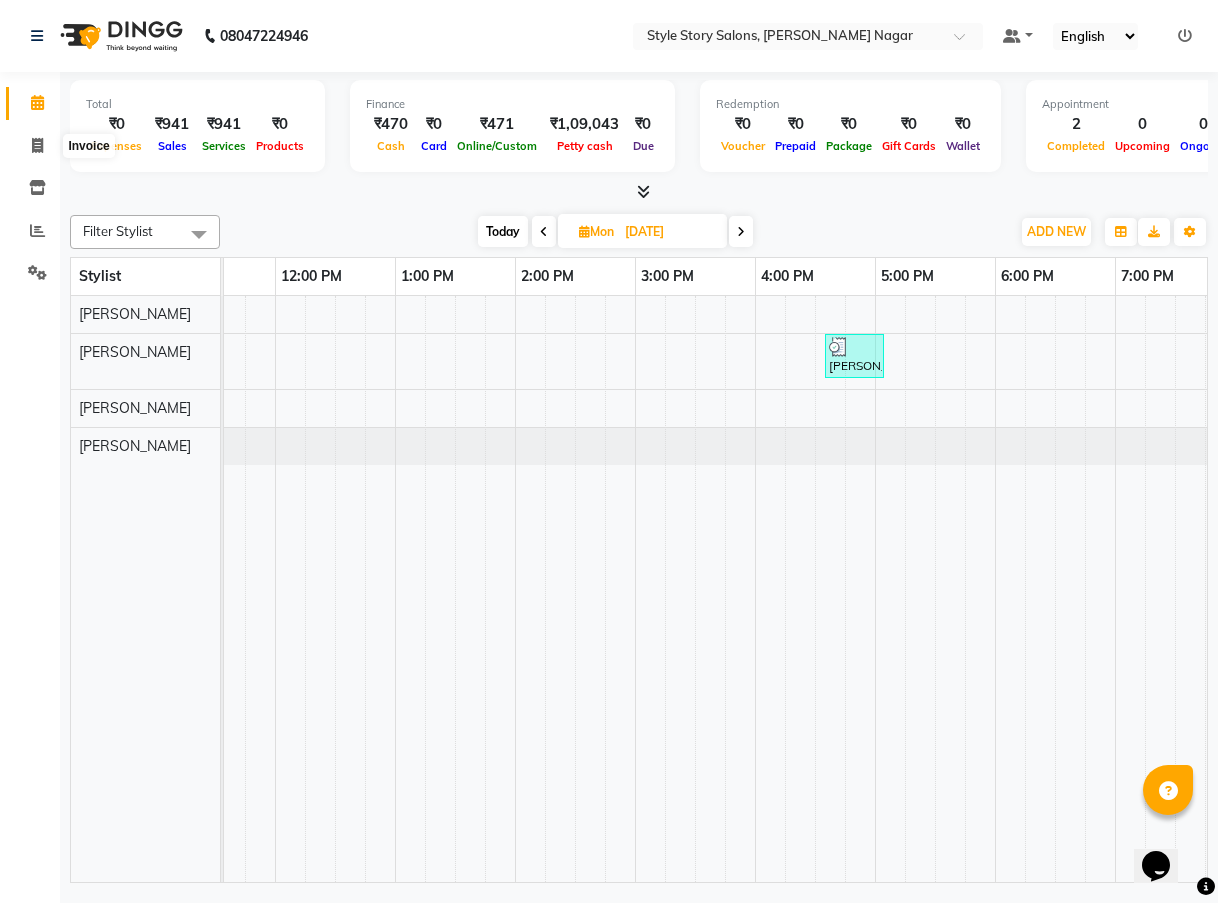 select on "service" 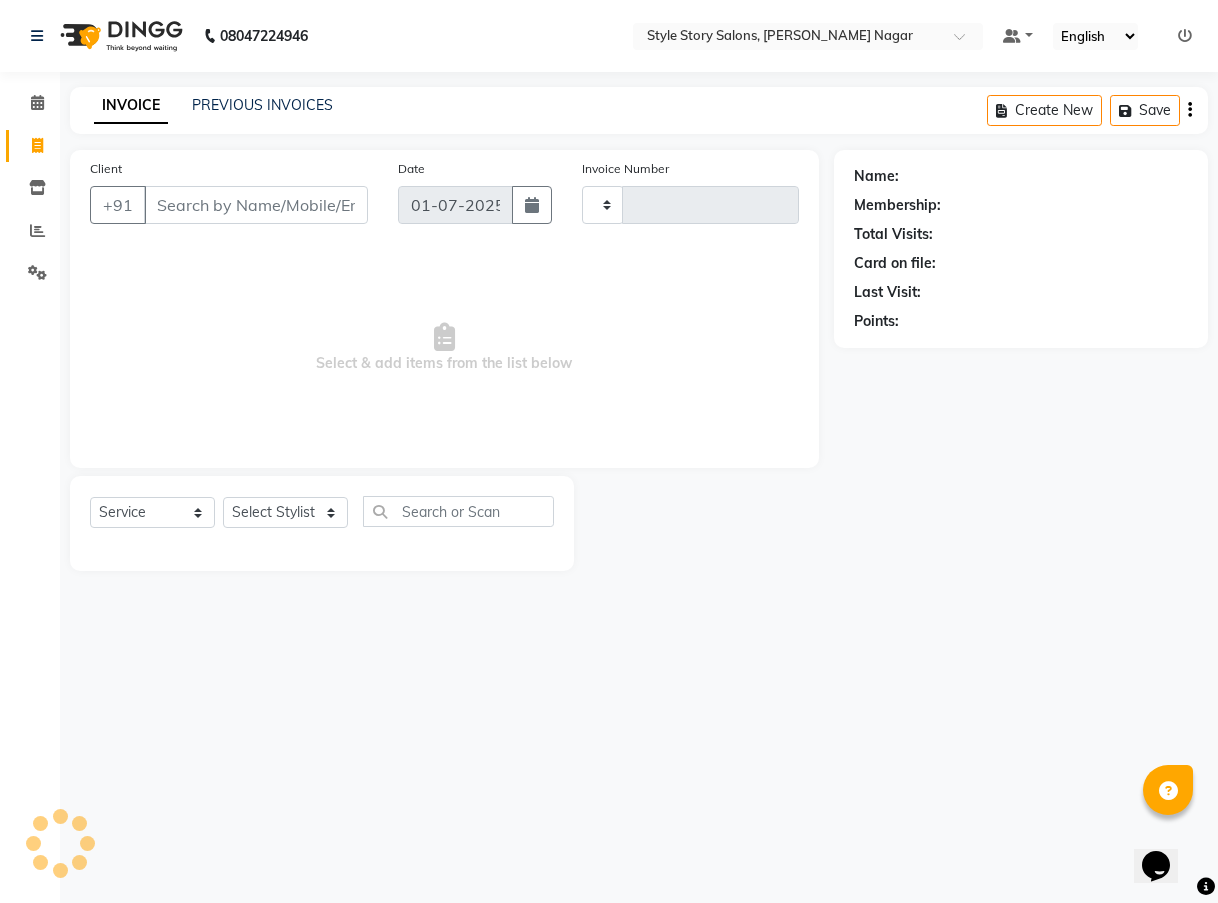 type on "0339" 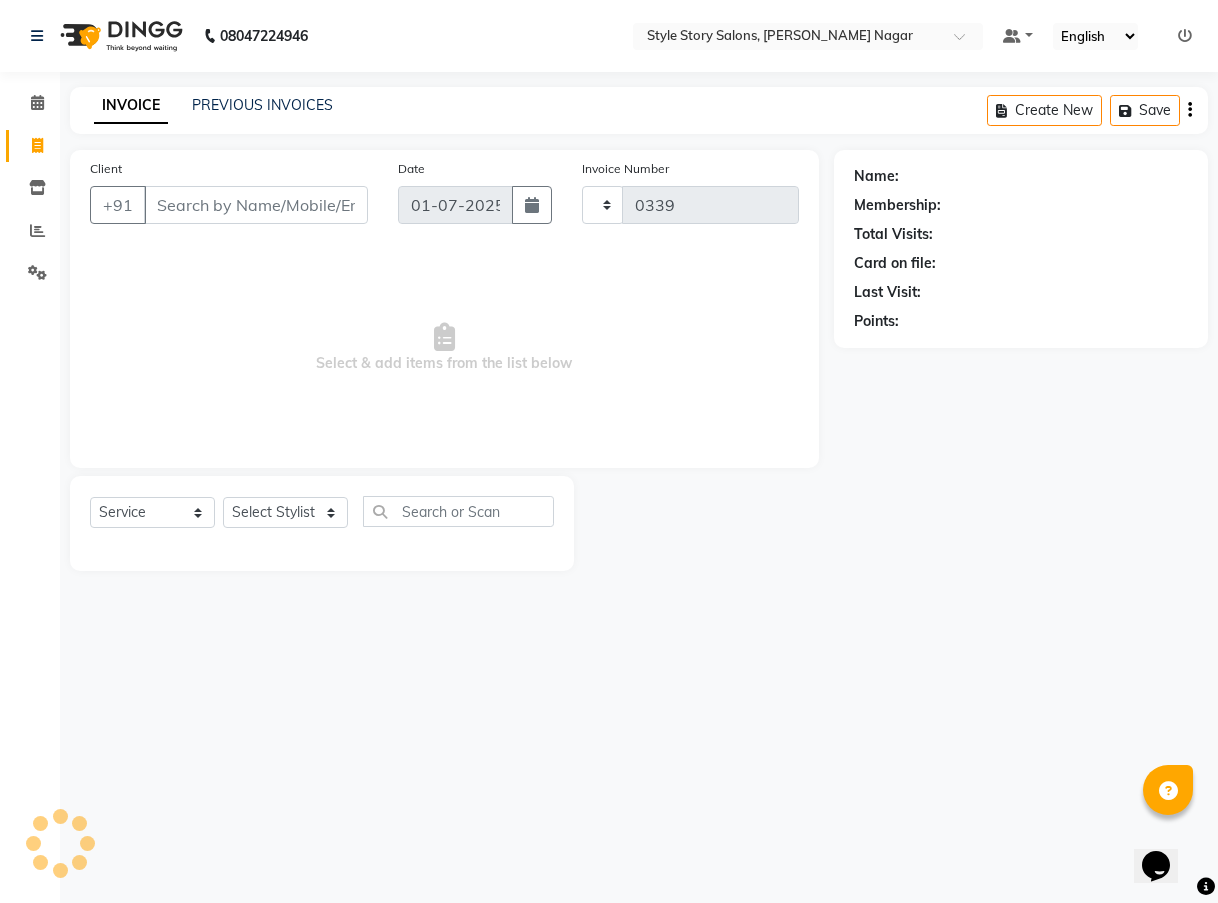 select on "8255" 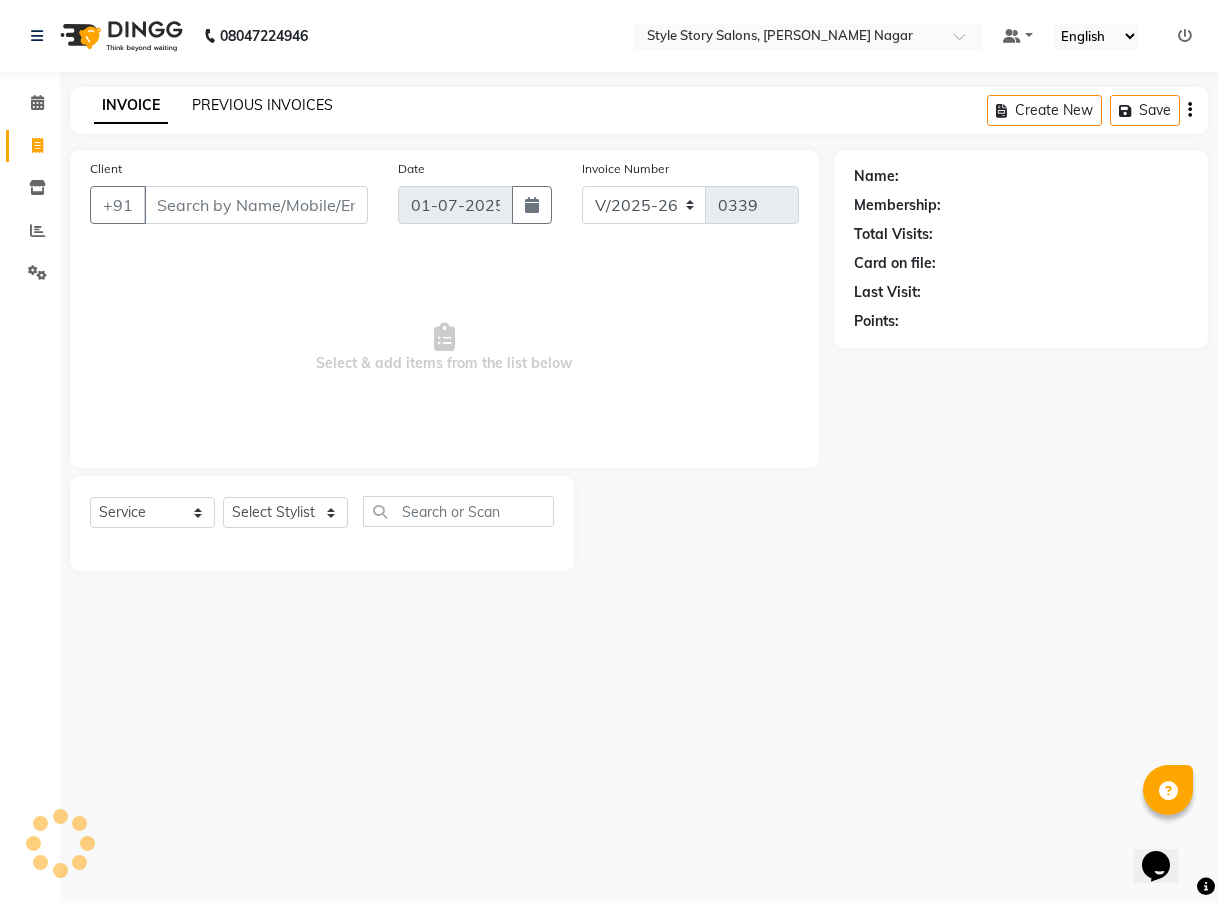 click on "PREVIOUS INVOICES" 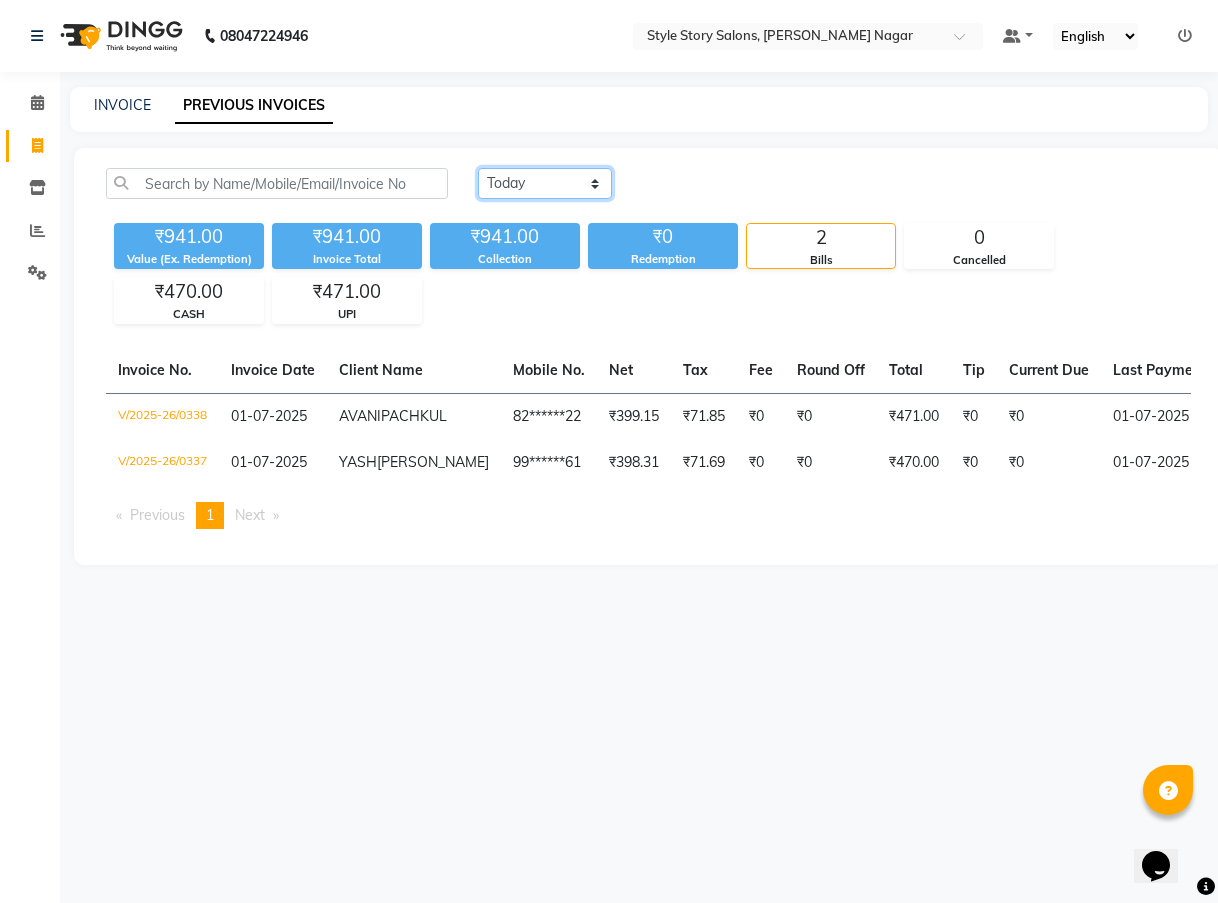 click on "[DATE] [DATE] Custom Range" 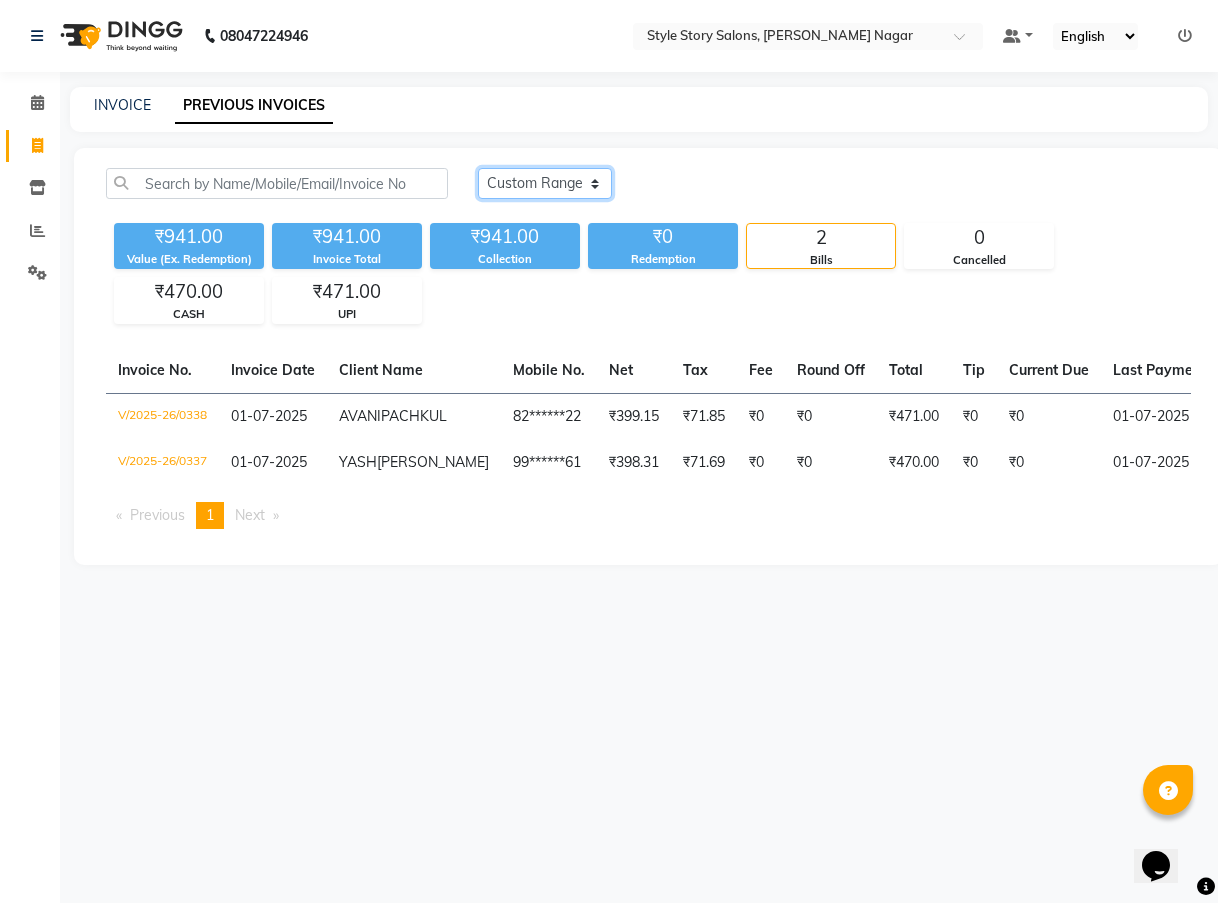click on "[DATE] [DATE] Custom Range" 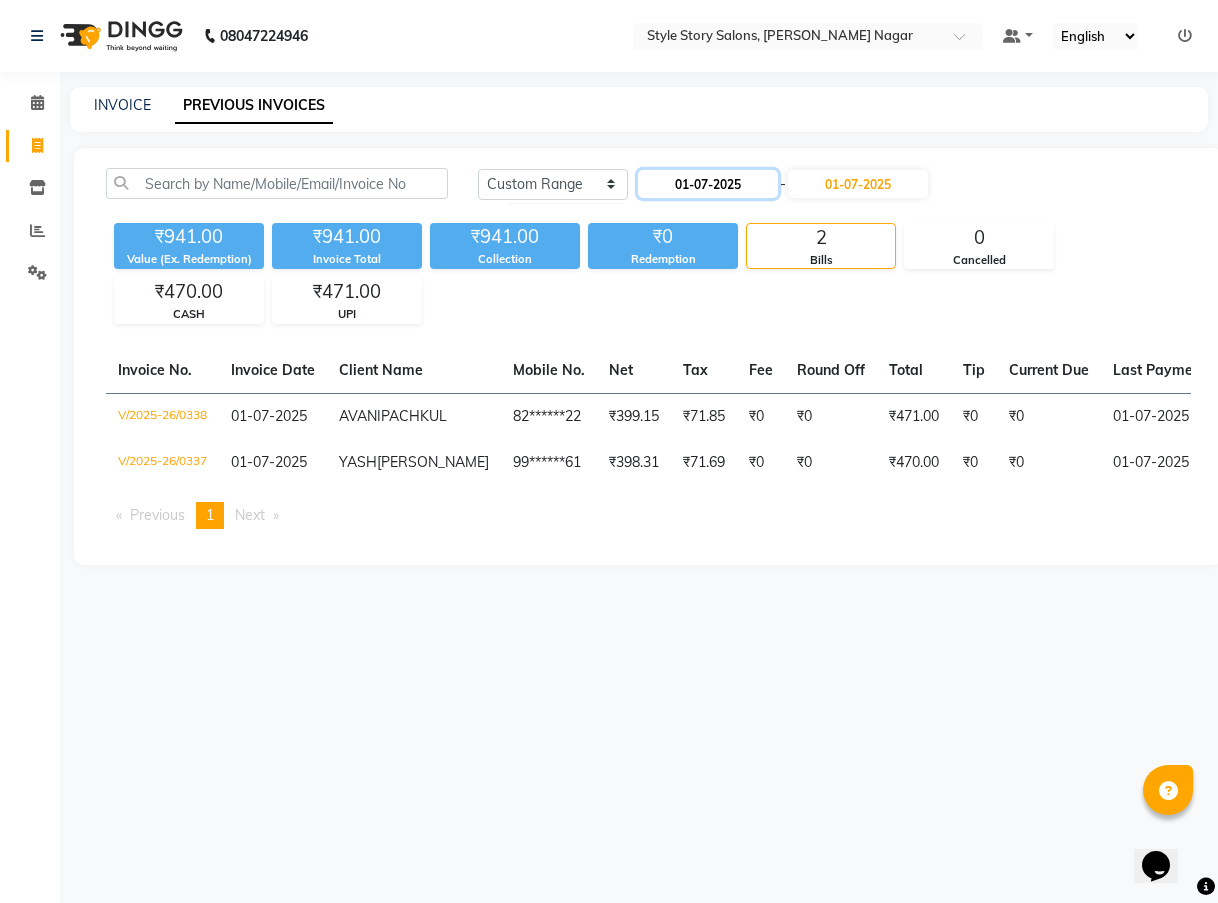 click on "01-07-2025" 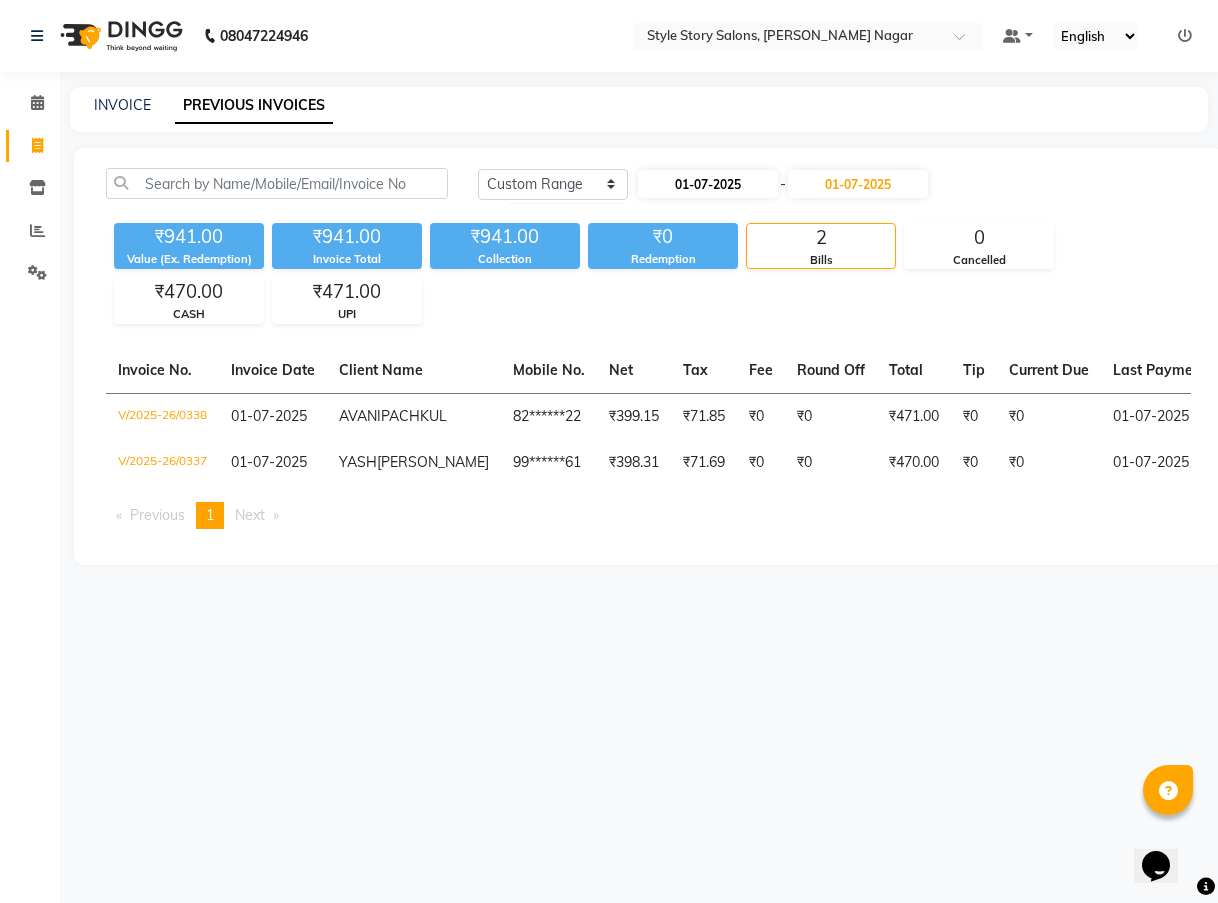 select on "7" 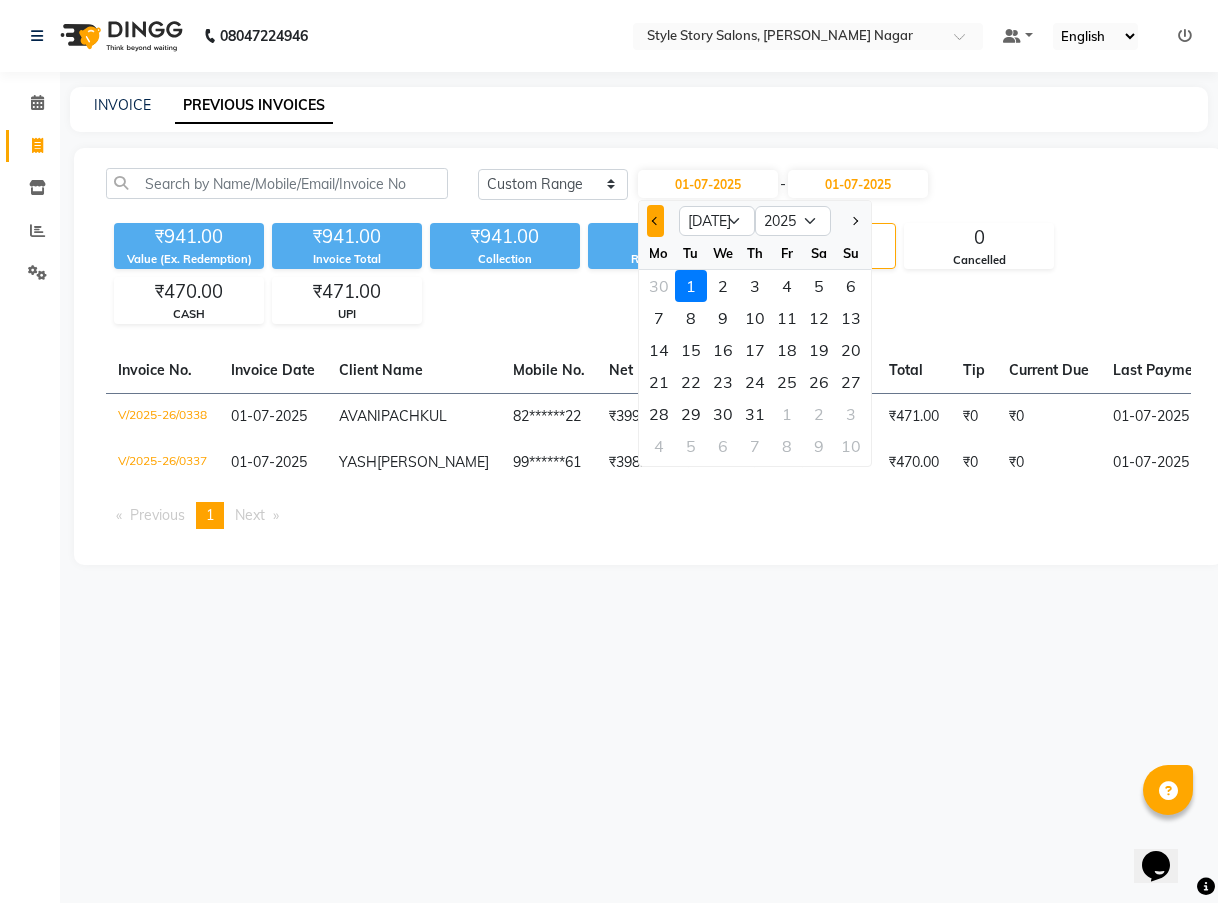 click 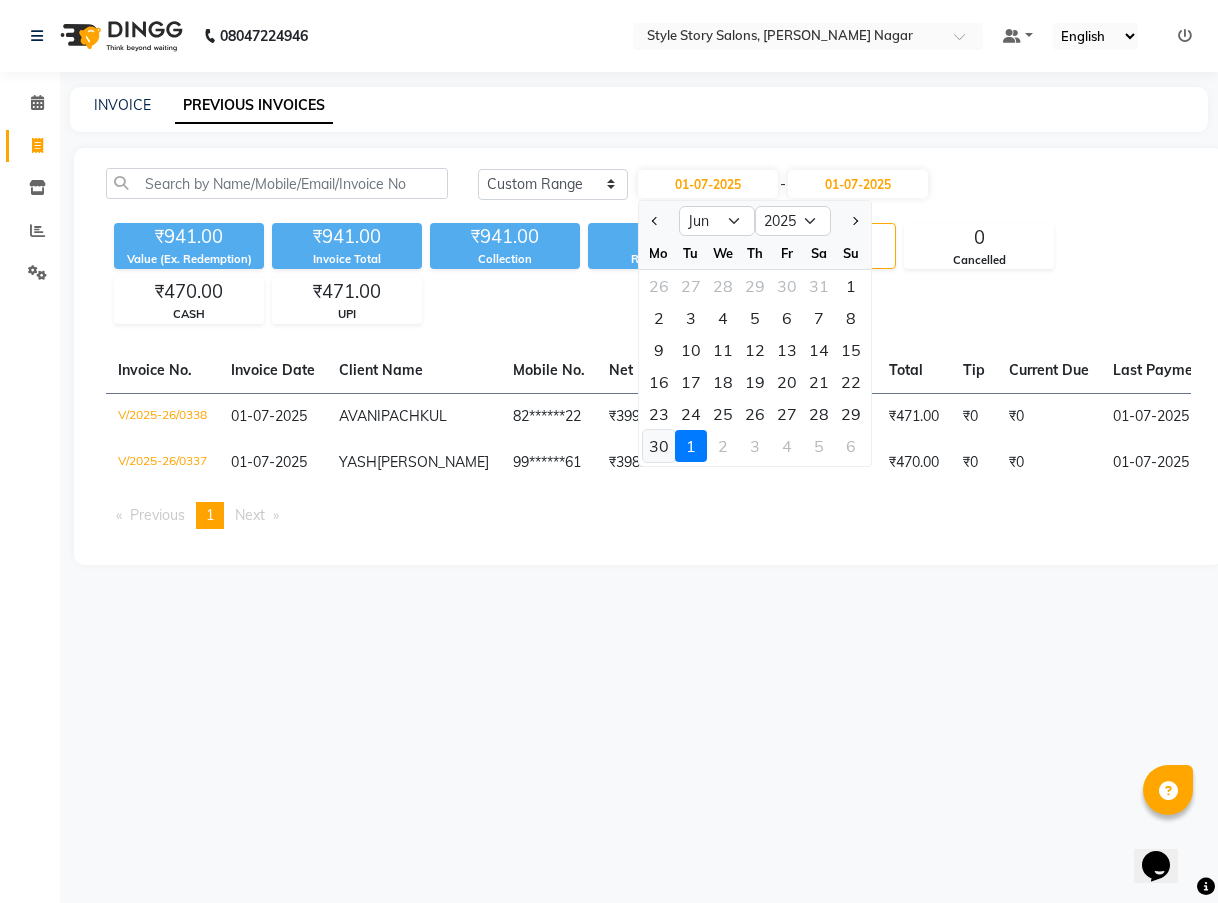 click on "30" 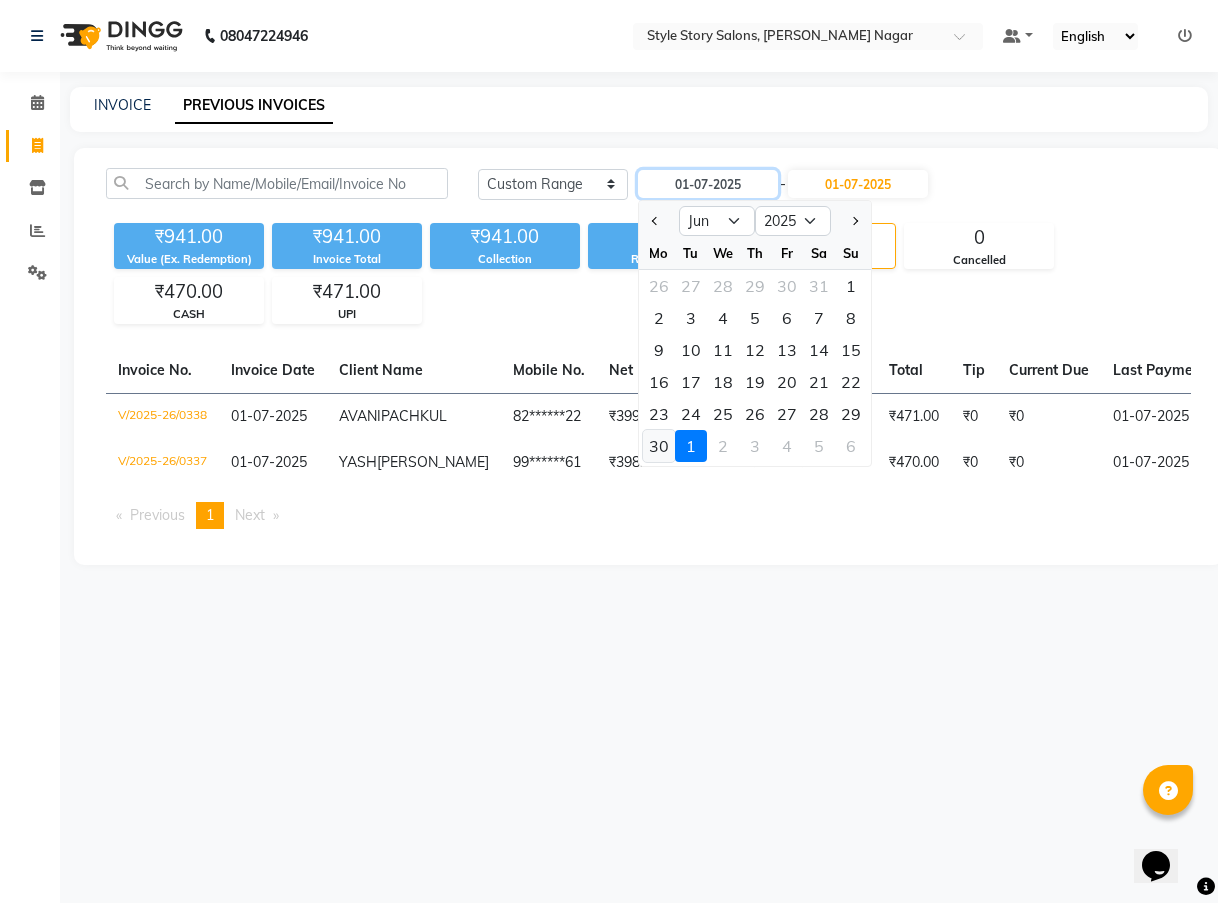 type on "[DATE]" 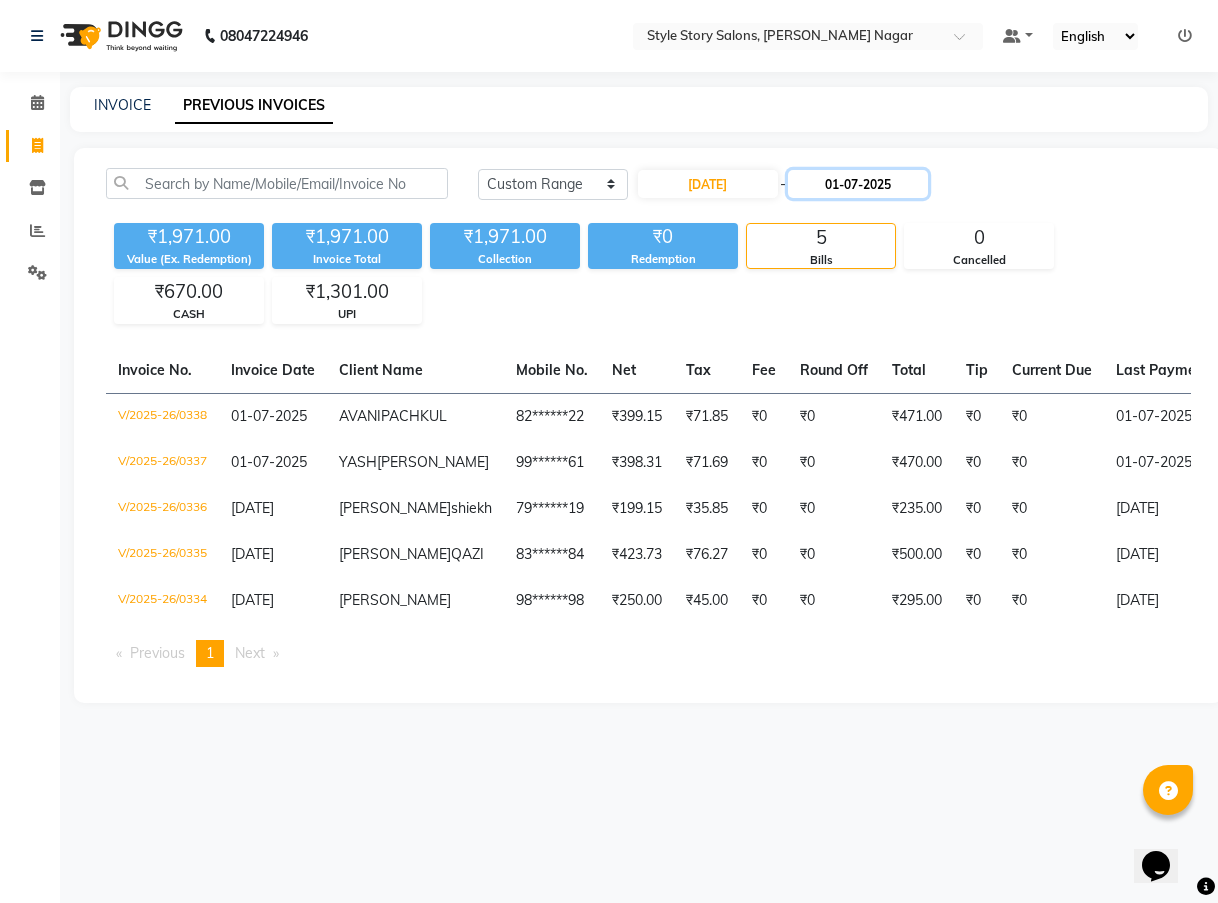 click on "01-07-2025" 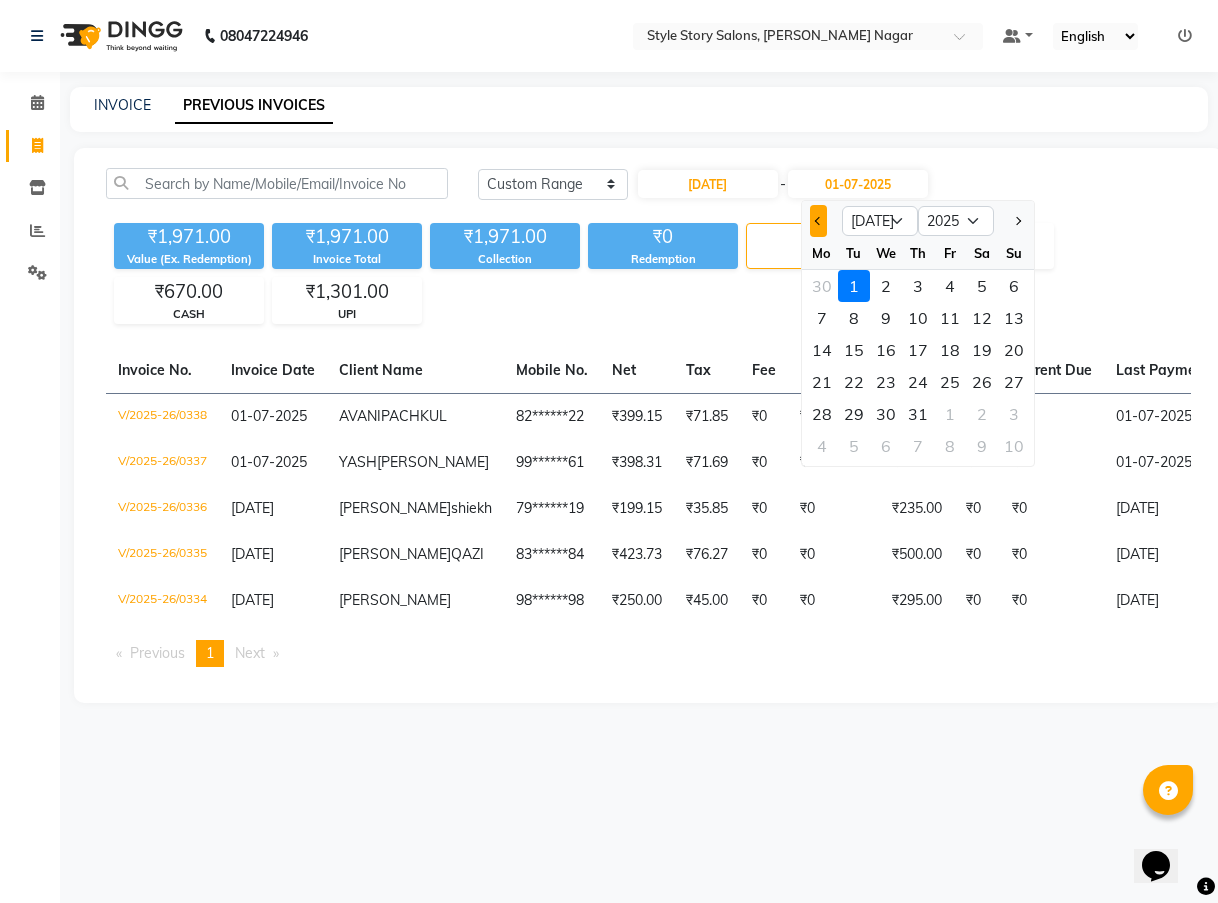 click 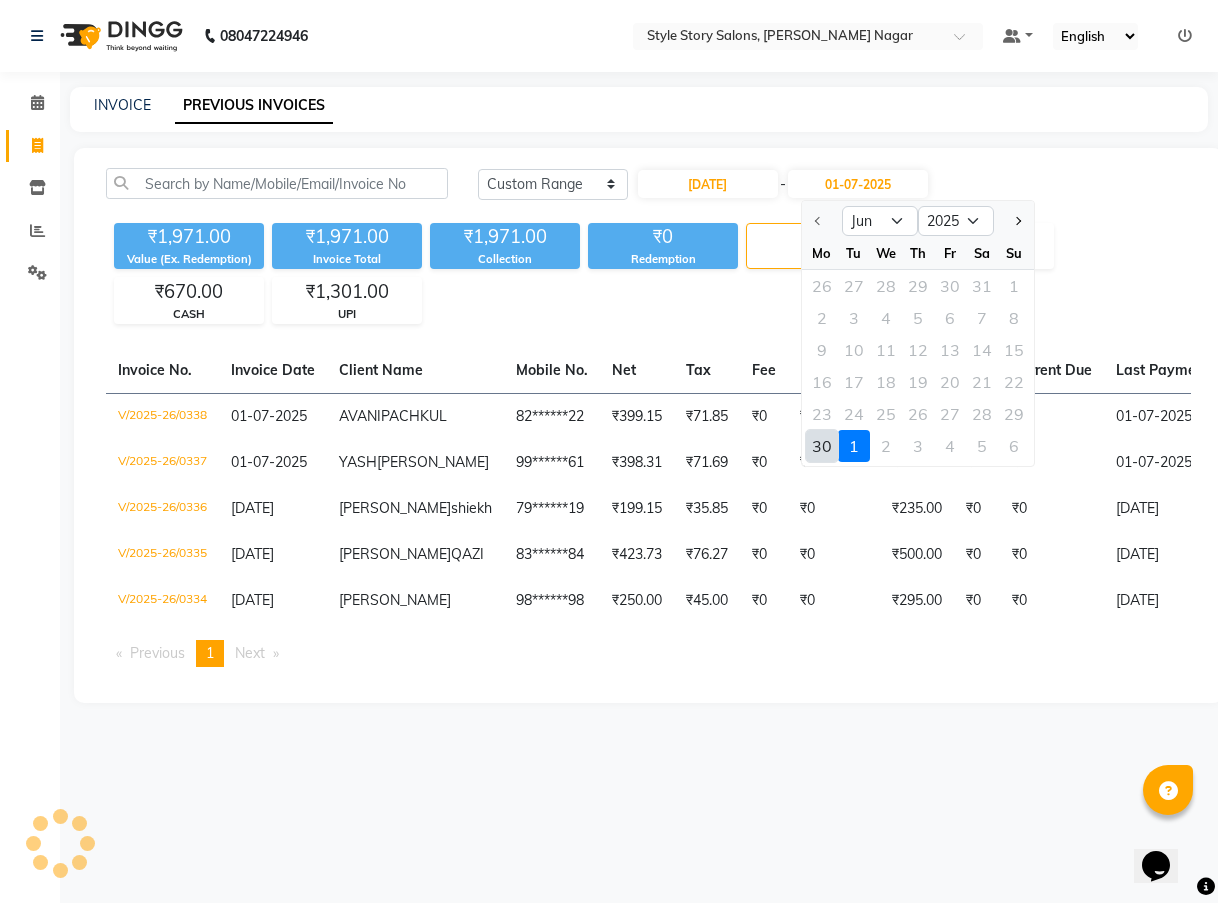 click on "30" 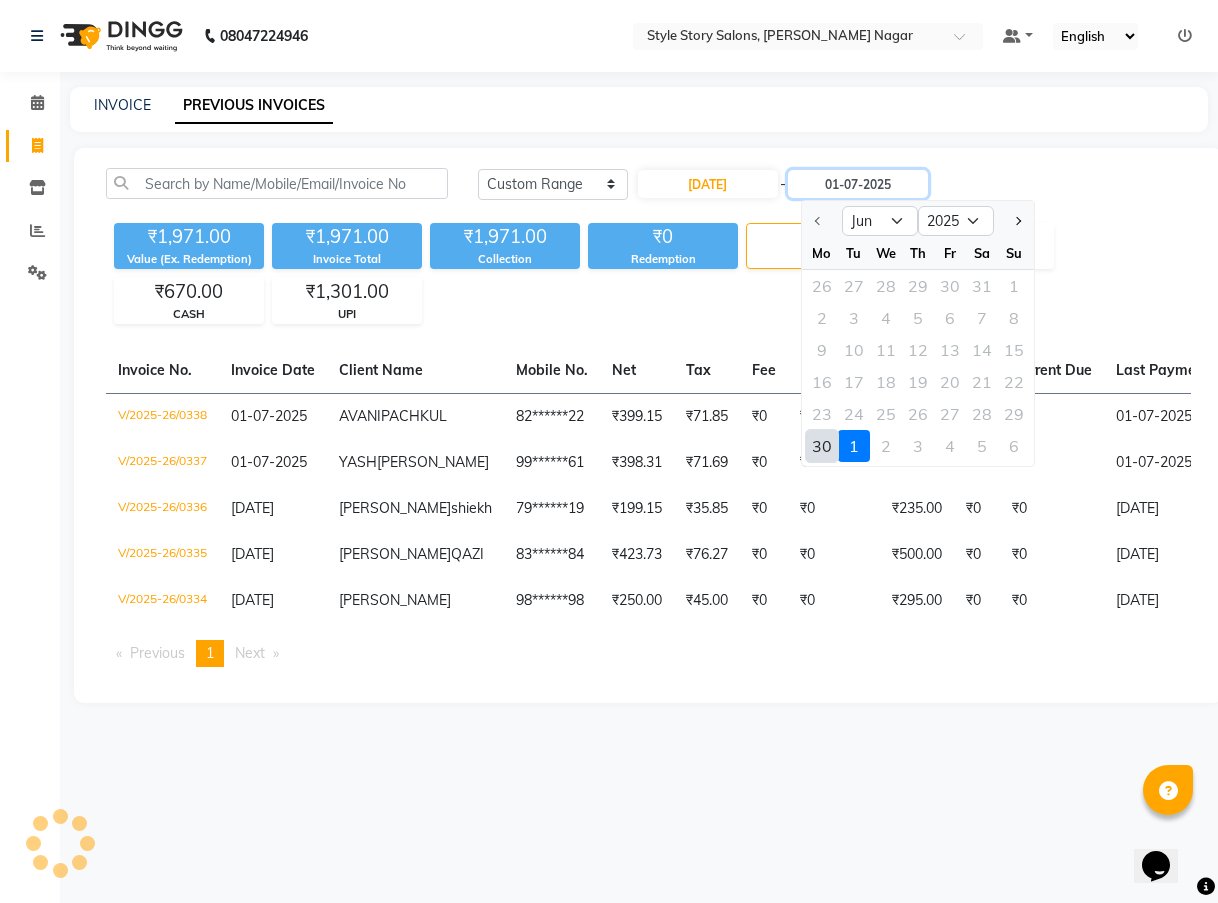 type on "[DATE]" 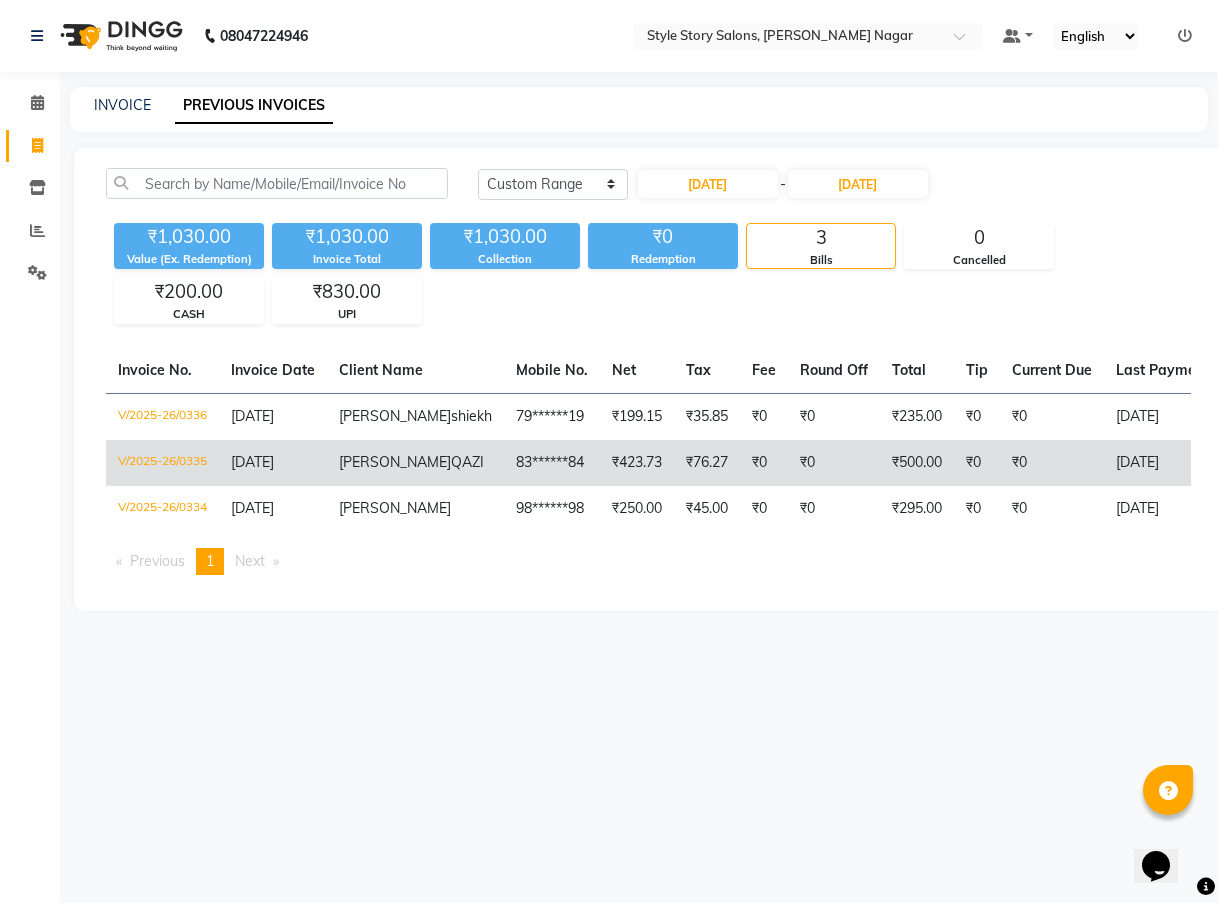 click on "V/2025-26/0335" 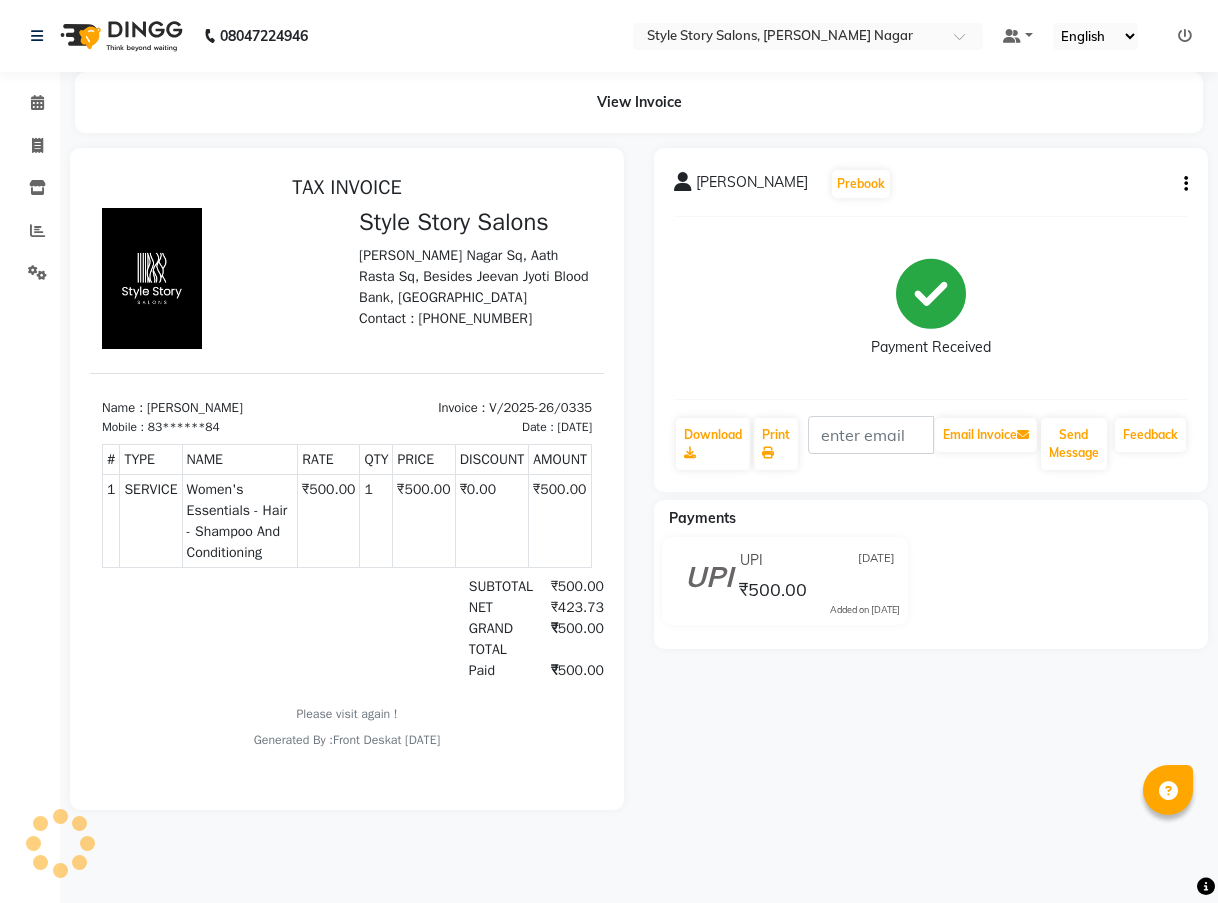 scroll, scrollTop: 0, scrollLeft: 0, axis: both 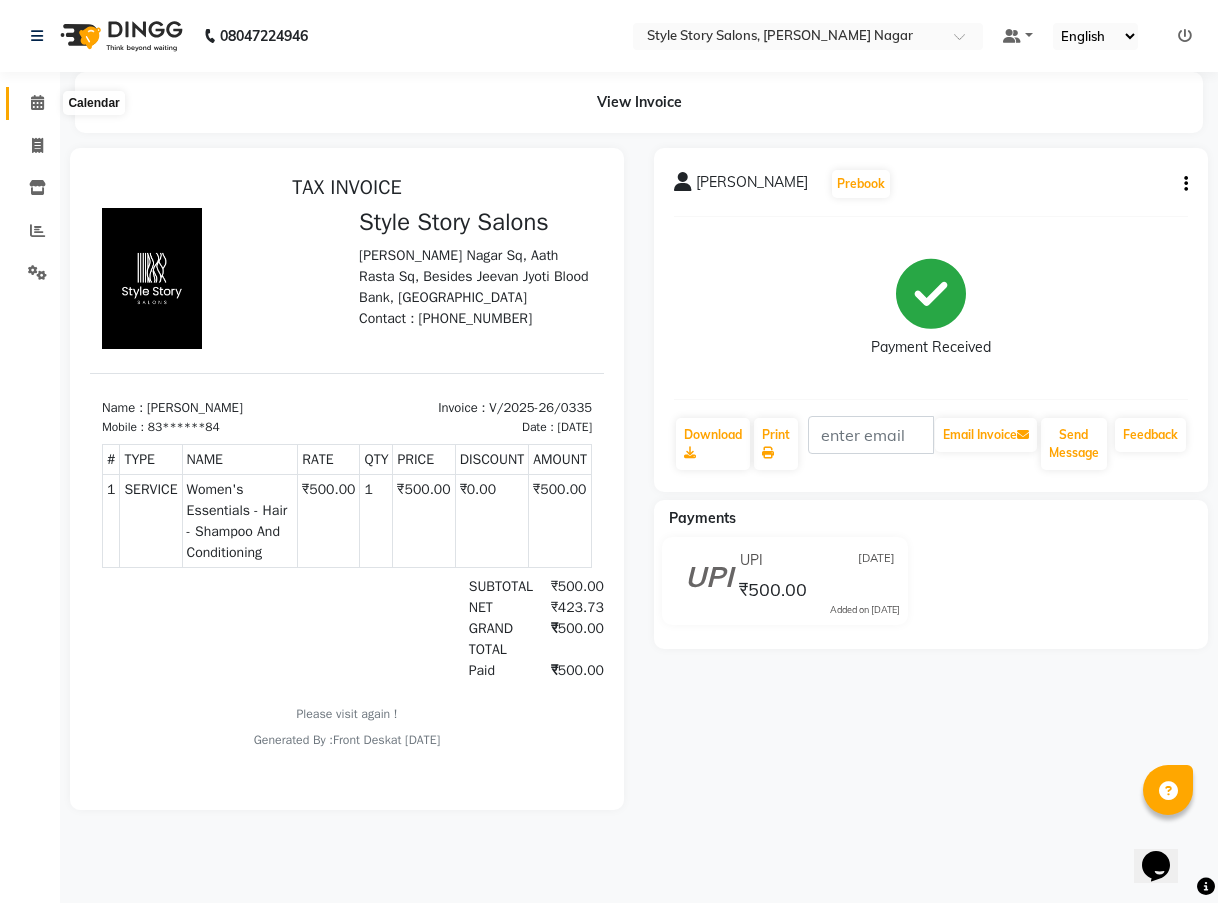 click 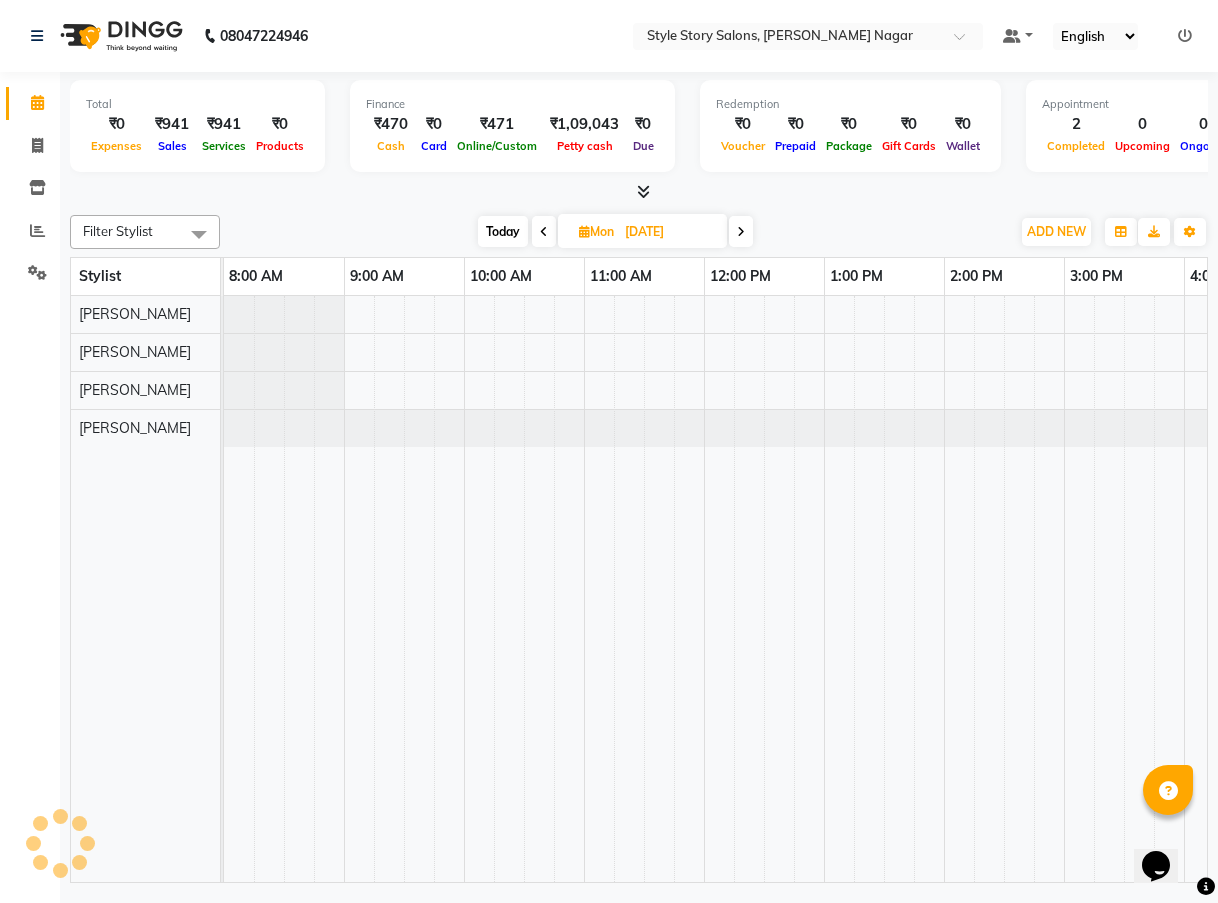 scroll, scrollTop: 0, scrollLeft: 0, axis: both 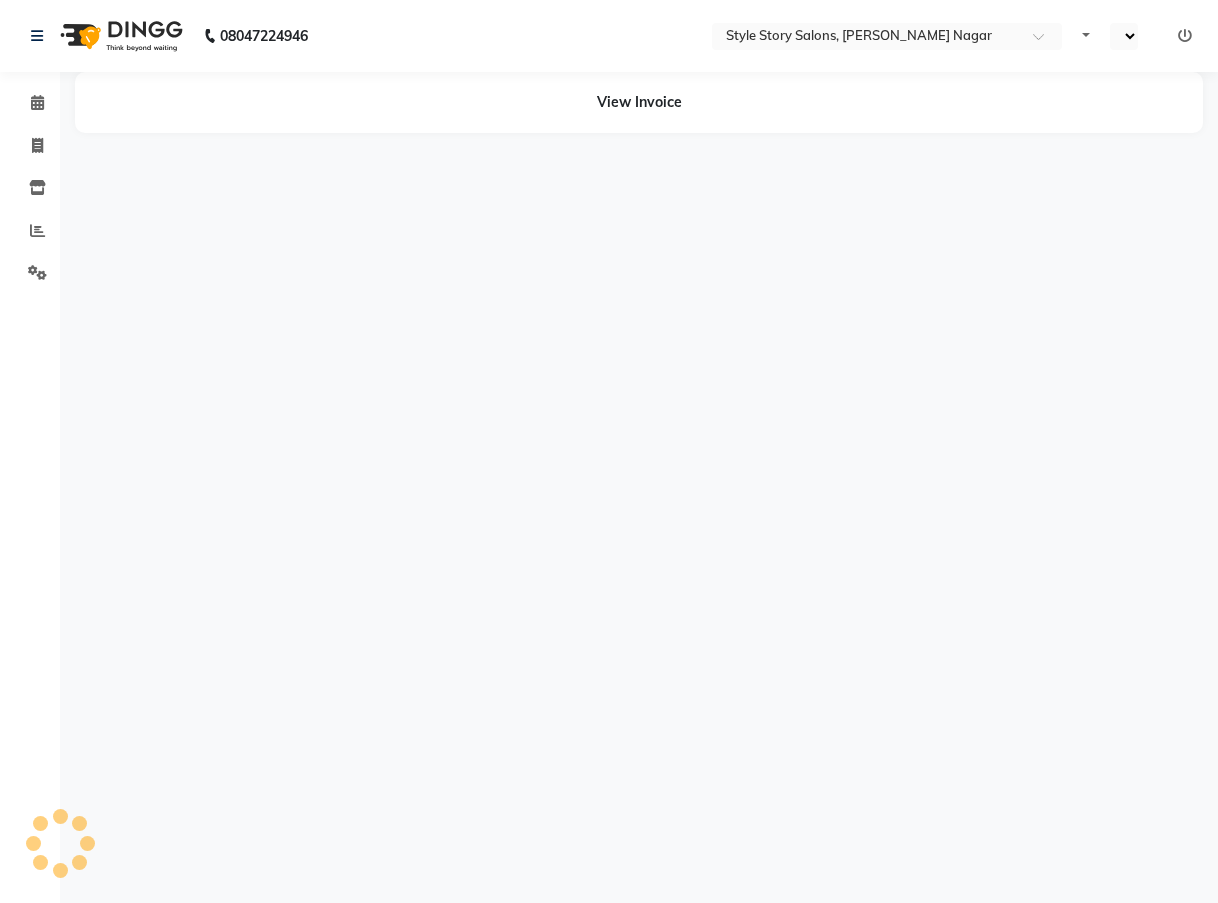 select on "en" 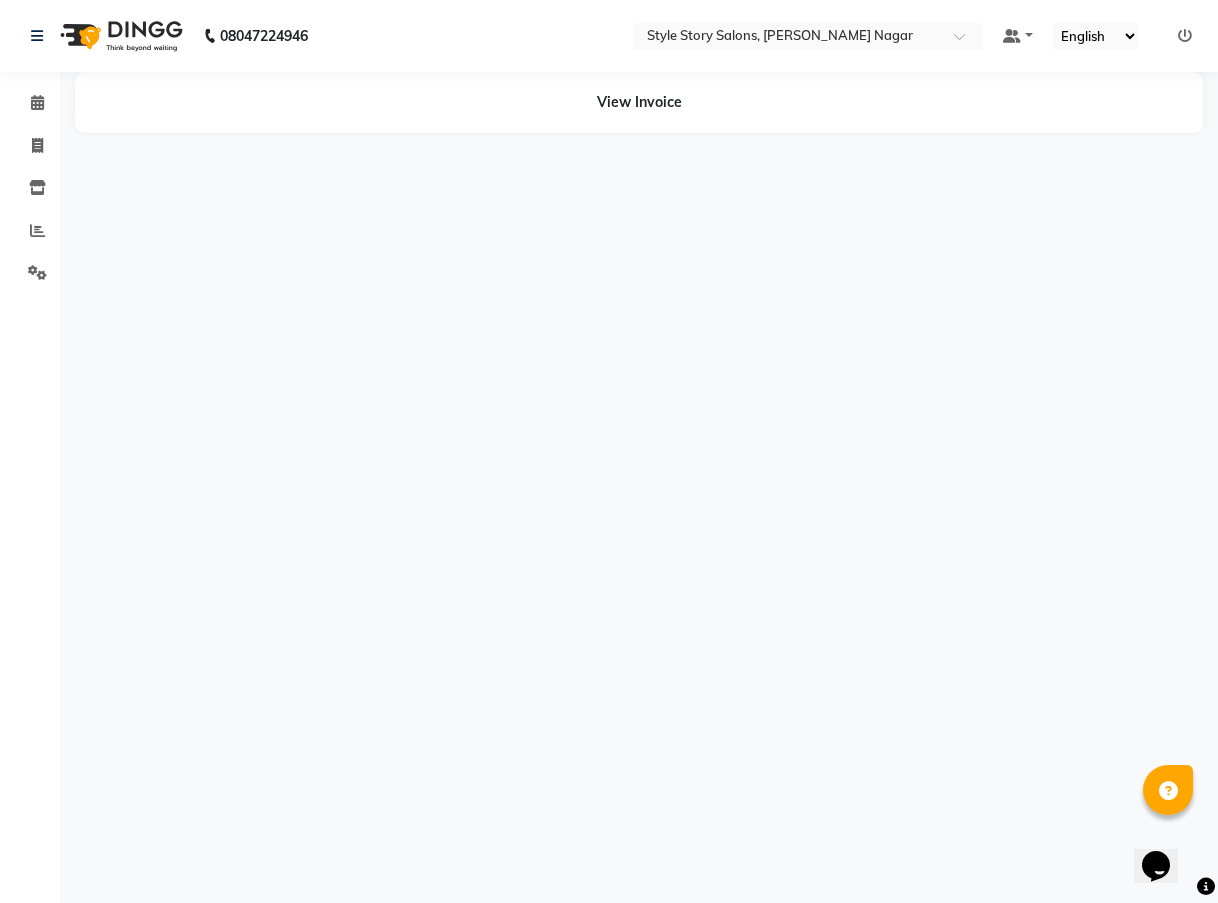 scroll, scrollTop: 0, scrollLeft: 0, axis: both 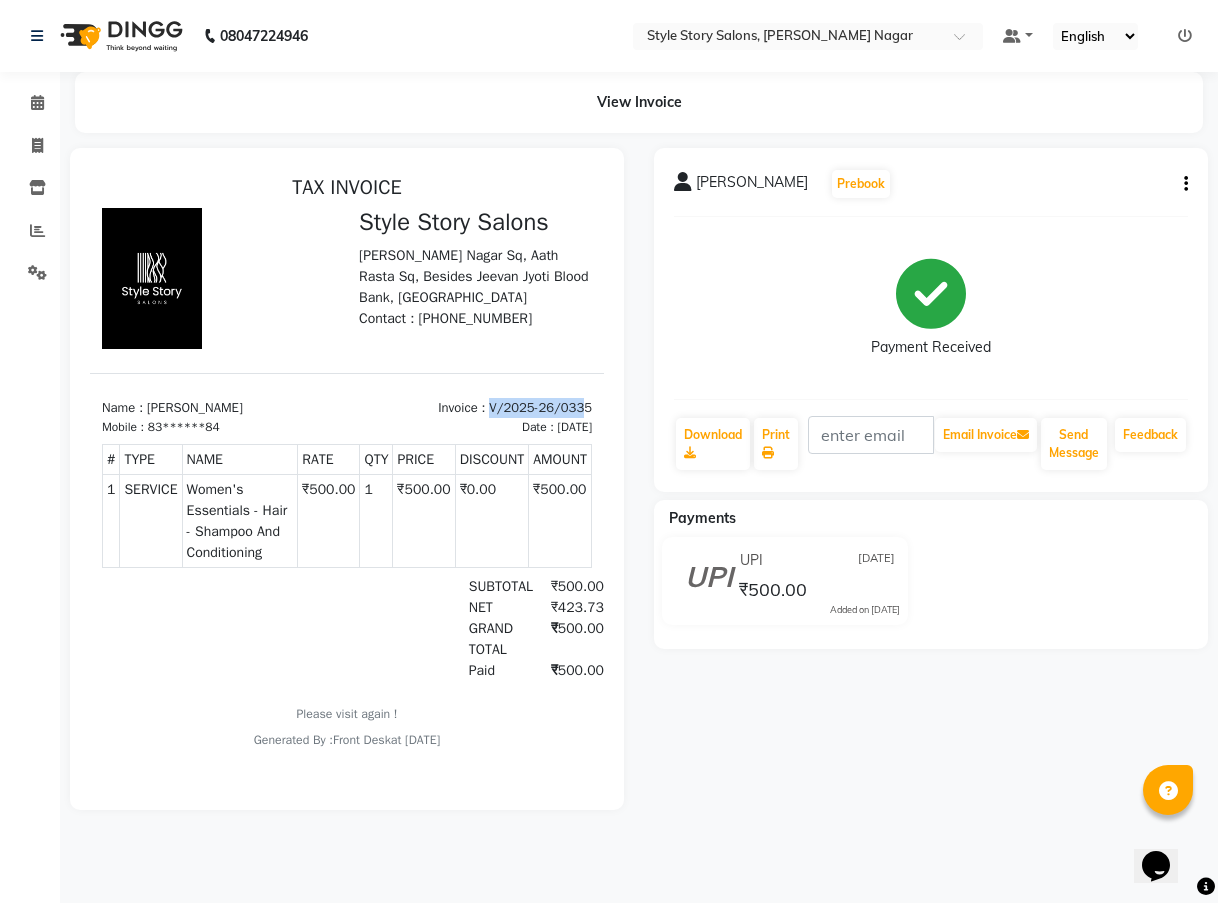 drag, startPoint x: 463, startPoint y: 405, endPoint x: 554, endPoint y: 387, distance: 92.76314 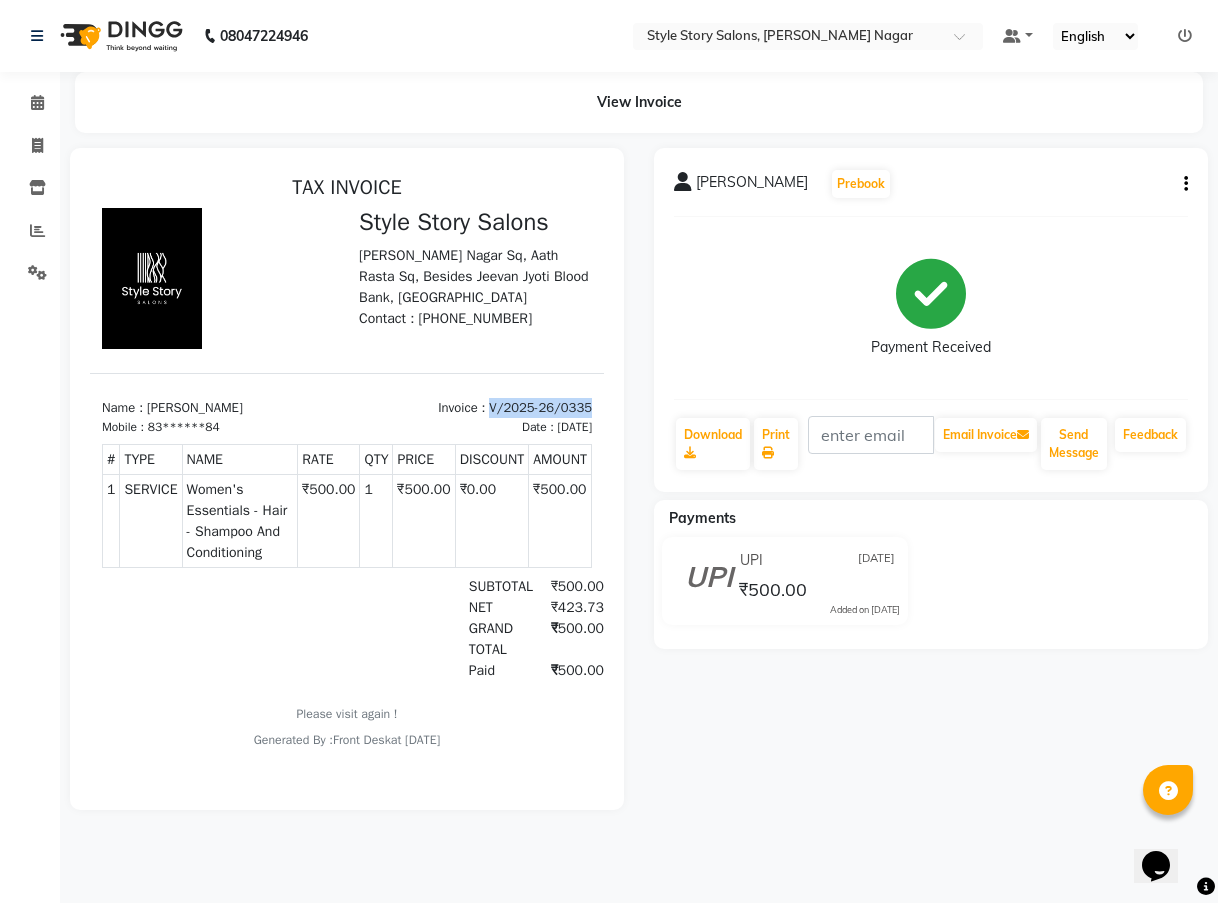drag, startPoint x: 463, startPoint y: 402, endPoint x: 564, endPoint y: 400, distance: 101.0198 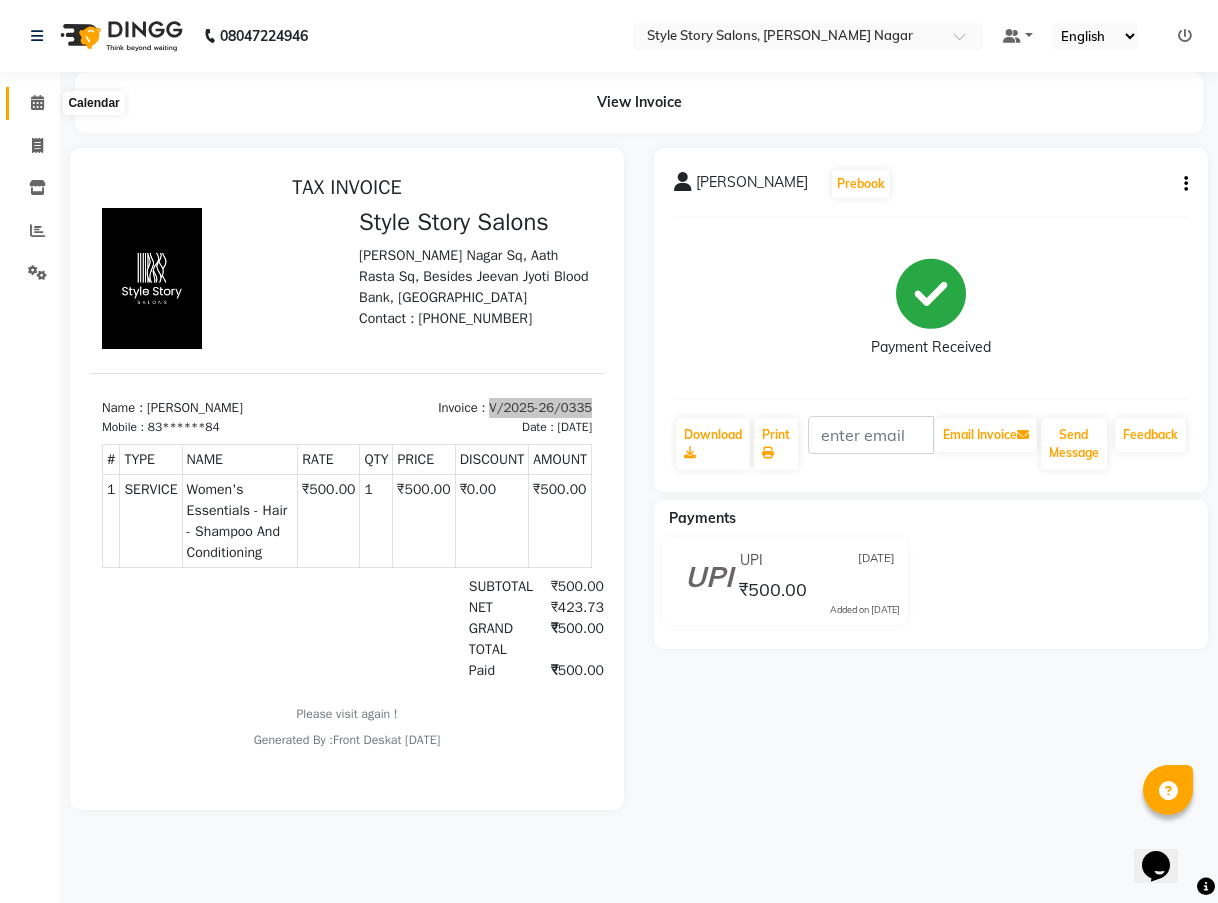 click 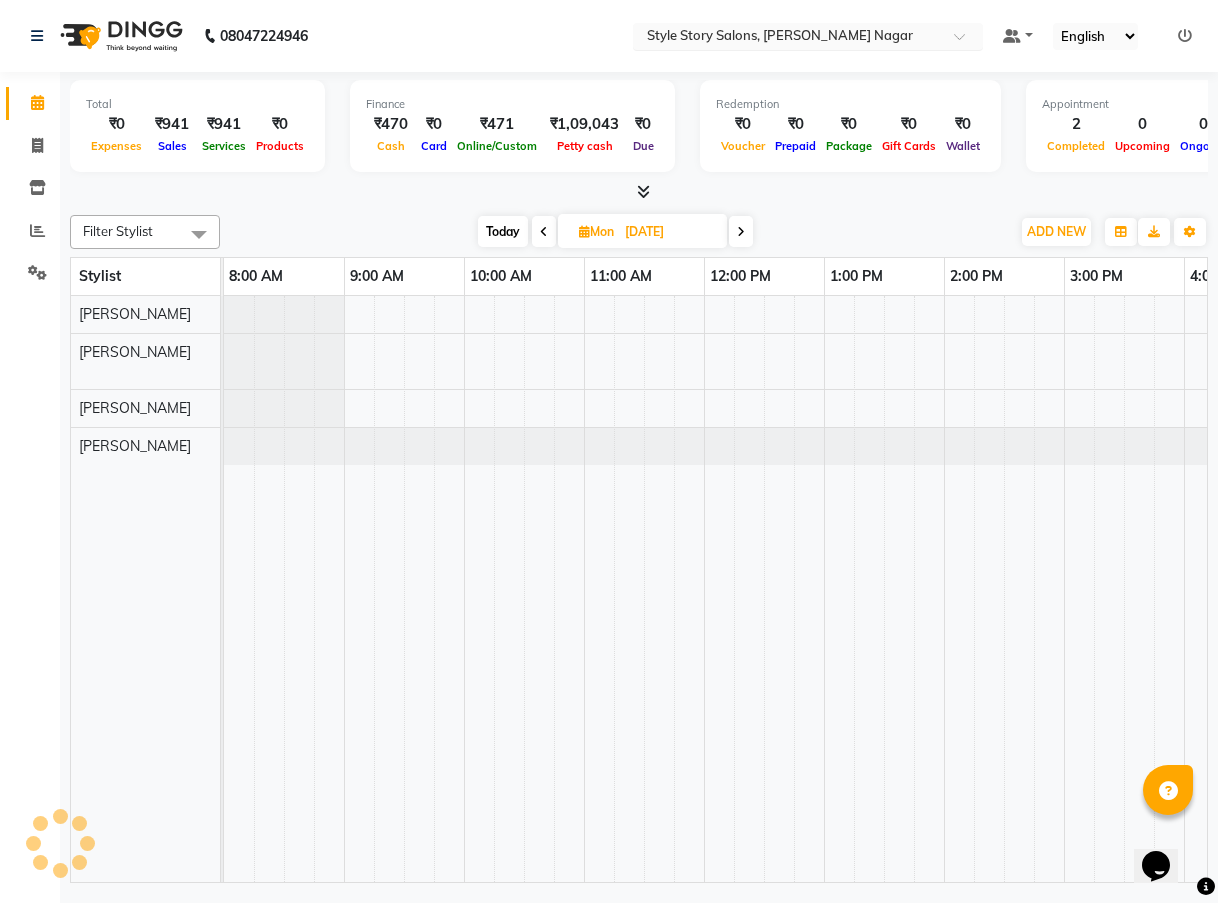 scroll, scrollTop: 0, scrollLeft: 0, axis: both 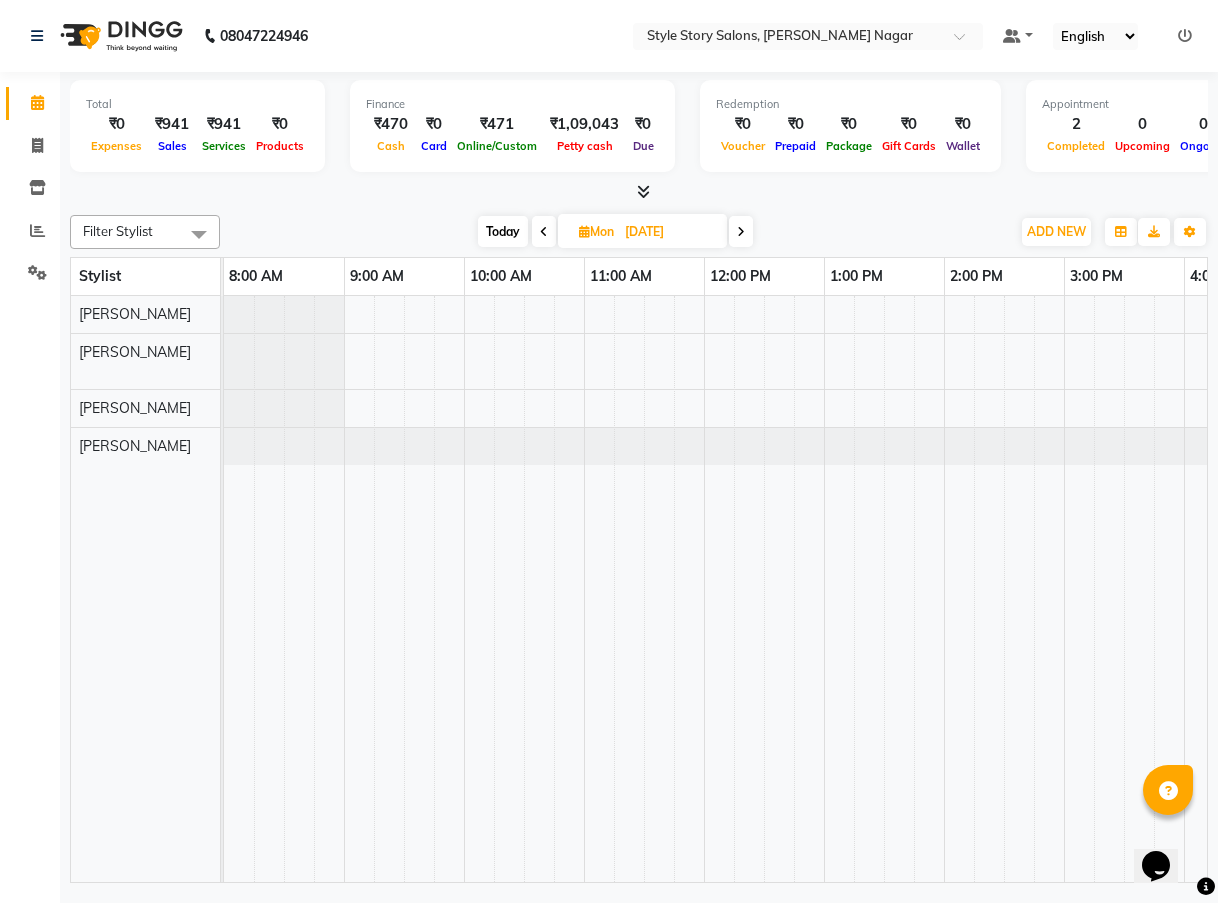 drag, startPoint x: 776, startPoint y: 201, endPoint x: 726, endPoint y: 216, distance: 52.201534 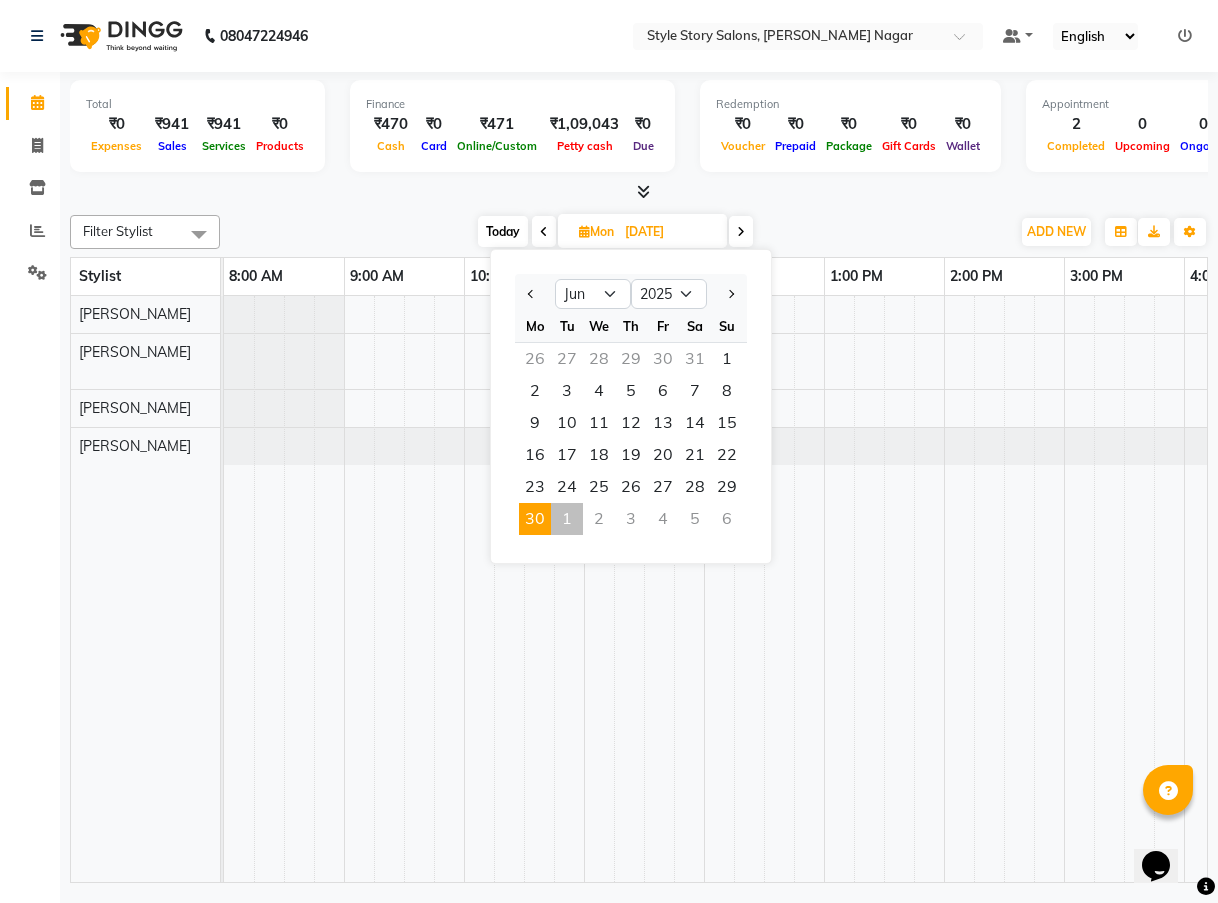 click on "1" at bounding box center [567, 519] 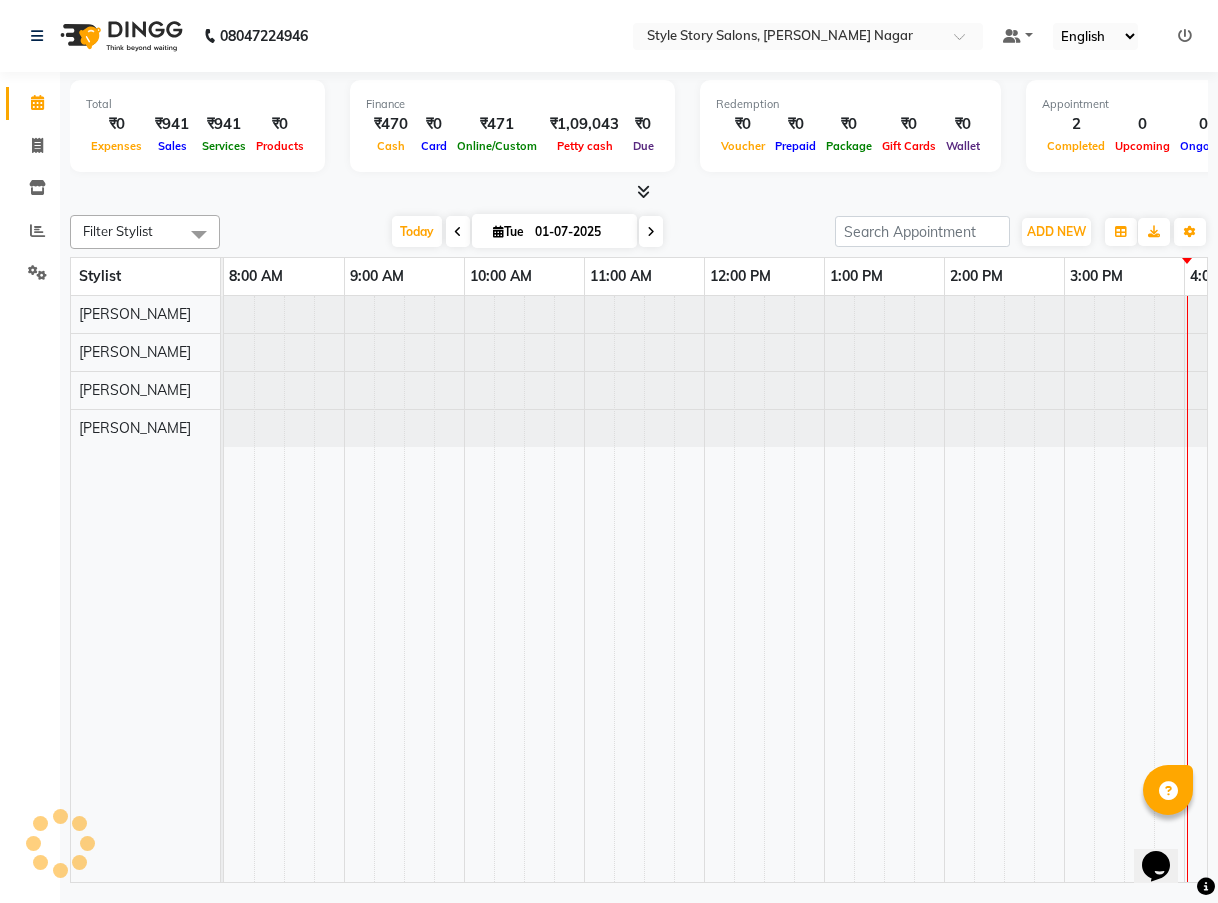 scroll, scrollTop: 0, scrollLeft: 577, axis: horizontal 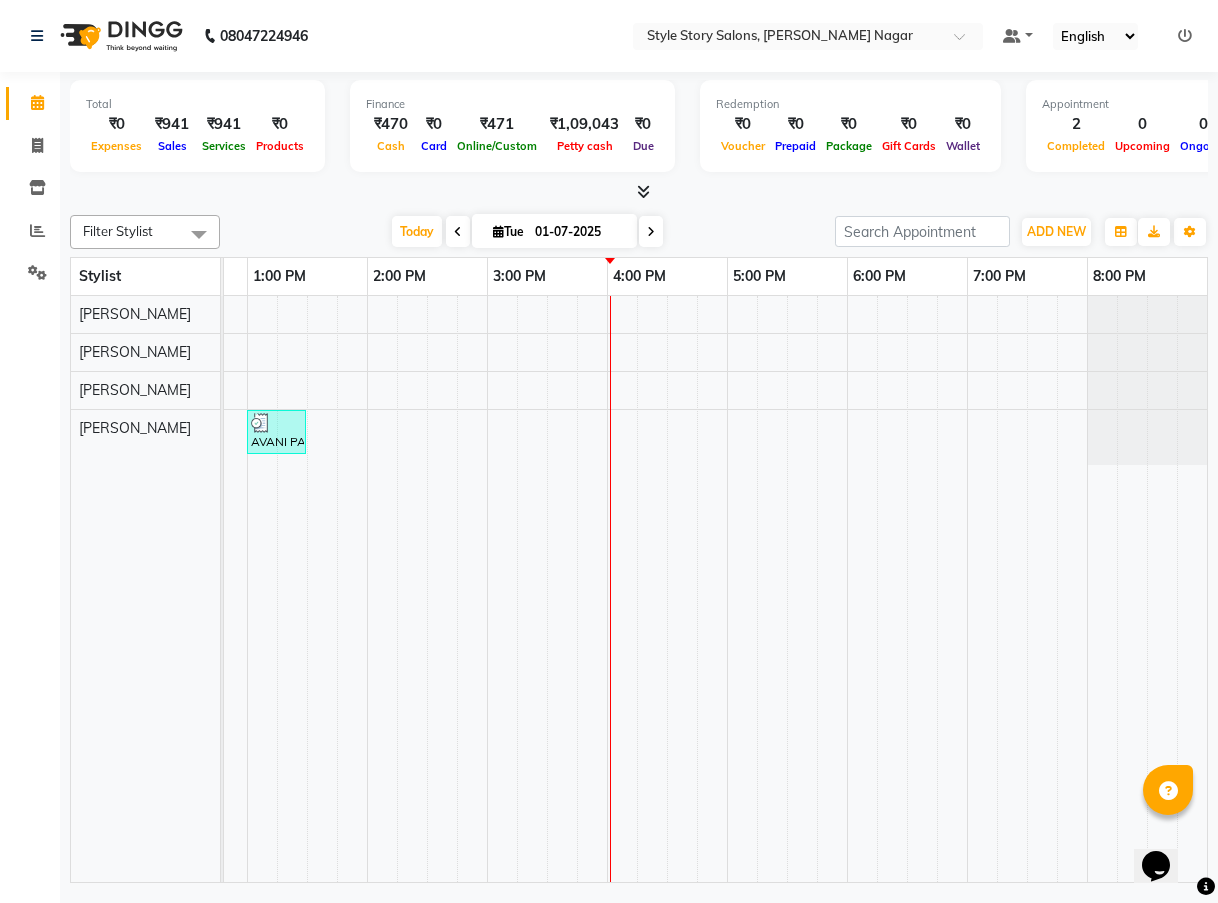 click at bounding box center (639, 192) 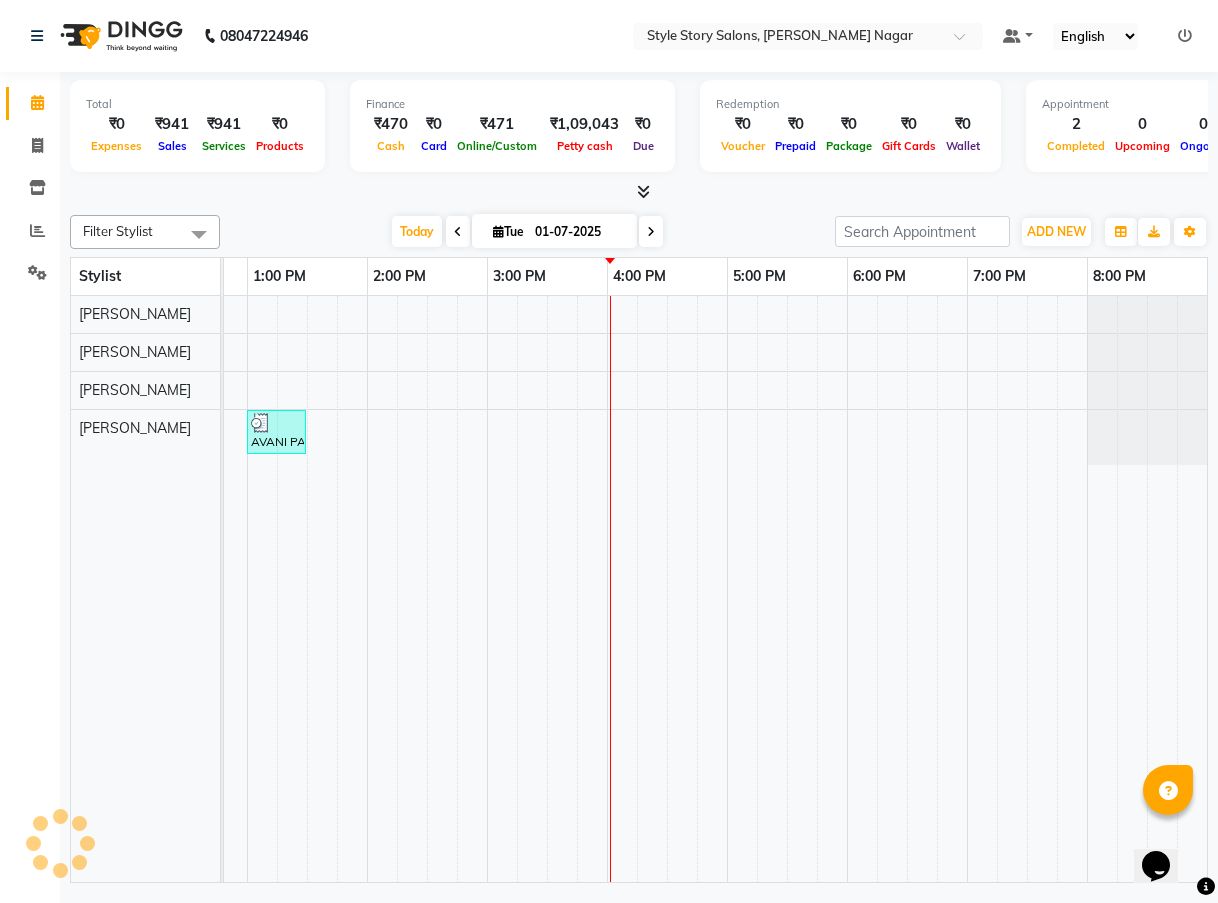 scroll, scrollTop: 0, scrollLeft: 7, axis: horizontal 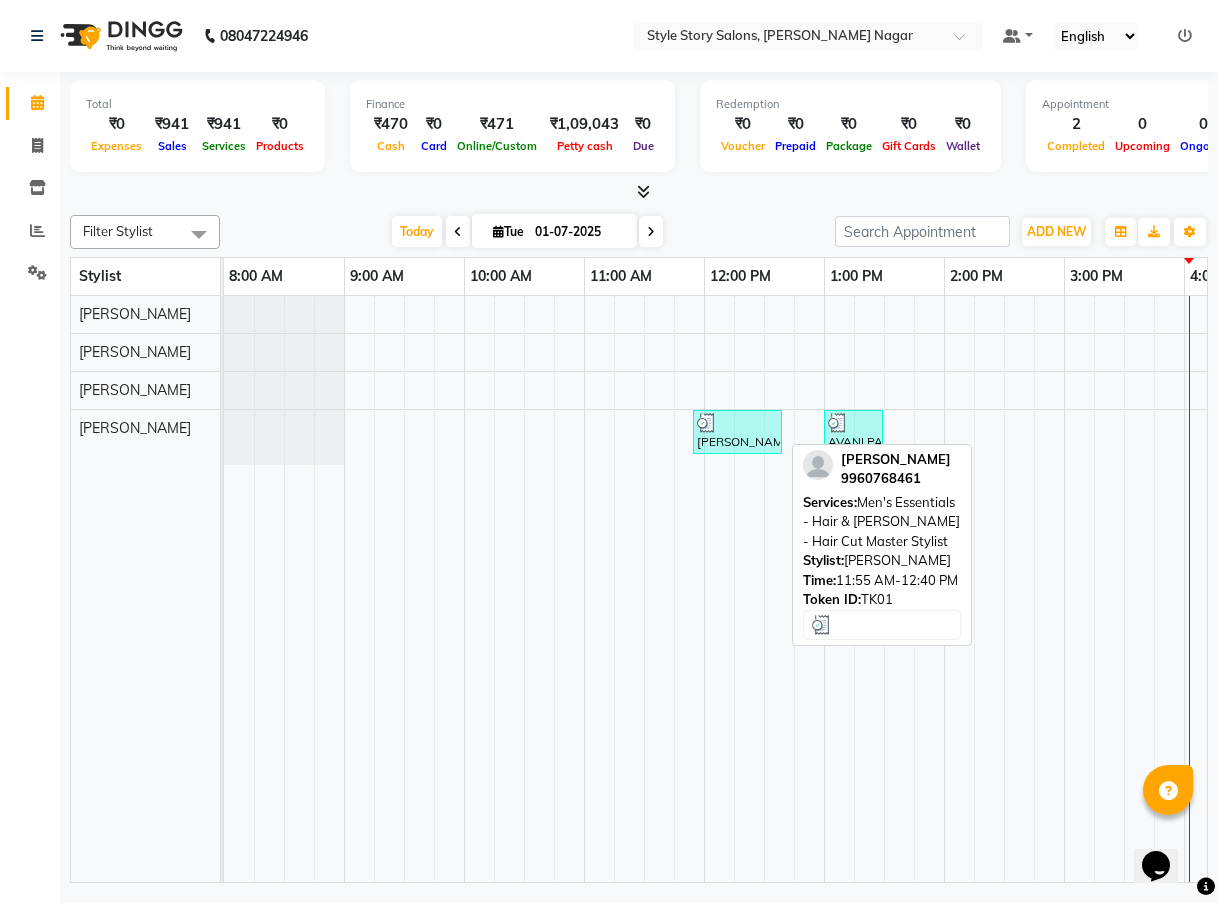 click on "[PERSON_NAME], TK01, 11:55 AM-12:40 PM, Men's Essentials - Hair & [PERSON_NAME] - Hair Cut Master Stylist" at bounding box center [737, 432] 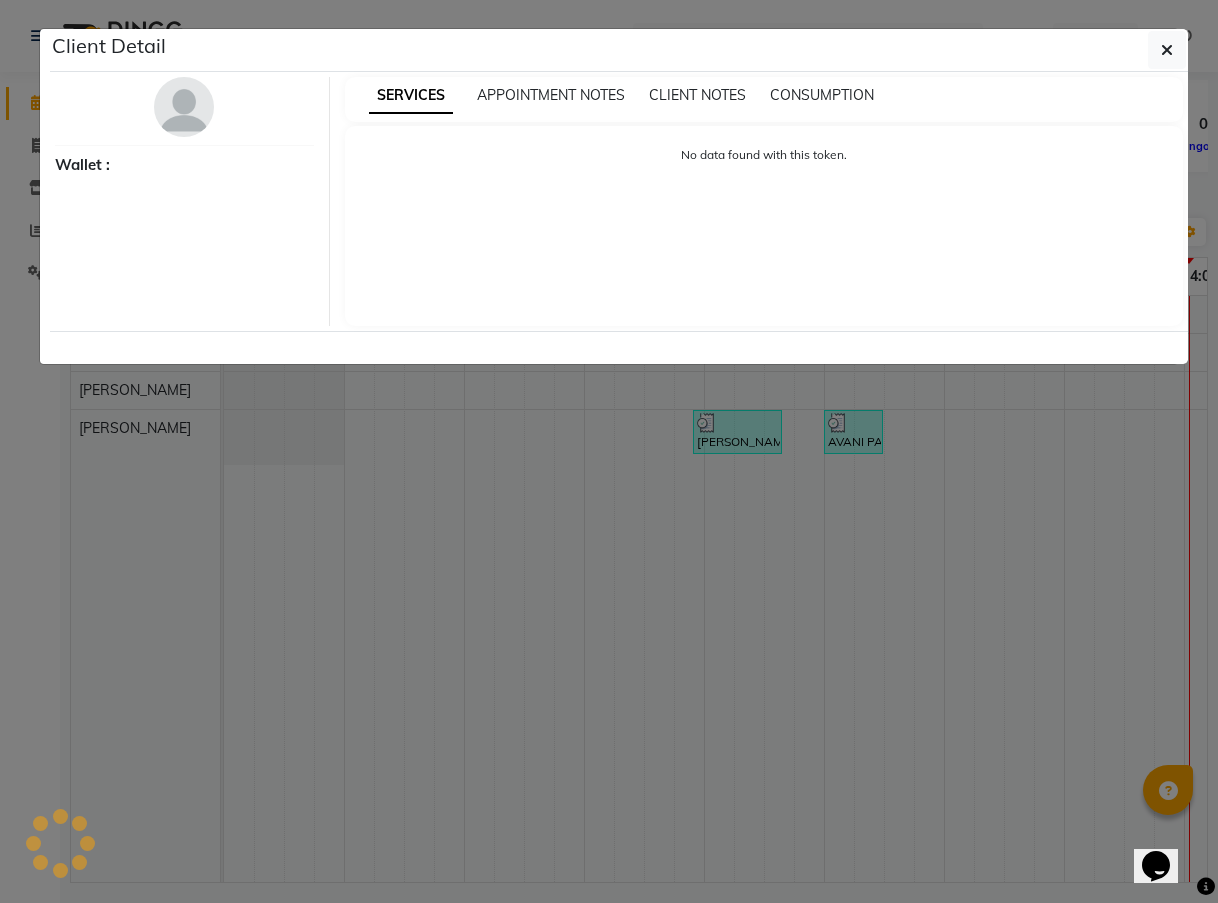 select on "3" 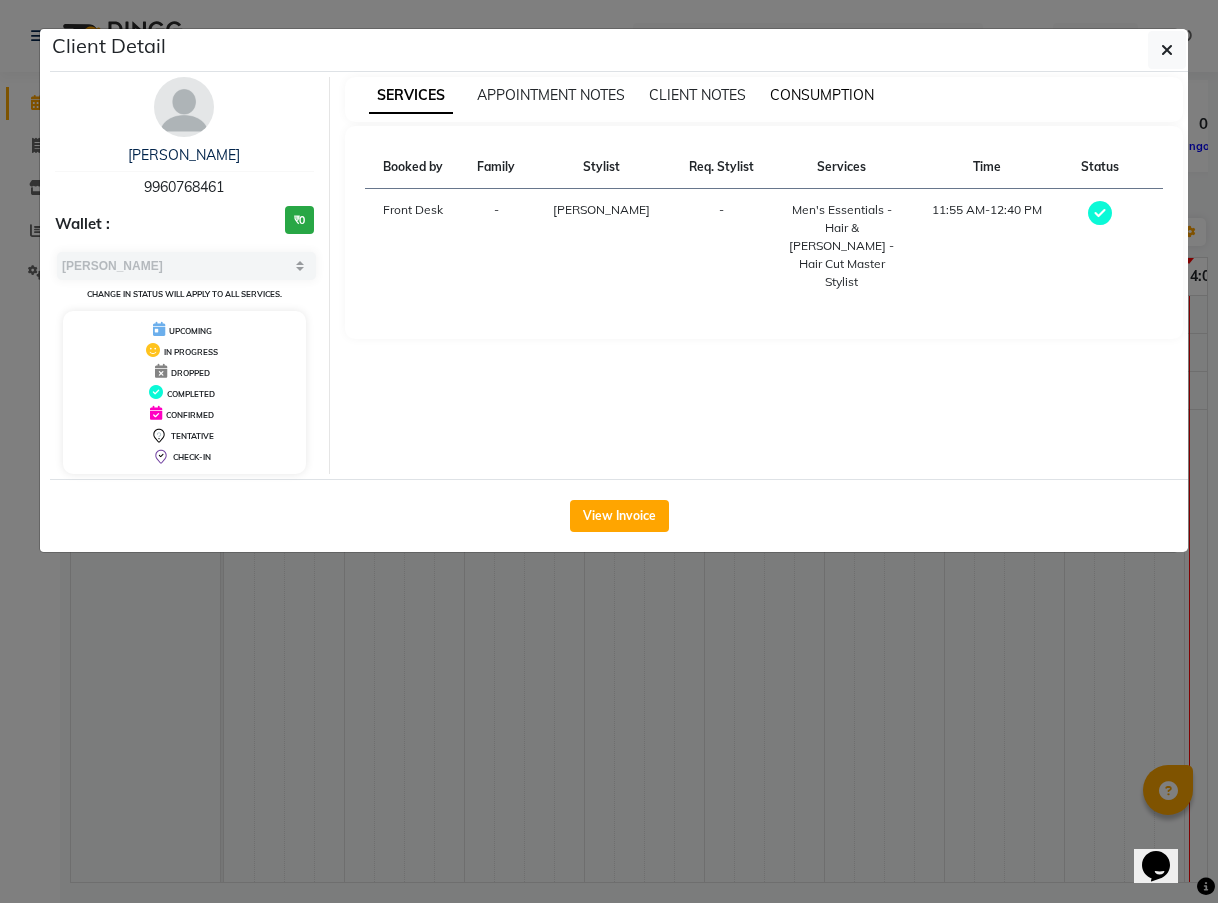 click on "CONSUMPTION" at bounding box center (822, 95) 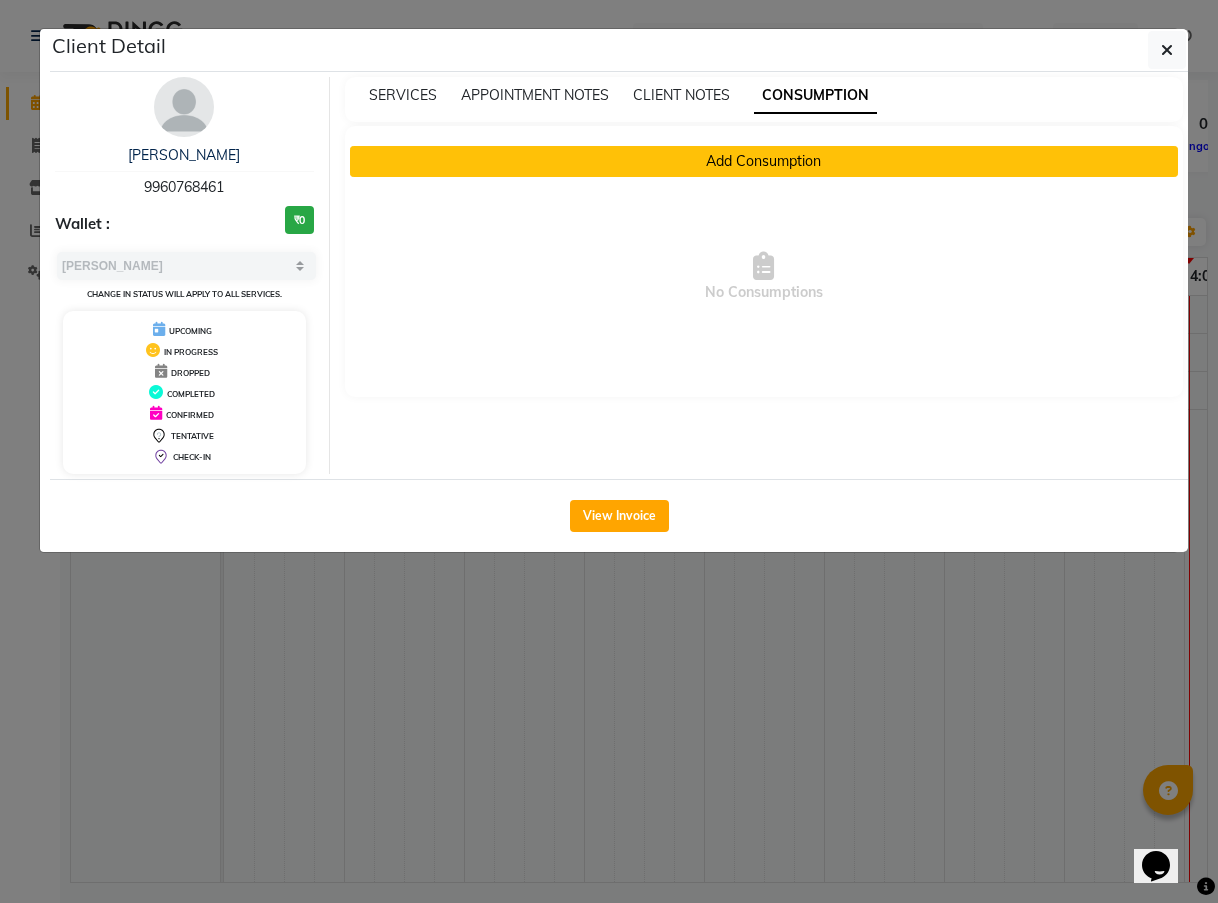 click on "Add Consumption" at bounding box center (764, 161) 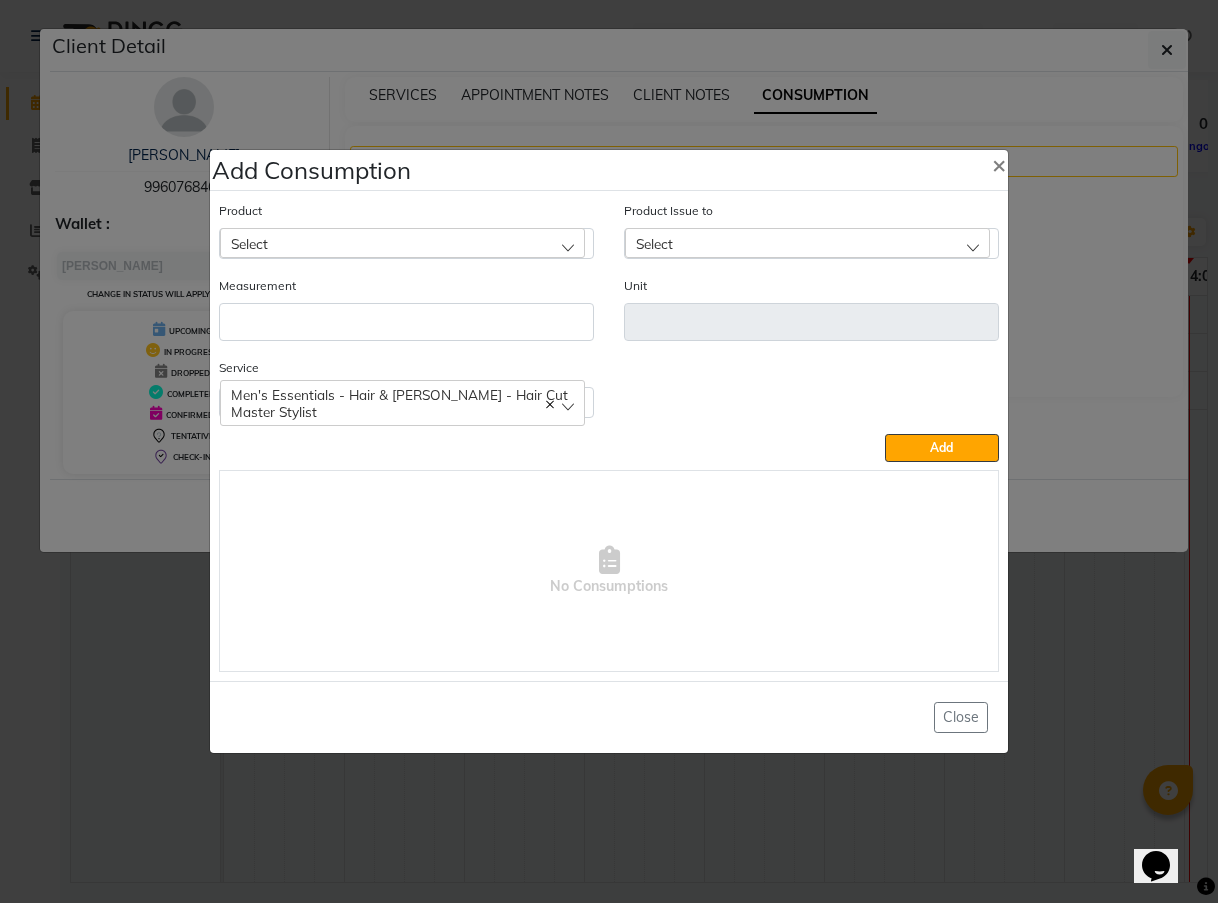 click on "Select" 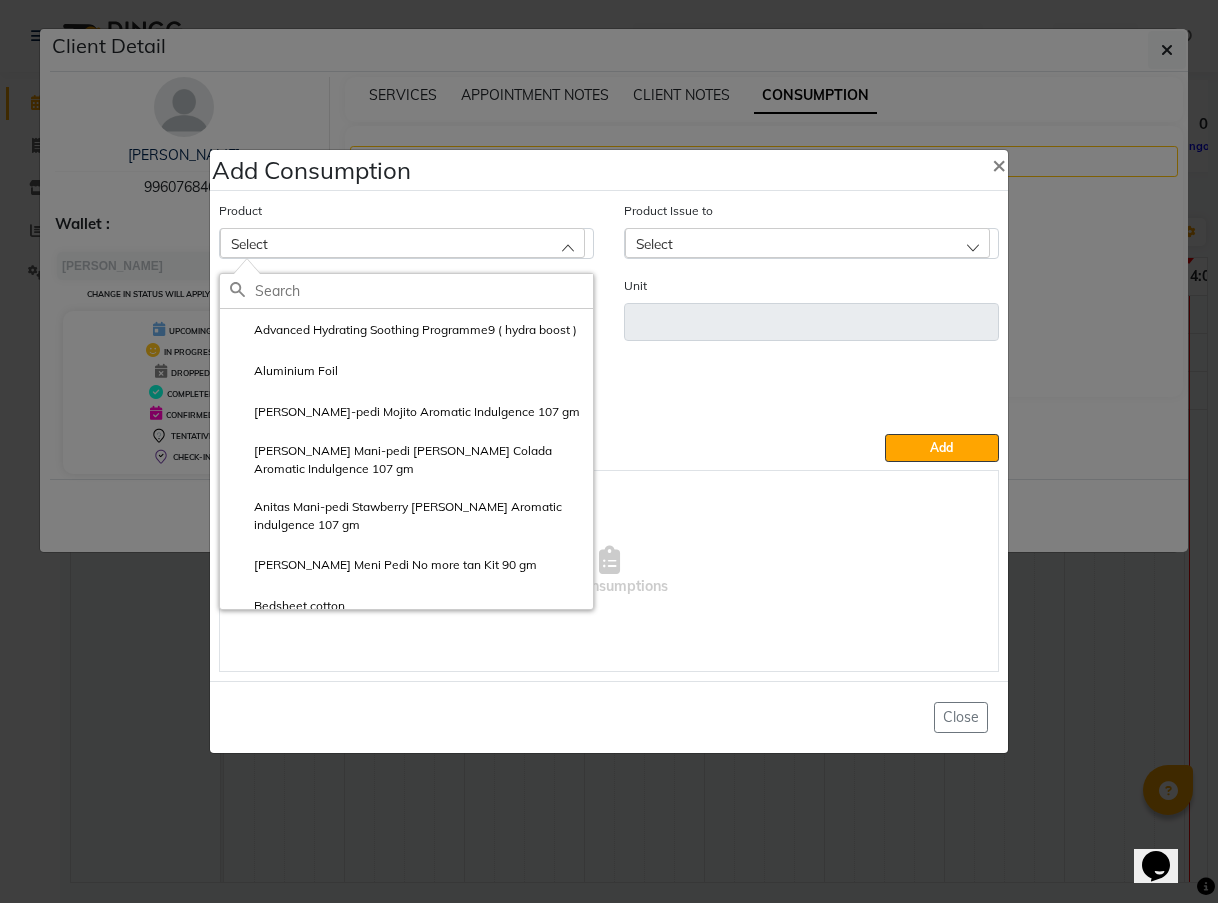 click 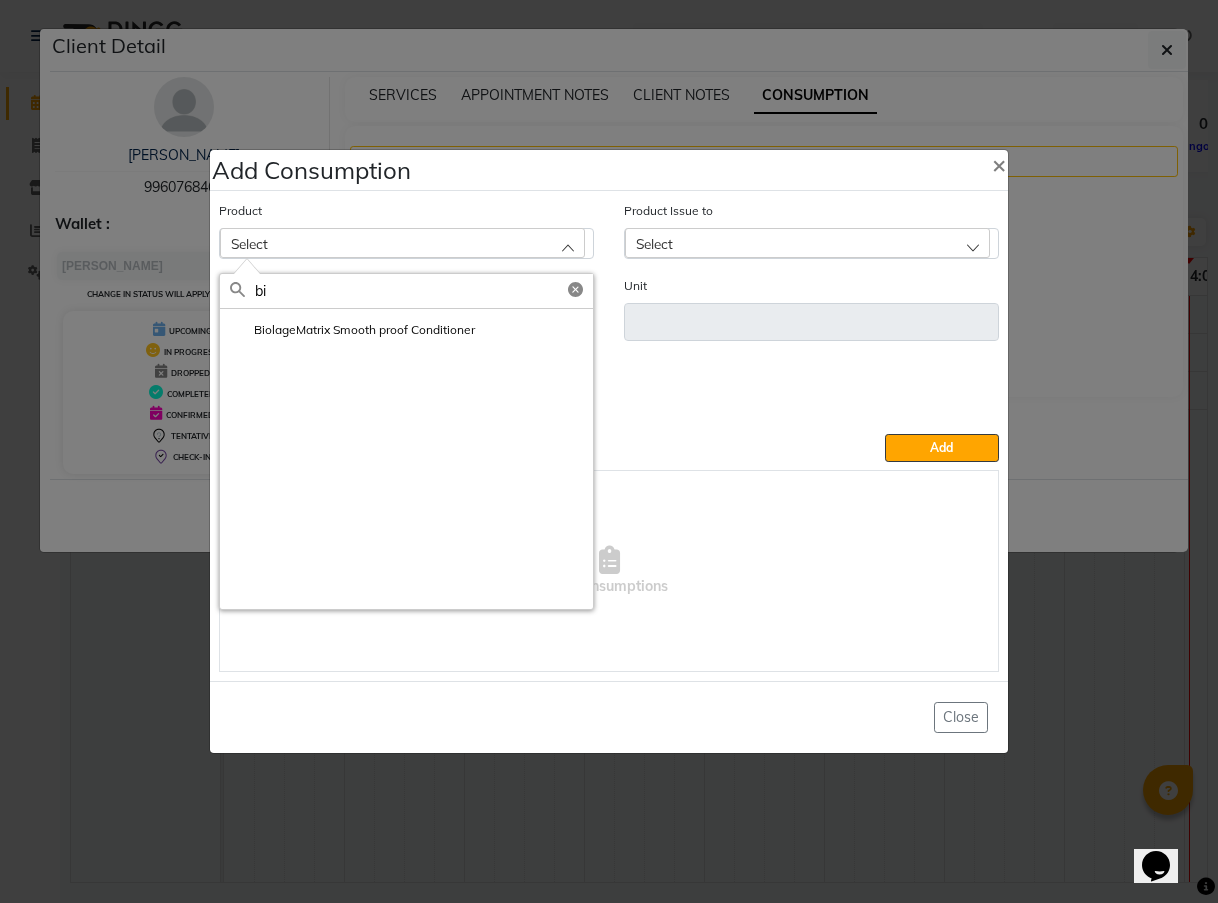 type on "b" 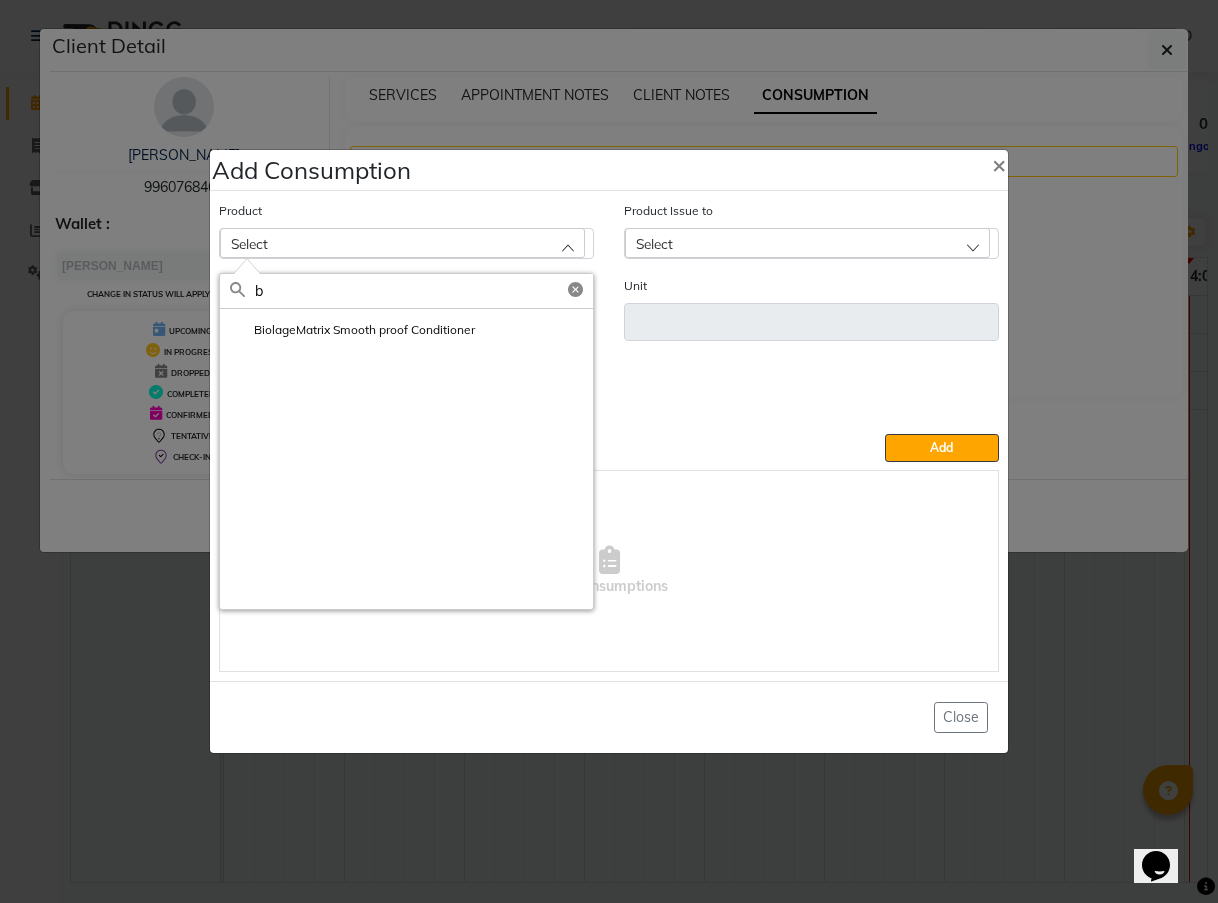 type 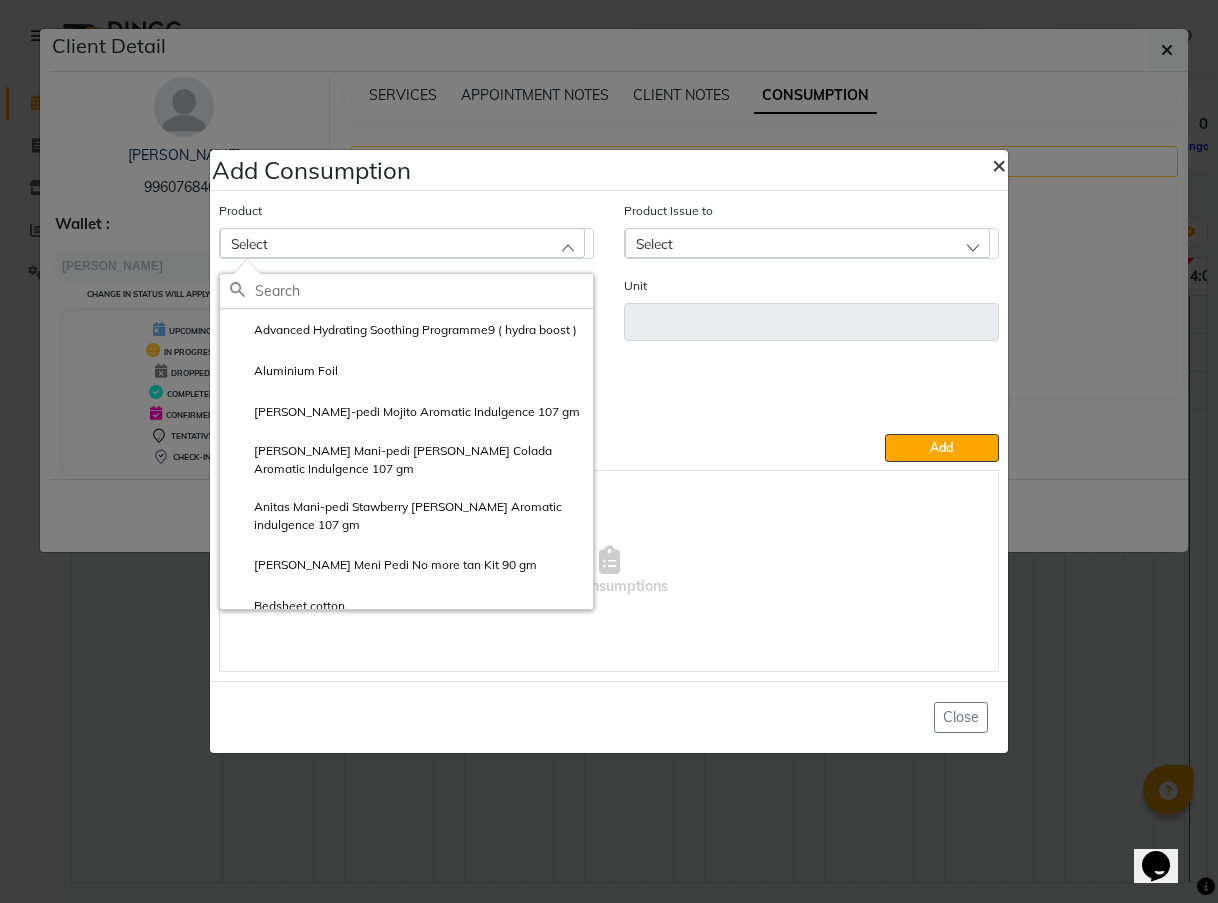 click on "×" 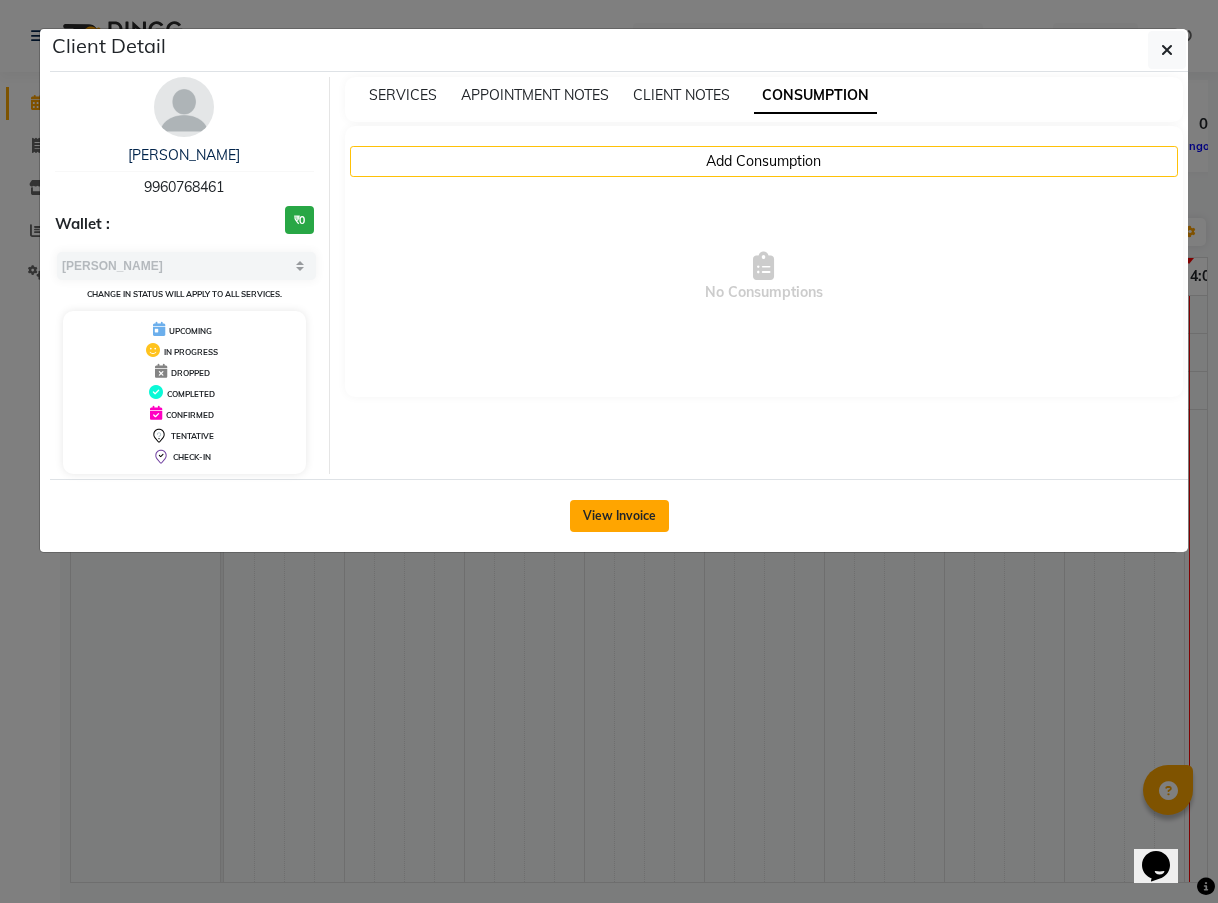 click on "View Invoice" 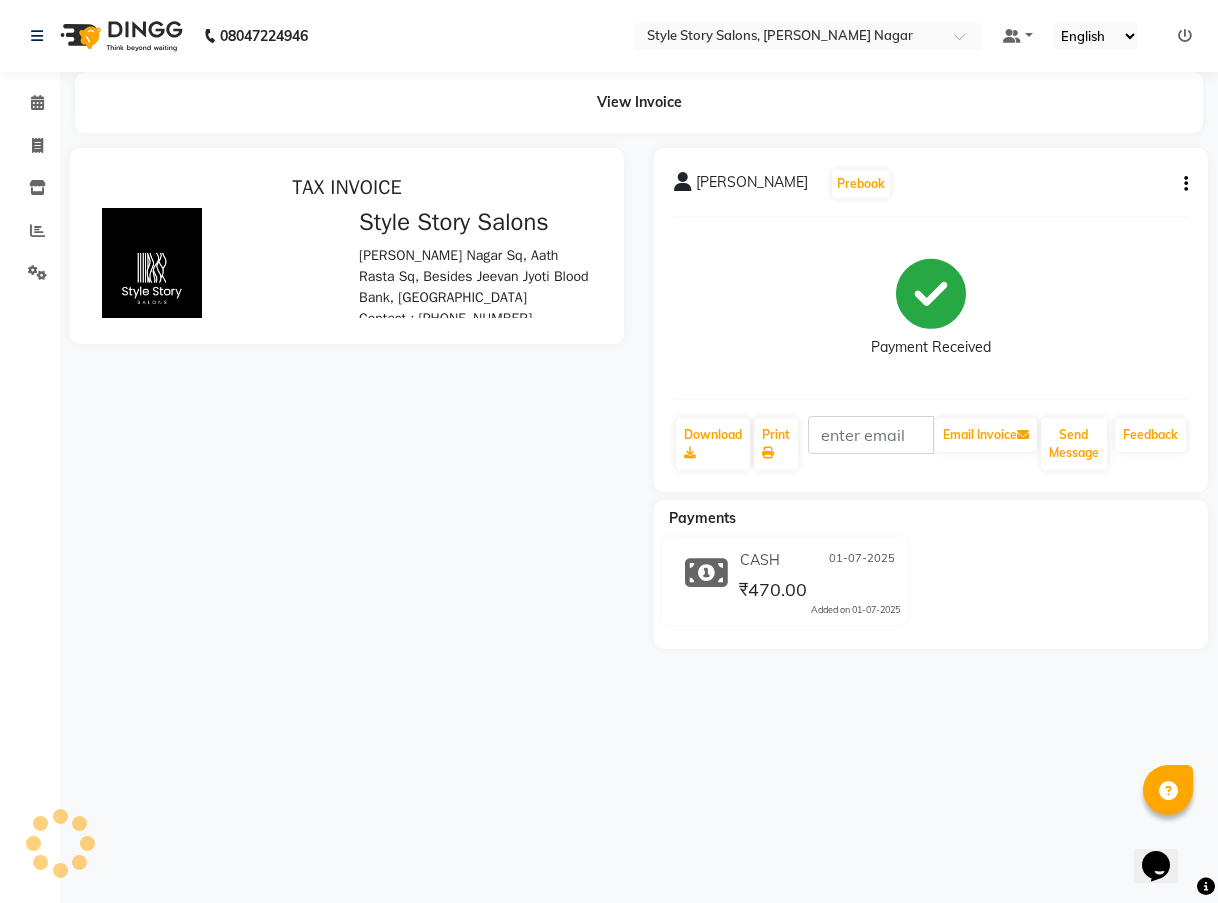 scroll, scrollTop: 0, scrollLeft: 0, axis: both 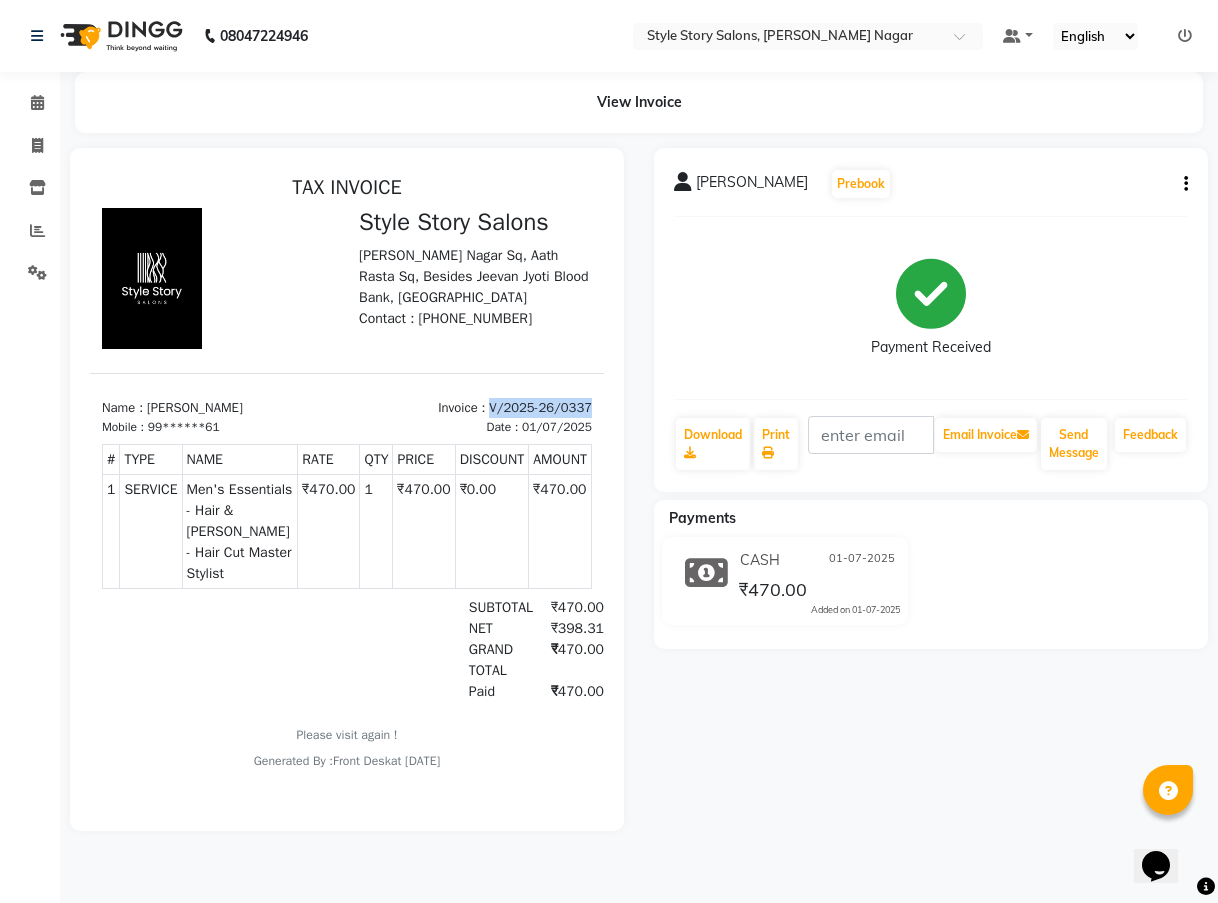 drag, startPoint x: 460, startPoint y: 406, endPoint x: 568, endPoint y: 401, distance: 108.11568 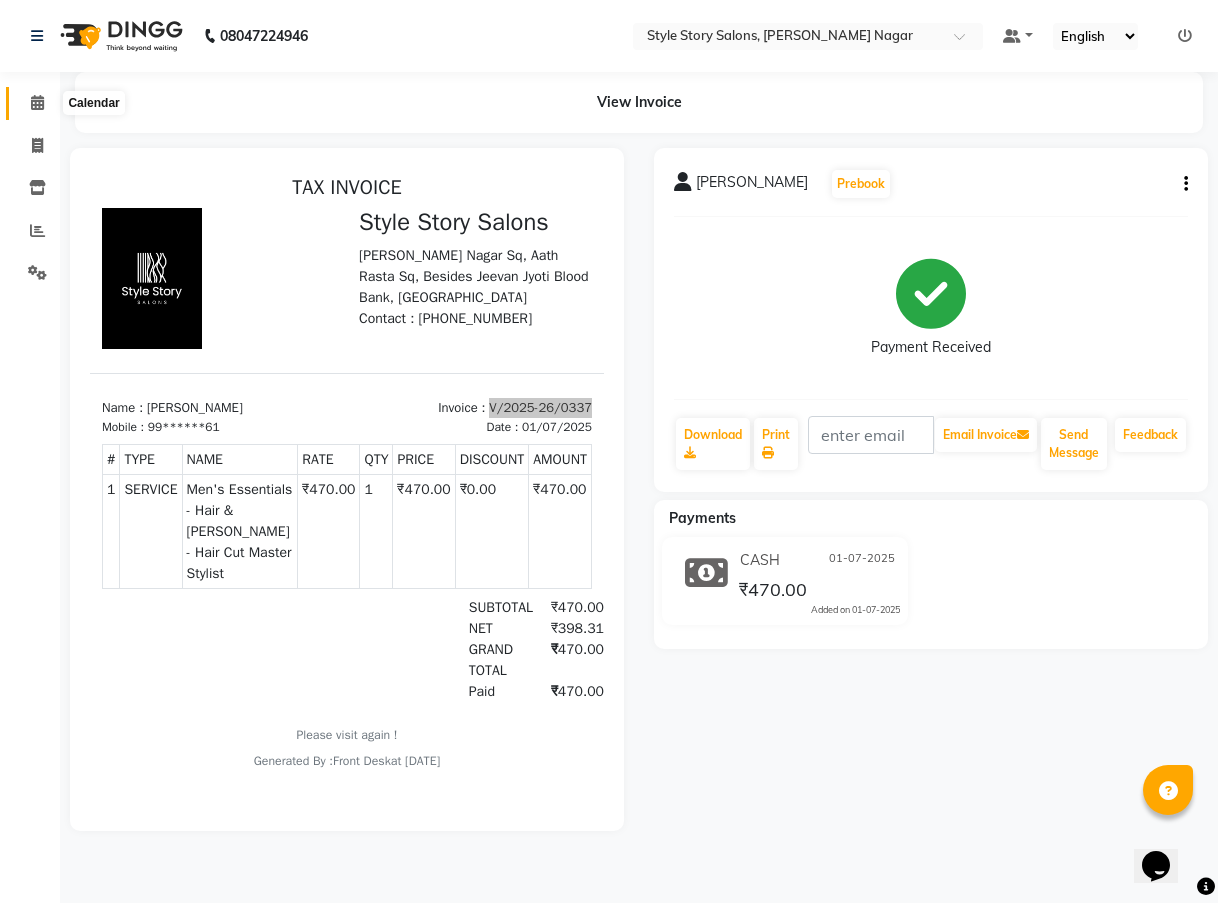 click 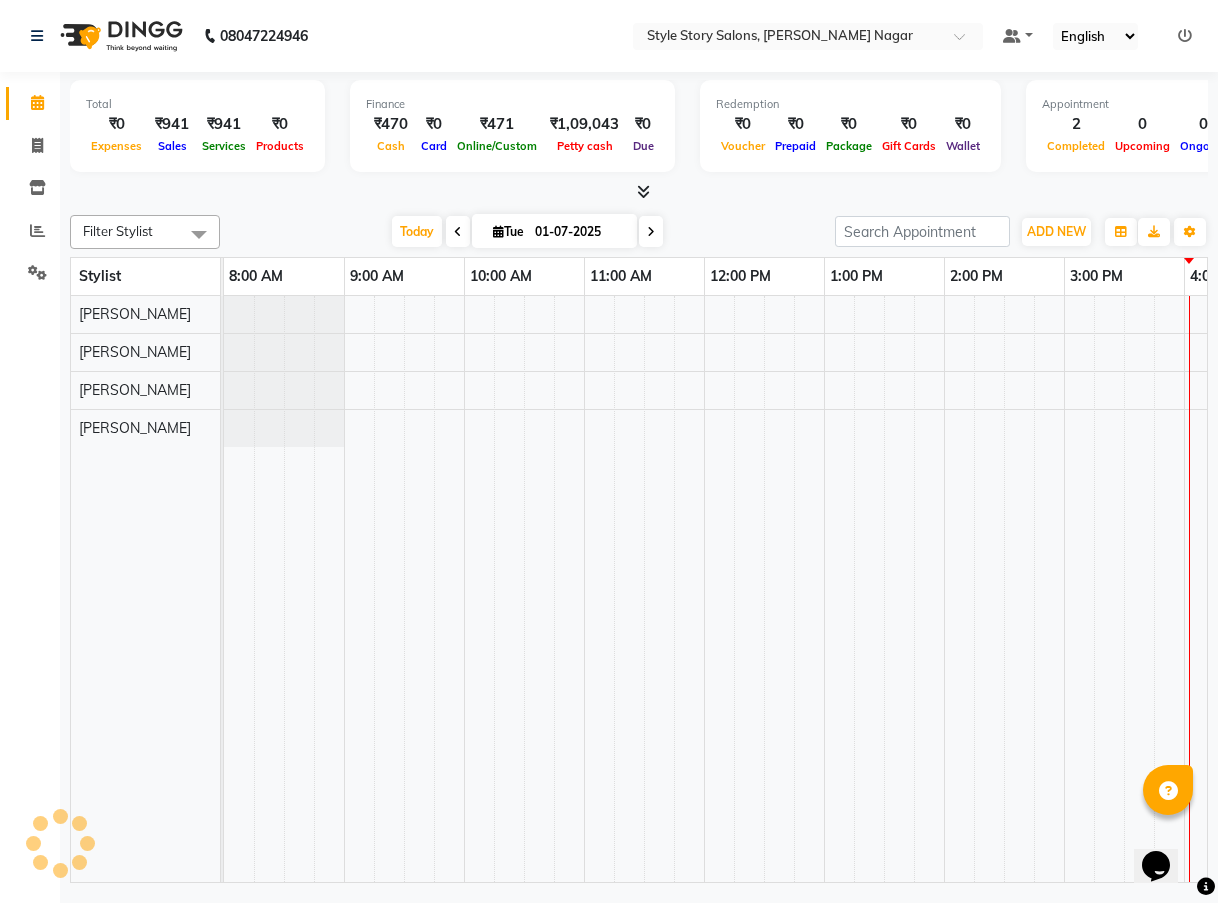 scroll, scrollTop: 0, scrollLeft: 0, axis: both 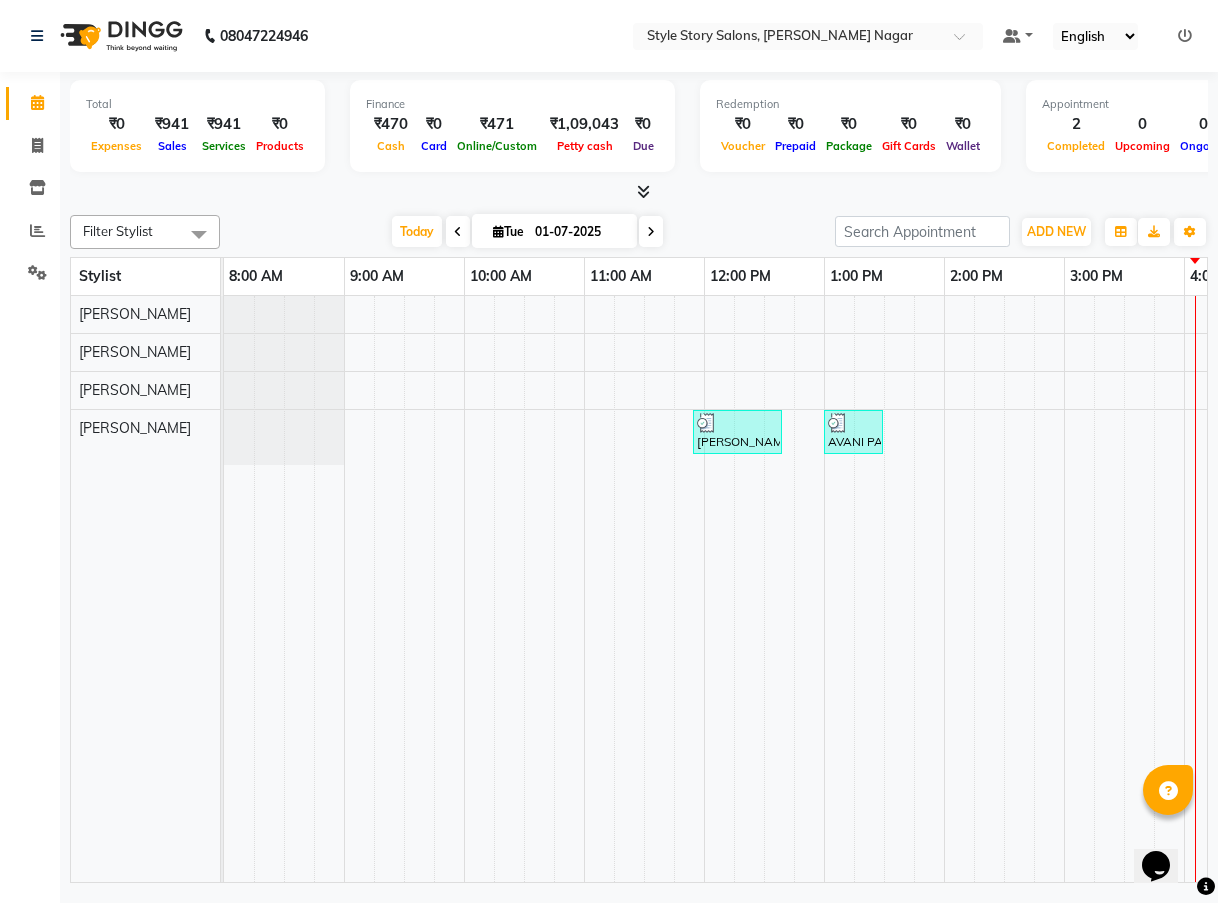 click on "Total  ₹0  Expenses ₹941  Sales ₹941  Services ₹0  Products Finance  ₹470  Cash ₹0  Card ₹471  Online/Custom ₹1,09,043 Petty cash ₹0 Due  Redemption  ₹0 Voucher ₹0 Prepaid ₹0 Package ₹0  Gift Cards ₹0  Wallet  Appointment  2 Completed 0 Upcoming 0 Ongoing 0 No show  Other sales  ₹0  Packages ₹0  Memberships ₹0  Vouchers ₹0  Prepaids ₹0  Gift Cards Filter Stylist Select All Abhishekh Meshre Awantika Deshmukh Nandini Ranpise Vishal  Shende Today  Tue 01-07-2025 Toggle Dropdown Add Appointment Add Invoice Add Attendance Add Transaction Toggle Dropdown Add Appointment Add Invoice Add Attendance ADD NEW Toggle Dropdown Add Appointment Add Invoice Add Attendance Add Transaction Filter Stylist Select All Abhishekh Meshre Awantika Deshmukh Nandini Ranpise Vishal  Shende Group By  Staff View   Room View  View as Vertical  Vertical - Week View  Horizontal  Horizontal - Week View  List  Toggle Dropdown Calendar Settings Manage Tags   Arrange Stylists   Reset Stylists  Full Screen" 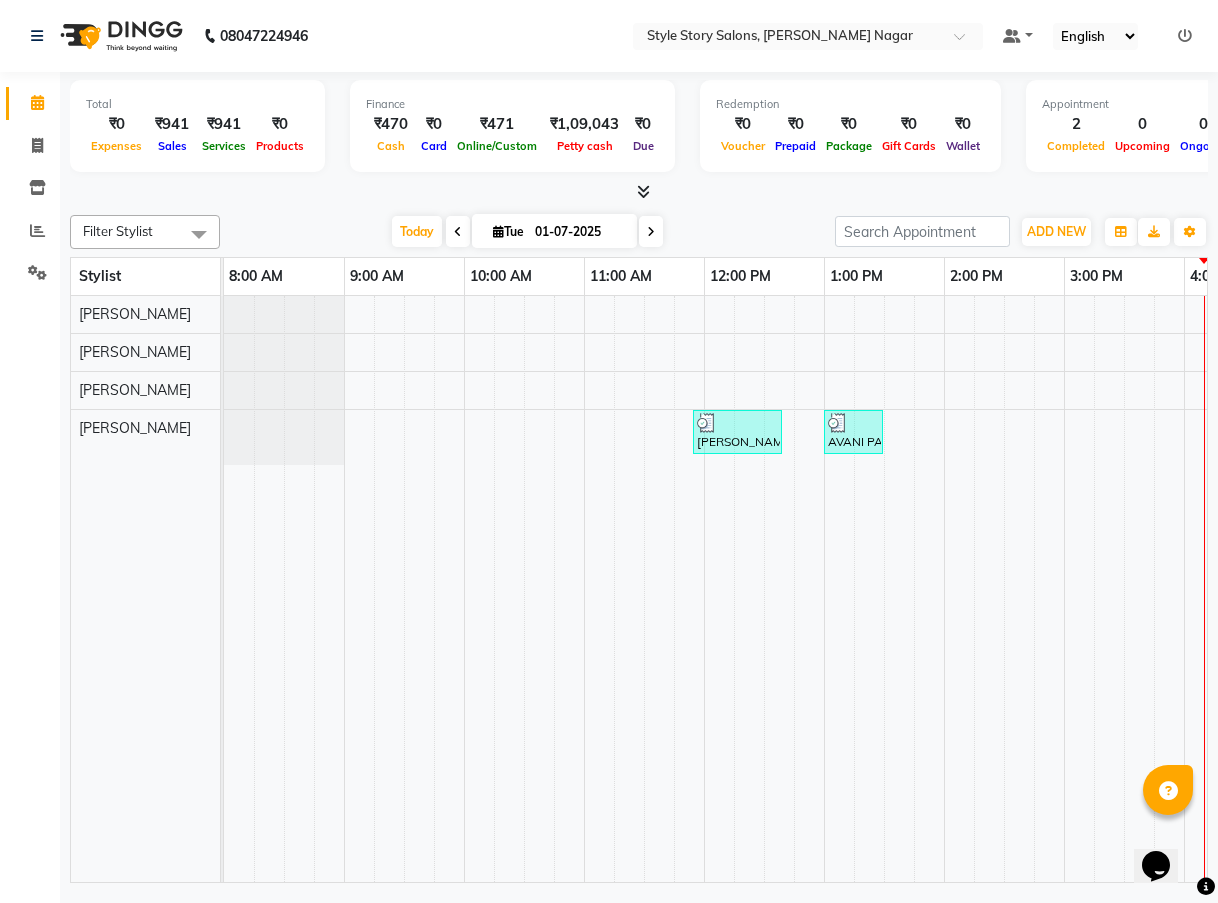 click on "YASH GAWAI, TK01, 11:55 AM-12:40 PM, Men's Essentials - Hair & Beard - Hair Cut Master Stylist     AVANI PACHKUL, TK02, 01:00 PM-01:30 PM, Women's Essentials - Hair - Hair Cut Expert Stylist" at bounding box center [1004, 589] 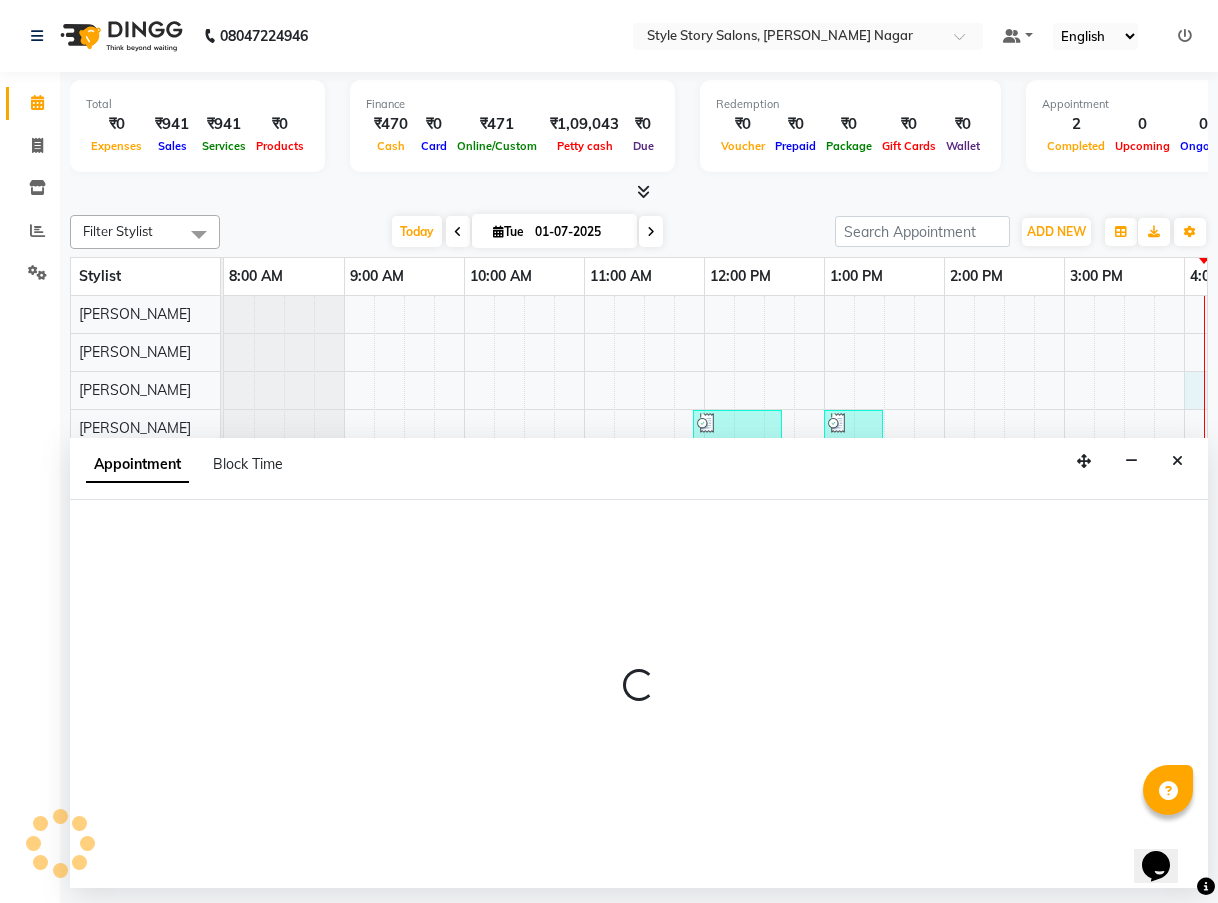 select on "80682" 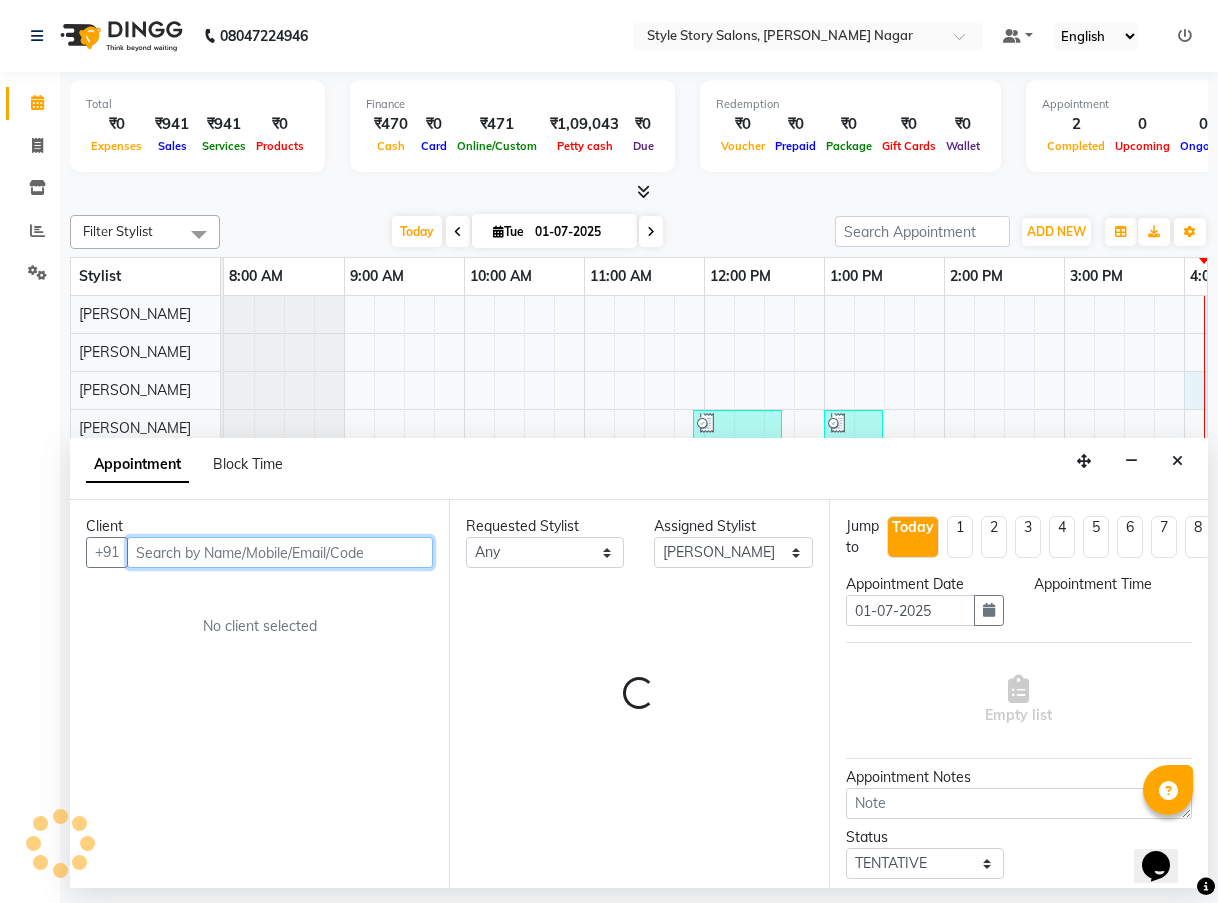 select on "960" 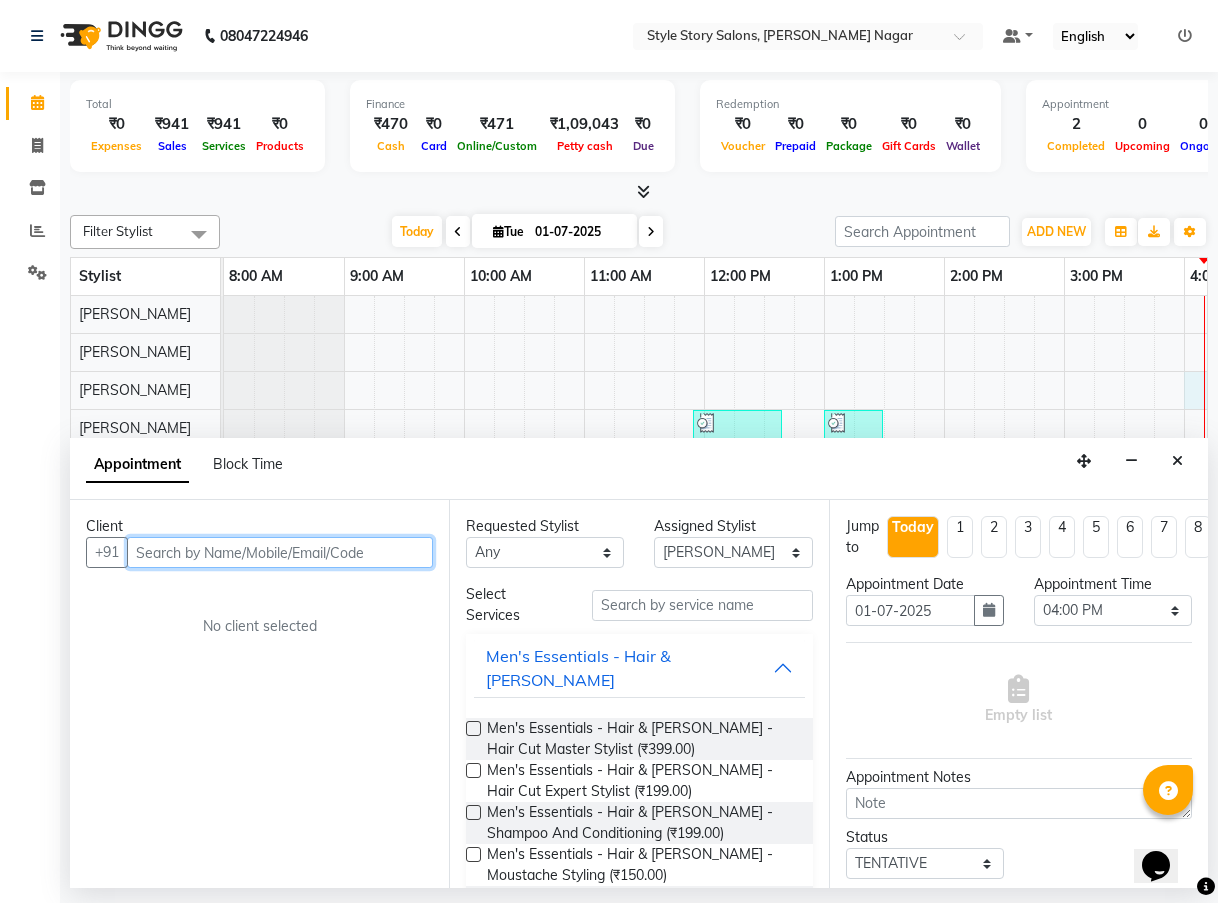 click at bounding box center [280, 552] 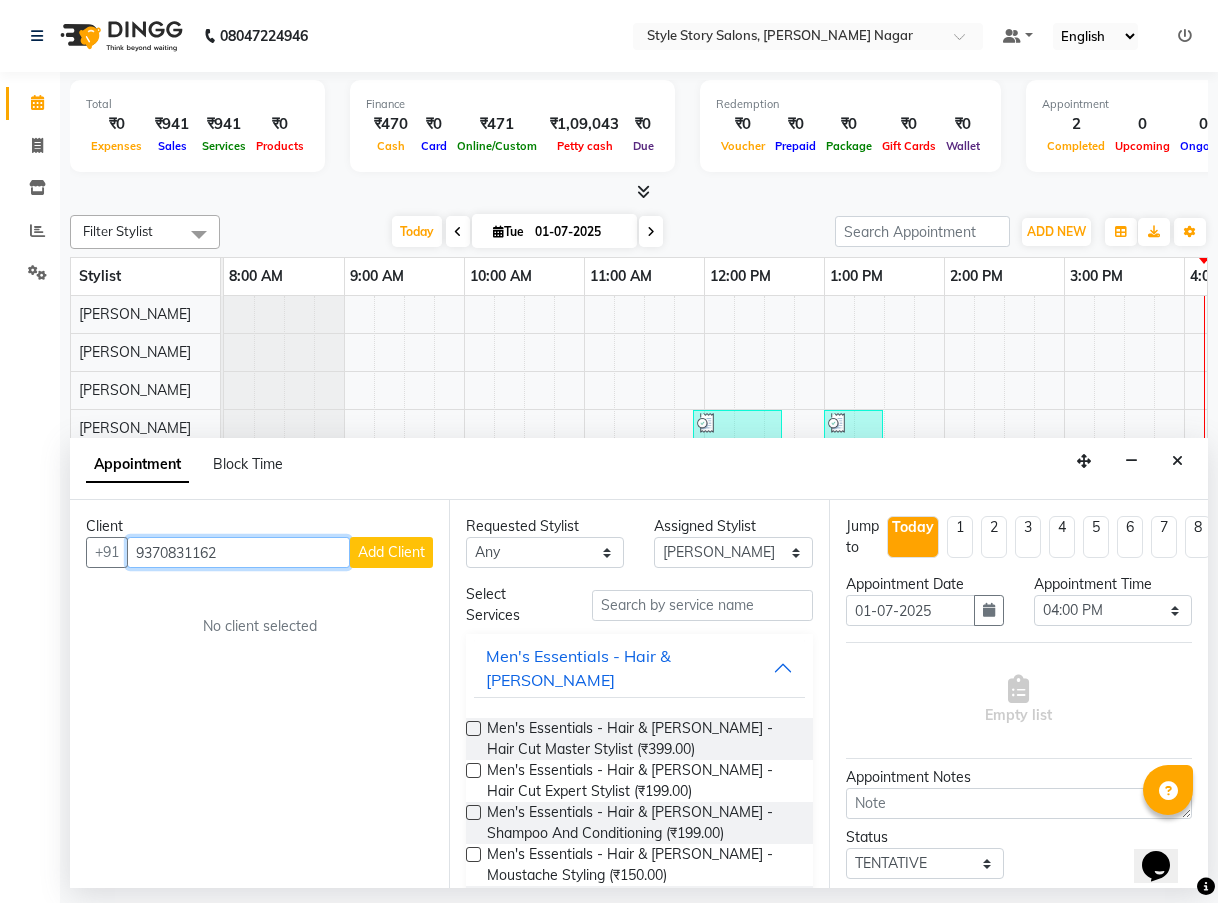 type on "9370831162" 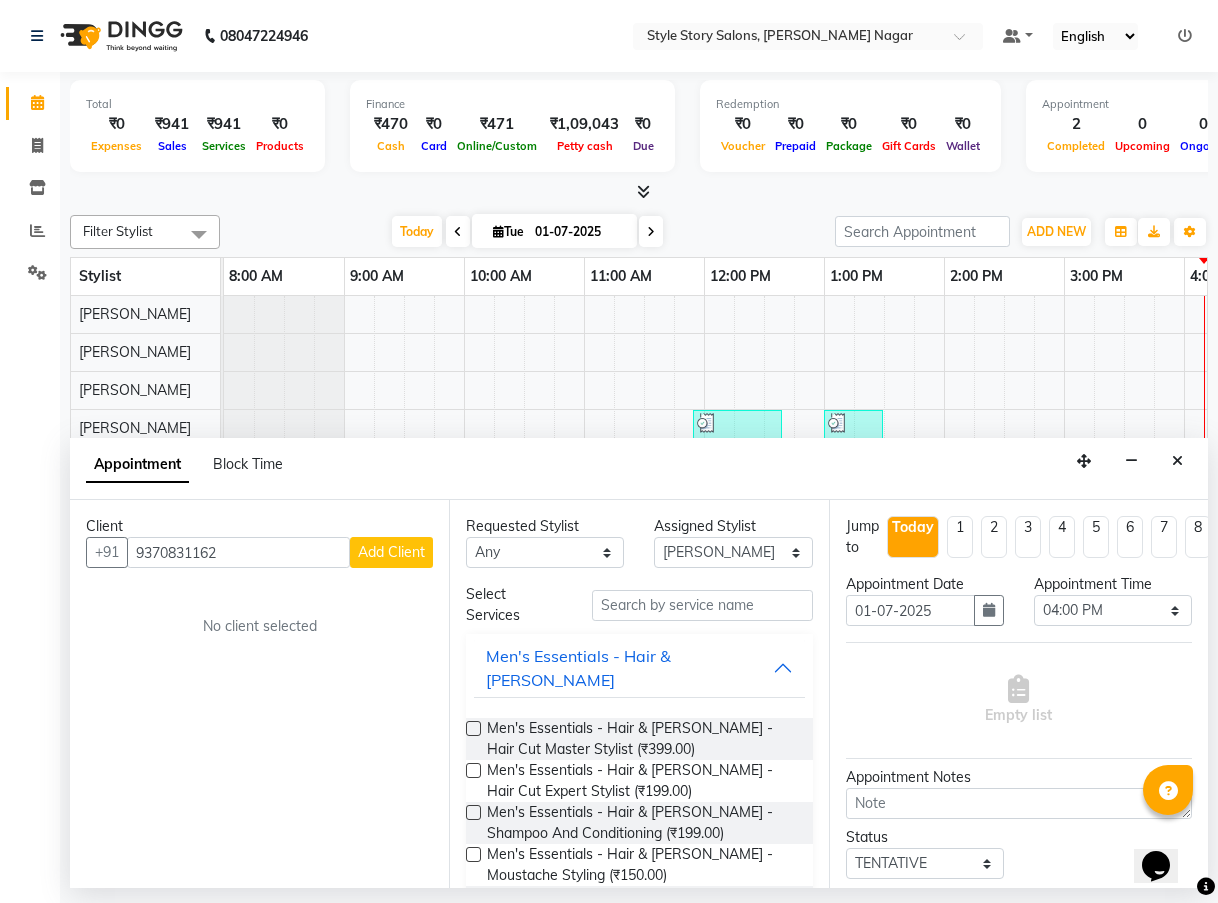 click on "Add Client" at bounding box center (391, 552) 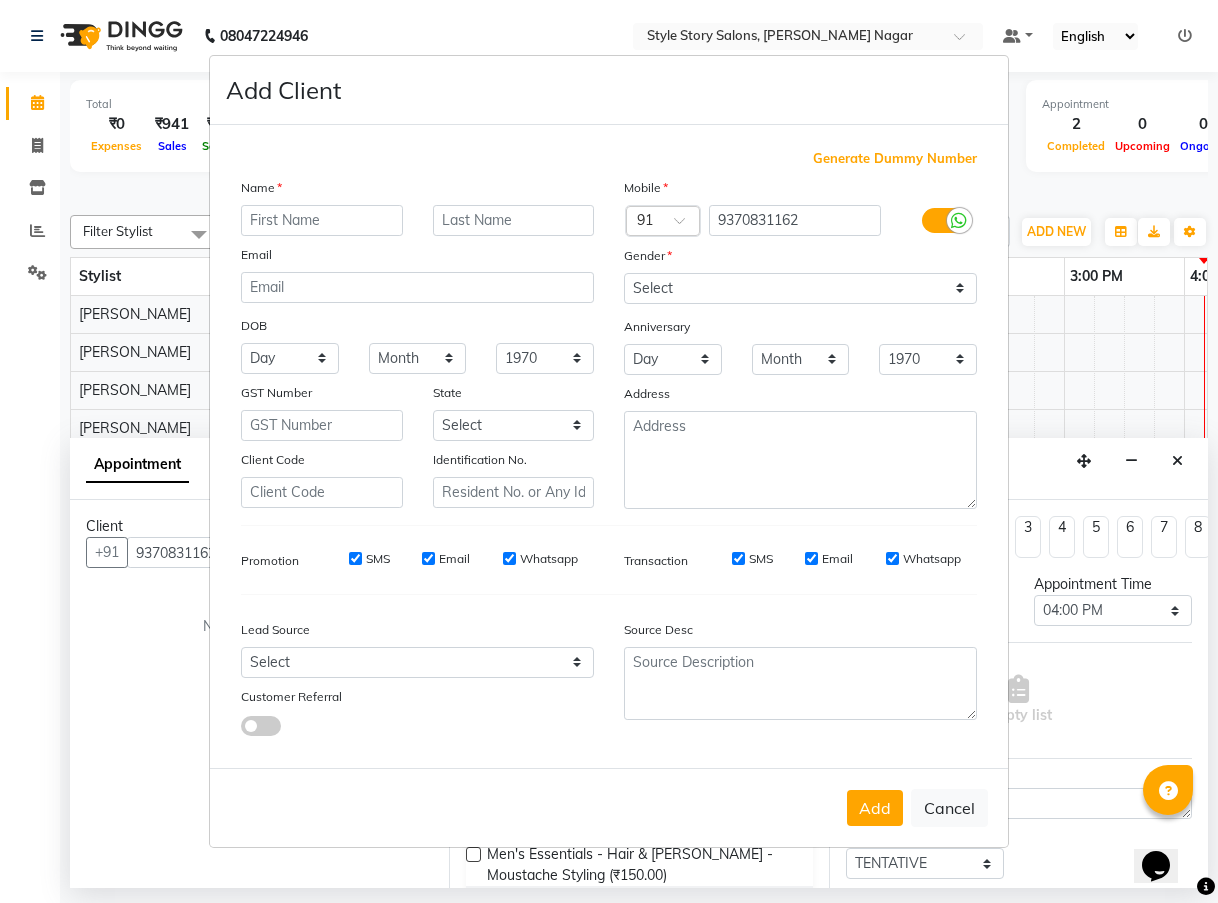 click at bounding box center [322, 220] 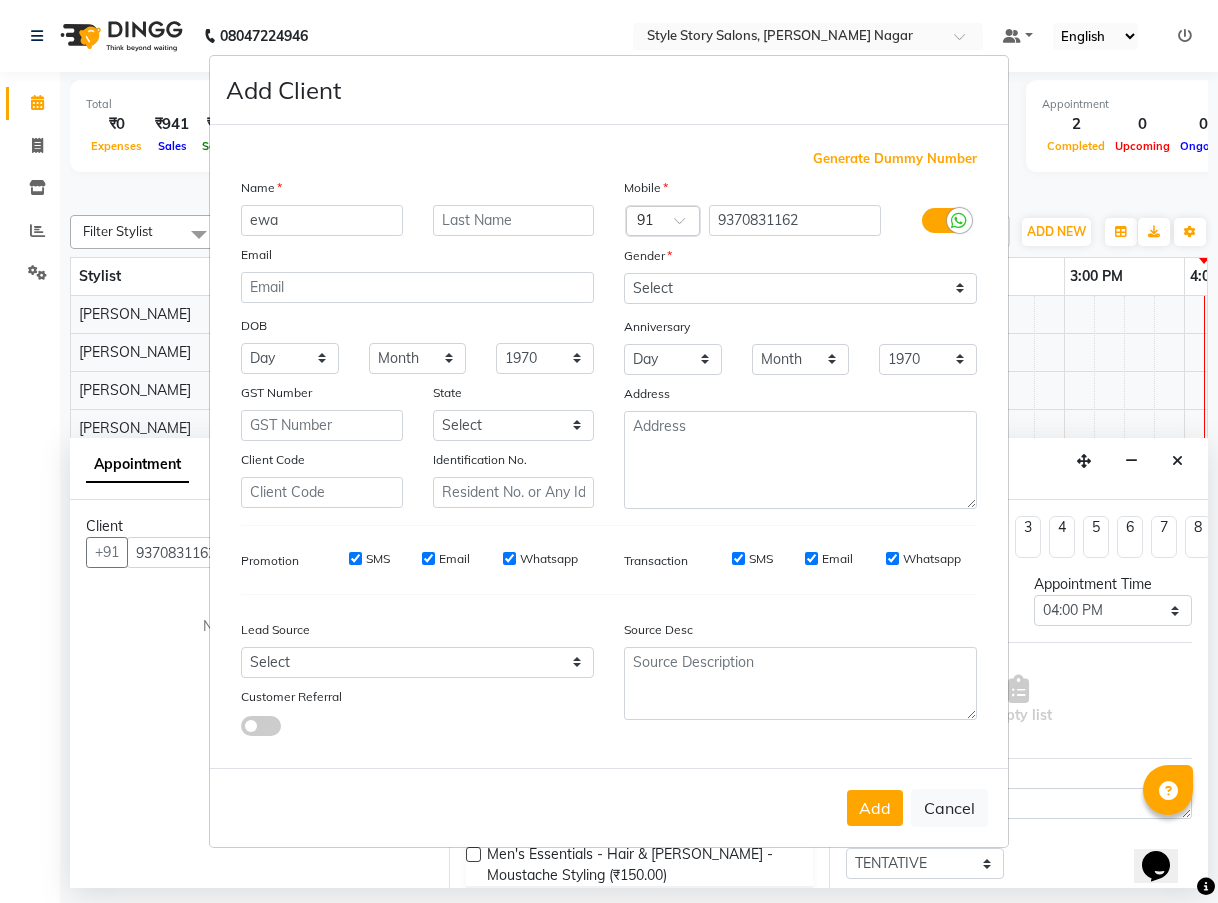 type on "ewa" 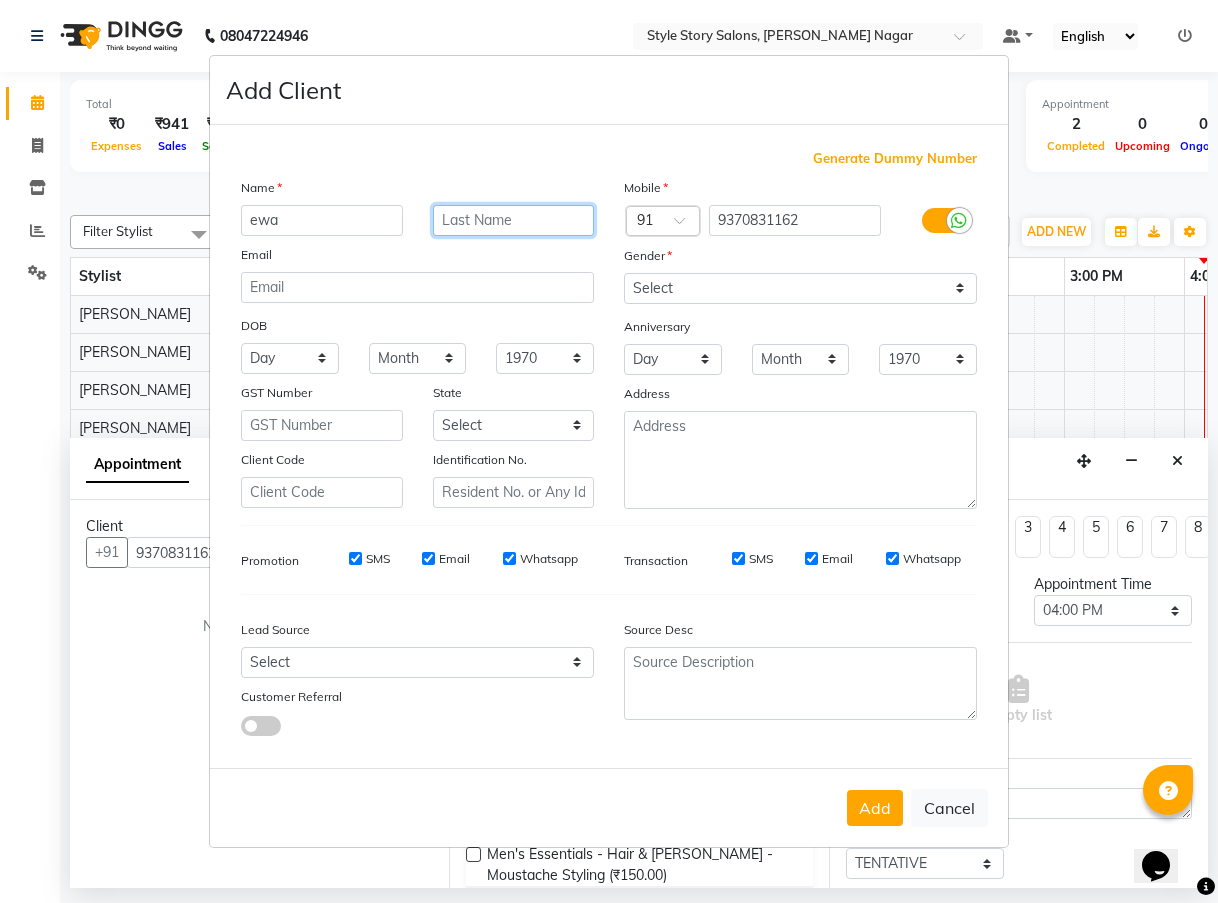 click at bounding box center (514, 220) 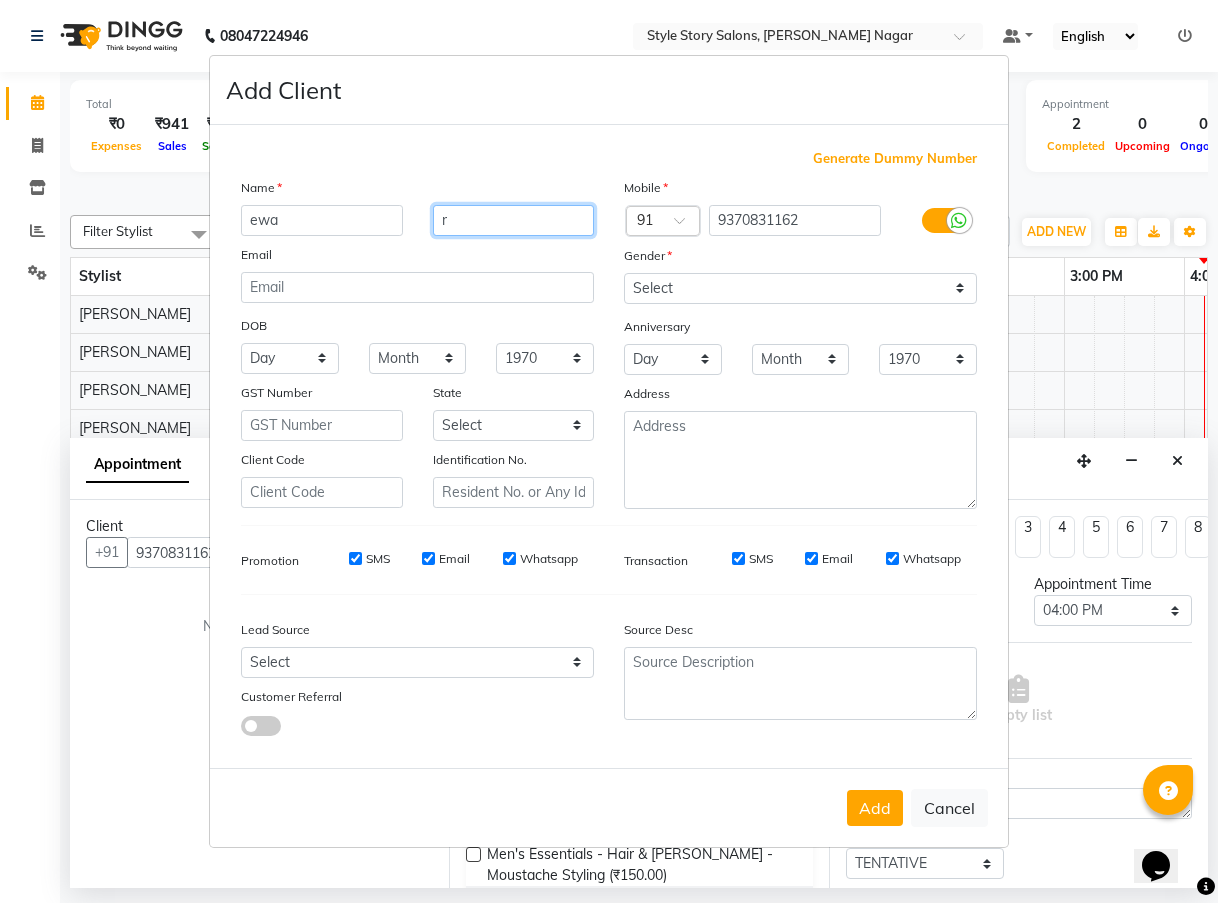 type on "r" 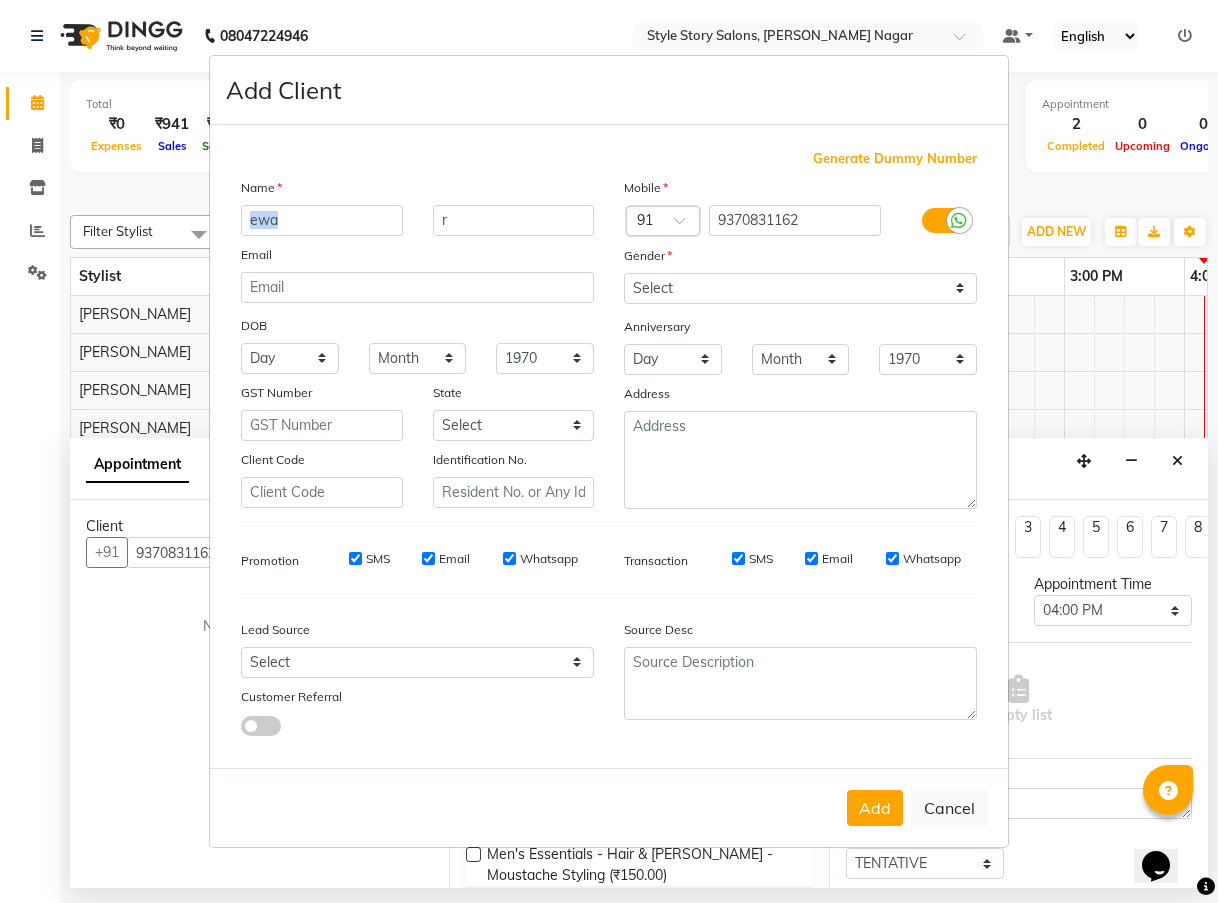drag, startPoint x: 426, startPoint y: 205, endPoint x: 379, endPoint y: 223, distance: 50.32892 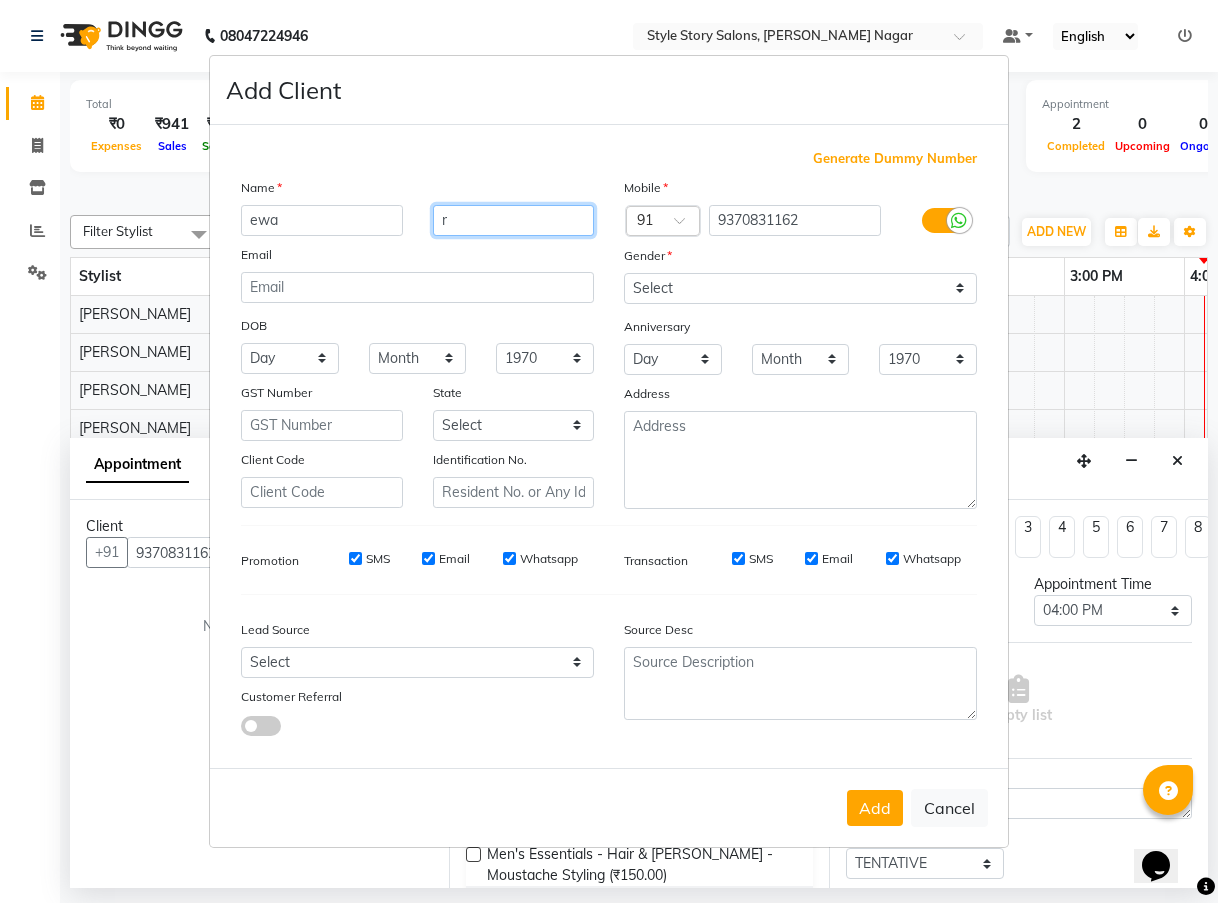 drag, startPoint x: 472, startPoint y: 225, endPoint x: 385, endPoint y: 239, distance: 88.11924 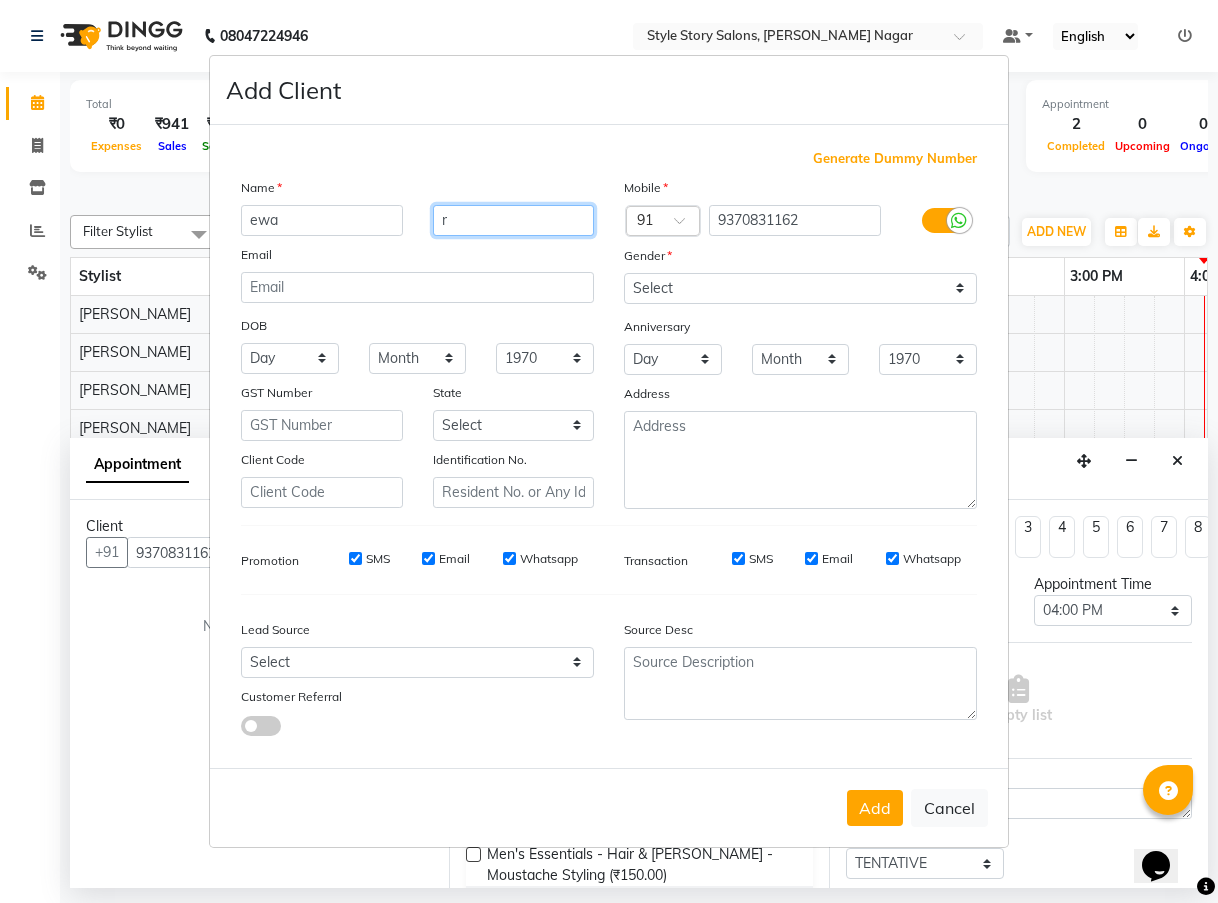 click on "Name ewa r Email DOB Day 01 02 03 04 05 06 07 08 09 10 11 12 13 14 15 16 17 18 19 20 21 22 23 24 25 26 27 28 29 30 31 Month January February March April May June July August September October November December 1940 1941 1942 1943 1944 1945 1946 1947 1948 1949 1950 1951 1952 1953 1954 1955 1956 1957 1958 1959 1960 1961 1962 1963 1964 1965 1966 1967 1968 1969 1970 1971 1972 1973 1974 1975 1976 1977 1978 1979 1980 1981 1982 1983 1984 1985 1986 1987 1988 1989 1990 1991 1992 1993 1994 1995 1996 1997 1998 1999 2000 2001 2002 2003 2004 2005 2006 2007 2008 2009 2010 2011 2012 2013 2014 2015 2016 2017 2018 2019 2020 2021 2022 2023 2024 GST Number State Select Andaman and Nicobar Islands Andhra Pradesh Arunachal Pradesh Assam Bihar Chandigarh Chhattisgarh Dadra and Nagar Haveli Daman and Diu Delhi Goa Gujarat Haryana Himachal Pradesh Jammu and Kashmir Jharkhand Karnataka Kerala Lakshadweep Madhya Pradesh Maharashtra Manipur Meghalaya Mizoram Nagaland Odisha Pondicherry Punjab Rajasthan Sikkim Tamil Nadu Telangana" at bounding box center [417, 343] 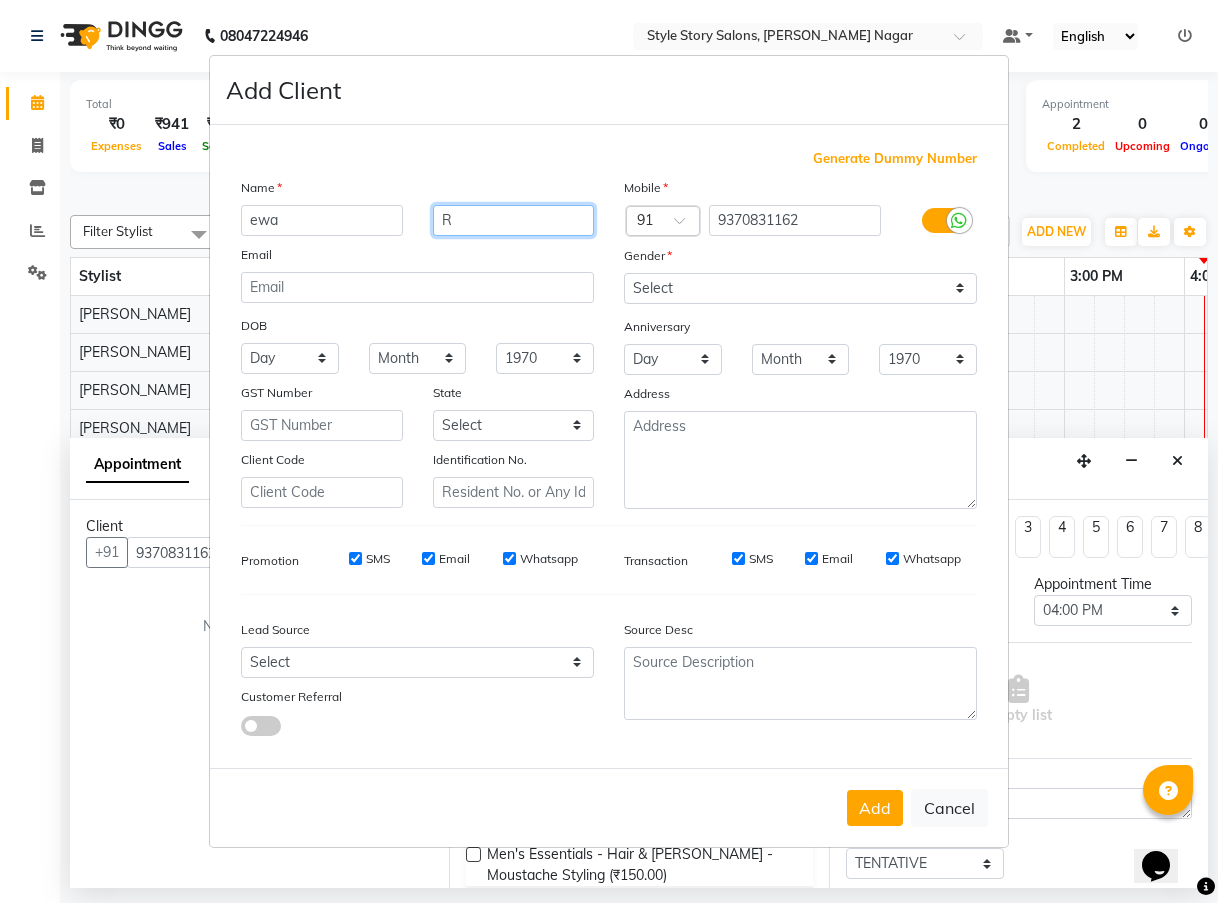 type on "R" 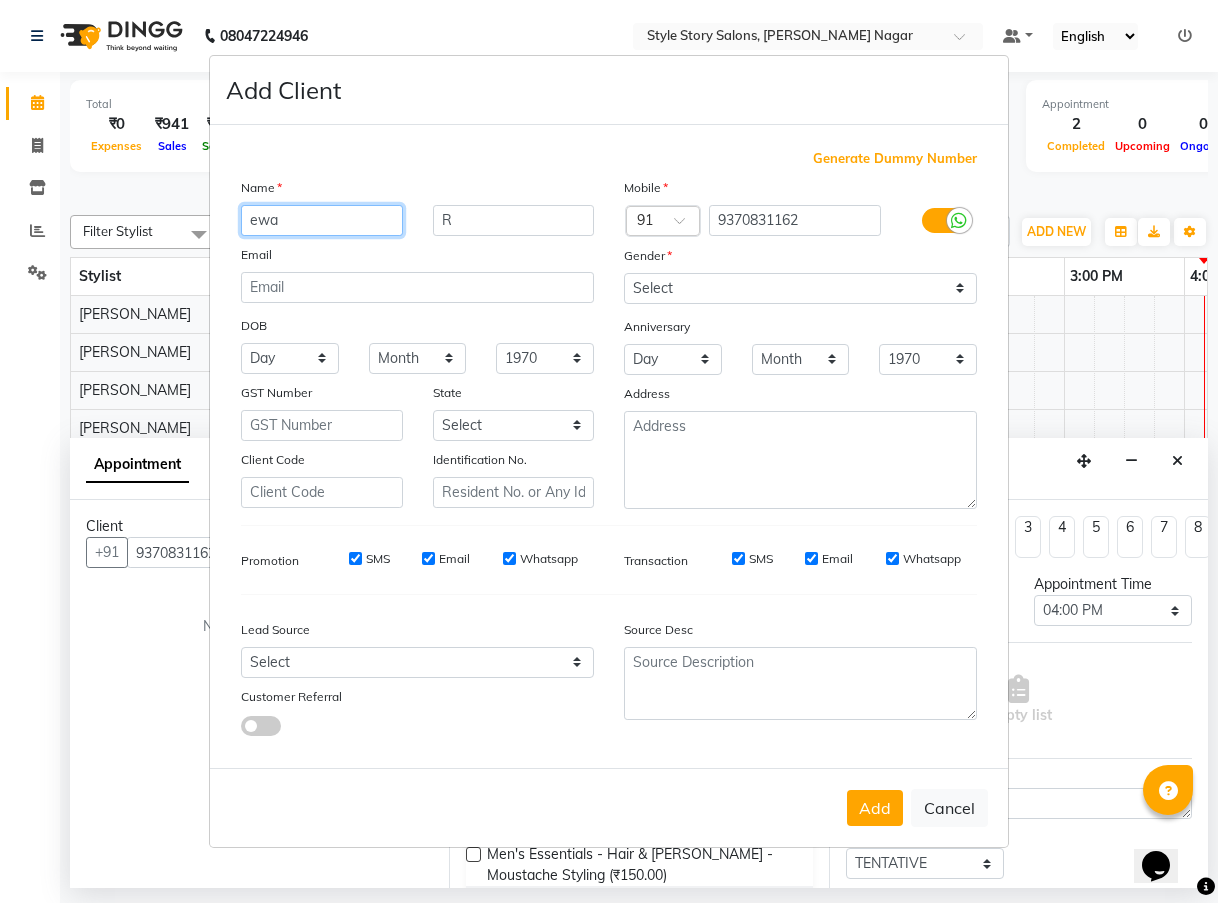 click on "ewa" at bounding box center (322, 220) 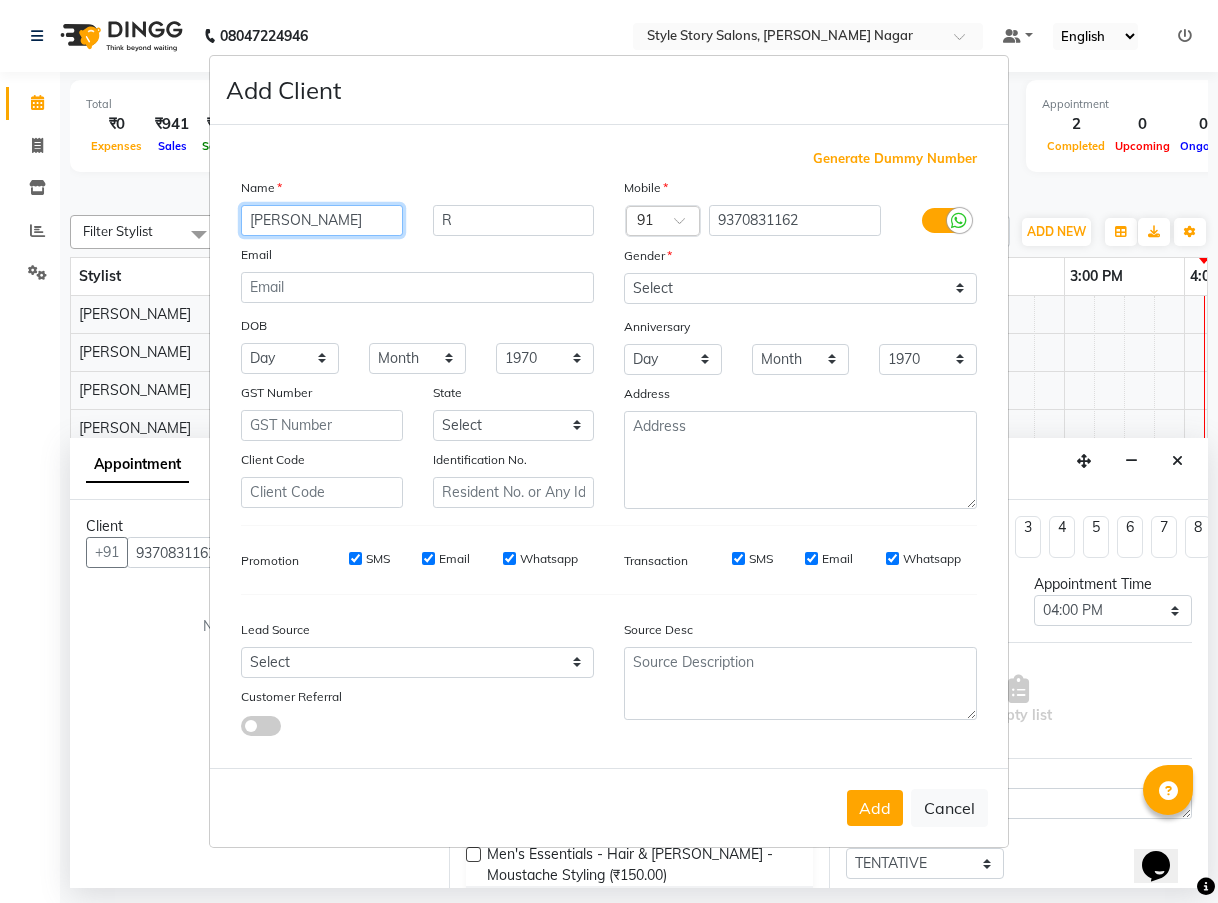type on "Ewa" 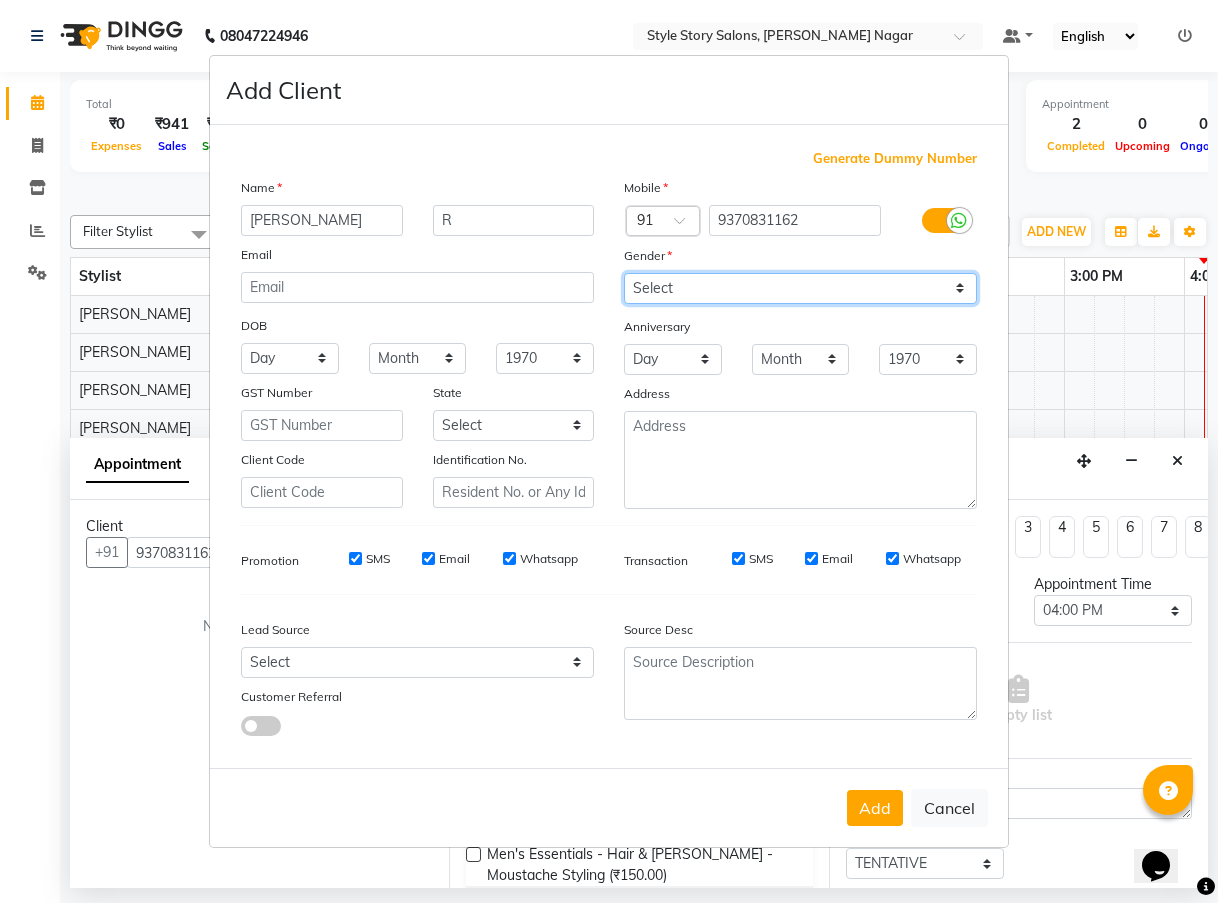 click on "Select Male Female Other Prefer Not To Say" at bounding box center [800, 288] 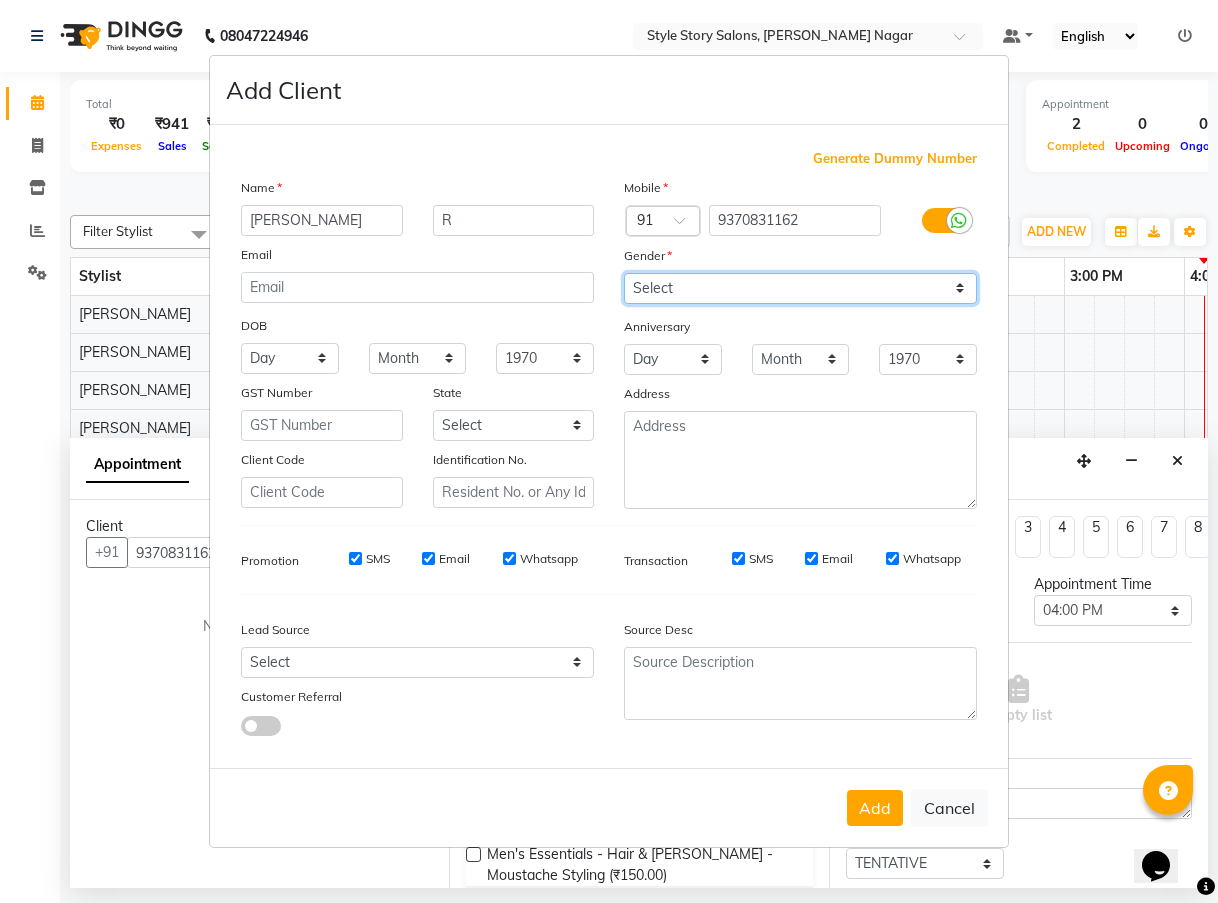 select on "female" 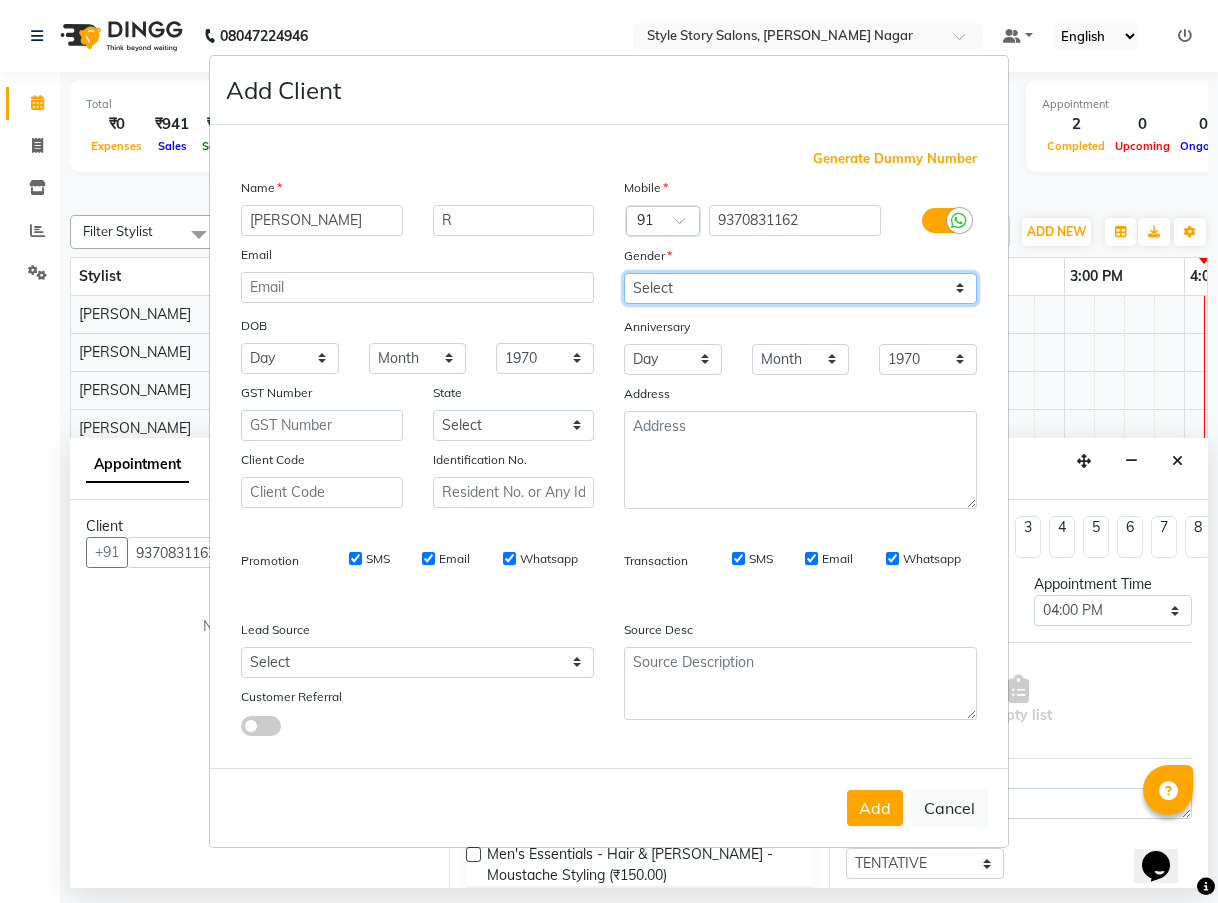 click on "Select Male Female Other Prefer Not To Say" at bounding box center [800, 288] 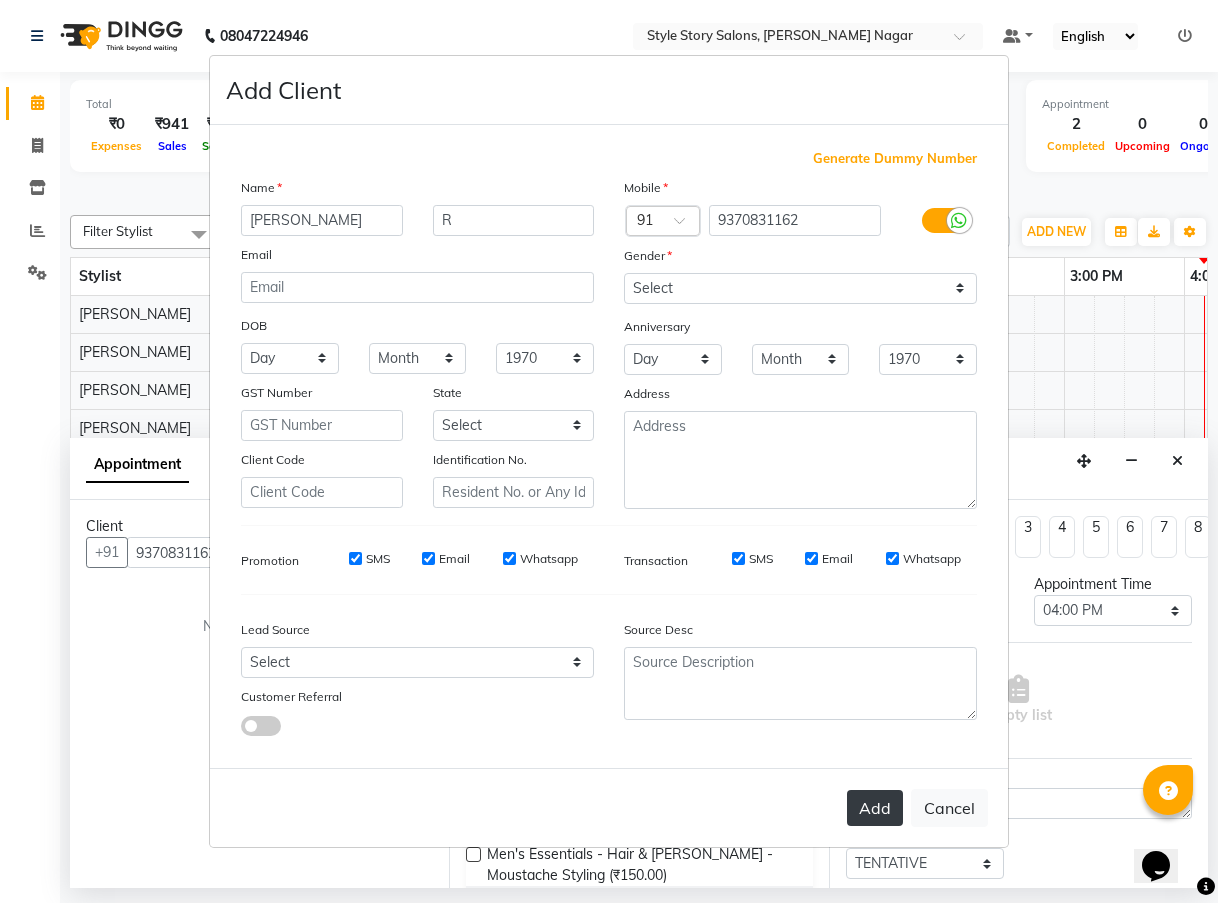 click on "Add" at bounding box center [875, 808] 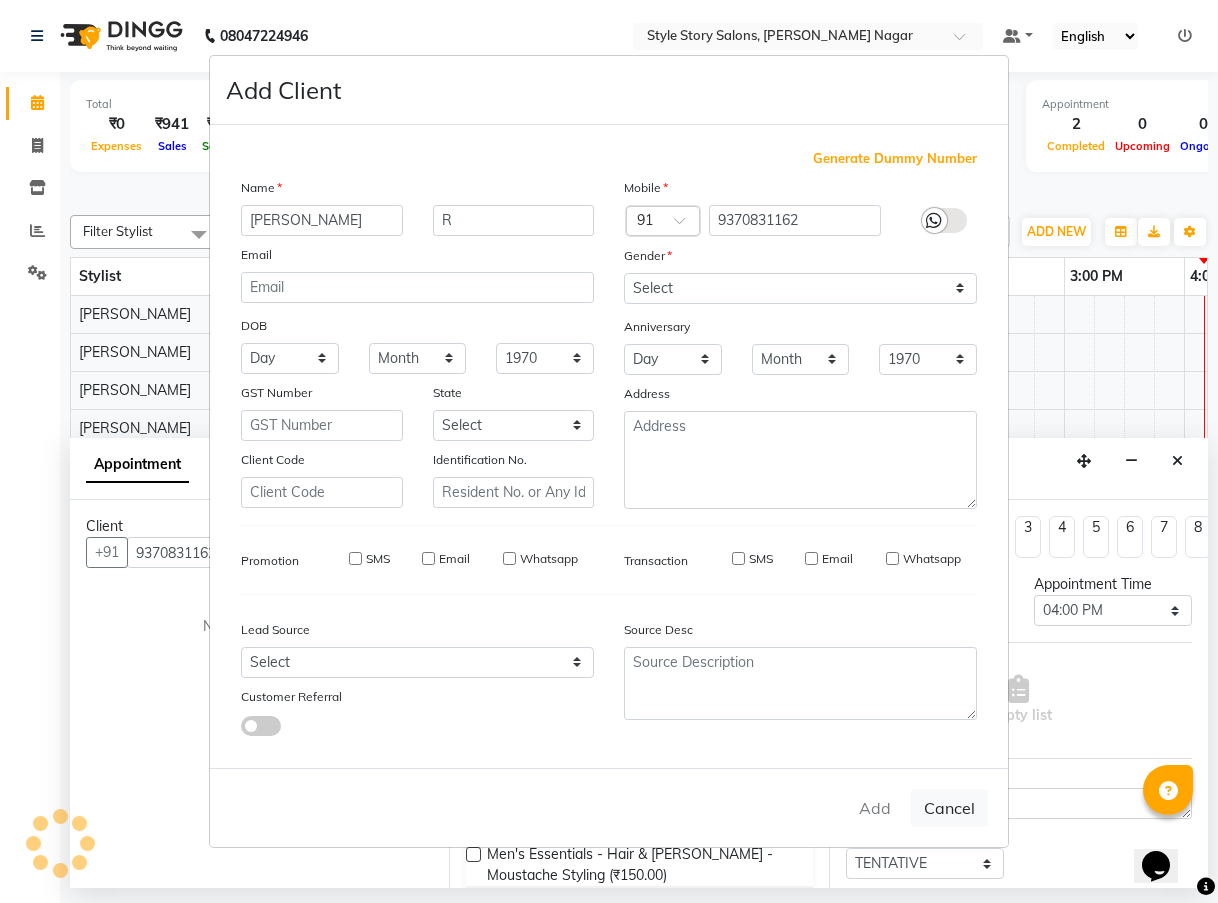 type on "93******62" 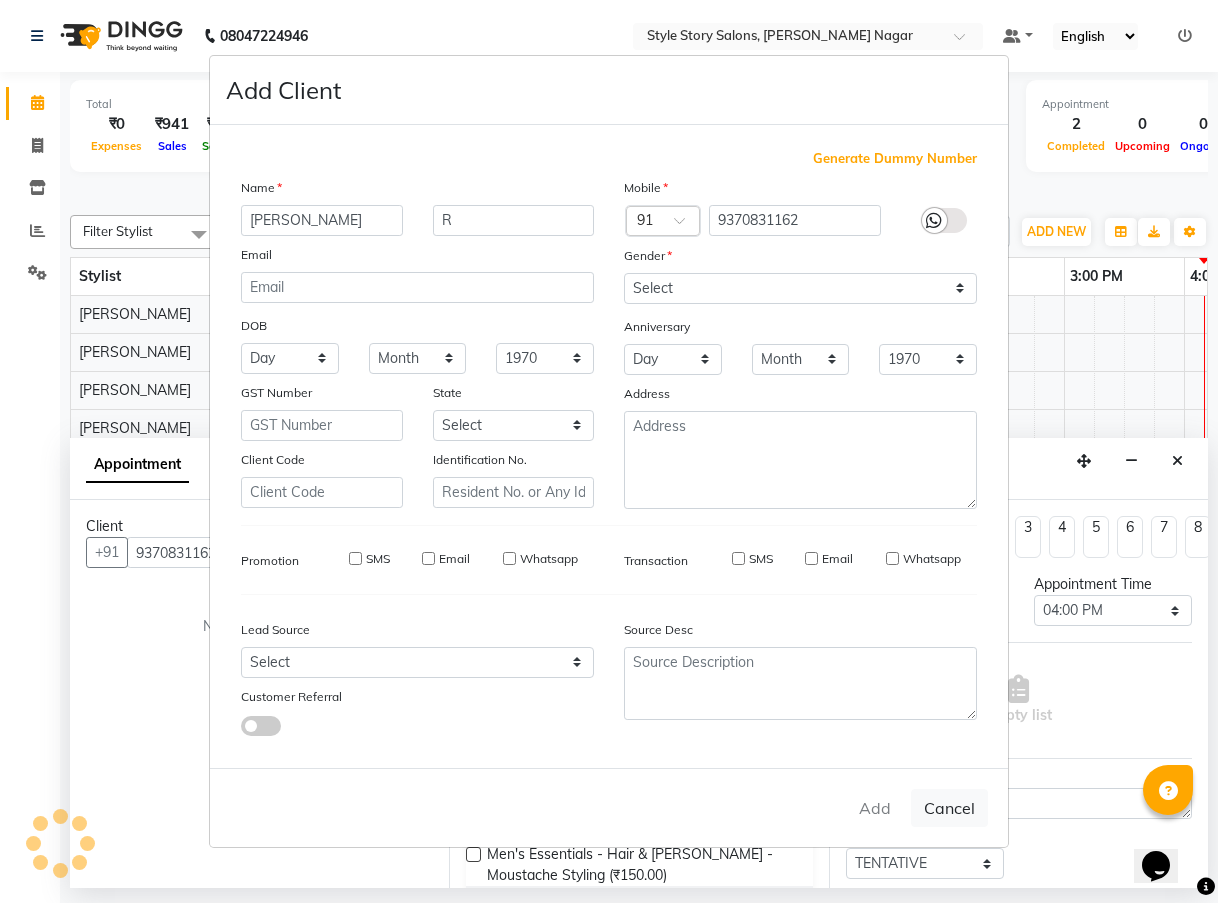 type 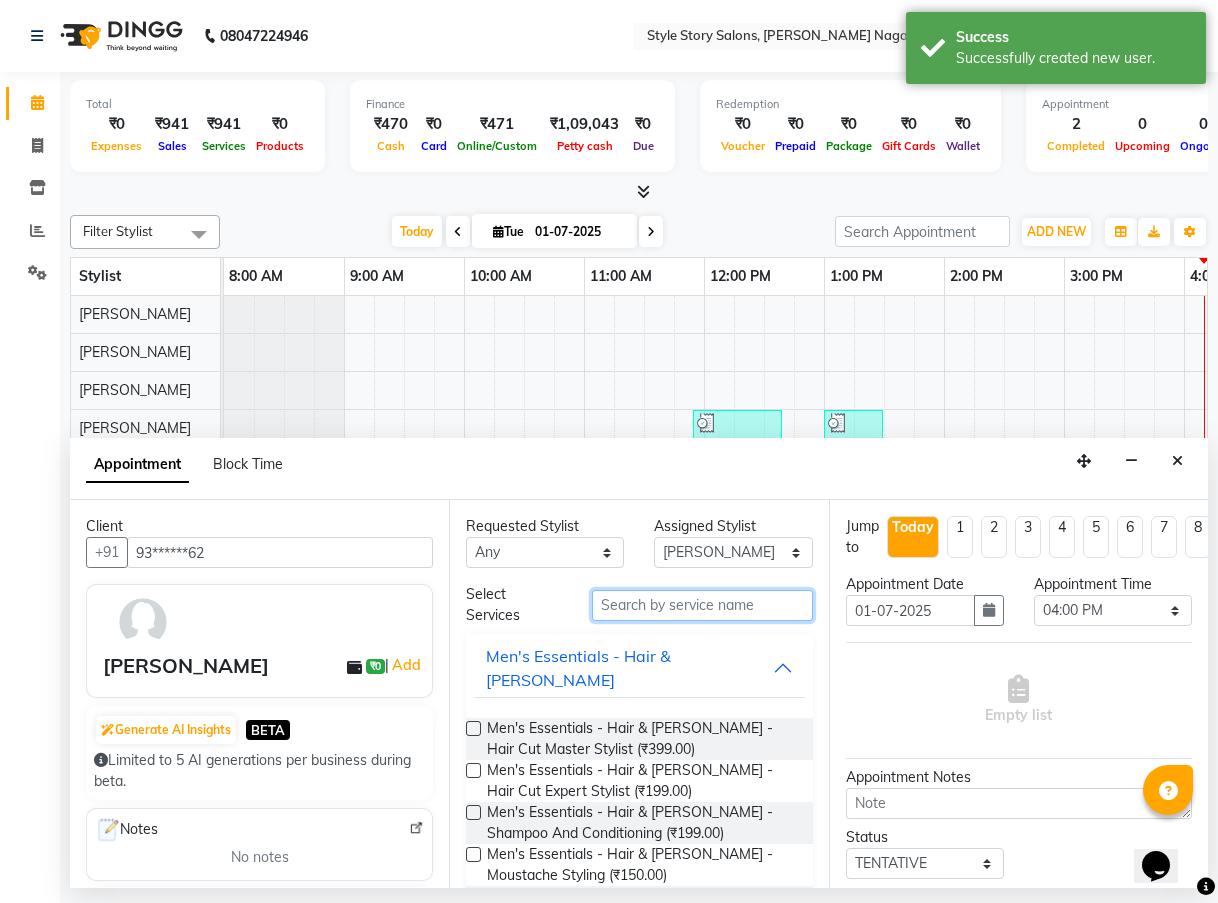 click at bounding box center [702, 605] 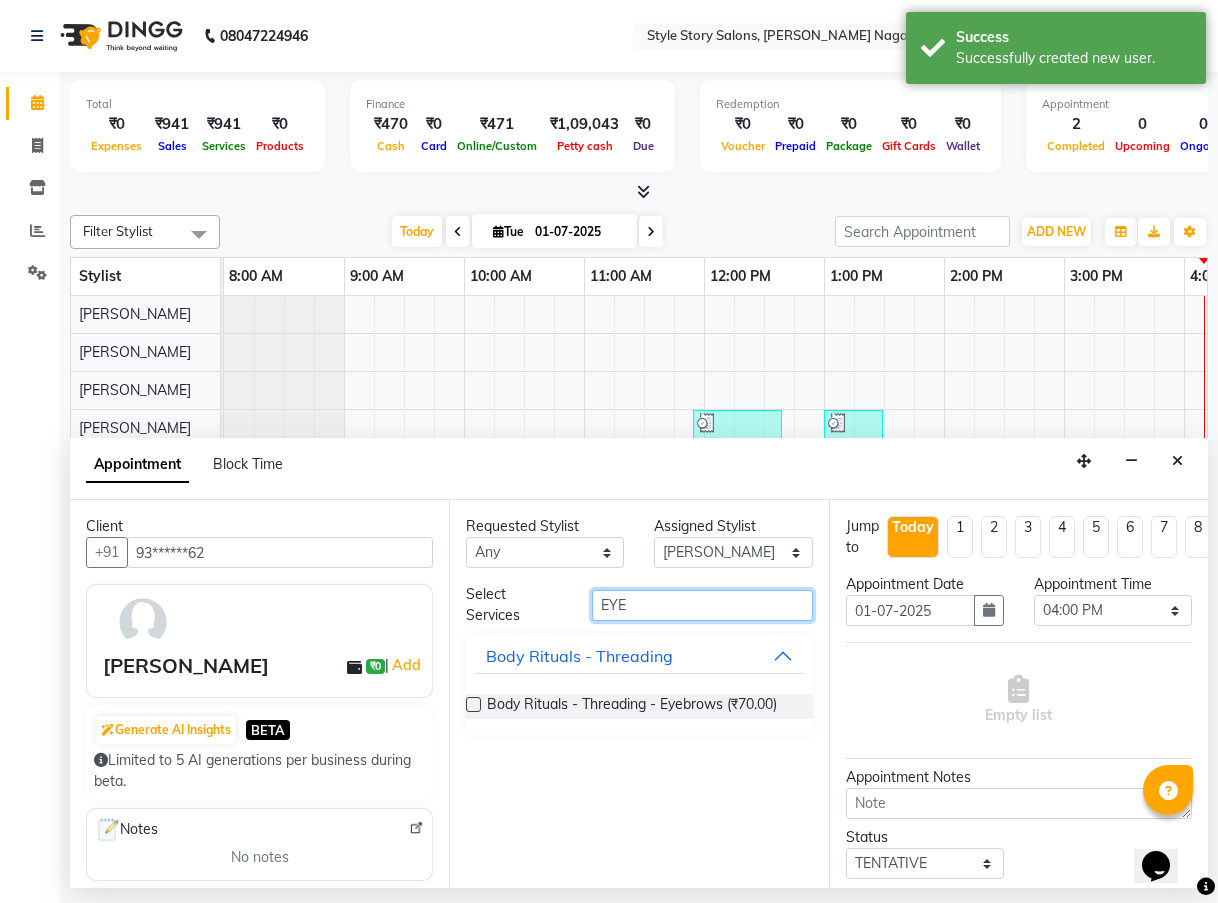 type on "EYE" 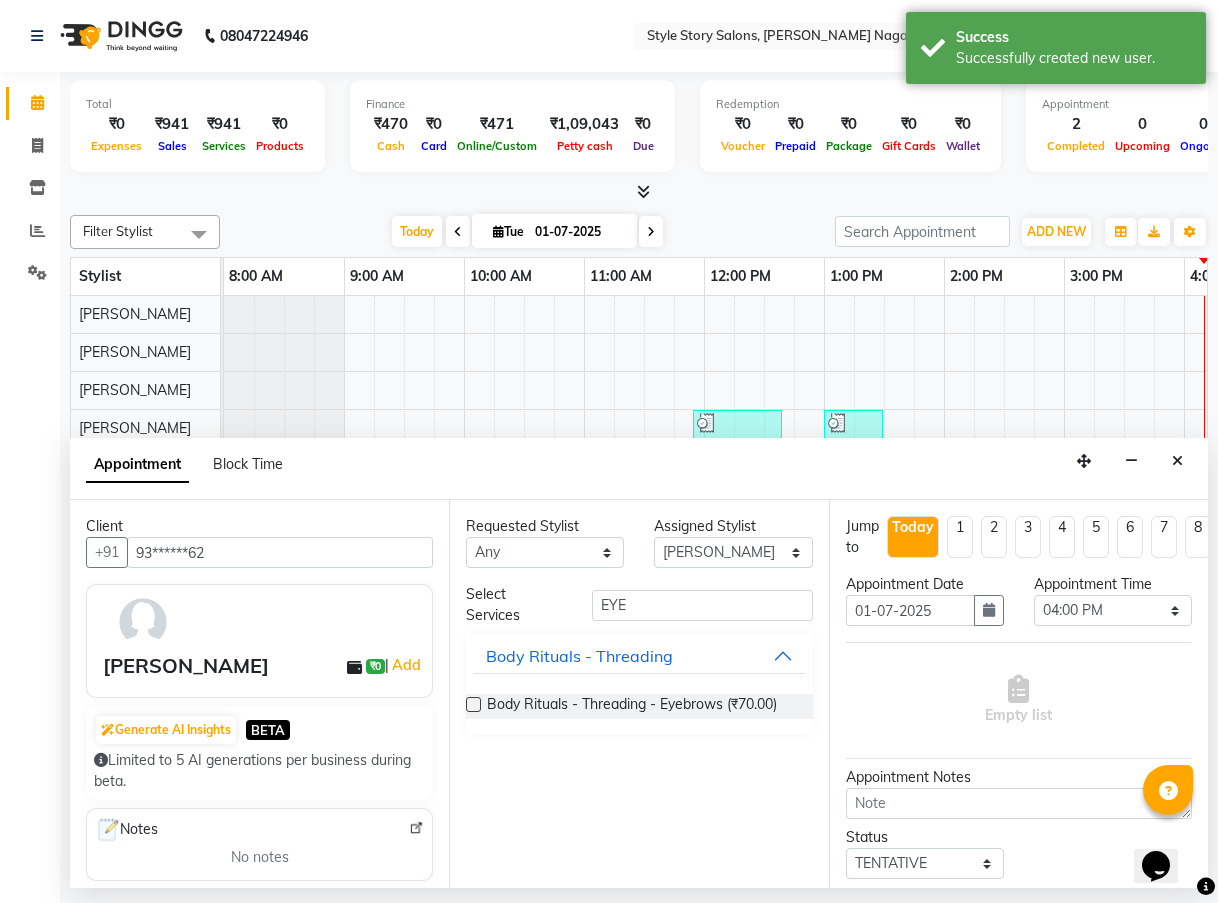 click at bounding box center (473, 704) 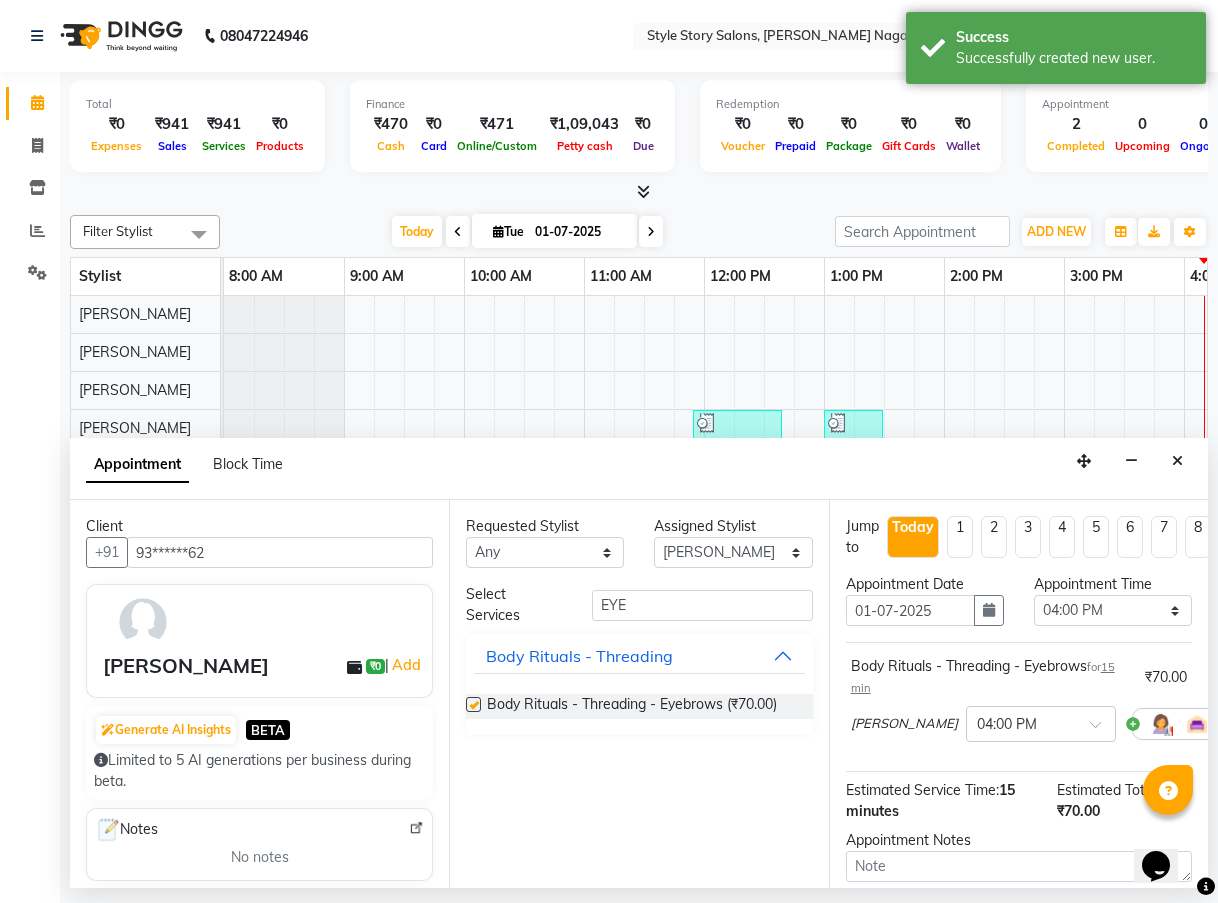 checkbox on "false" 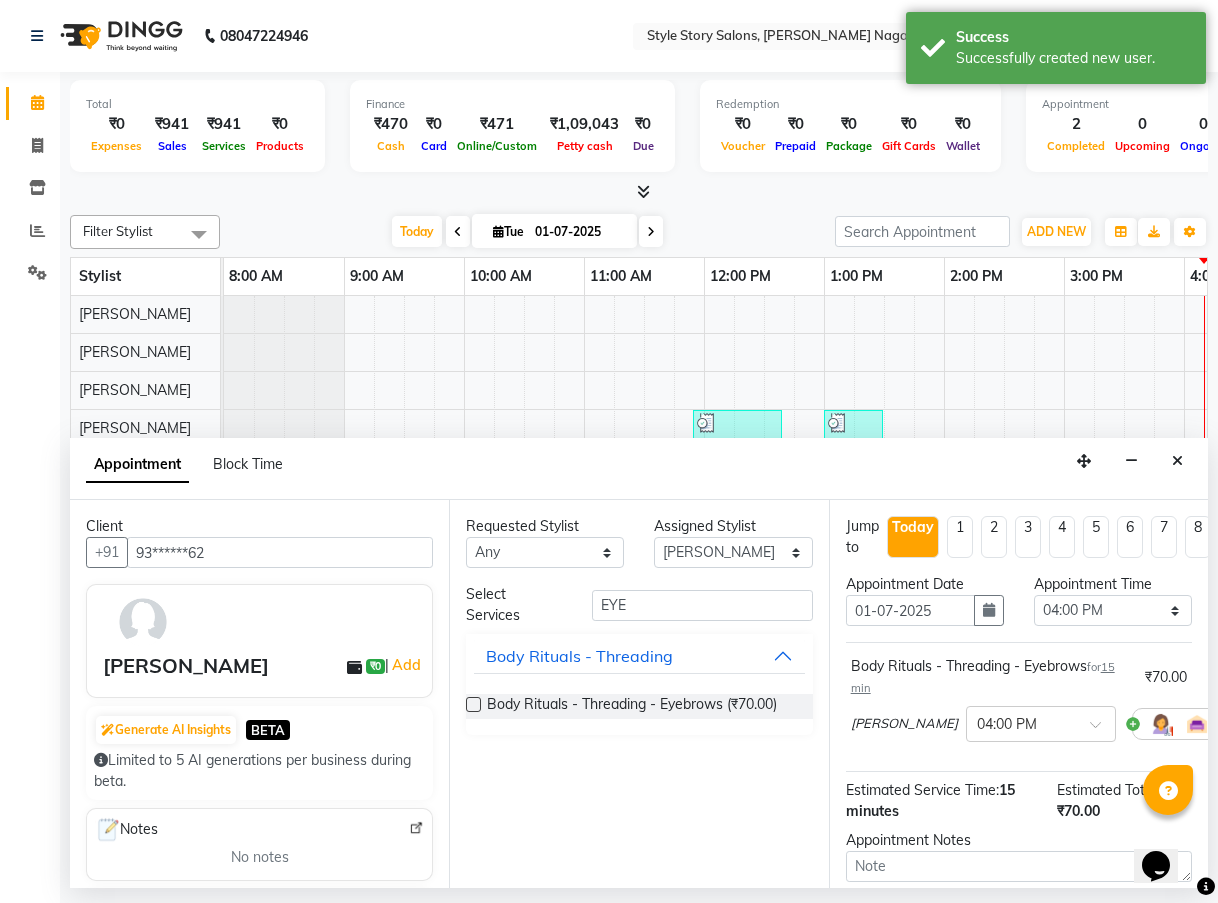 scroll, scrollTop: 215, scrollLeft: 0, axis: vertical 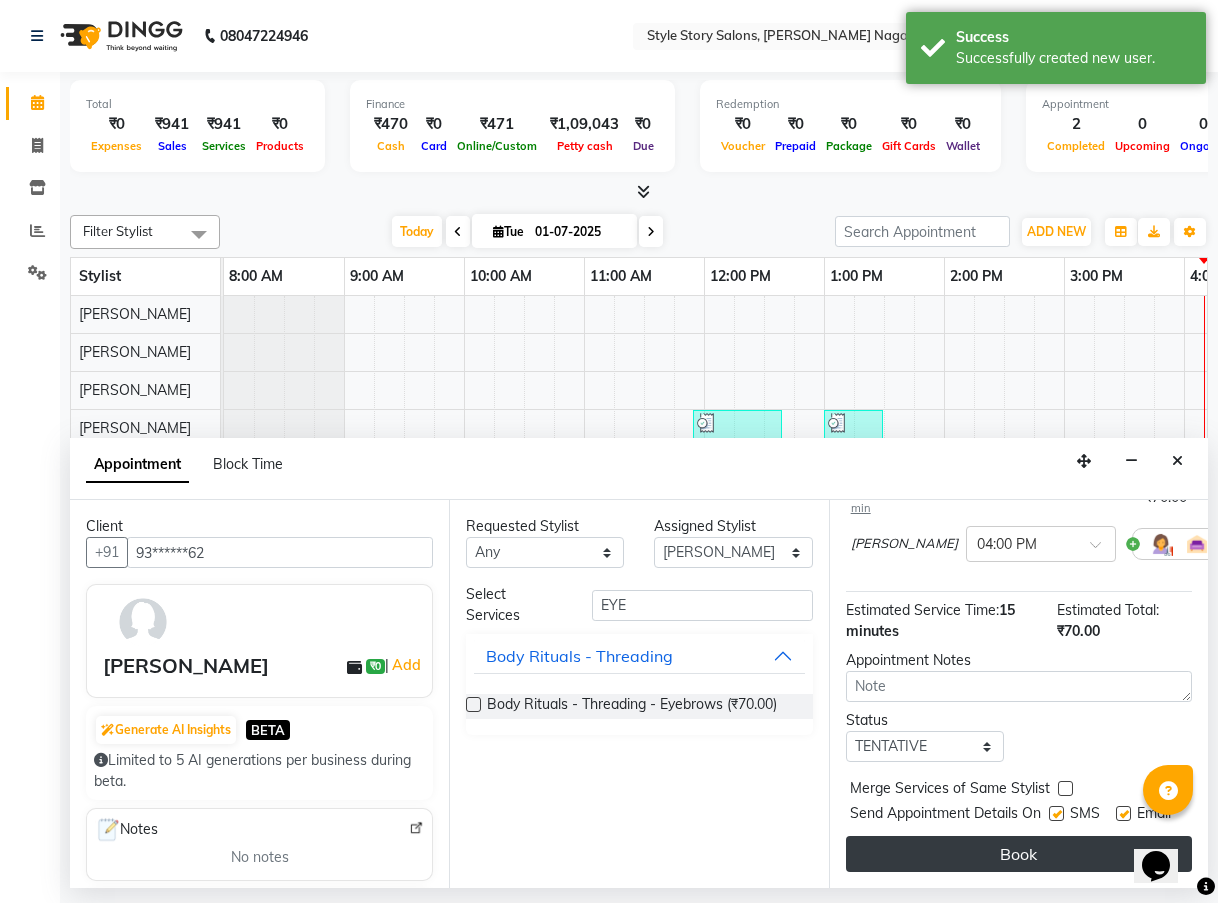 click on "Book" at bounding box center (1019, 854) 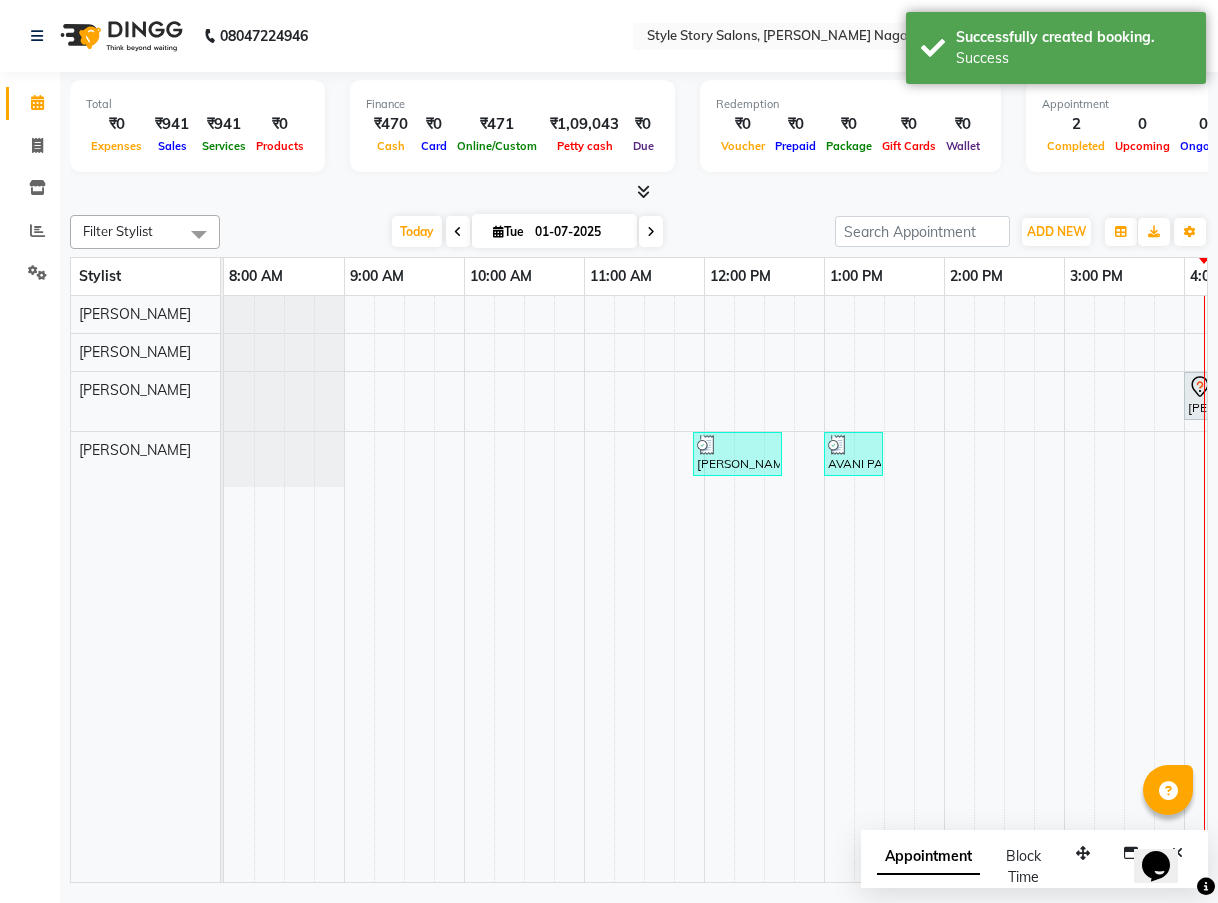 scroll, scrollTop: 0, scrollLeft: 147, axis: horizontal 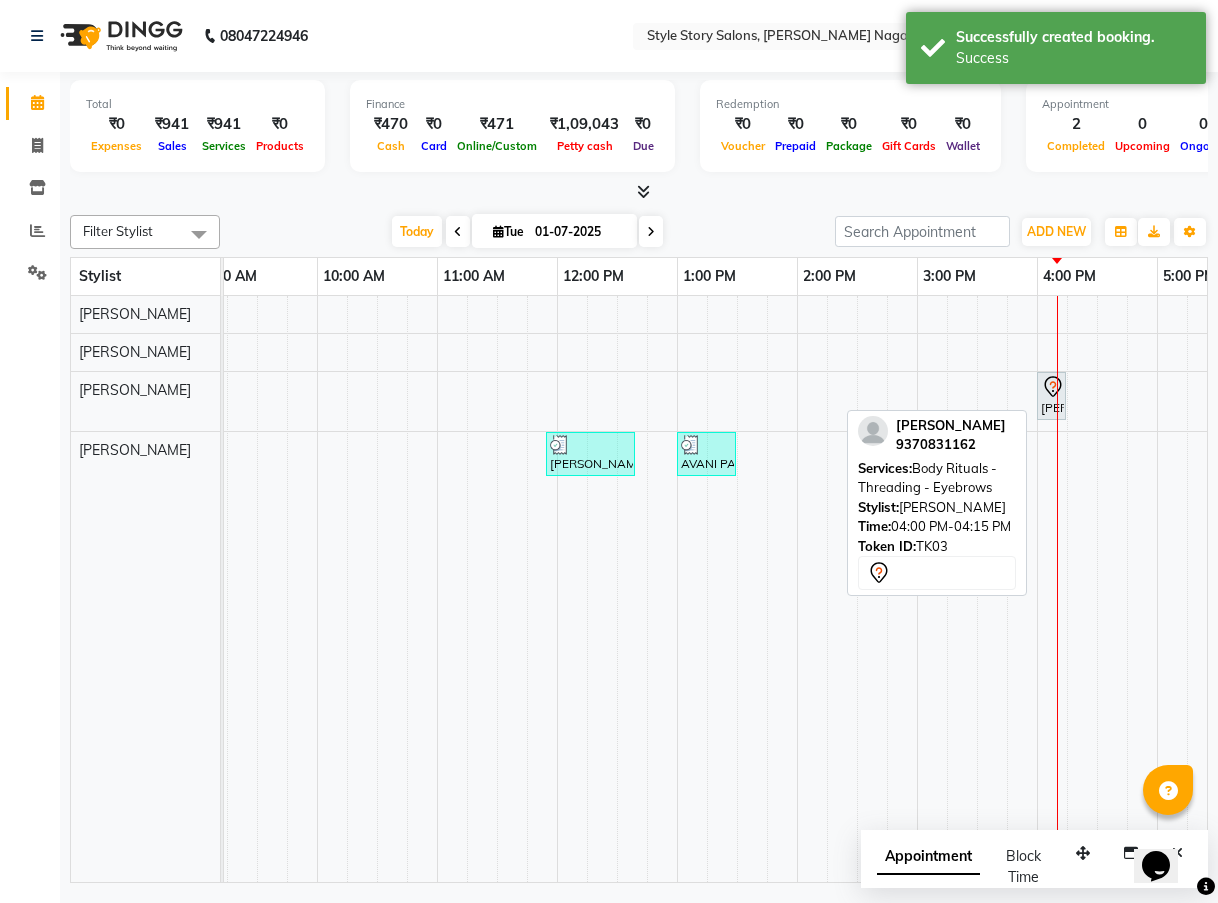 click on "Ewa R, TK03, 04:00 PM-04:15 PM, Body Rituals - Threading - Eyebrows" at bounding box center (1051, 396) 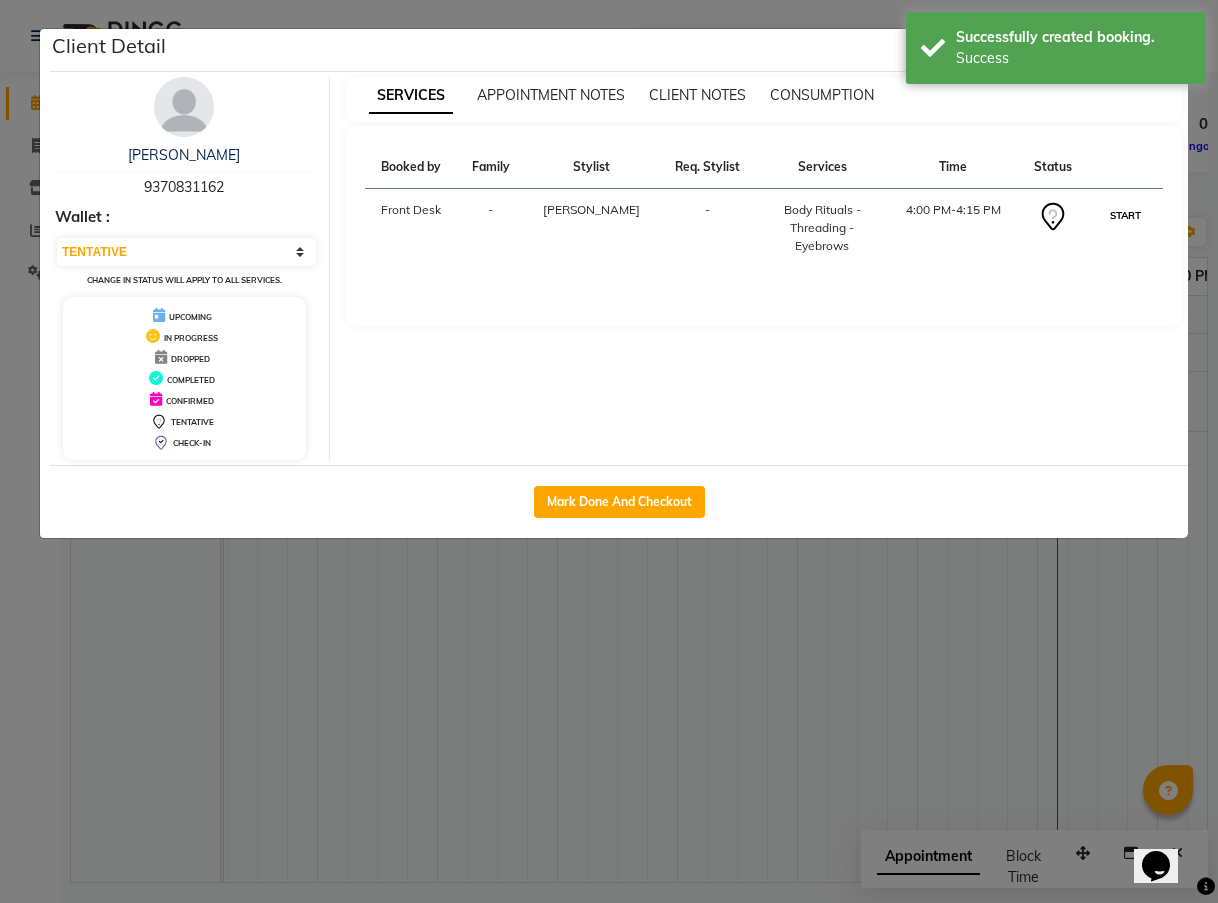 click on "START" at bounding box center [1125, 215] 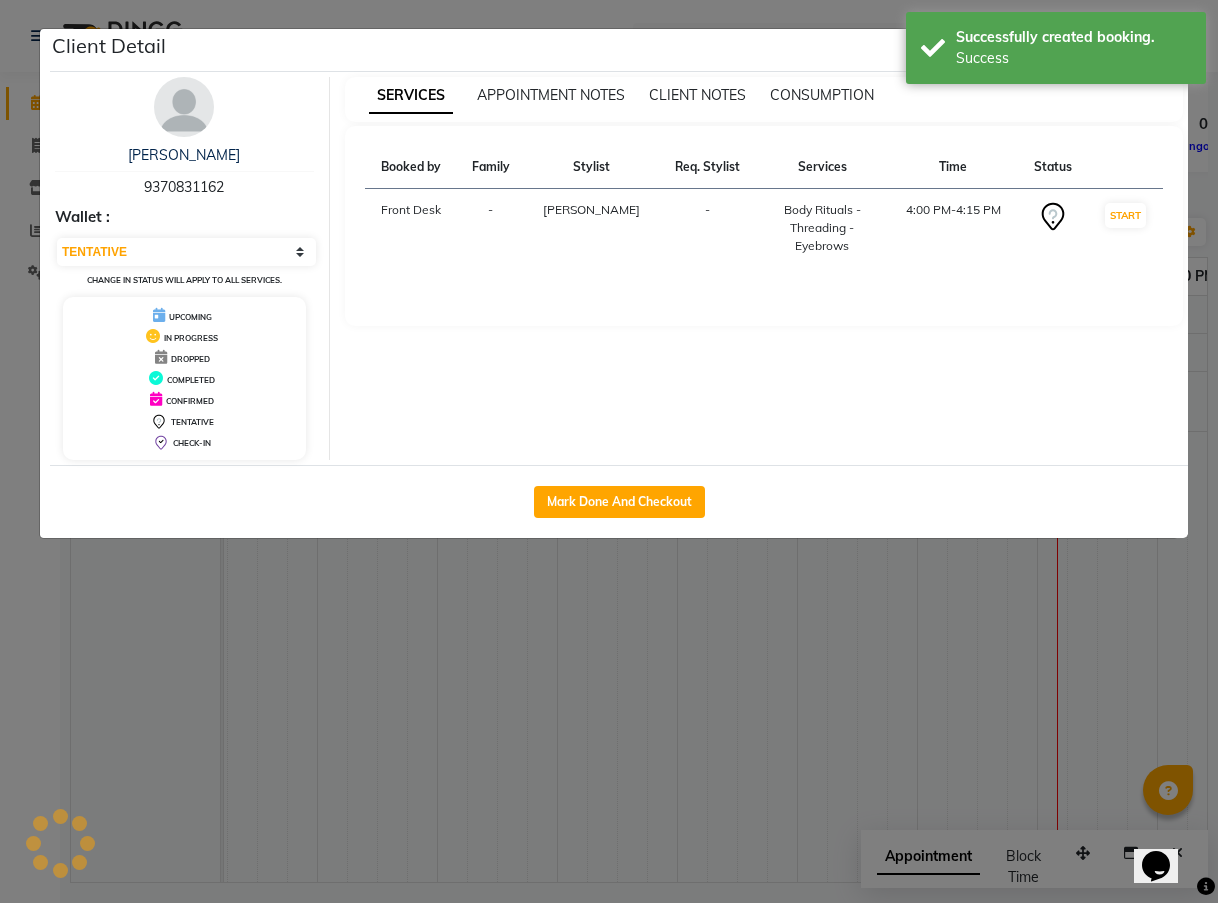 select on "1" 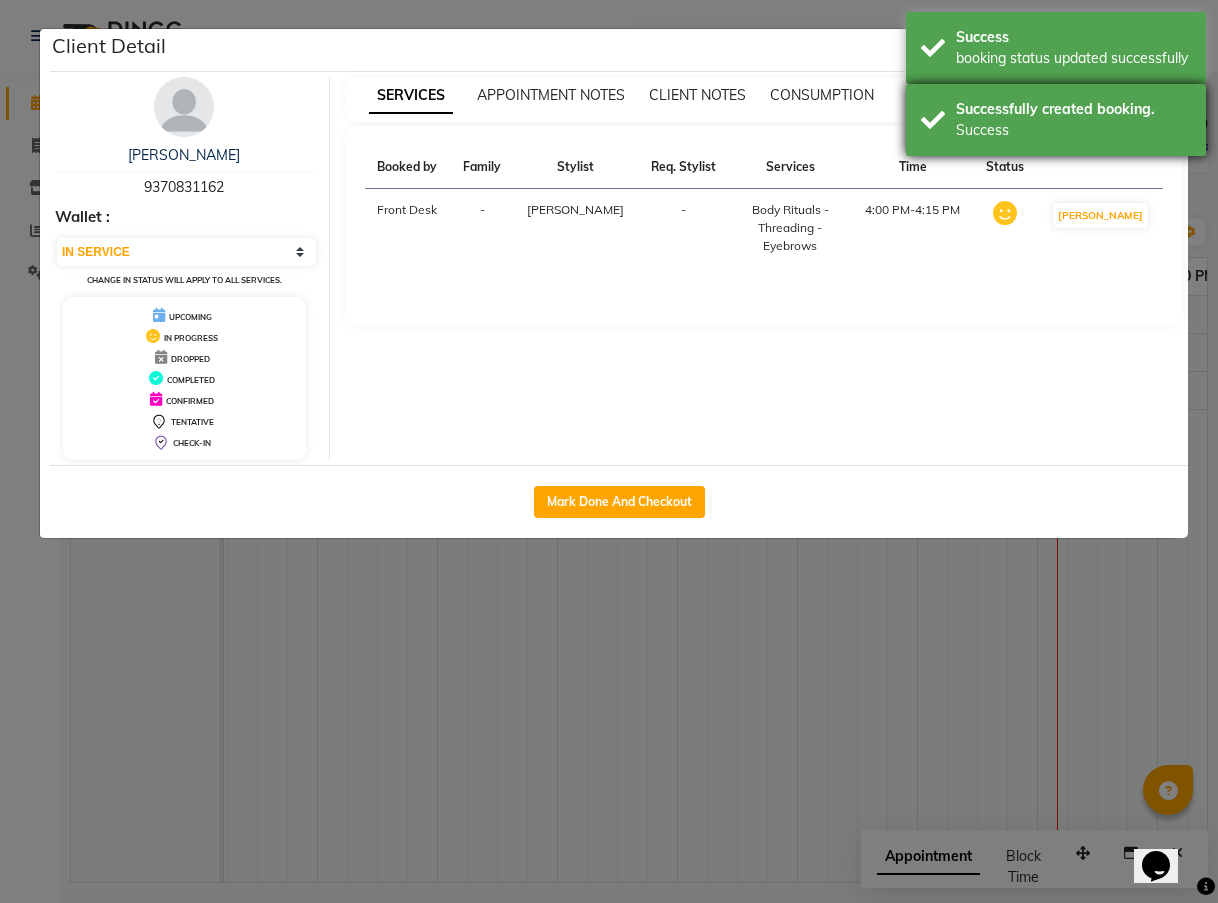 click on "Successfully created booking." at bounding box center (1073, 109) 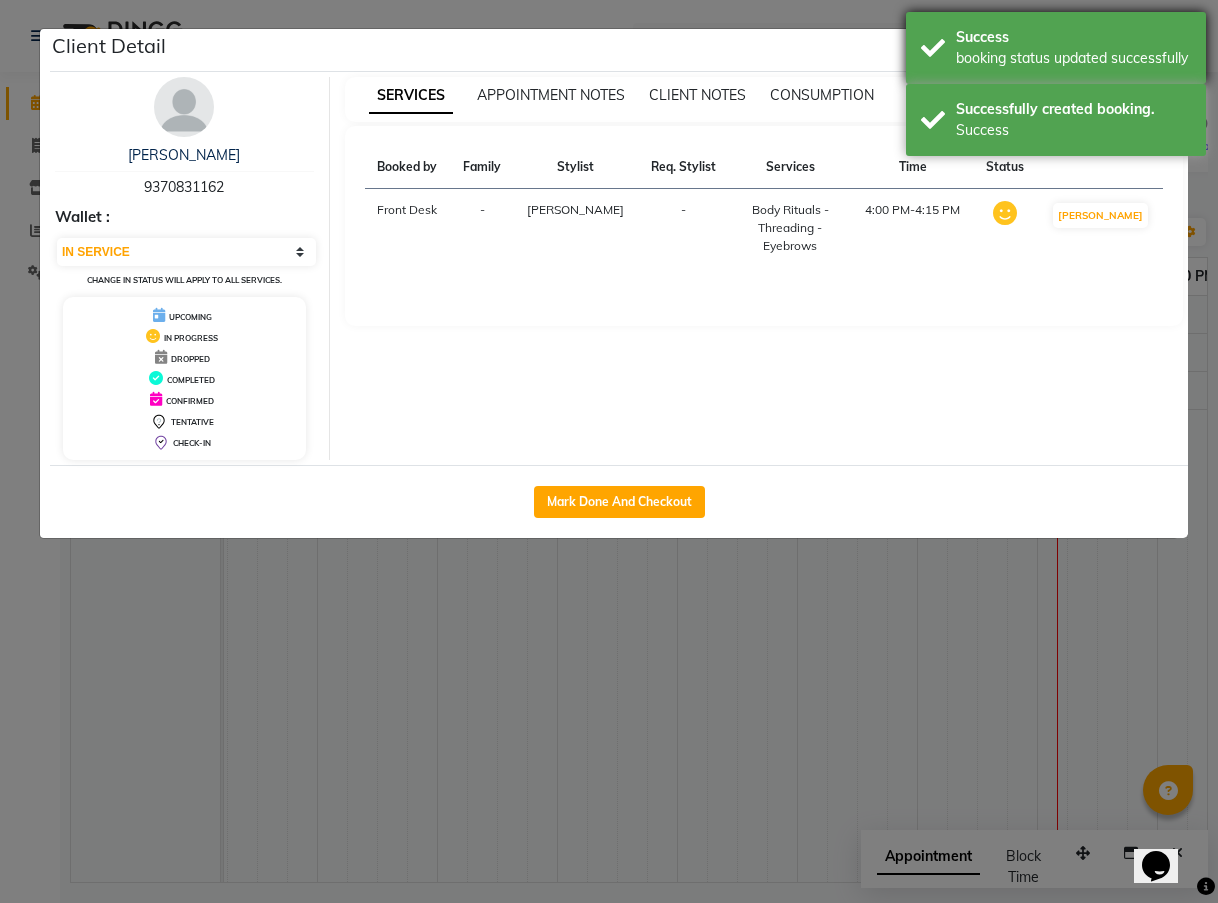 click on "Success" at bounding box center (1073, 37) 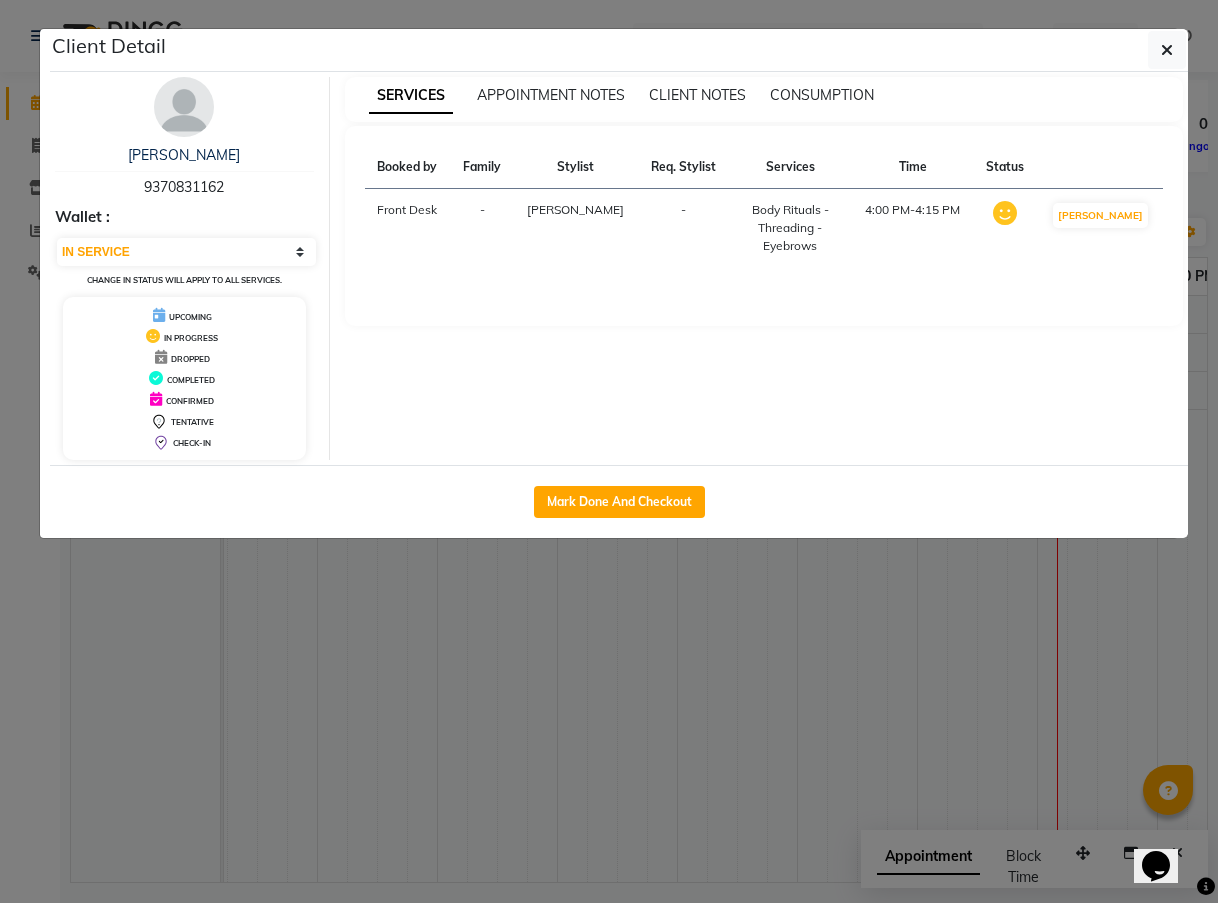 click 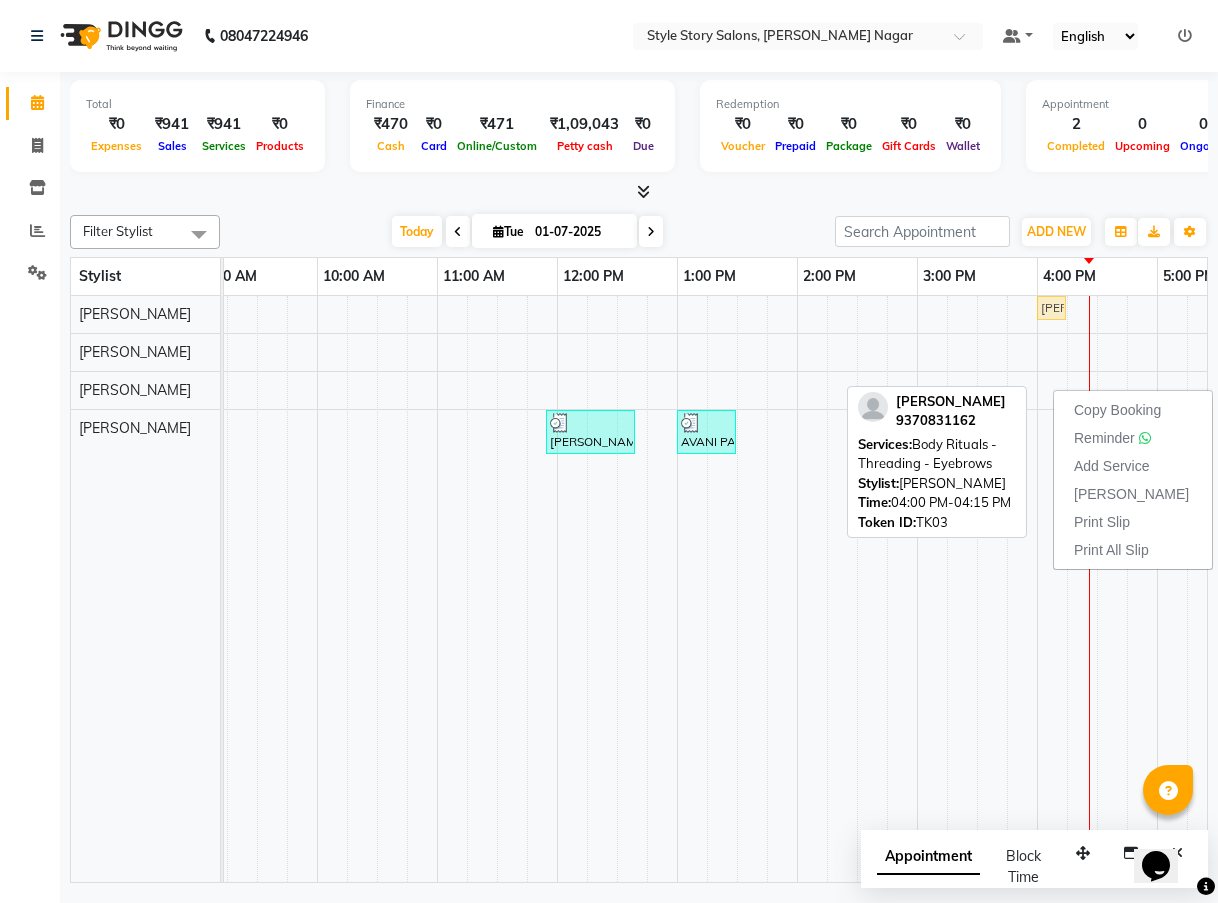 drag, startPoint x: 1057, startPoint y: 381, endPoint x: 1053, endPoint y: 305, distance: 76.105194 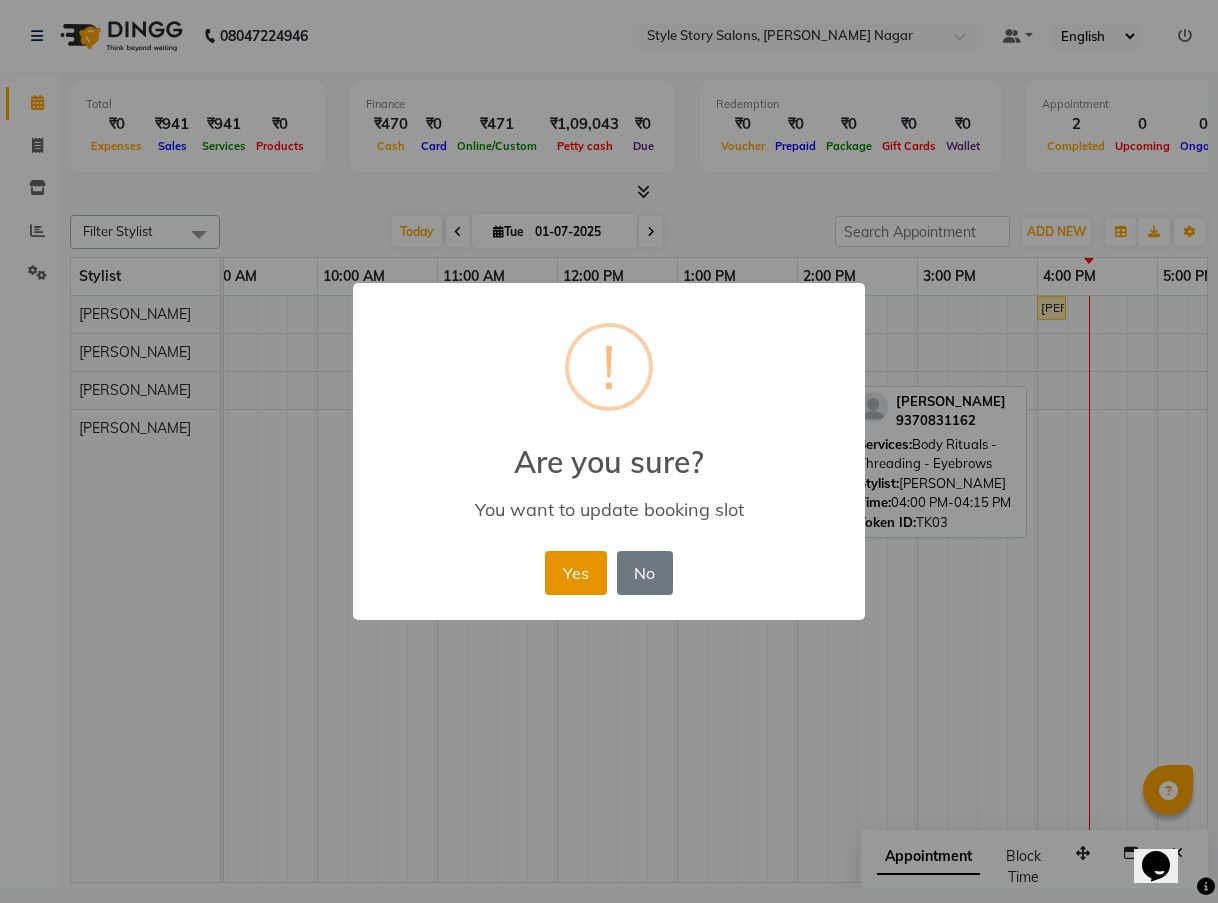 click on "Yes" at bounding box center [575, 573] 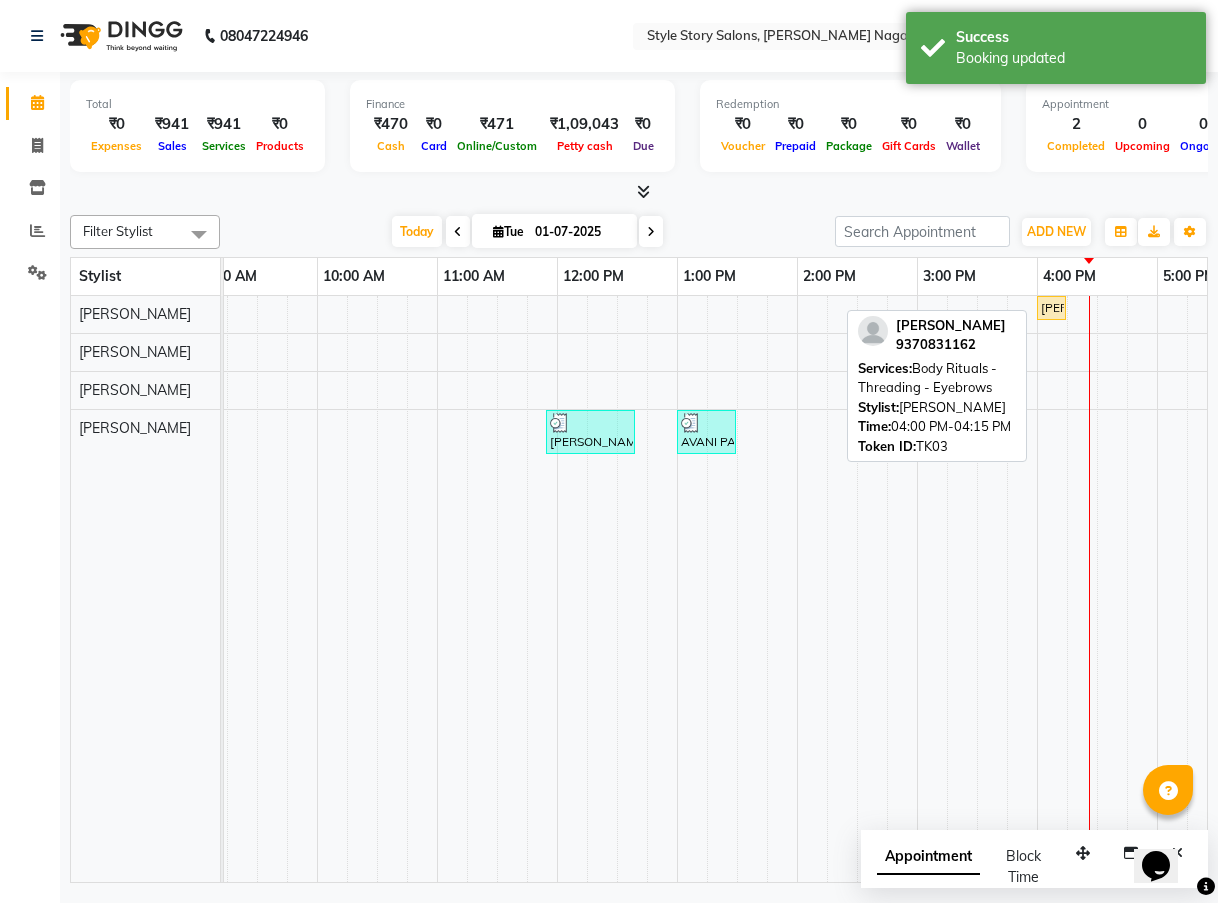 click on "Ewa R, TK03, 04:00 PM-04:15 PM, Body Rituals - Threading - Eyebrows" at bounding box center (1051, 308) 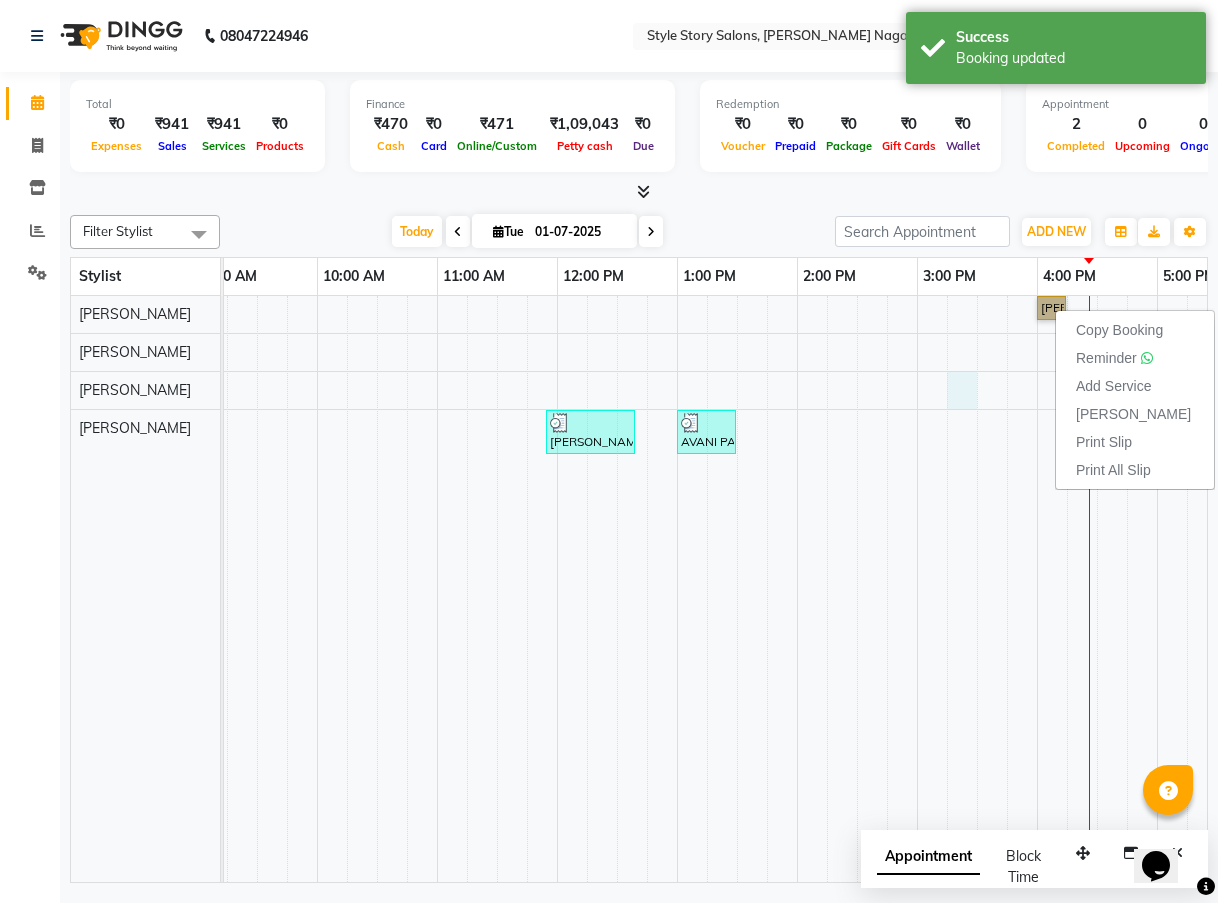 click on "Ewa R, TK03, 04:00 PM-04:15 PM, Body Rituals - Threading - Eyebrows     YASH GAWAI, TK01, 11:55 AM-12:40 PM, Men's Essentials - Hair & Beard - Hair Cut Master Stylist     AVANI PACHKUL, TK02, 01:00 PM-01:30 PM, Women's Essentials - Hair - Hair Cut Expert Stylist" at bounding box center (857, 589) 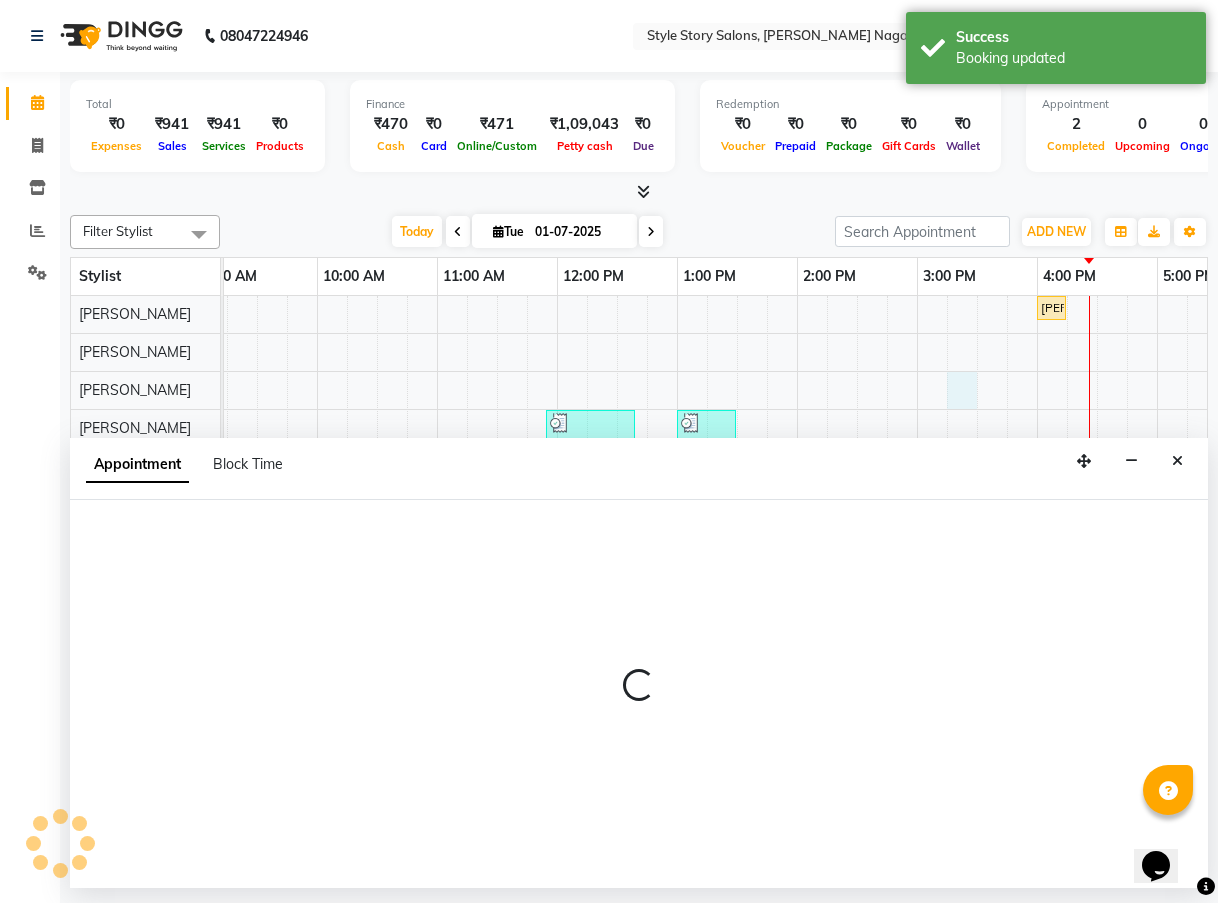 select on "80682" 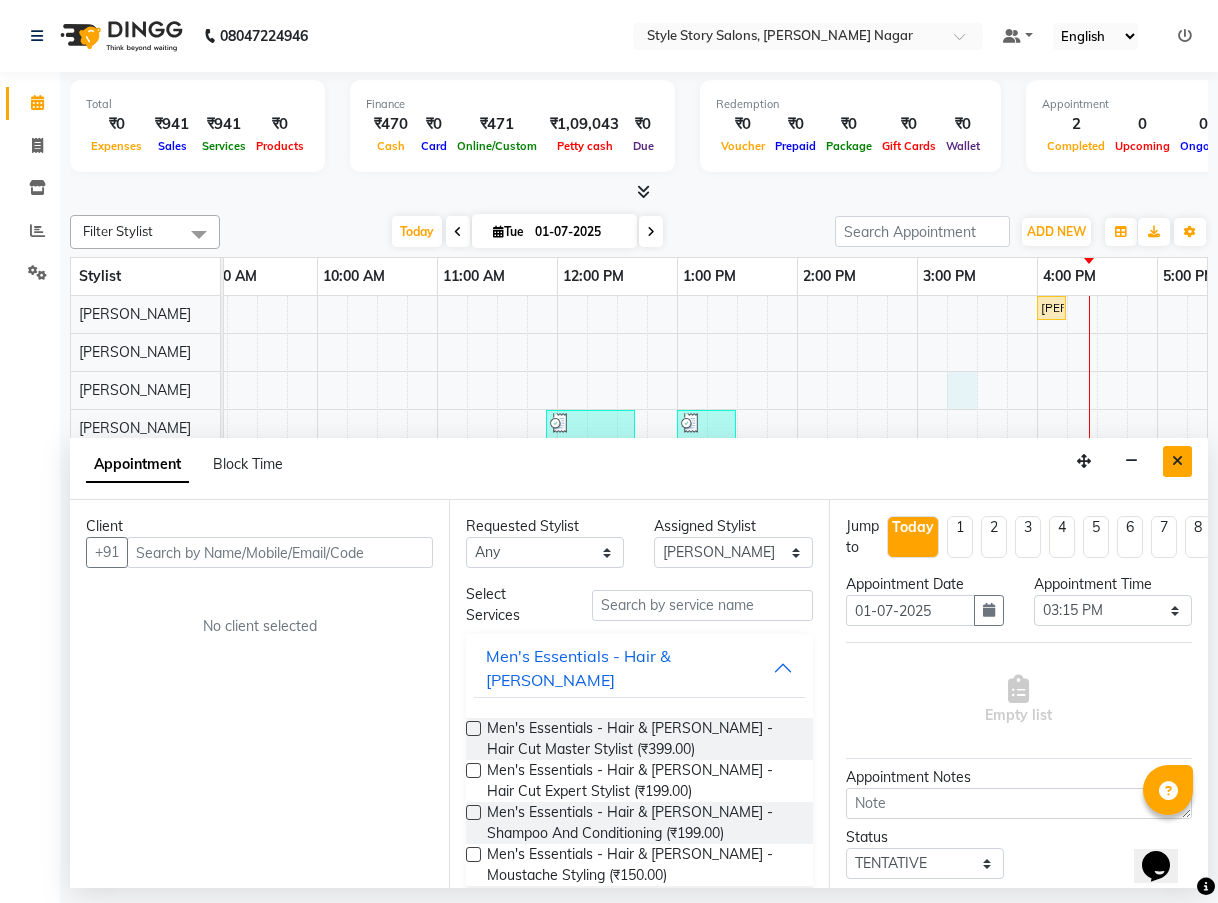 click at bounding box center (1177, 461) 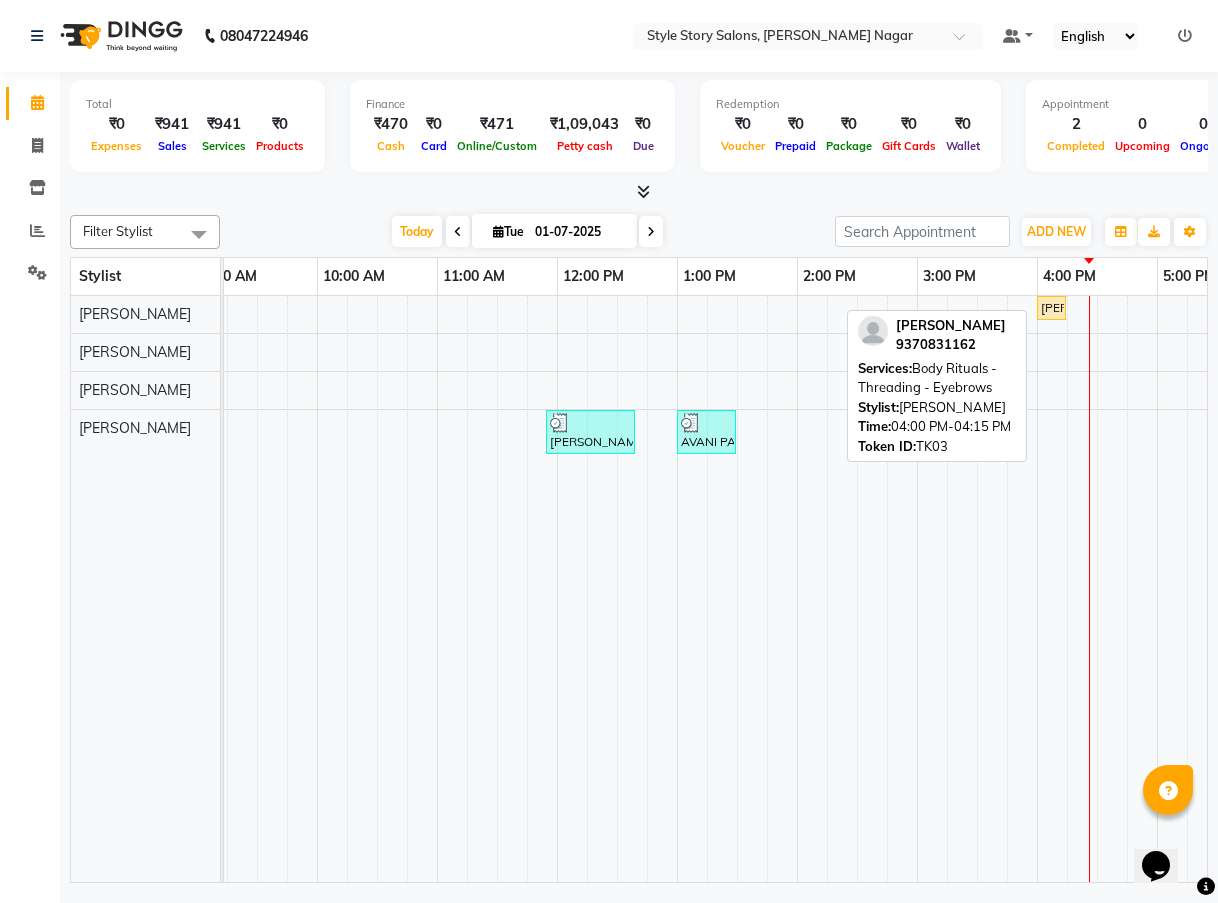 click on "Ewa R, TK03, 04:00 PM-04:15 PM, Body Rituals - Threading - Eyebrows" at bounding box center (1051, 308) 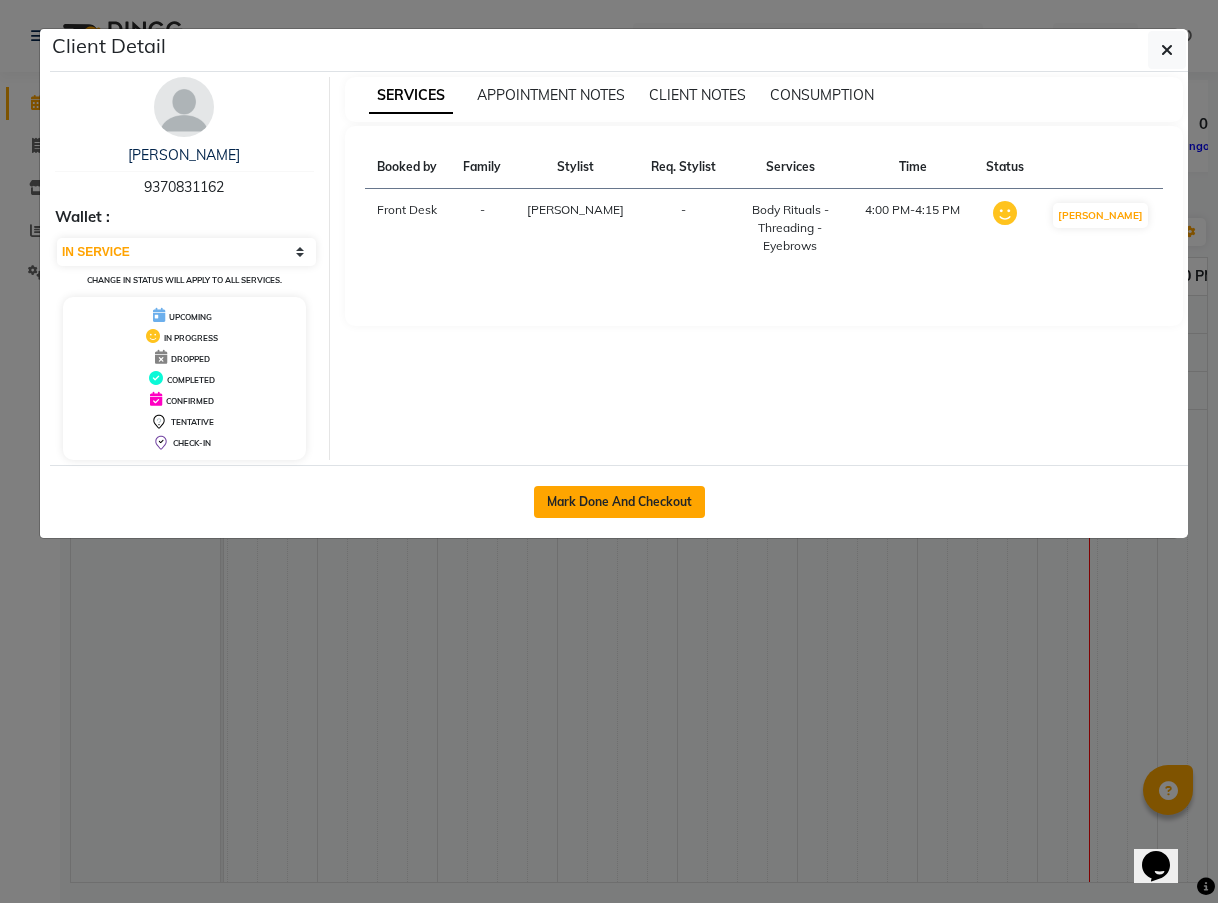 click on "Mark Done And Checkout" 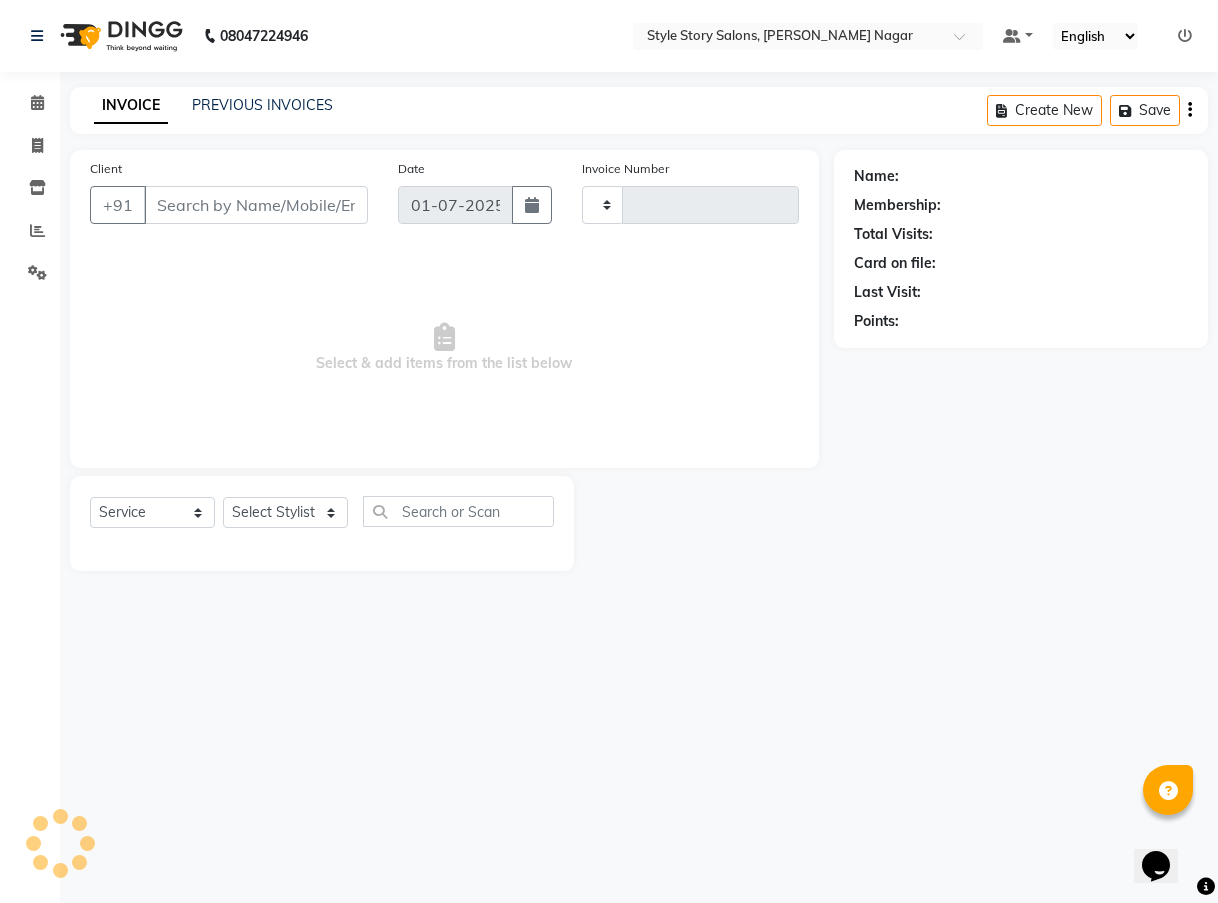 type on "0339" 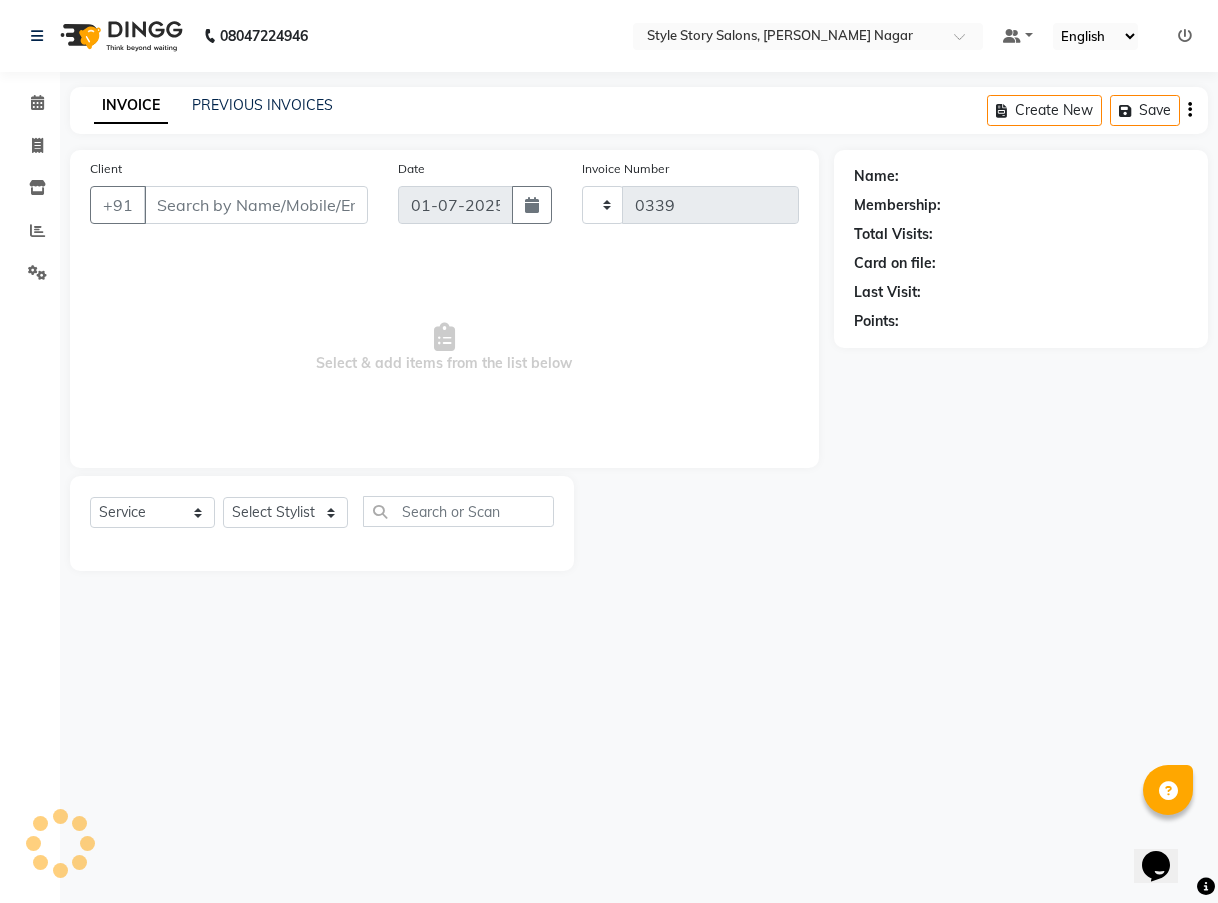 select on "8255" 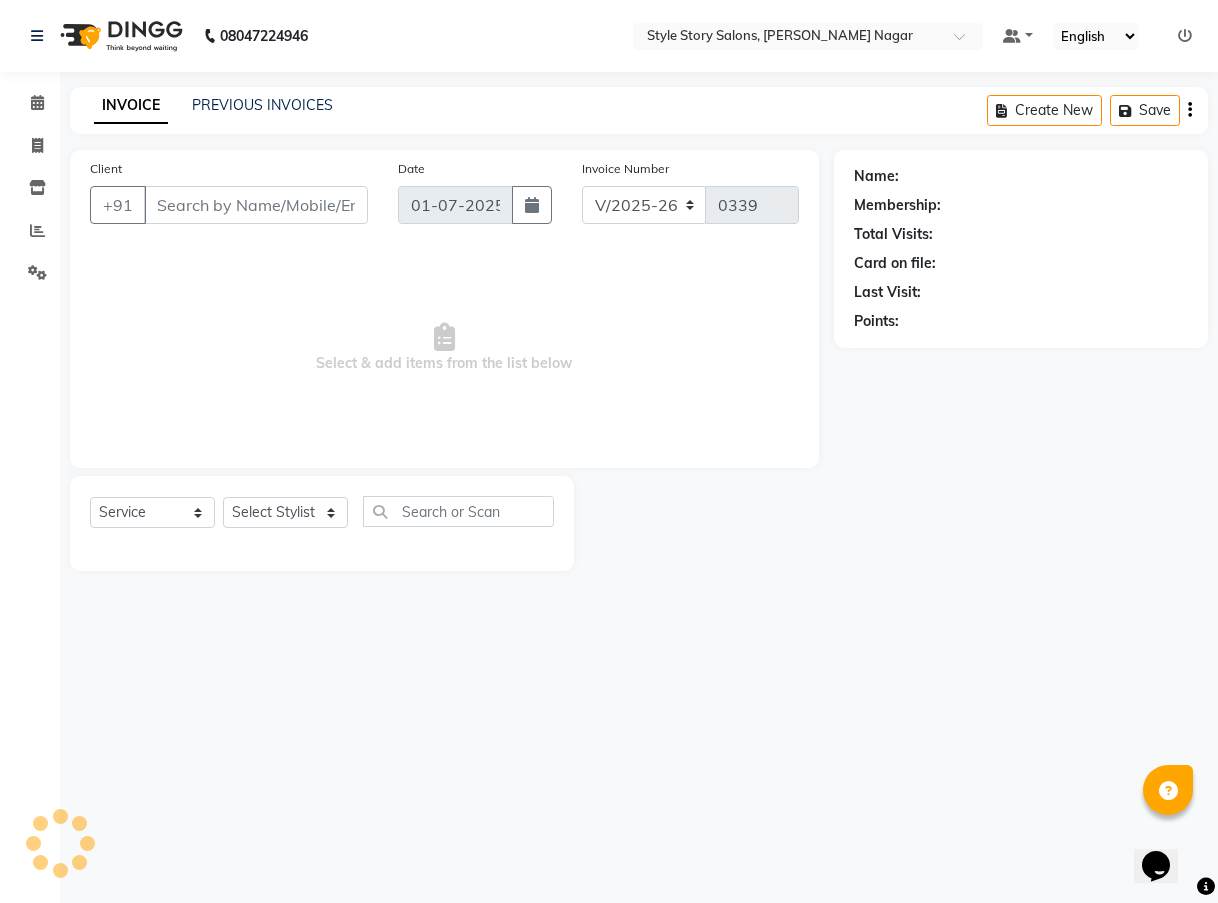 type on "93******62" 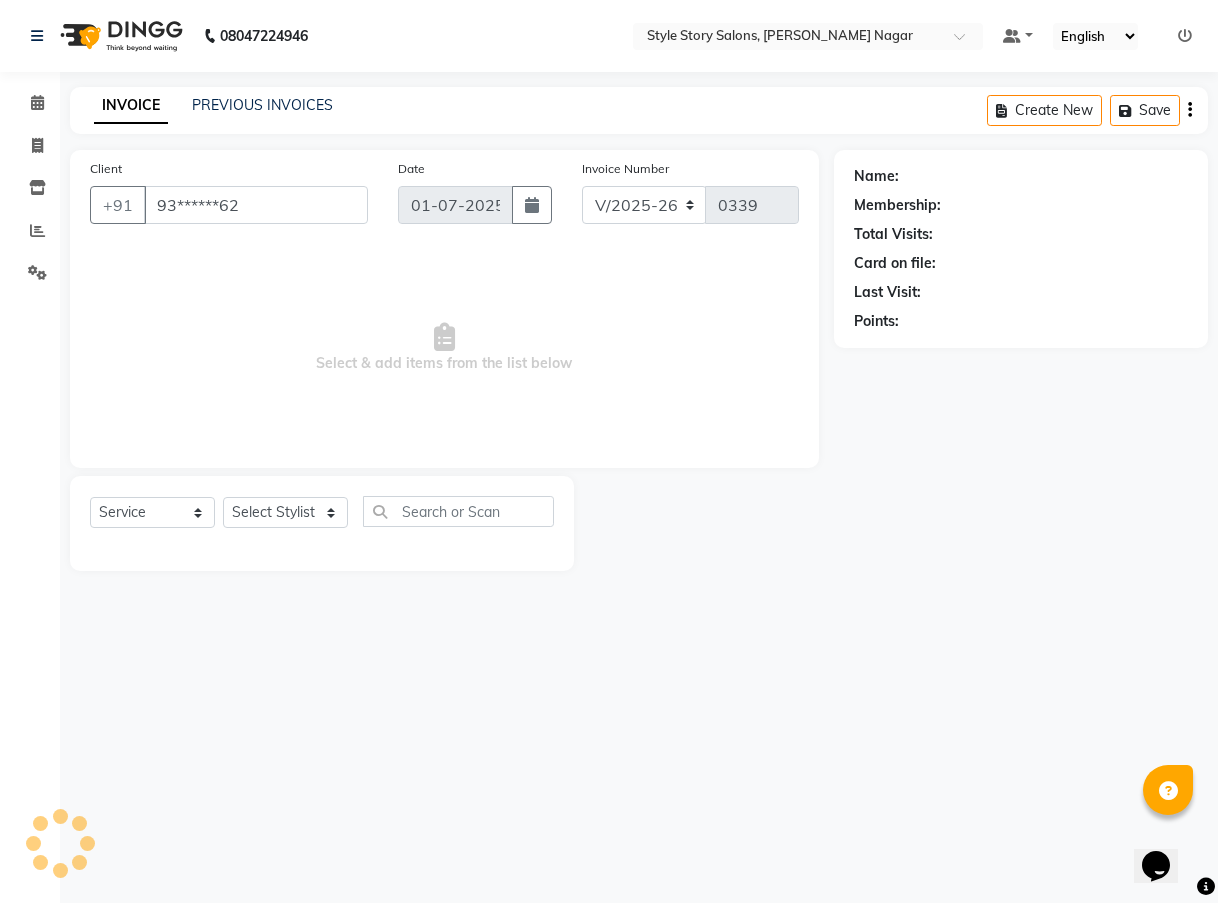 select on "79315" 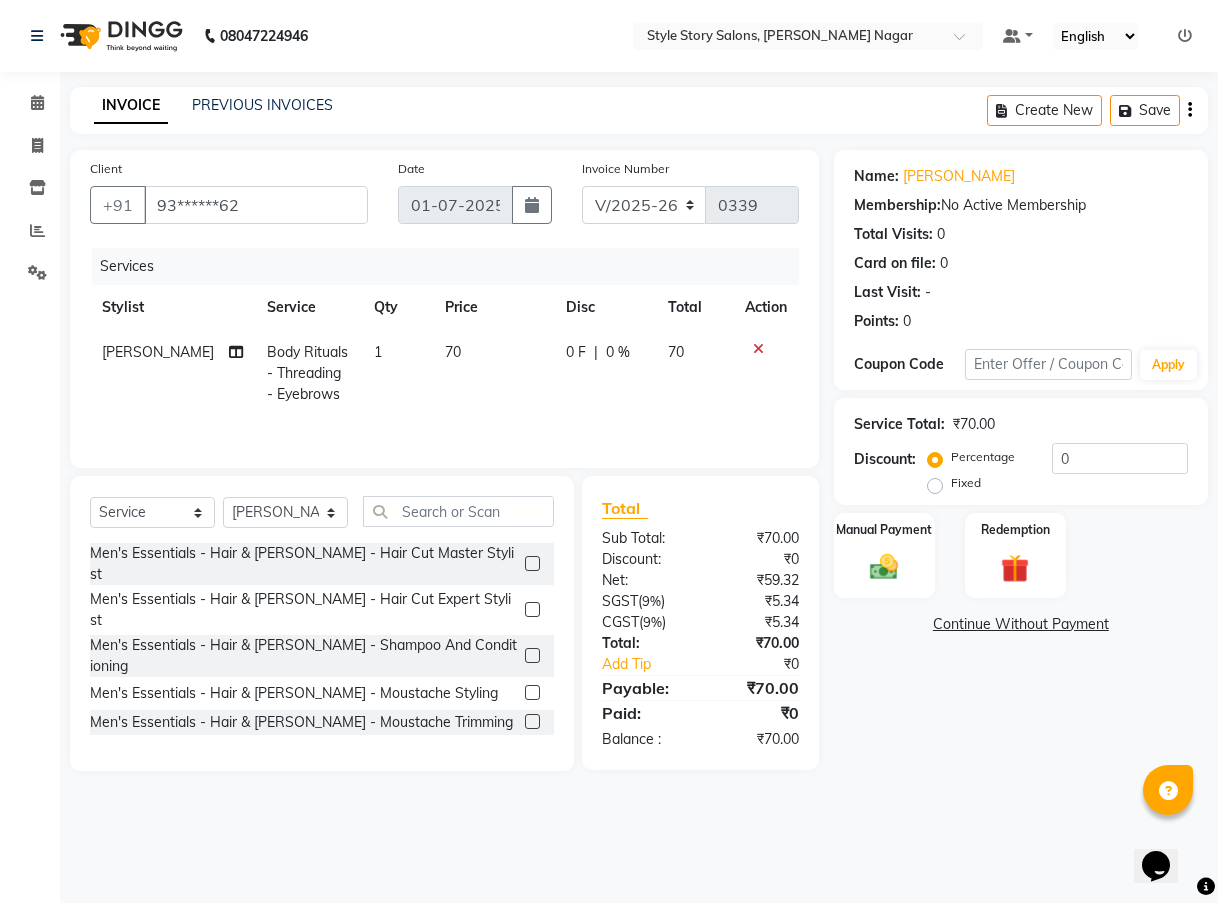 click on "70" 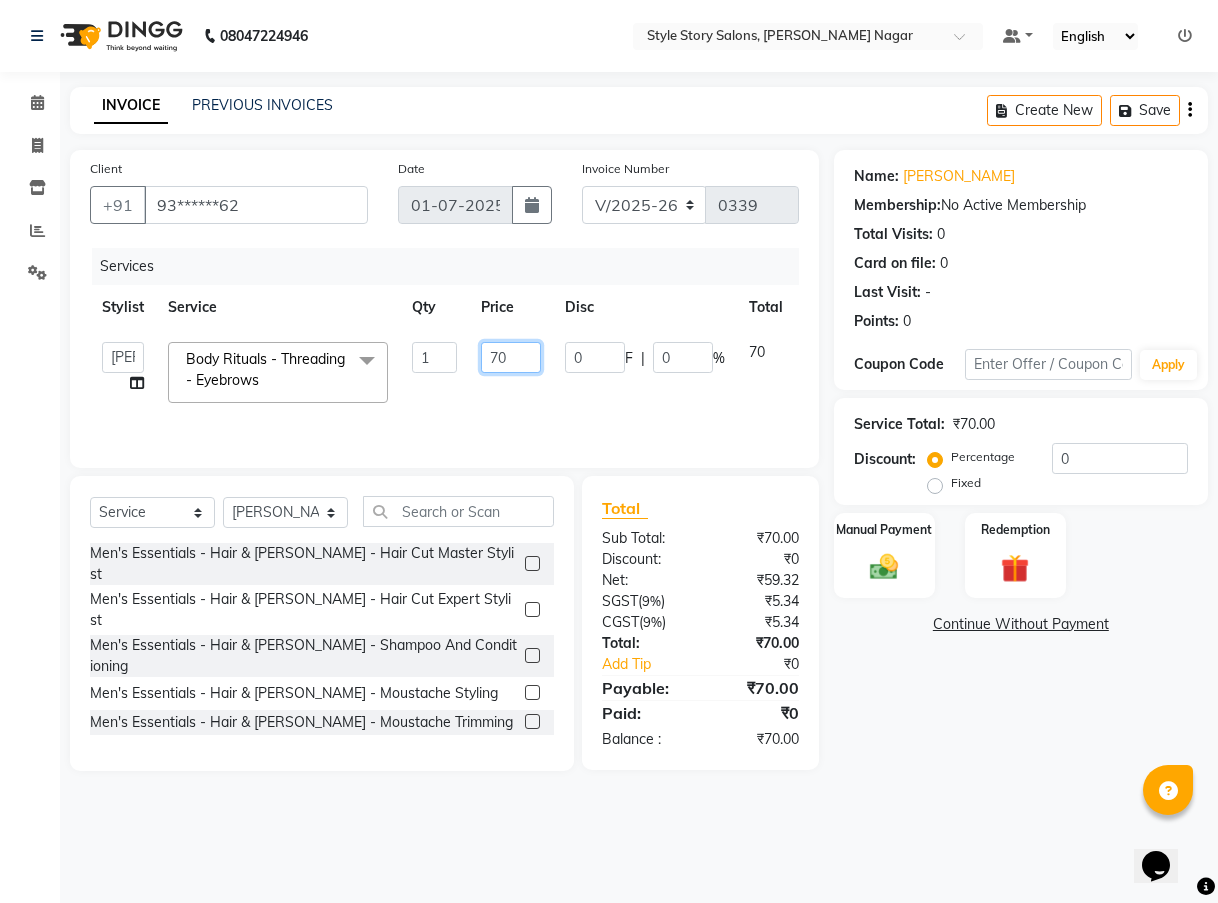 click on "70" 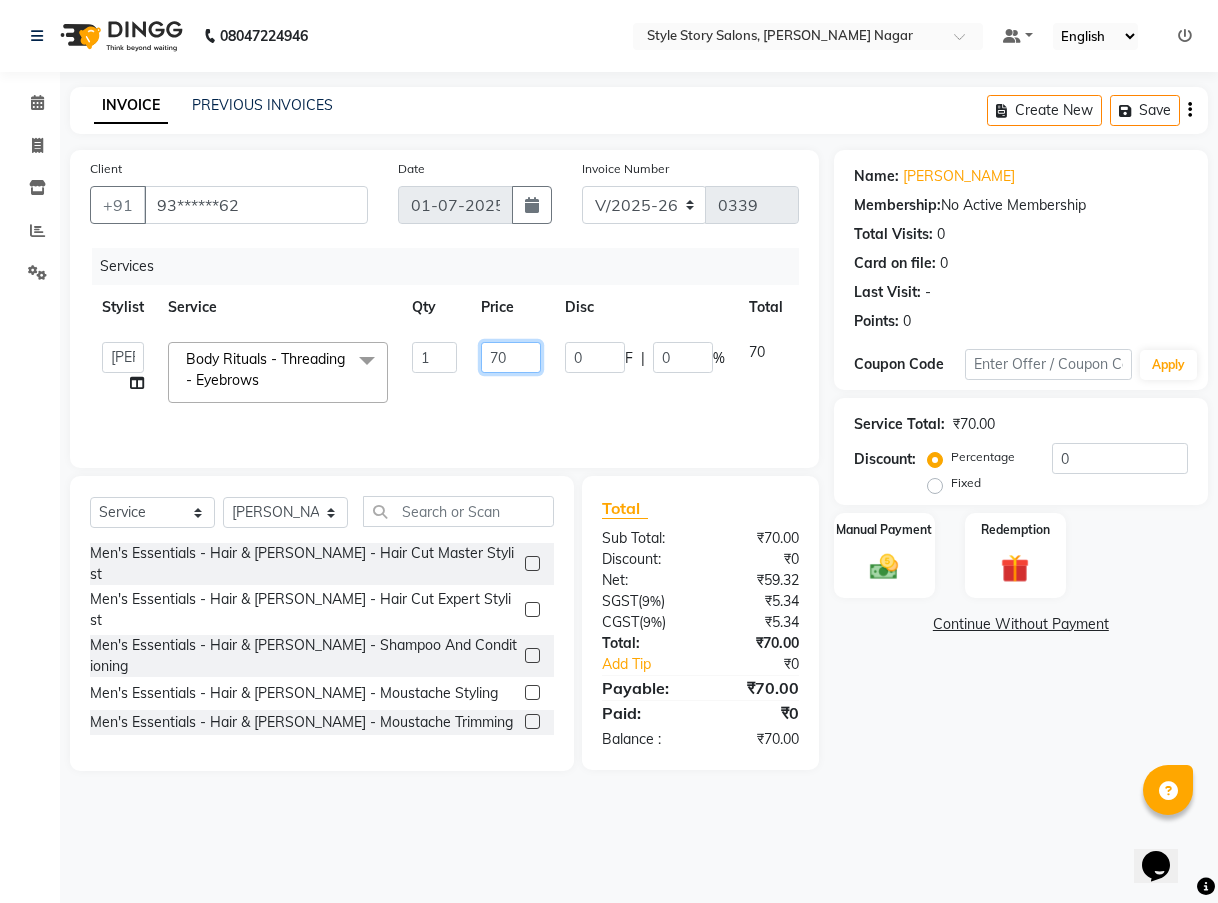 type on "7" 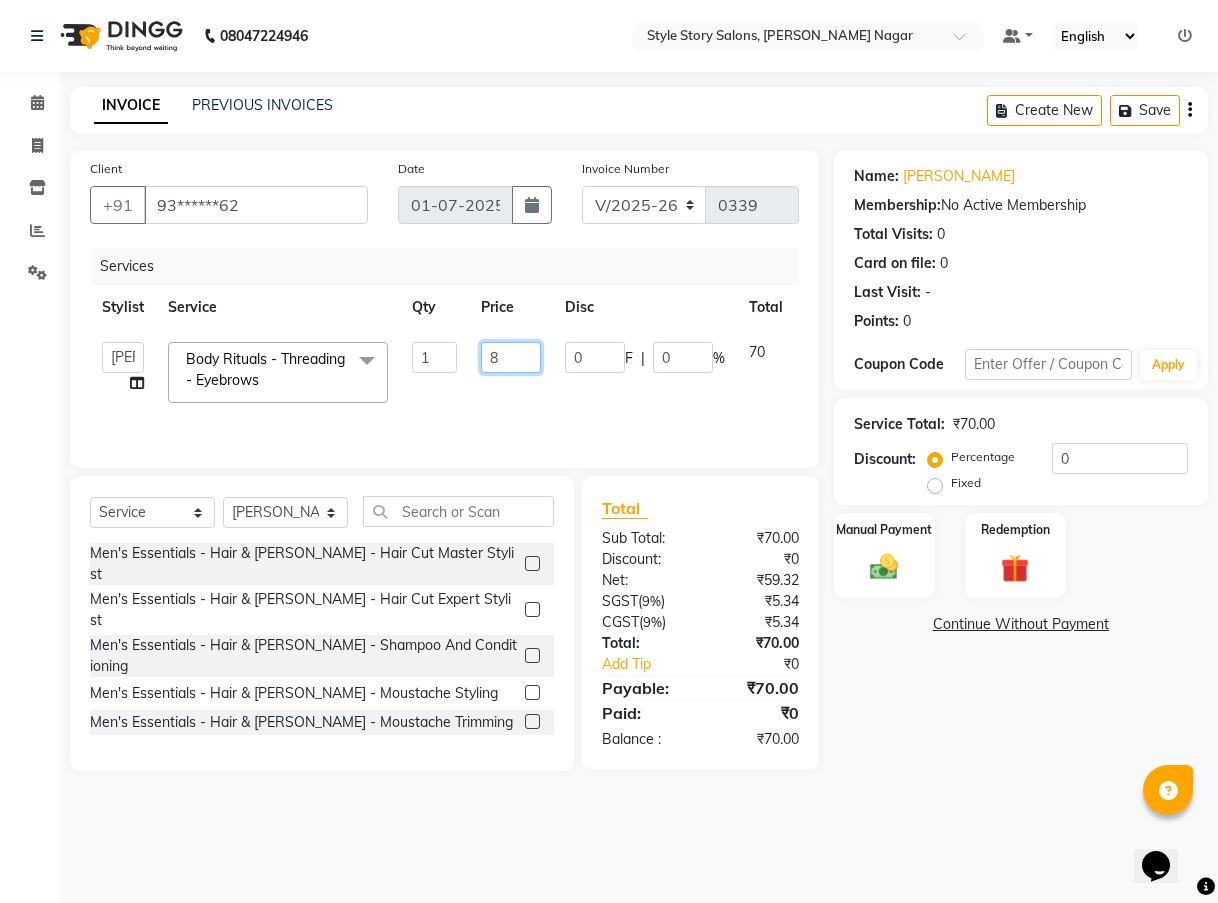 type on "82" 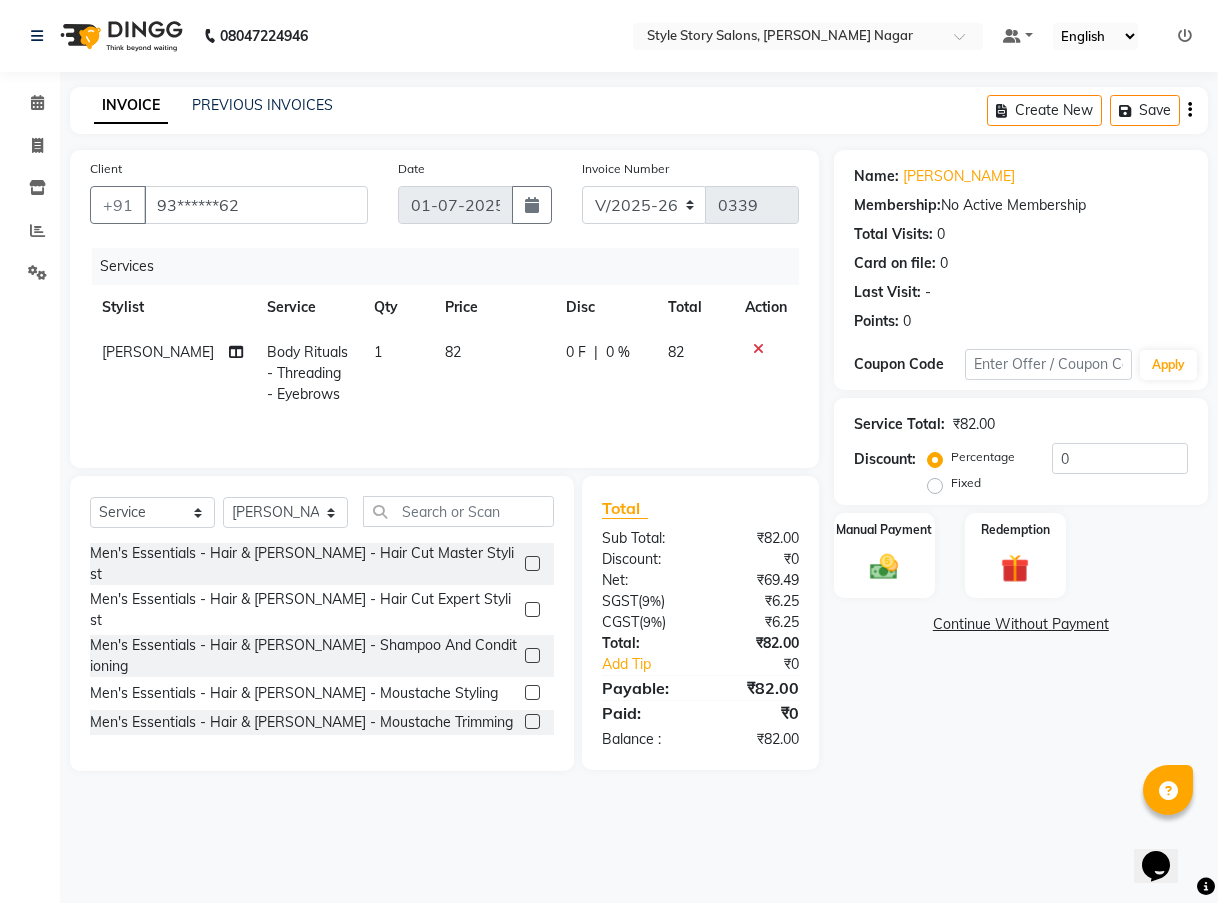 click on "82" 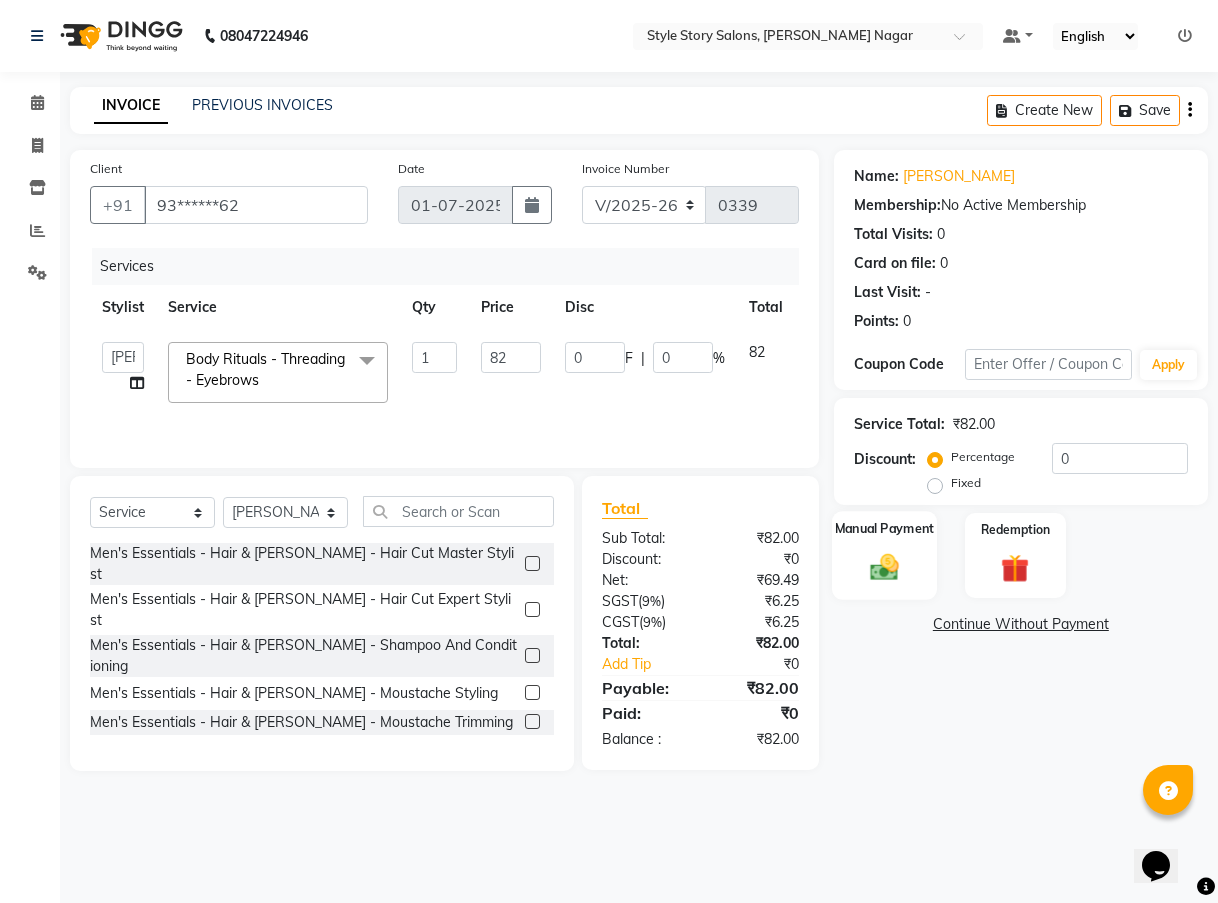 click 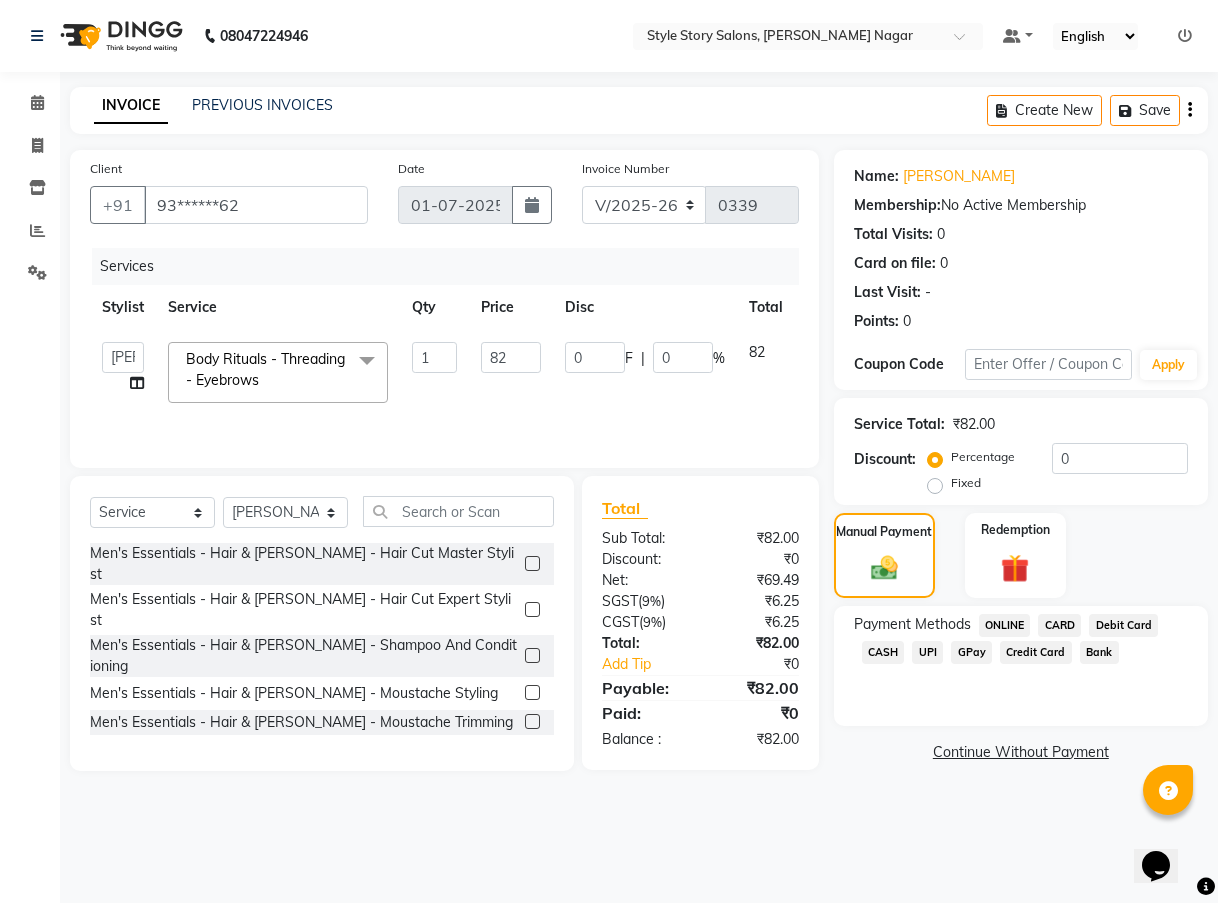 click on "UPI" 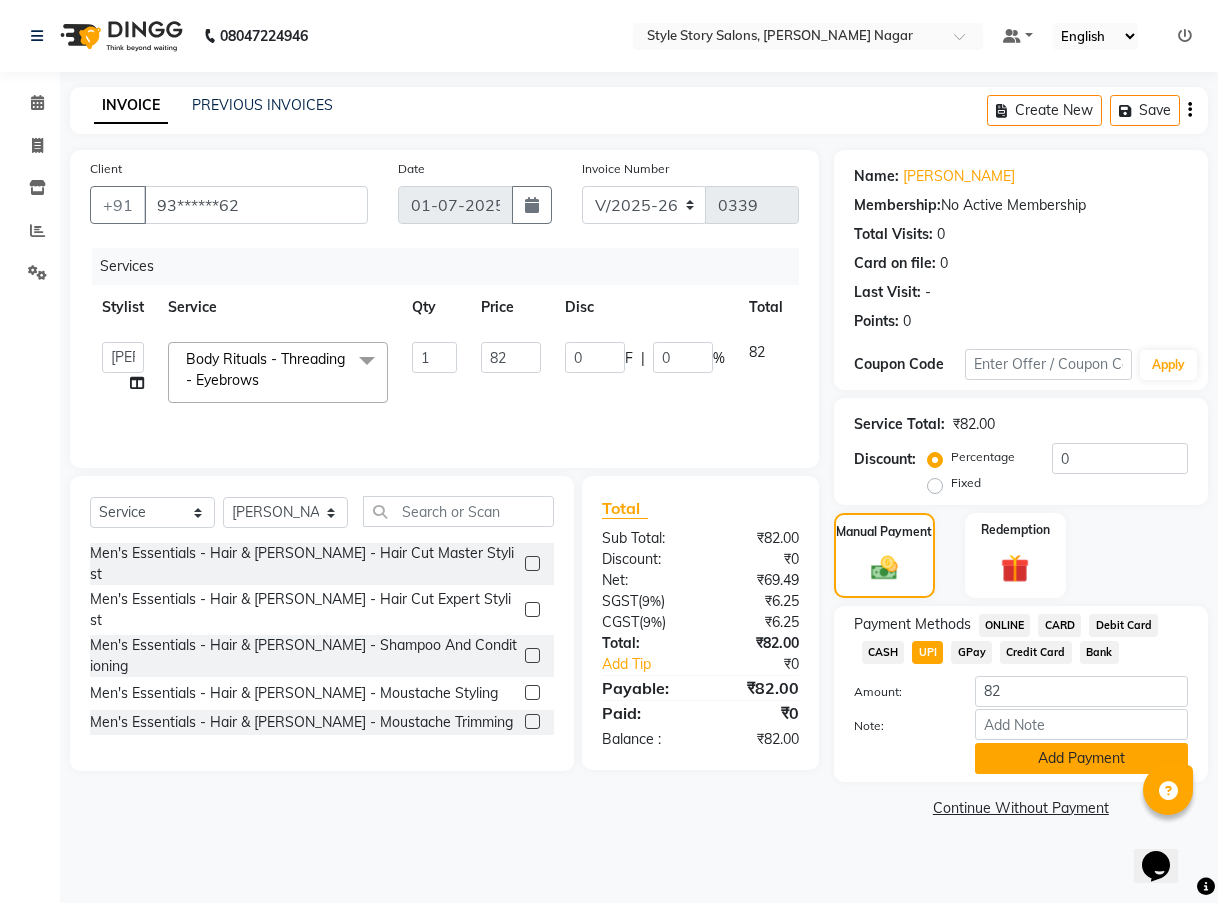 click on "Add Payment" 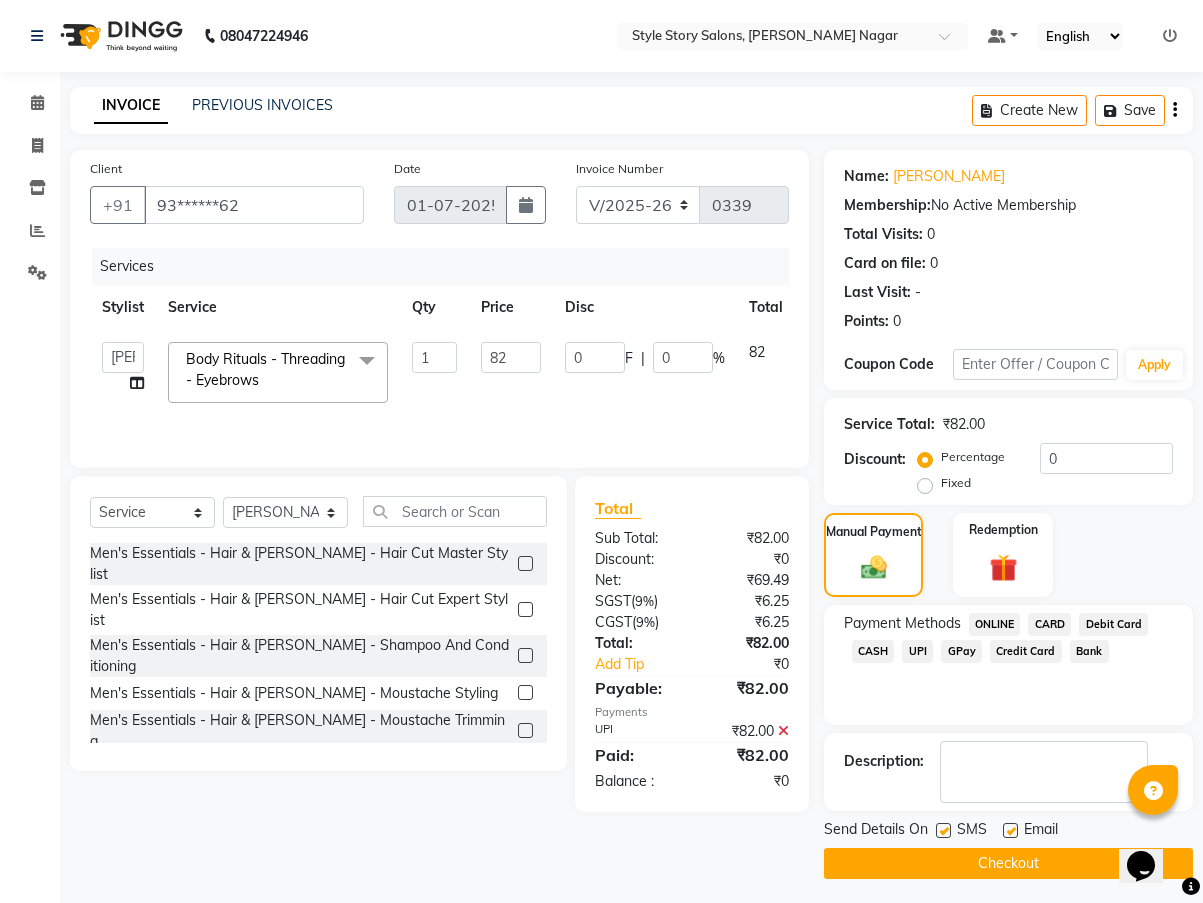 click on "Checkout" 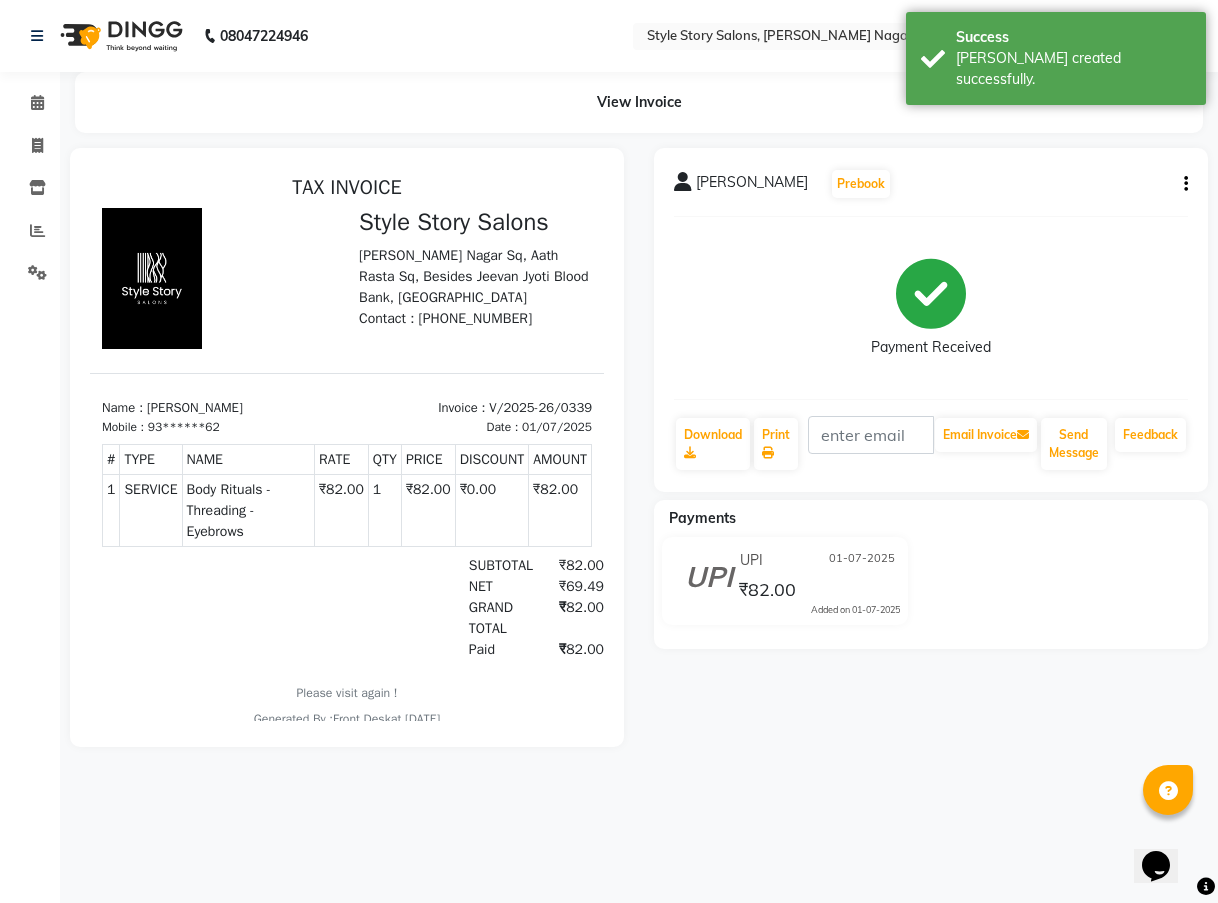 scroll, scrollTop: 0, scrollLeft: 0, axis: both 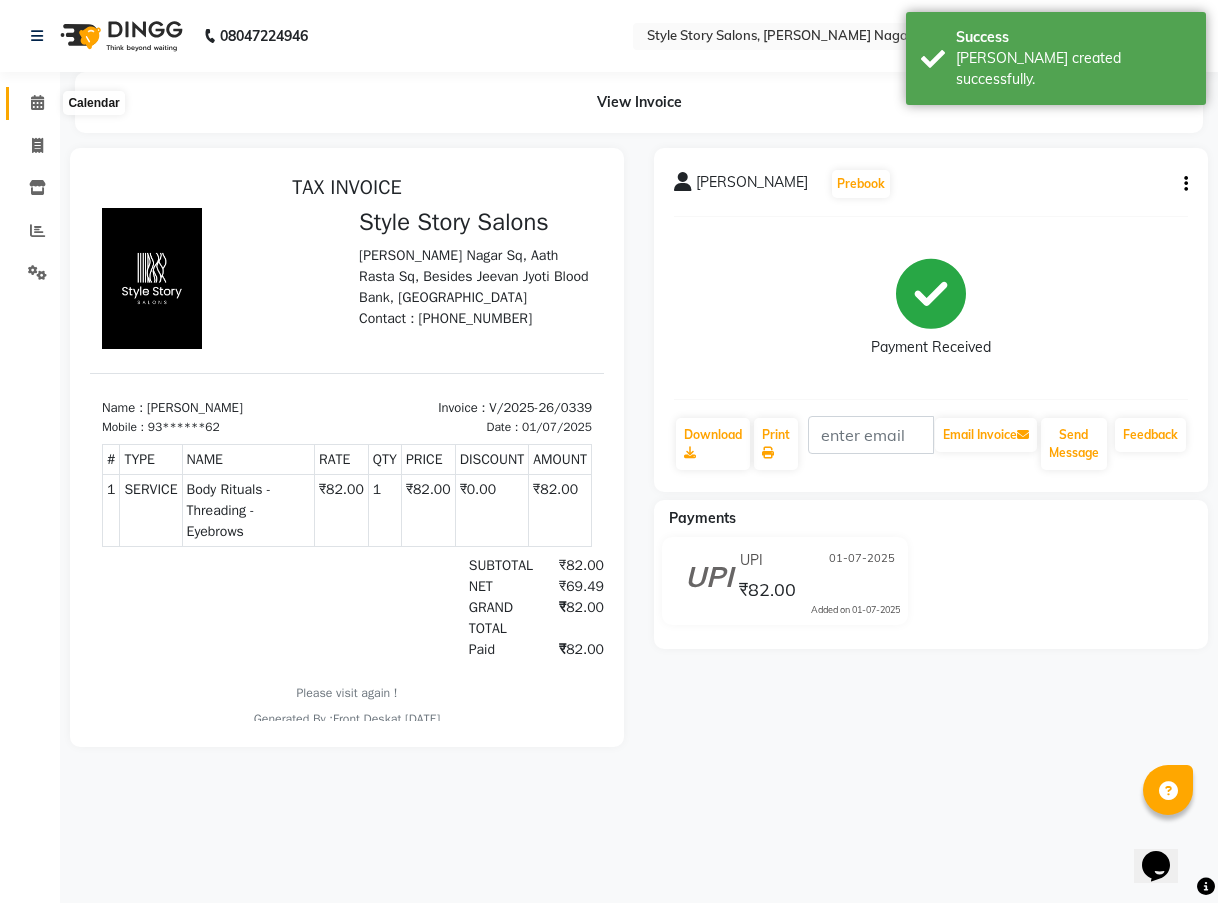 click 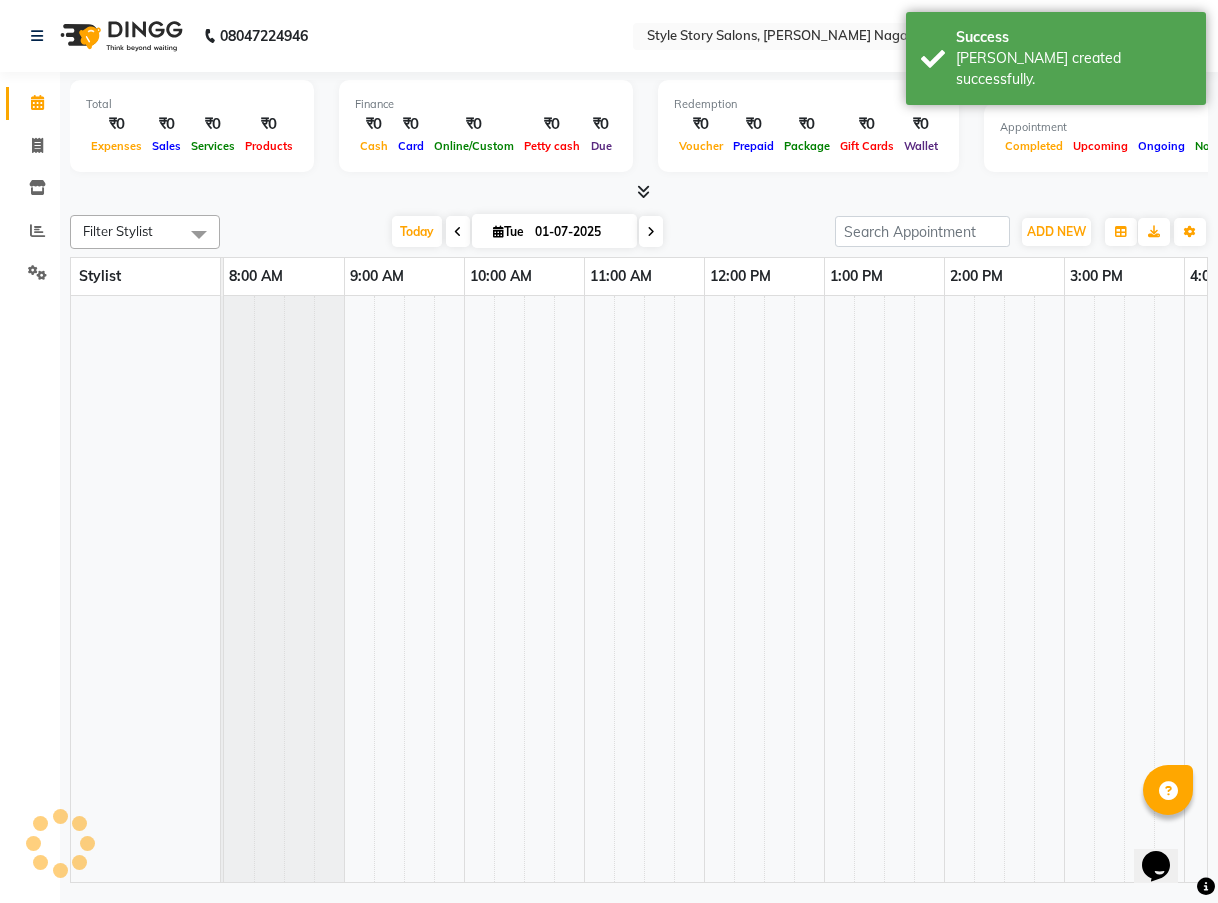 scroll, scrollTop: 0, scrollLeft: 0, axis: both 